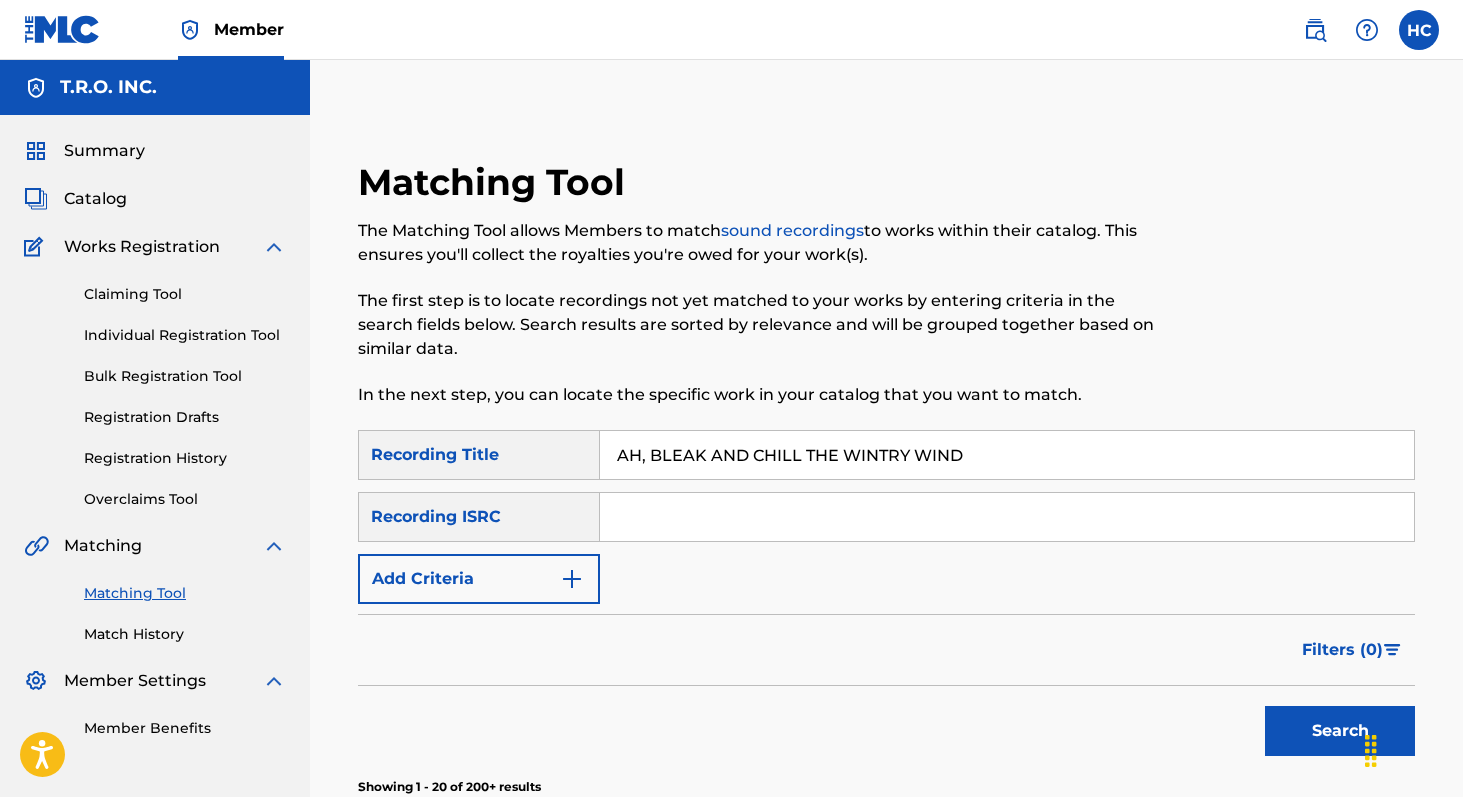 scroll, scrollTop: 427, scrollLeft: 0, axis: vertical 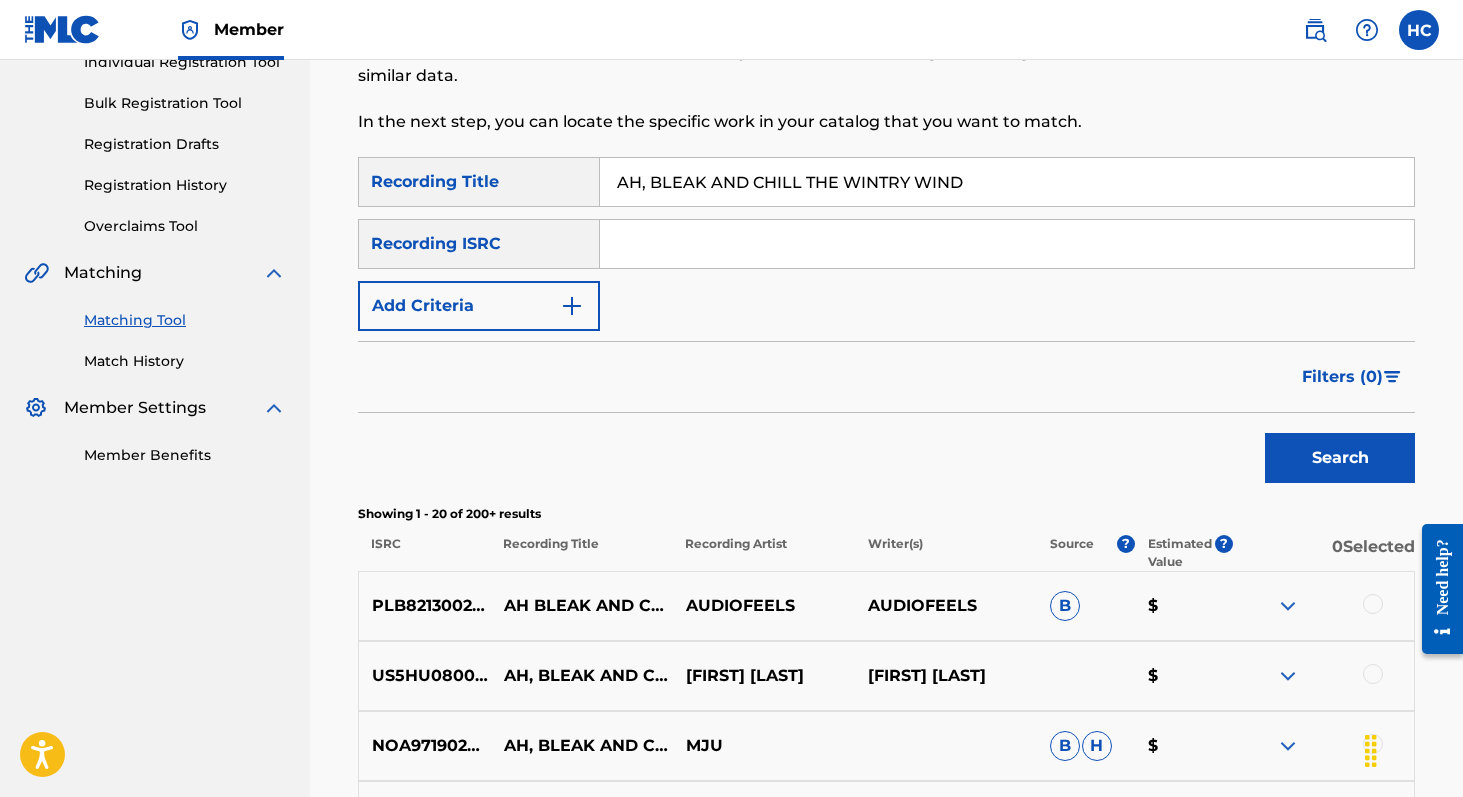 drag, startPoint x: 980, startPoint y: 171, endPoint x: 970, endPoint y: 193, distance: 24.166092 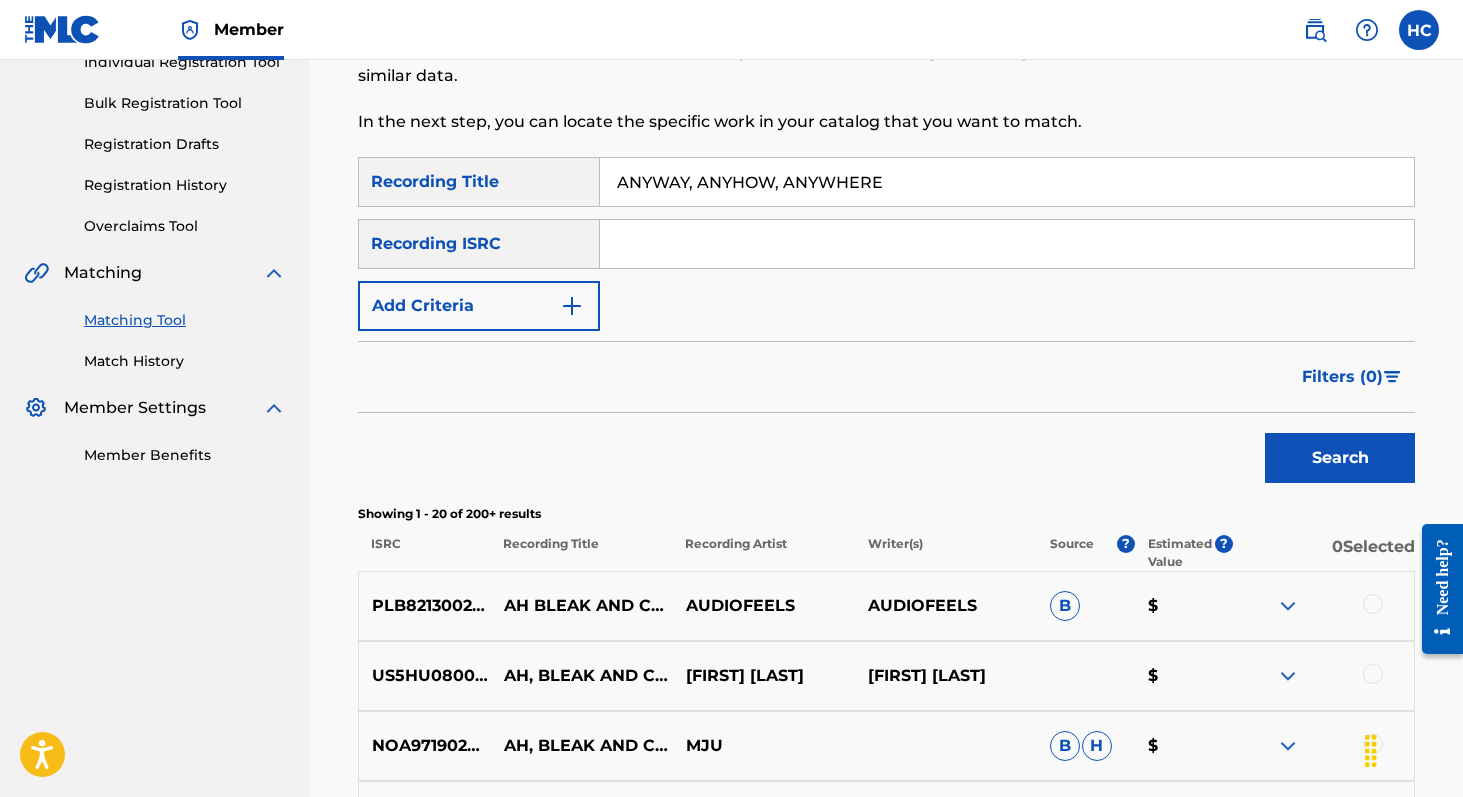 type on "ANYWAY, ANYHOW, ANYWHERE" 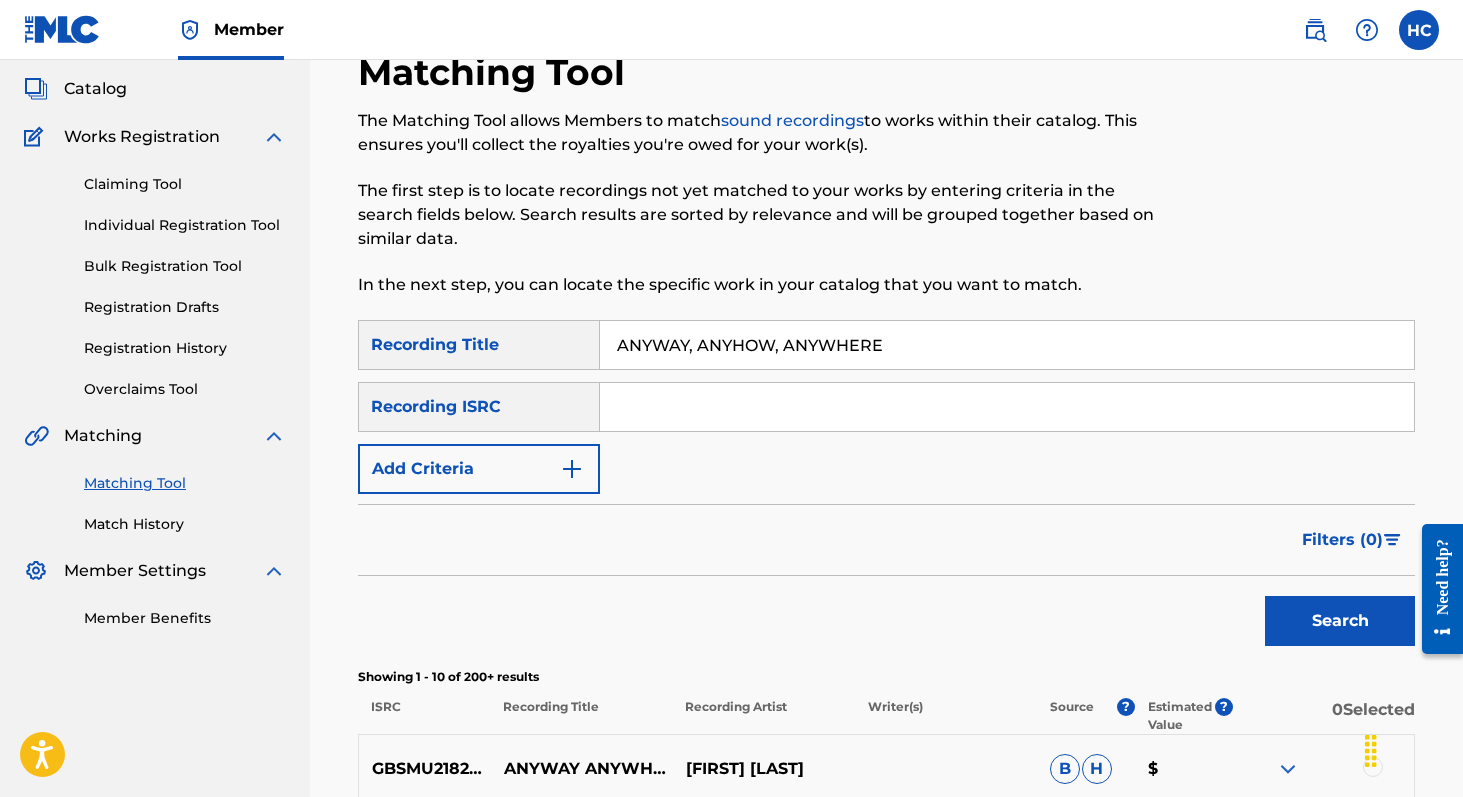 scroll, scrollTop: 86, scrollLeft: 0, axis: vertical 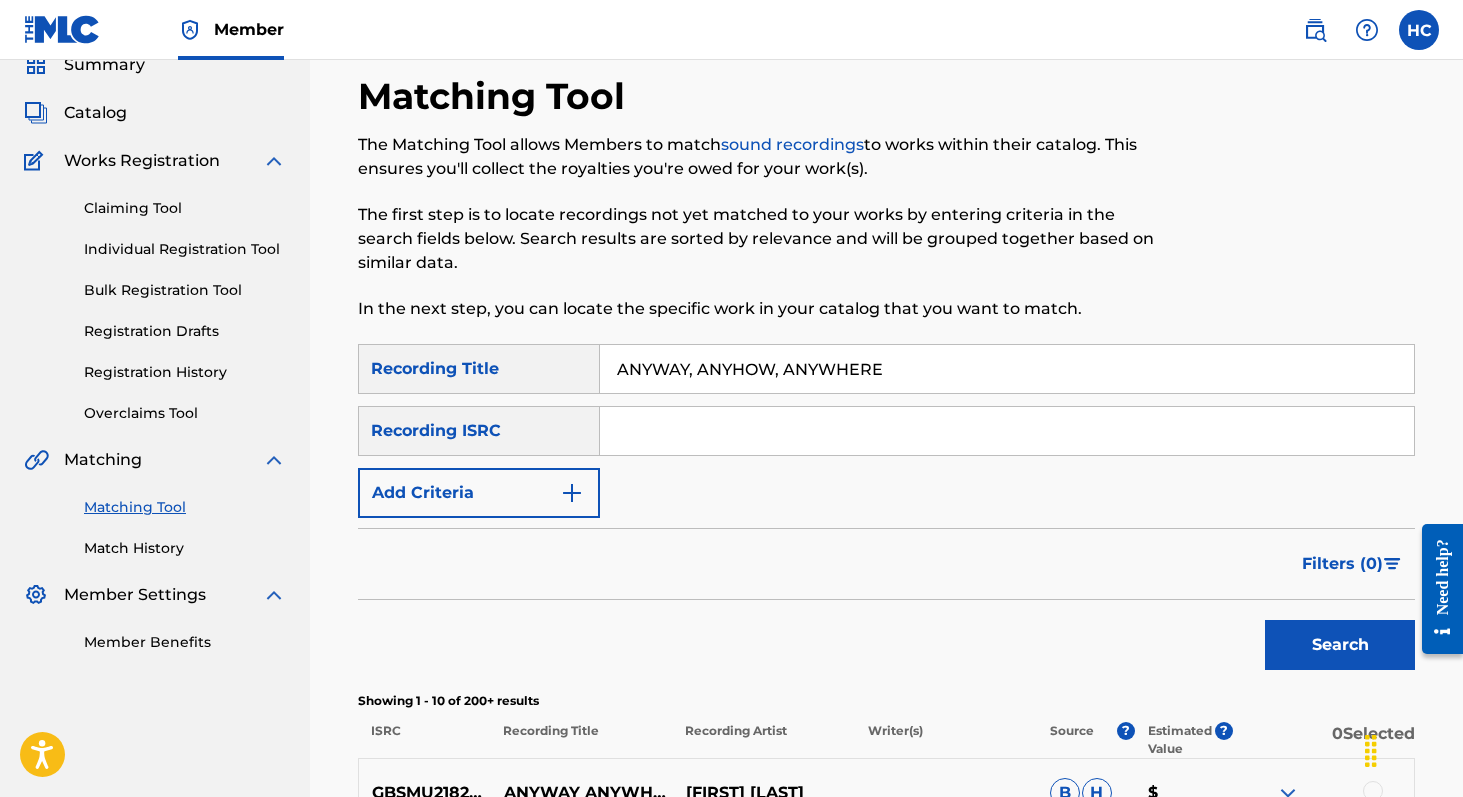 drag, startPoint x: 938, startPoint y: 372, endPoint x: 573, endPoint y: 354, distance: 365.44357 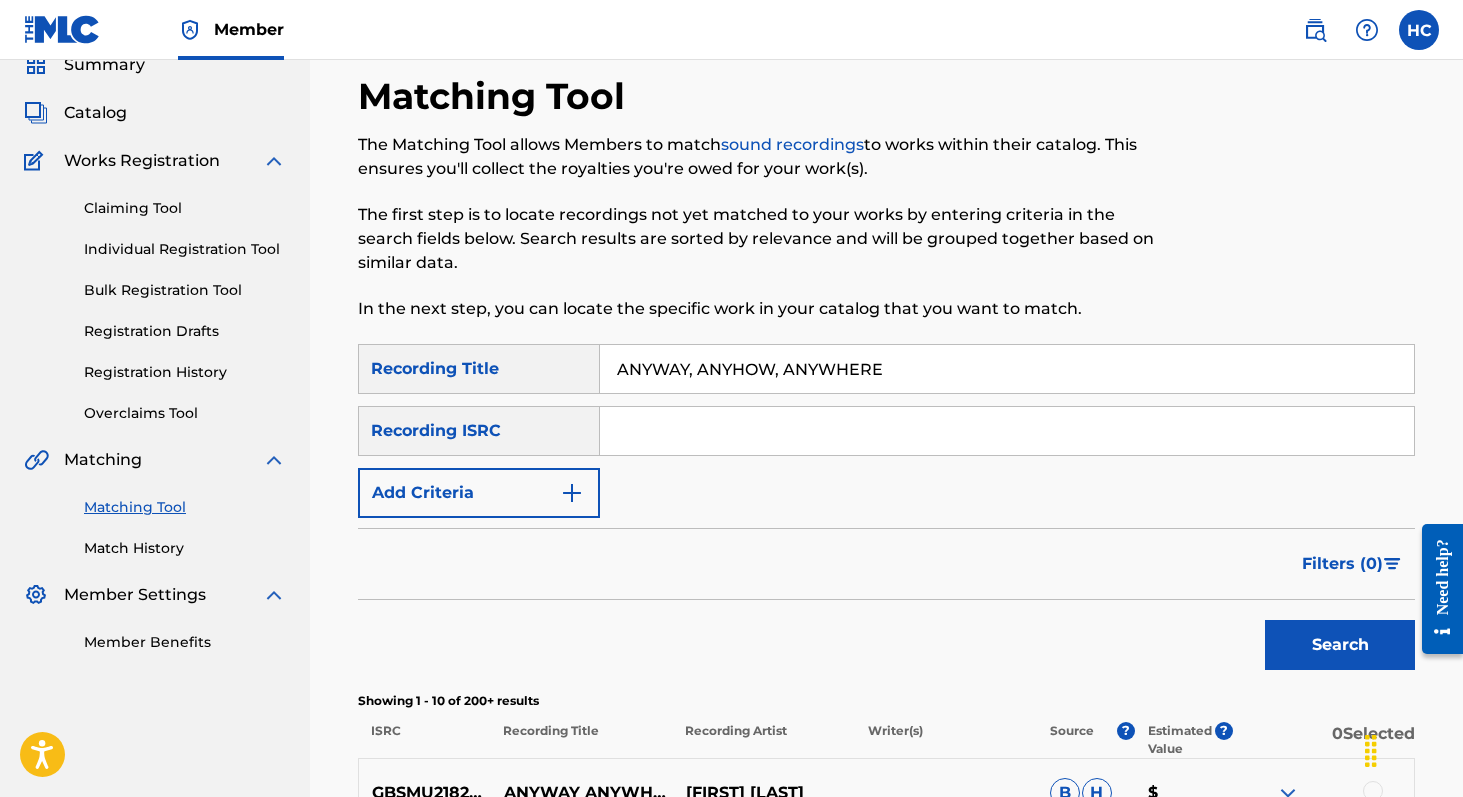 click at bounding box center (1293, 209) 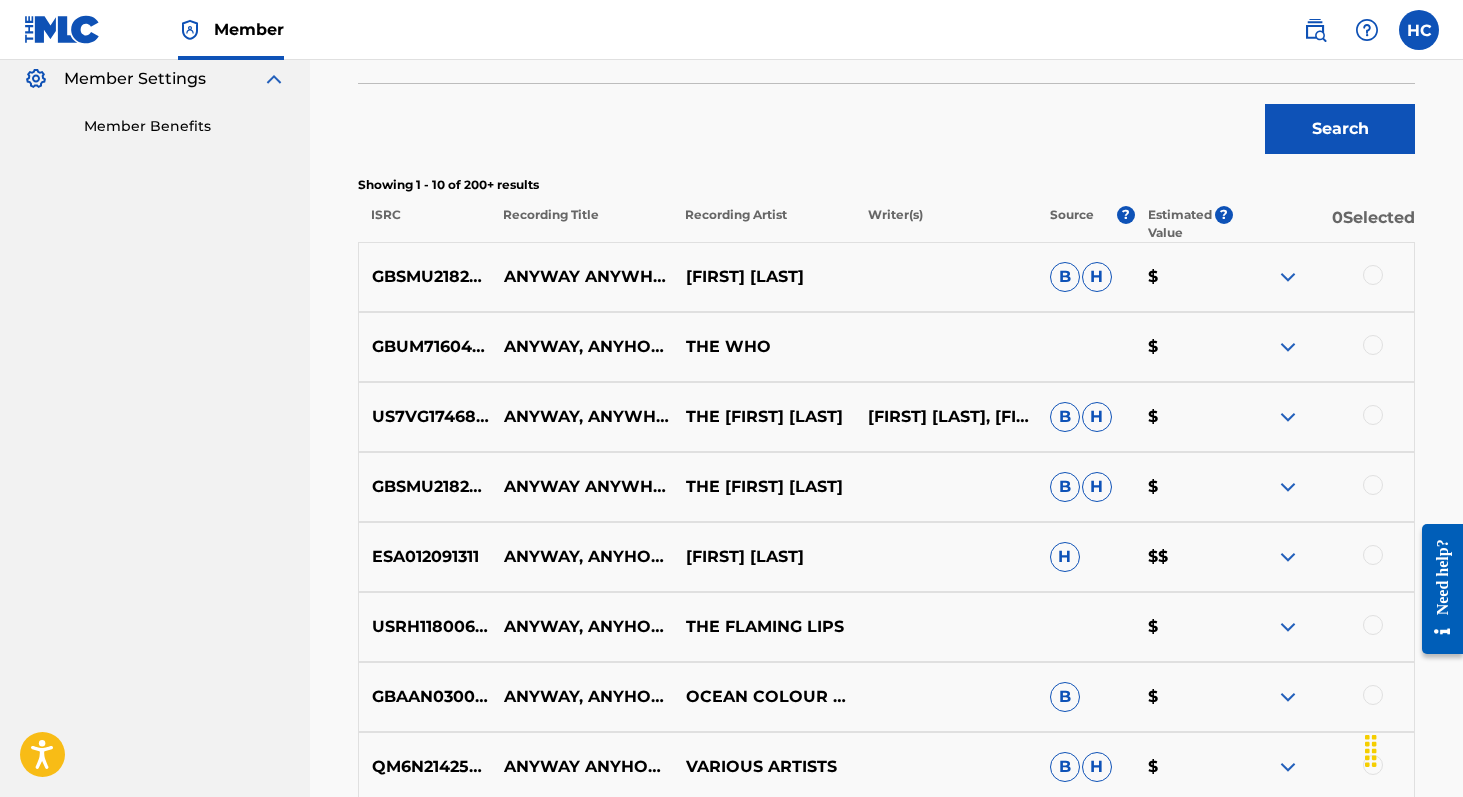 scroll, scrollTop: 603, scrollLeft: 0, axis: vertical 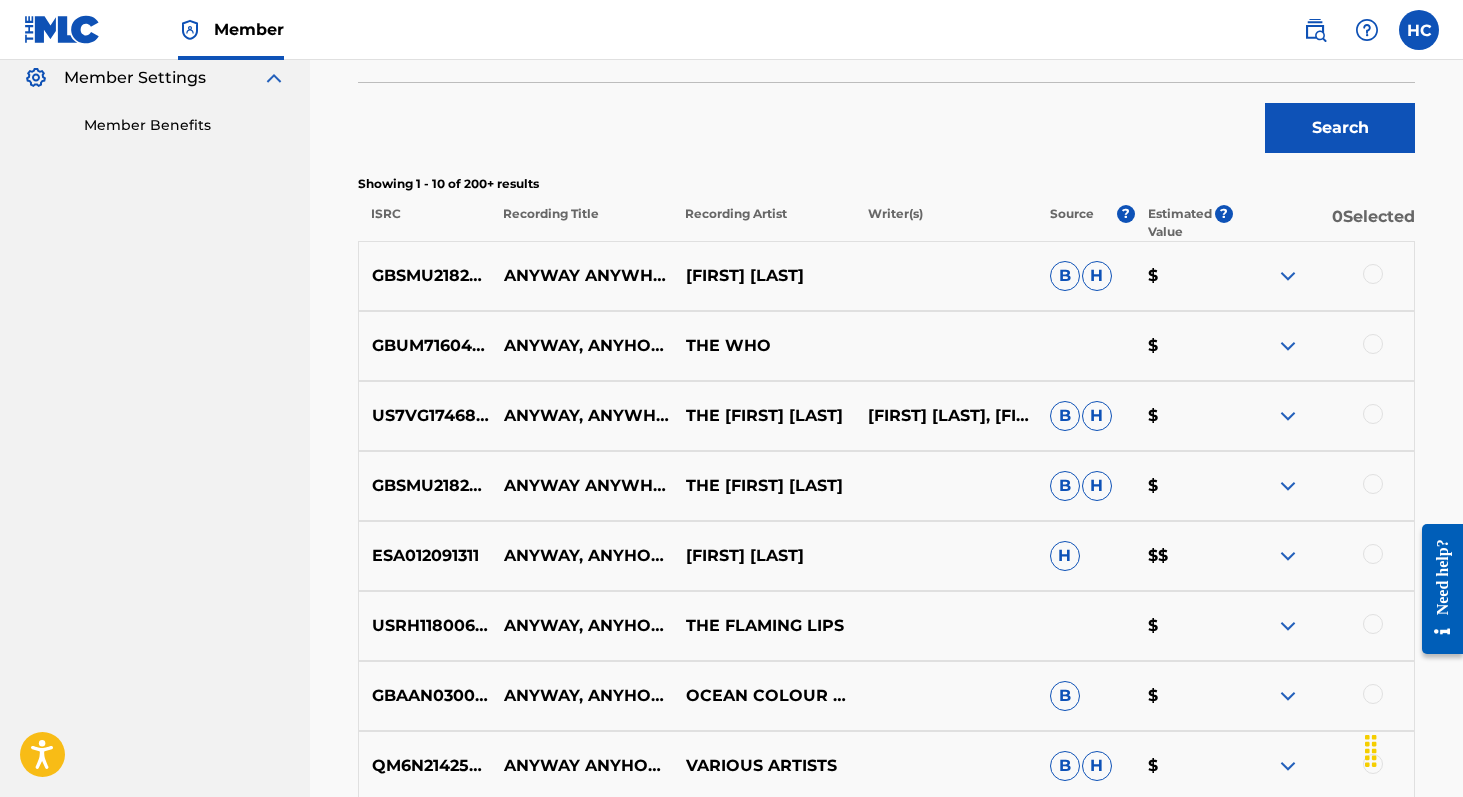 click at bounding box center [1288, 276] 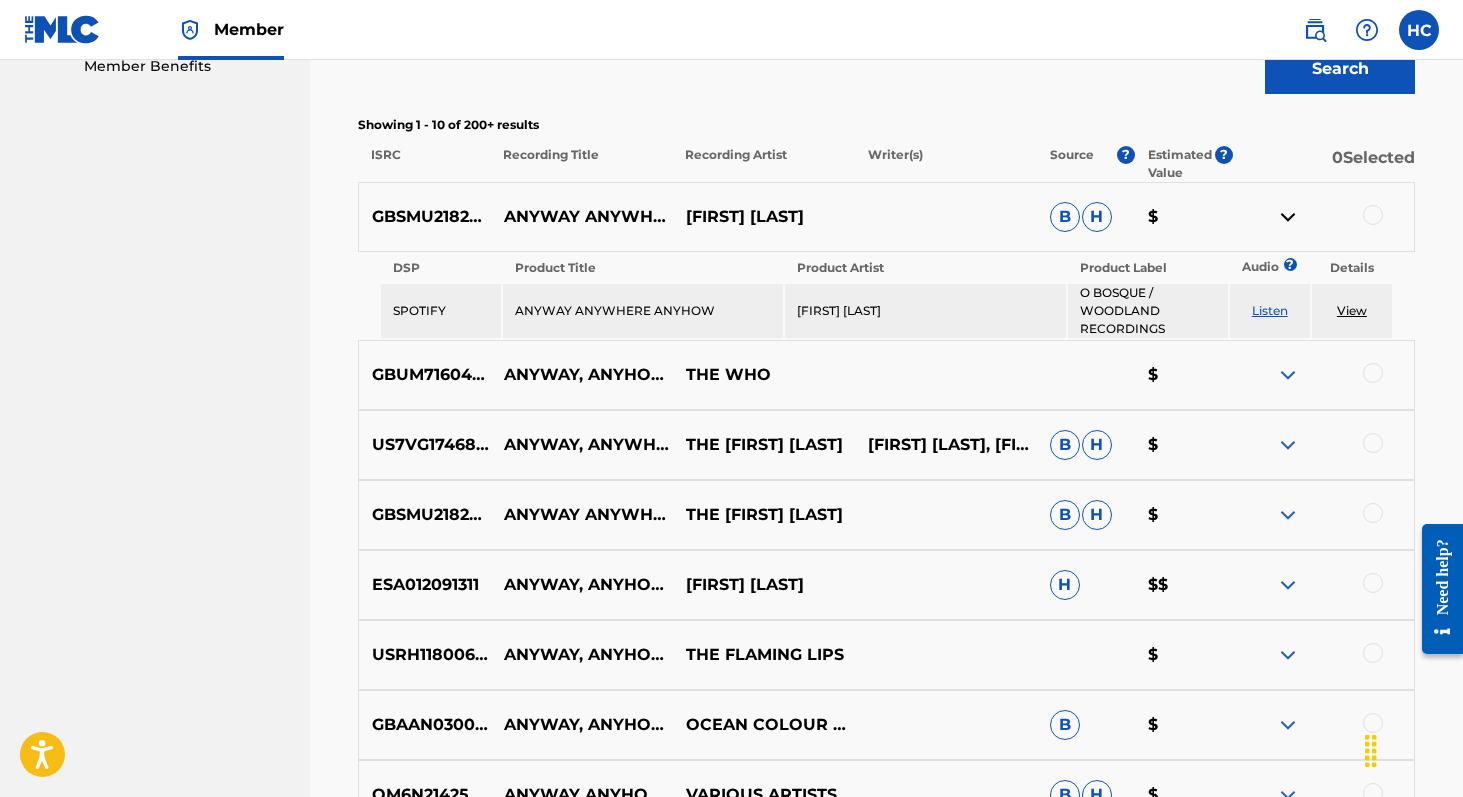 scroll, scrollTop: 664, scrollLeft: 0, axis: vertical 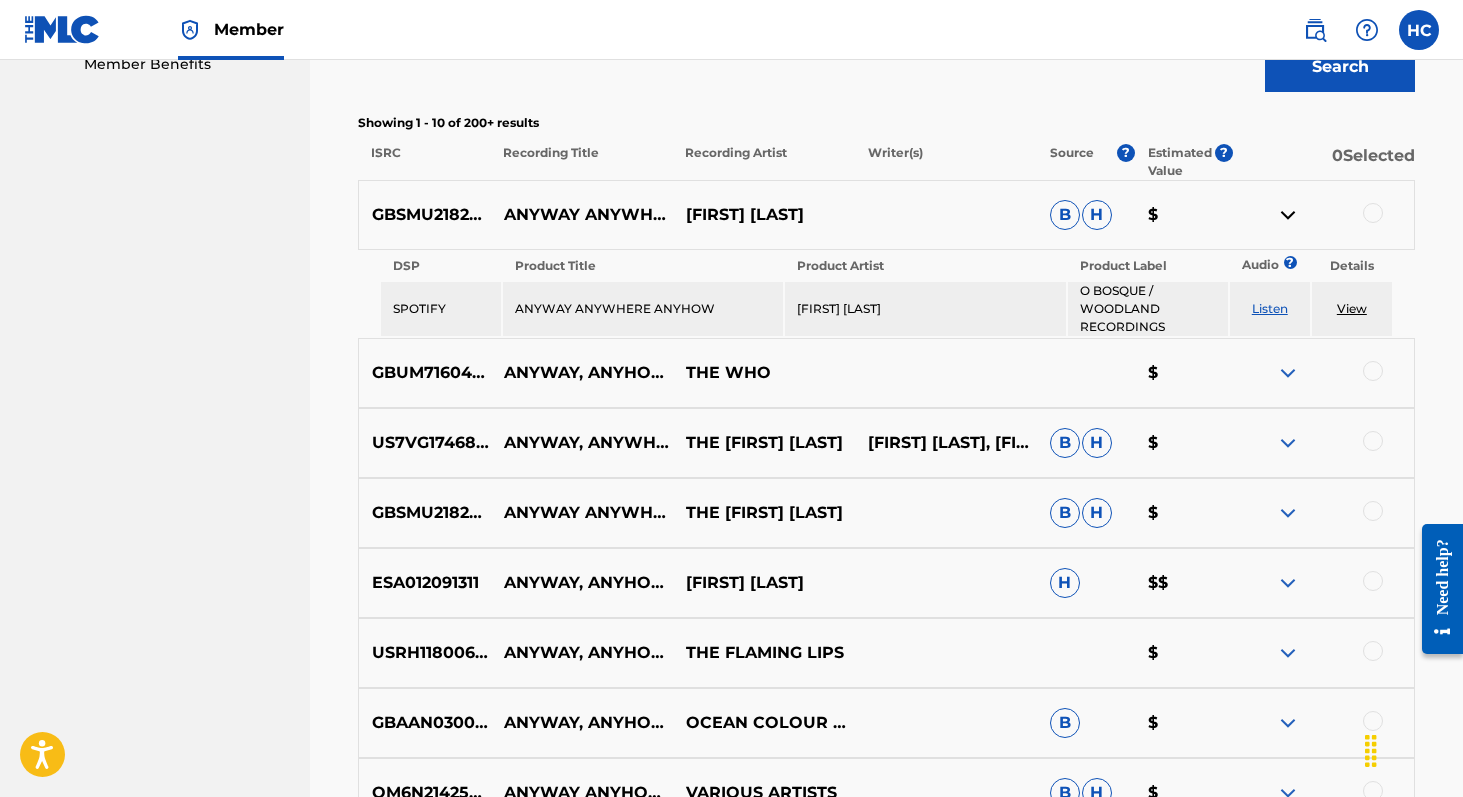 click on "Listen" at bounding box center [1270, 308] 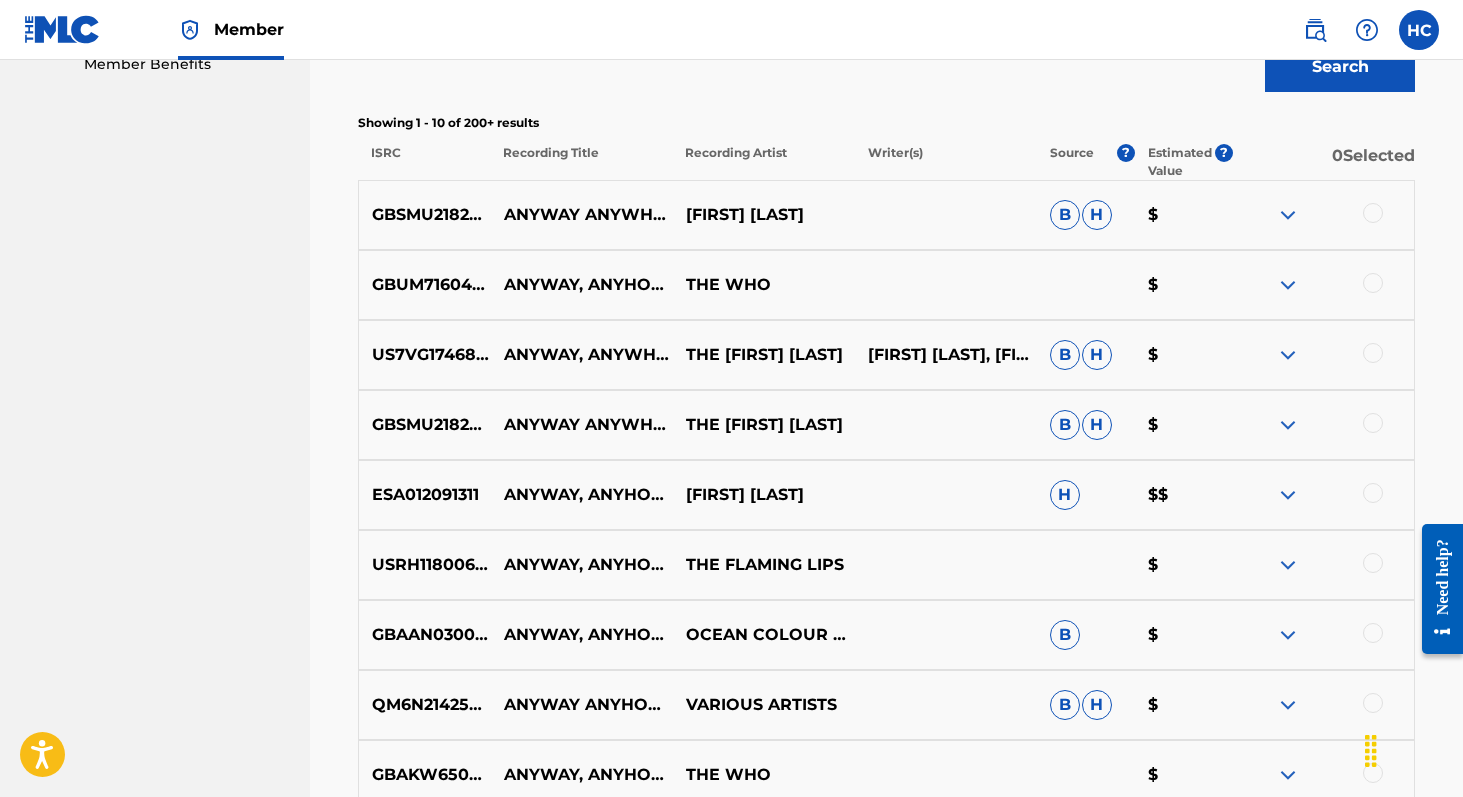 click at bounding box center (1288, 285) 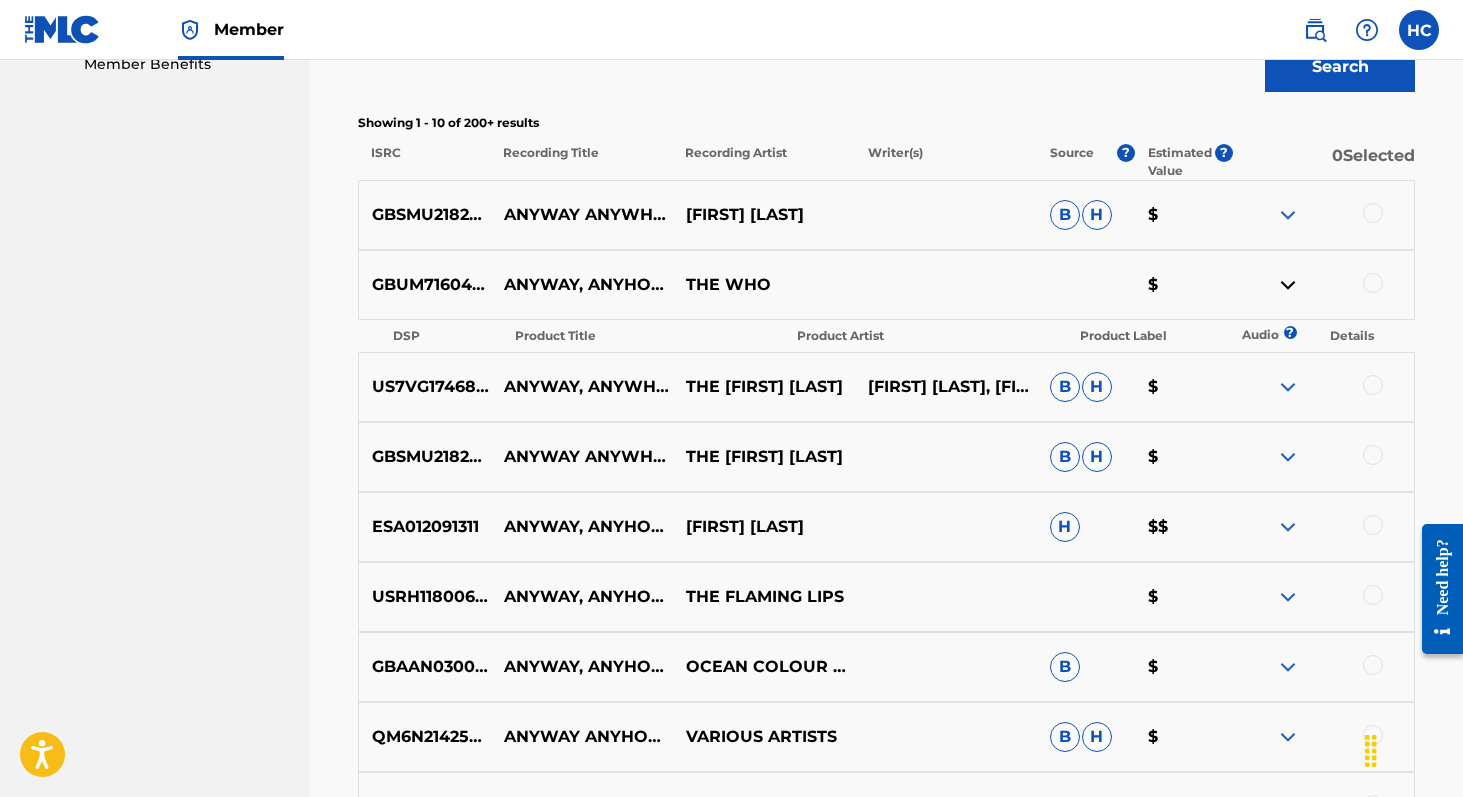 click at bounding box center [1288, 285] 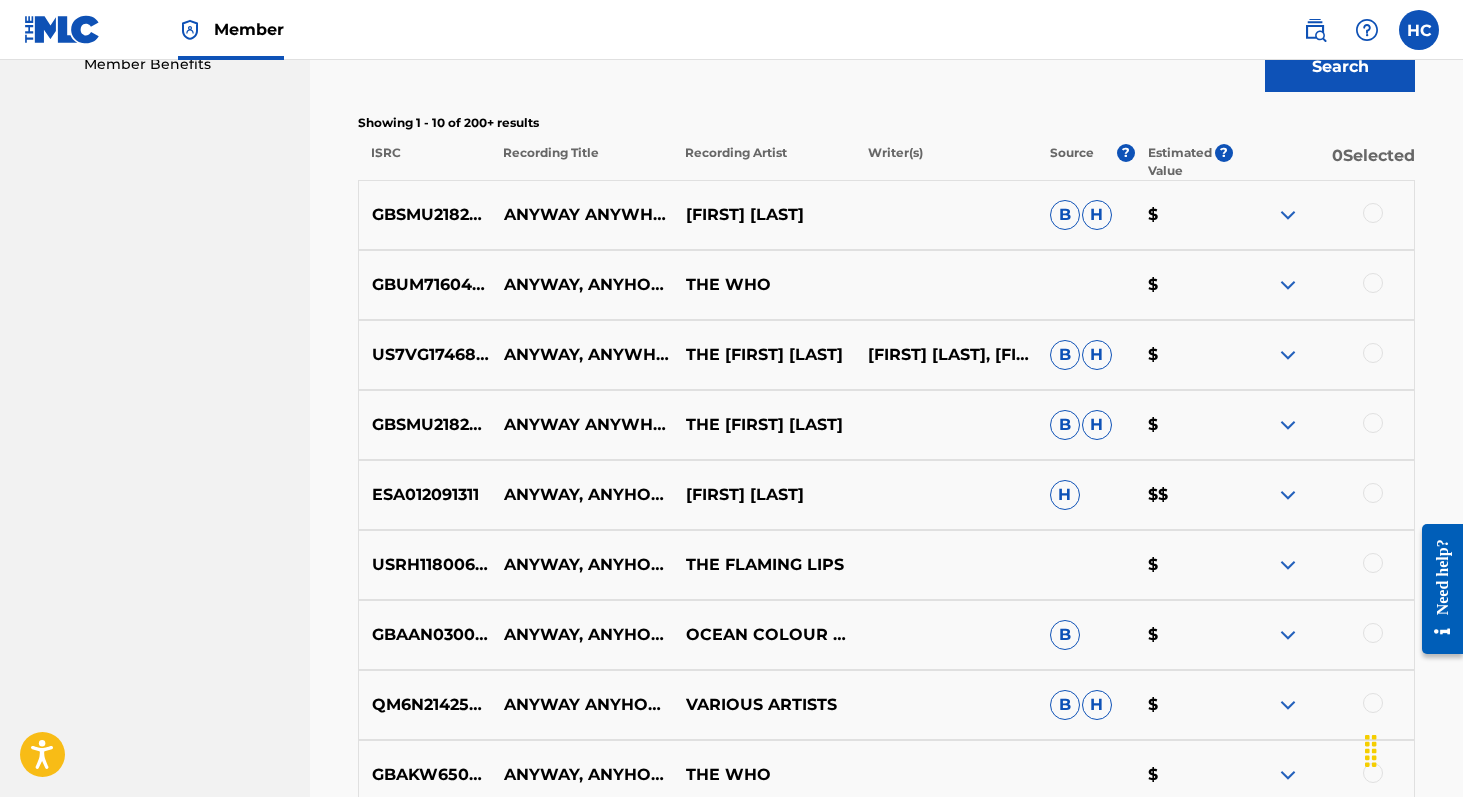 click at bounding box center [1288, 355] 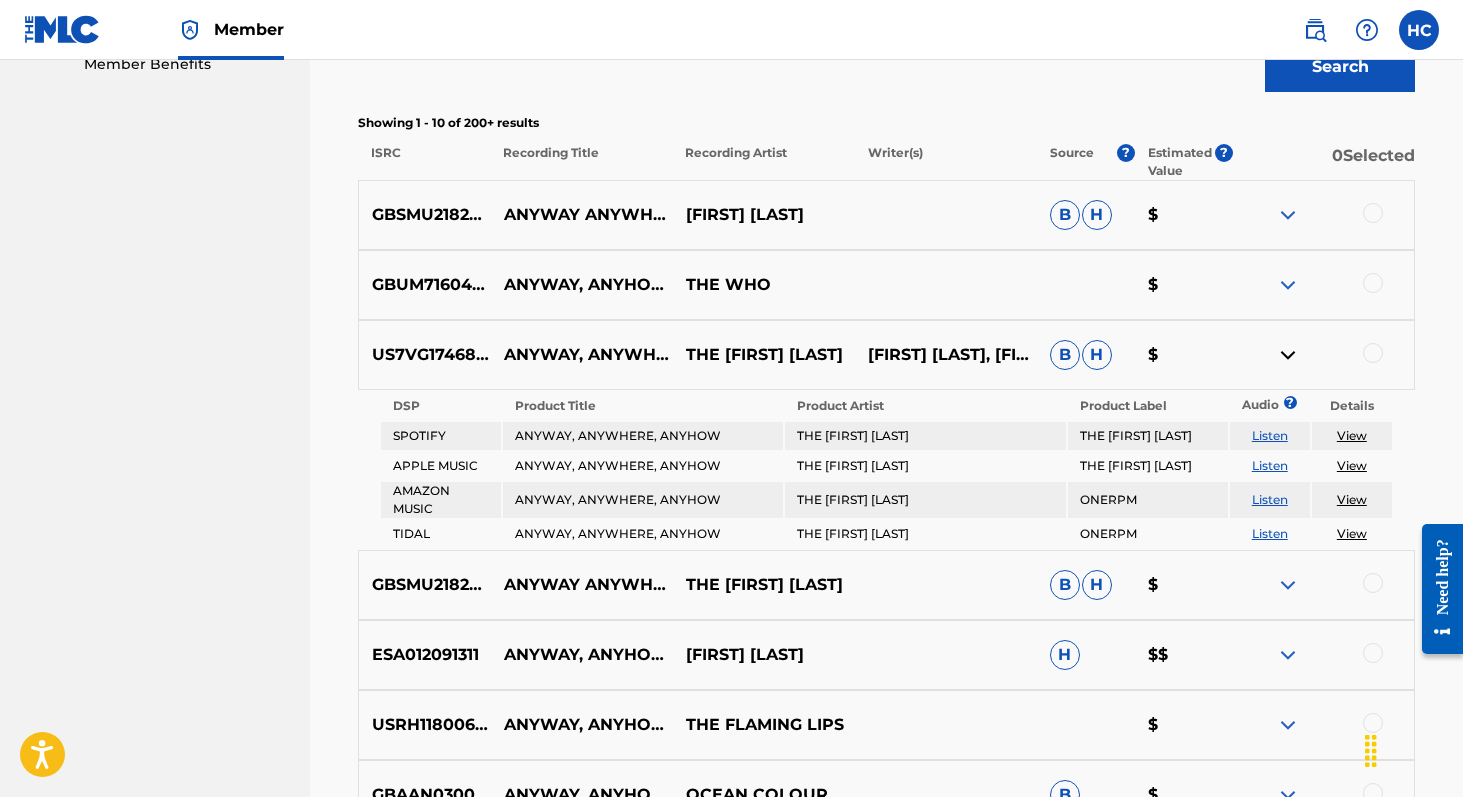 click at bounding box center [1373, 283] 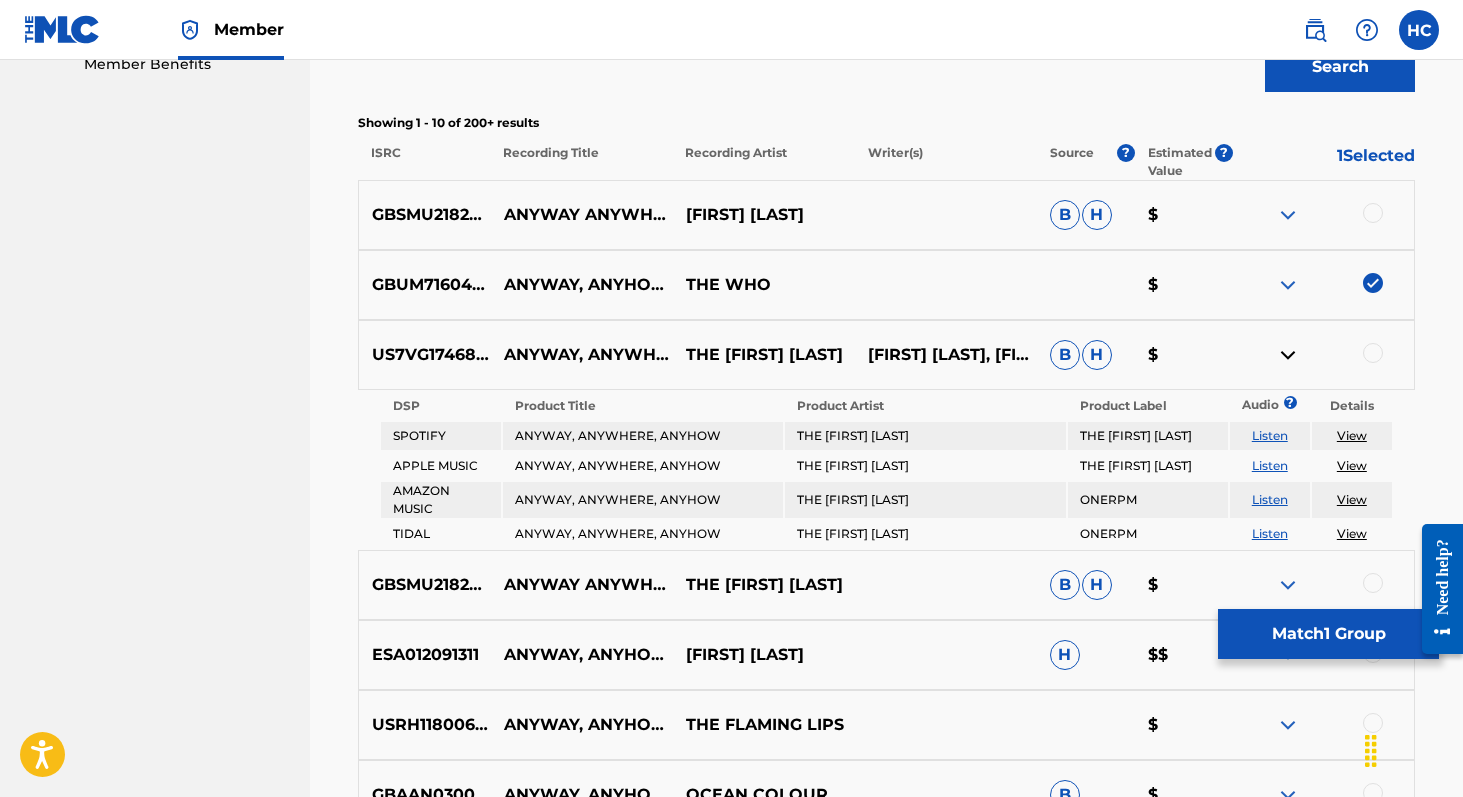 click on "Listen" at bounding box center [1270, 435] 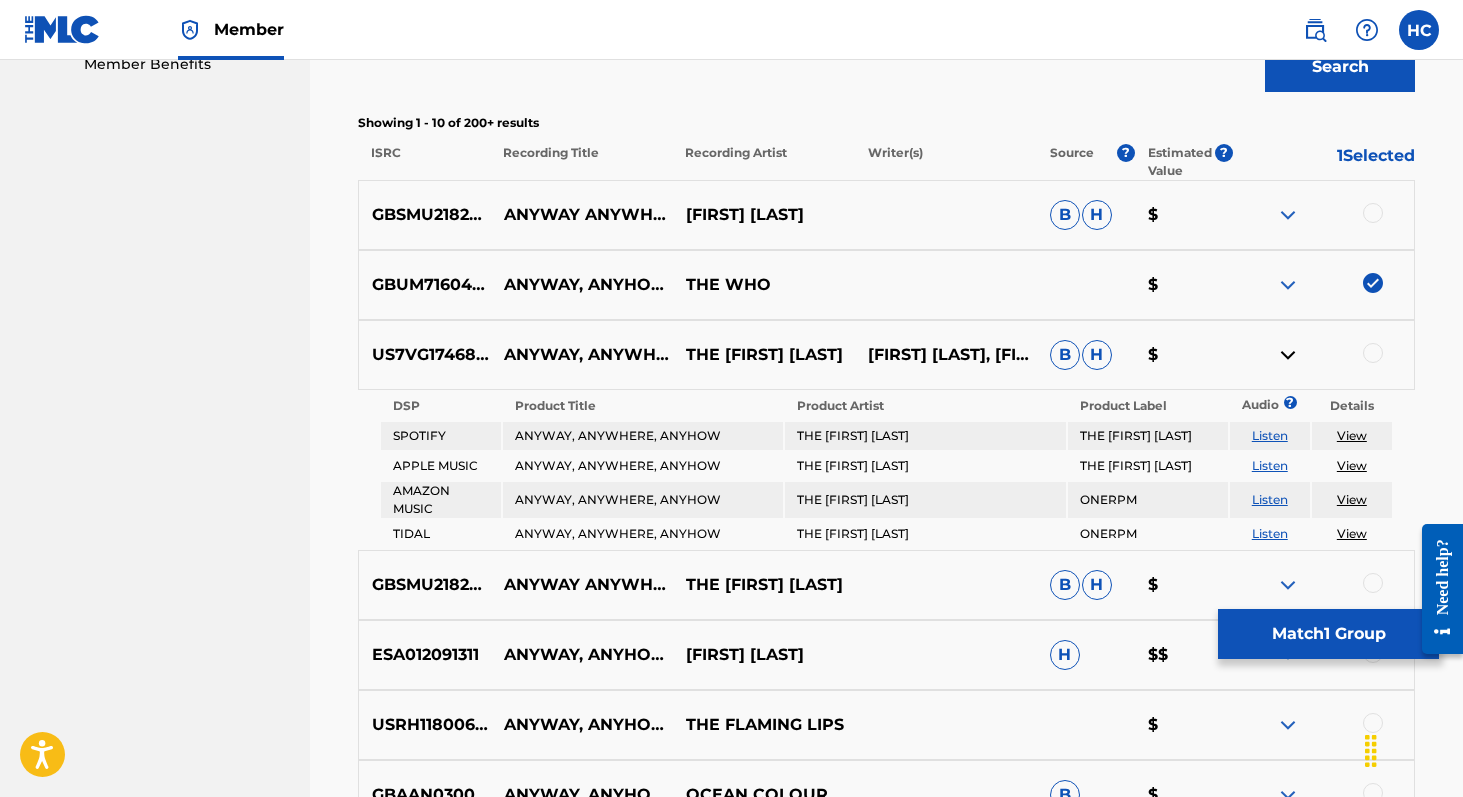 click at bounding box center (1288, 355) 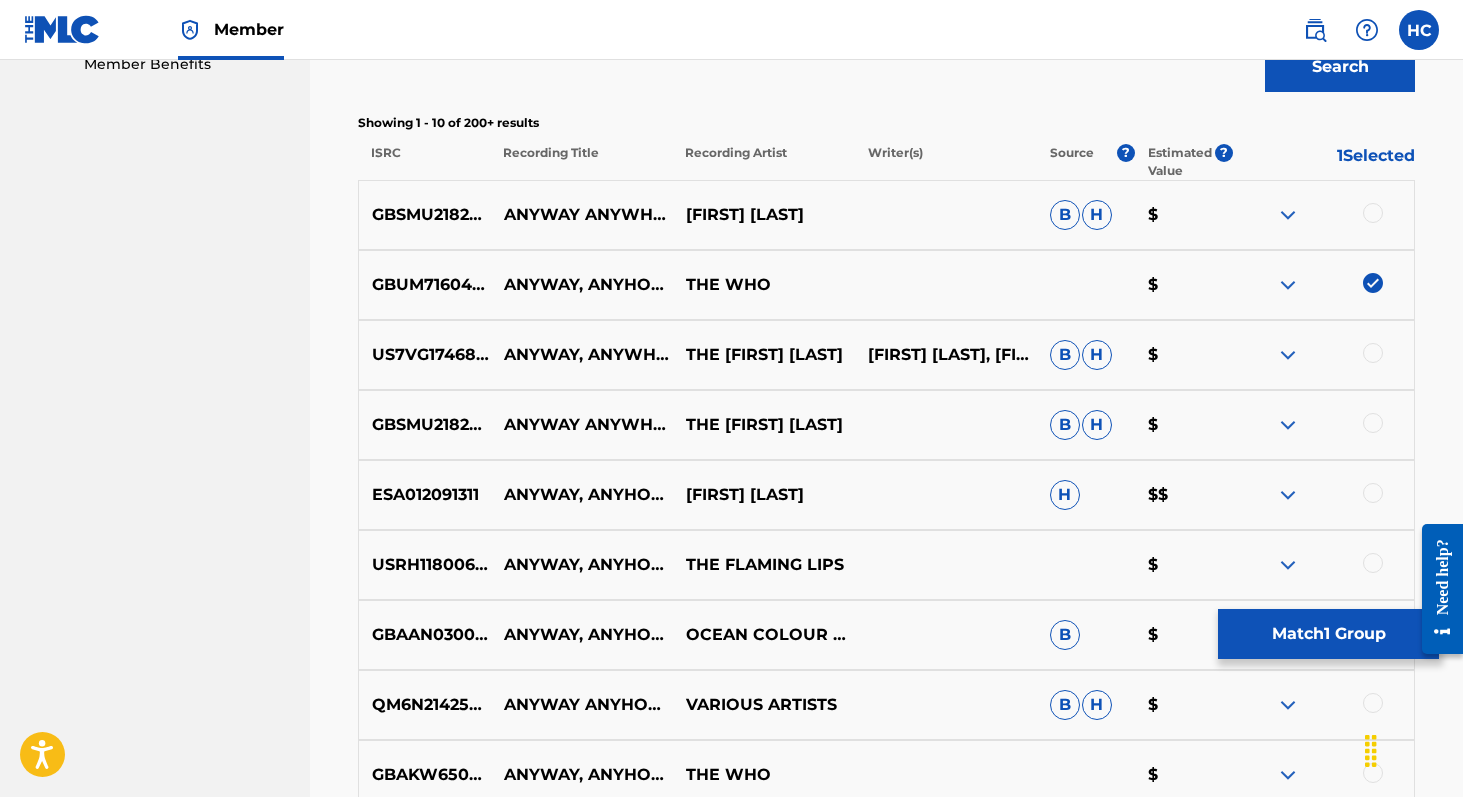 click at bounding box center (1288, 425) 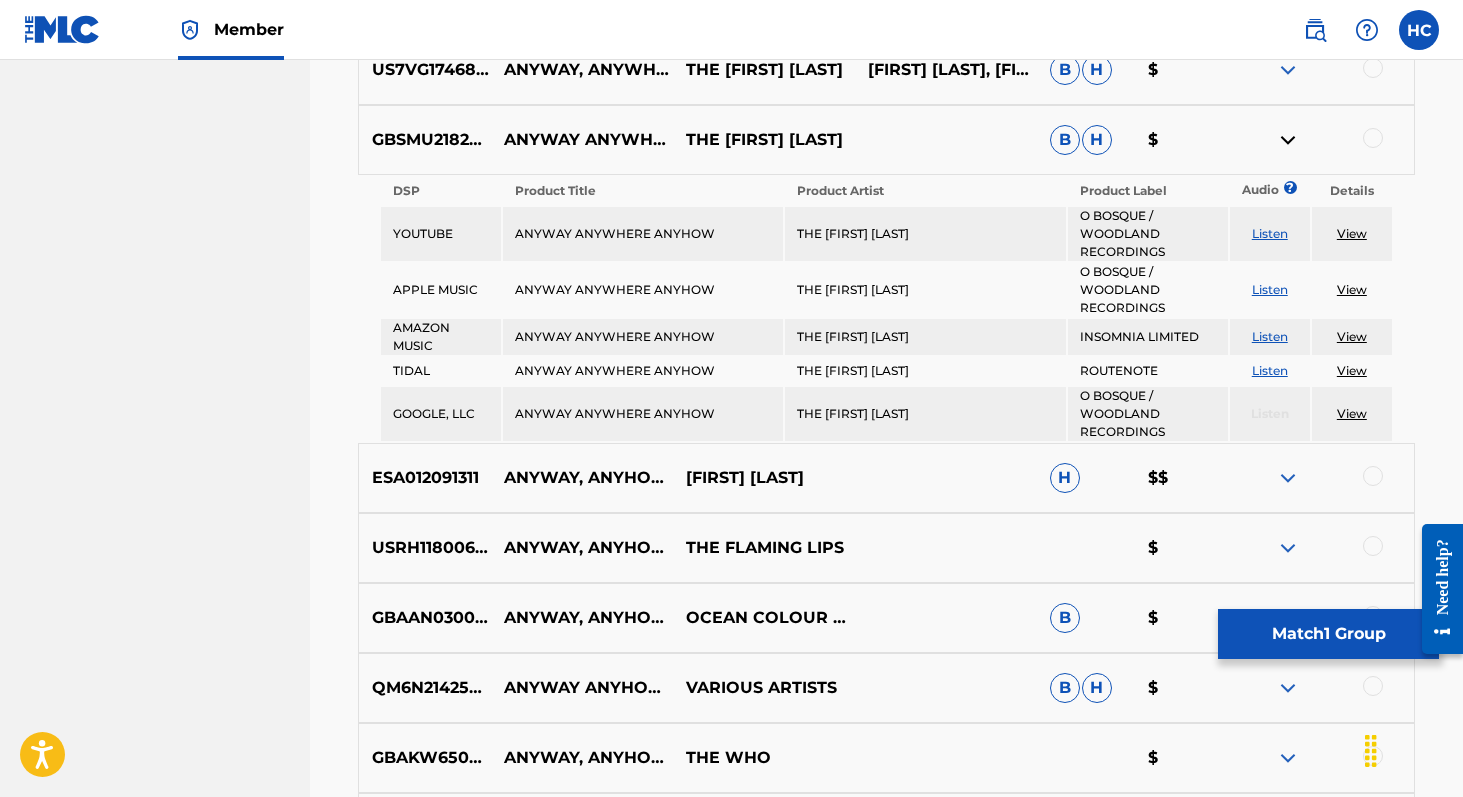 scroll, scrollTop: 955, scrollLeft: 0, axis: vertical 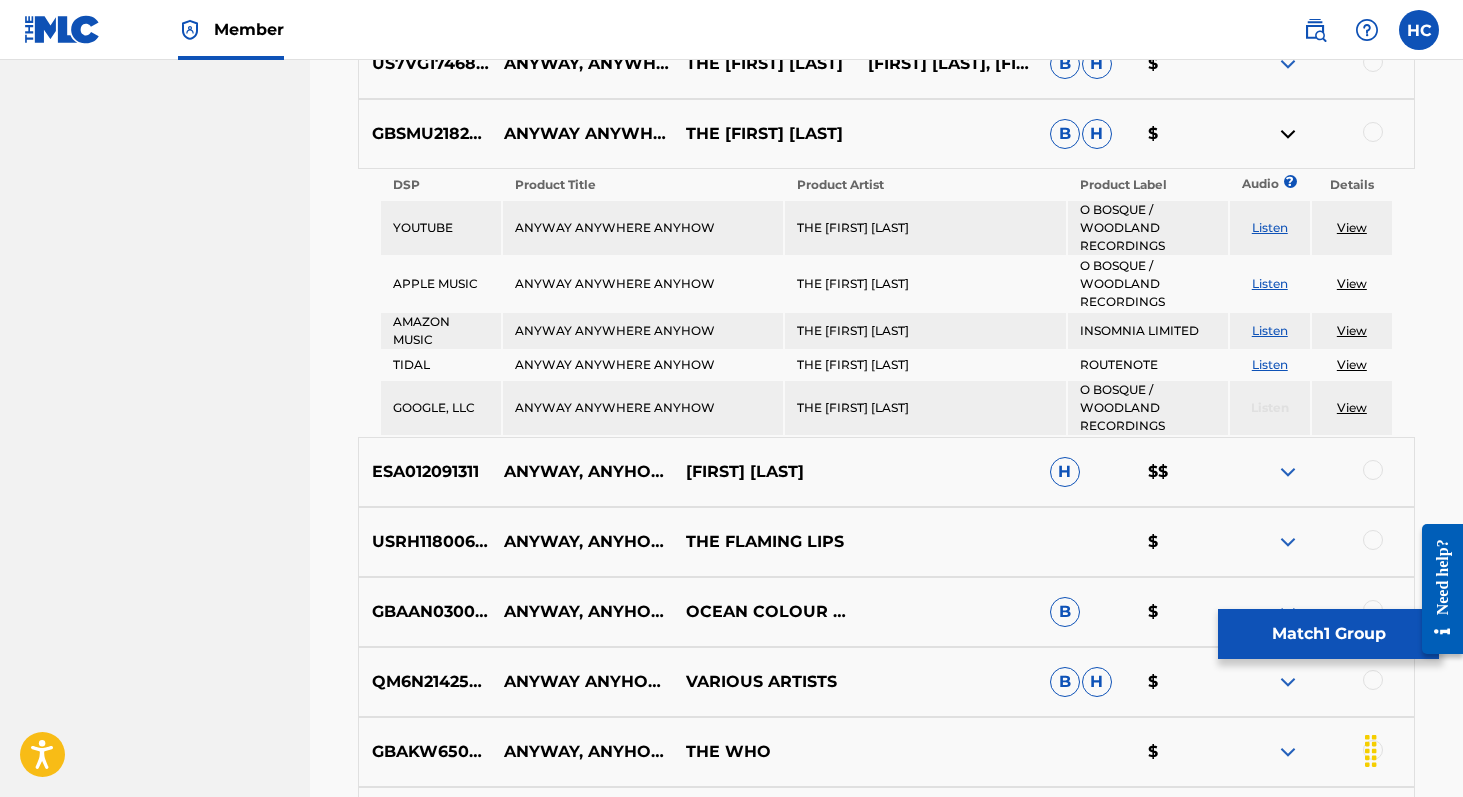 click at bounding box center [1288, 134] 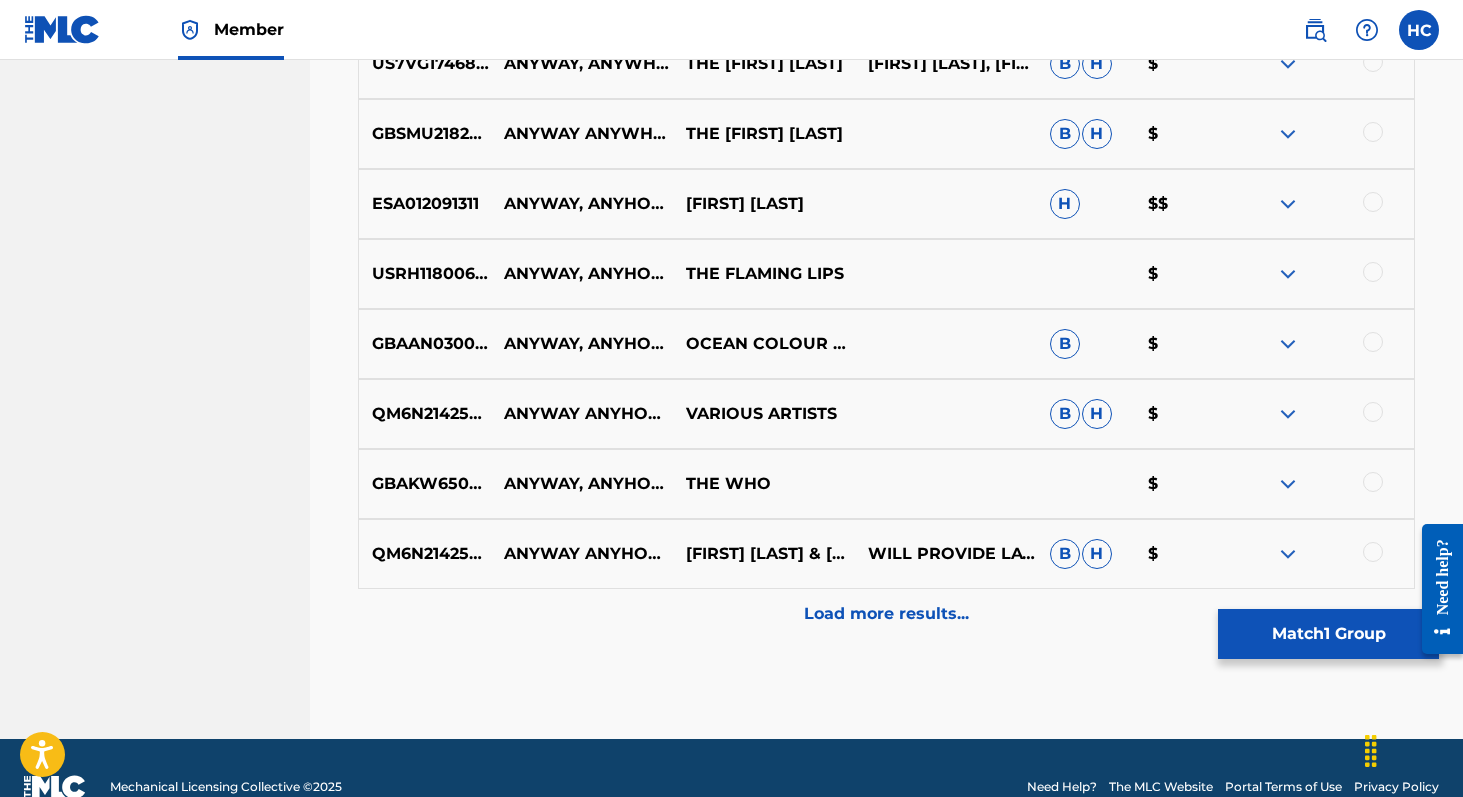 click at bounding box center (1288, 204) 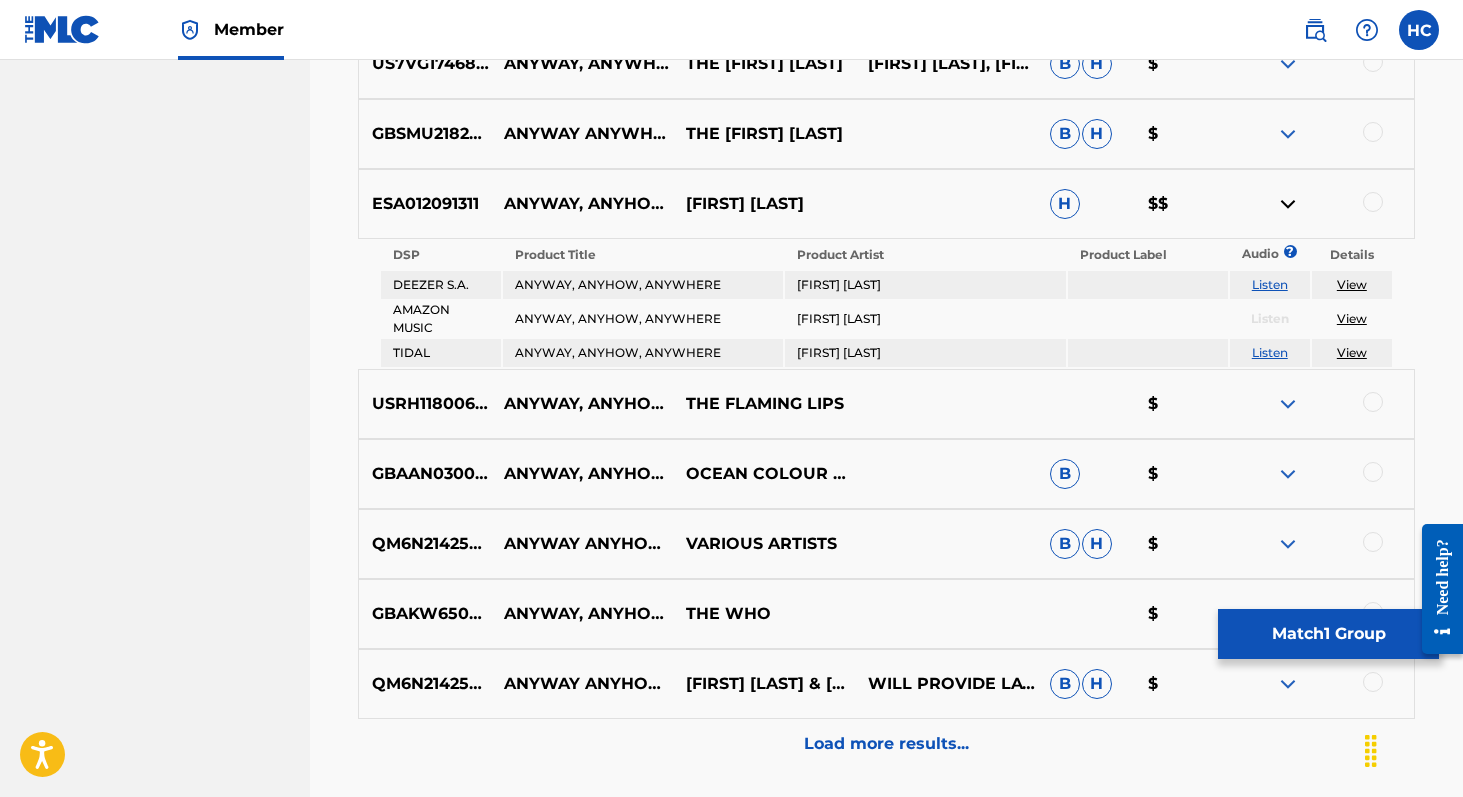 click on "Listen" at bounding box center [1270, 284] 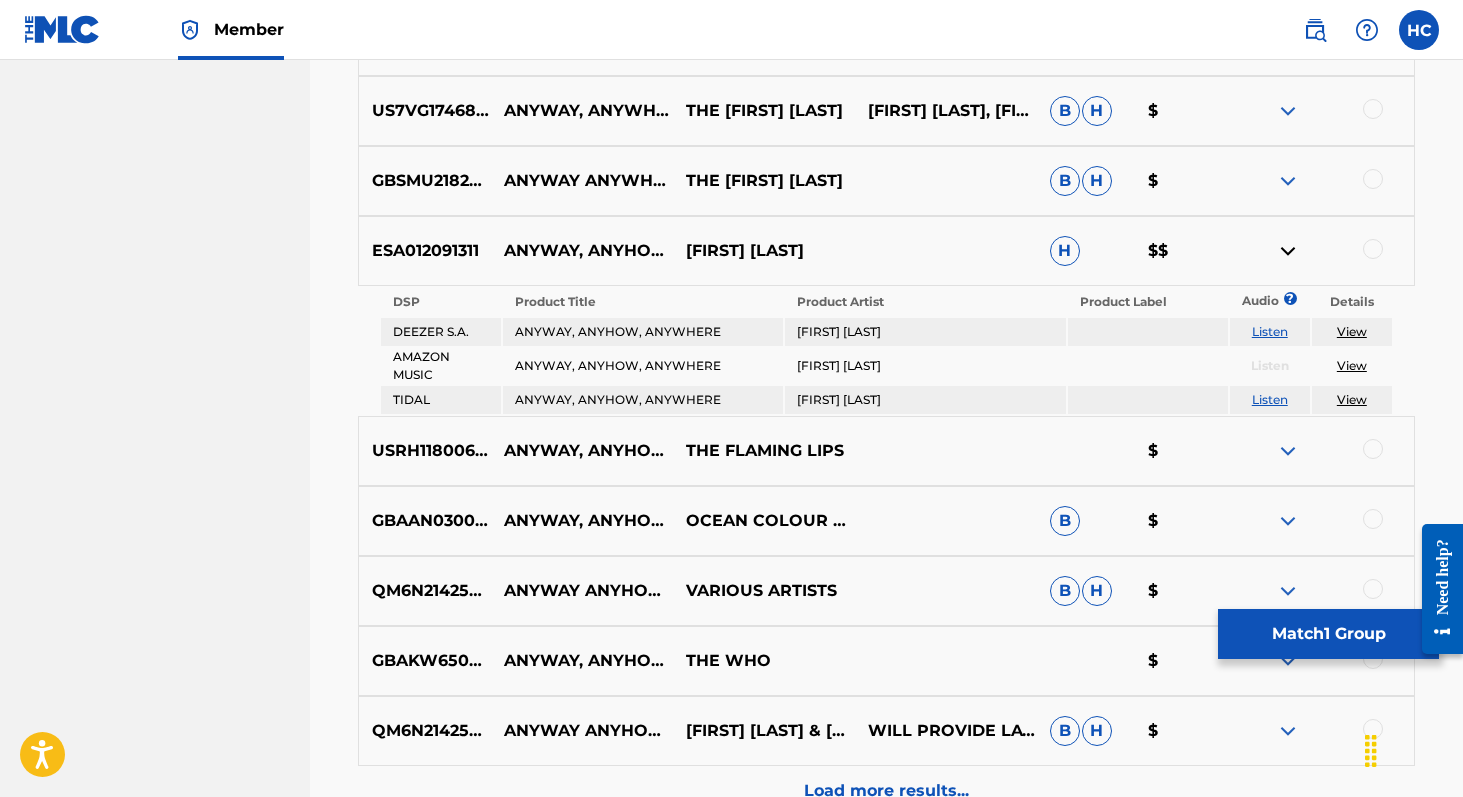 scroll, scrollTop: 907, scrollLeft: 0, axis: vertical 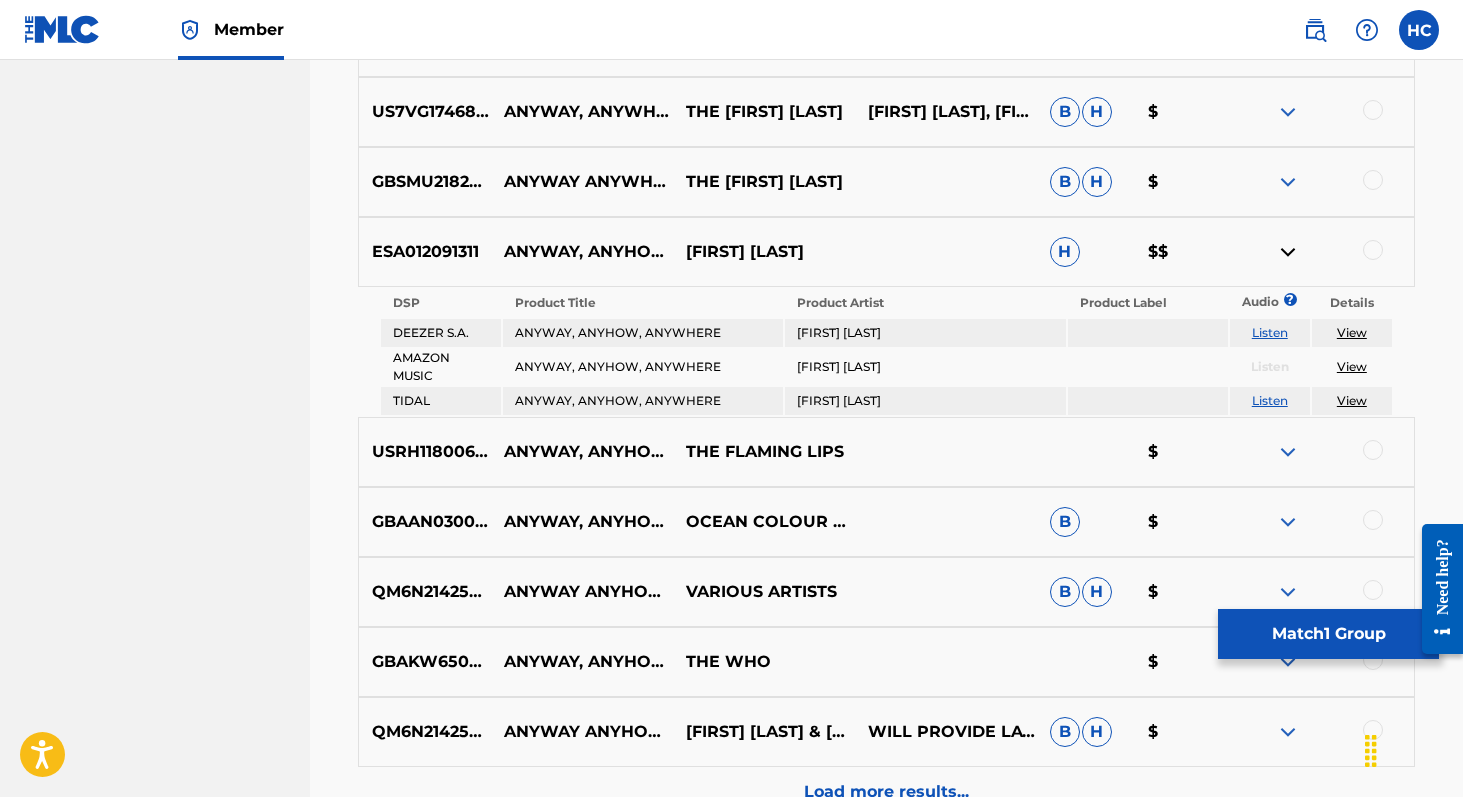 click at bounding box center (1288, 252) 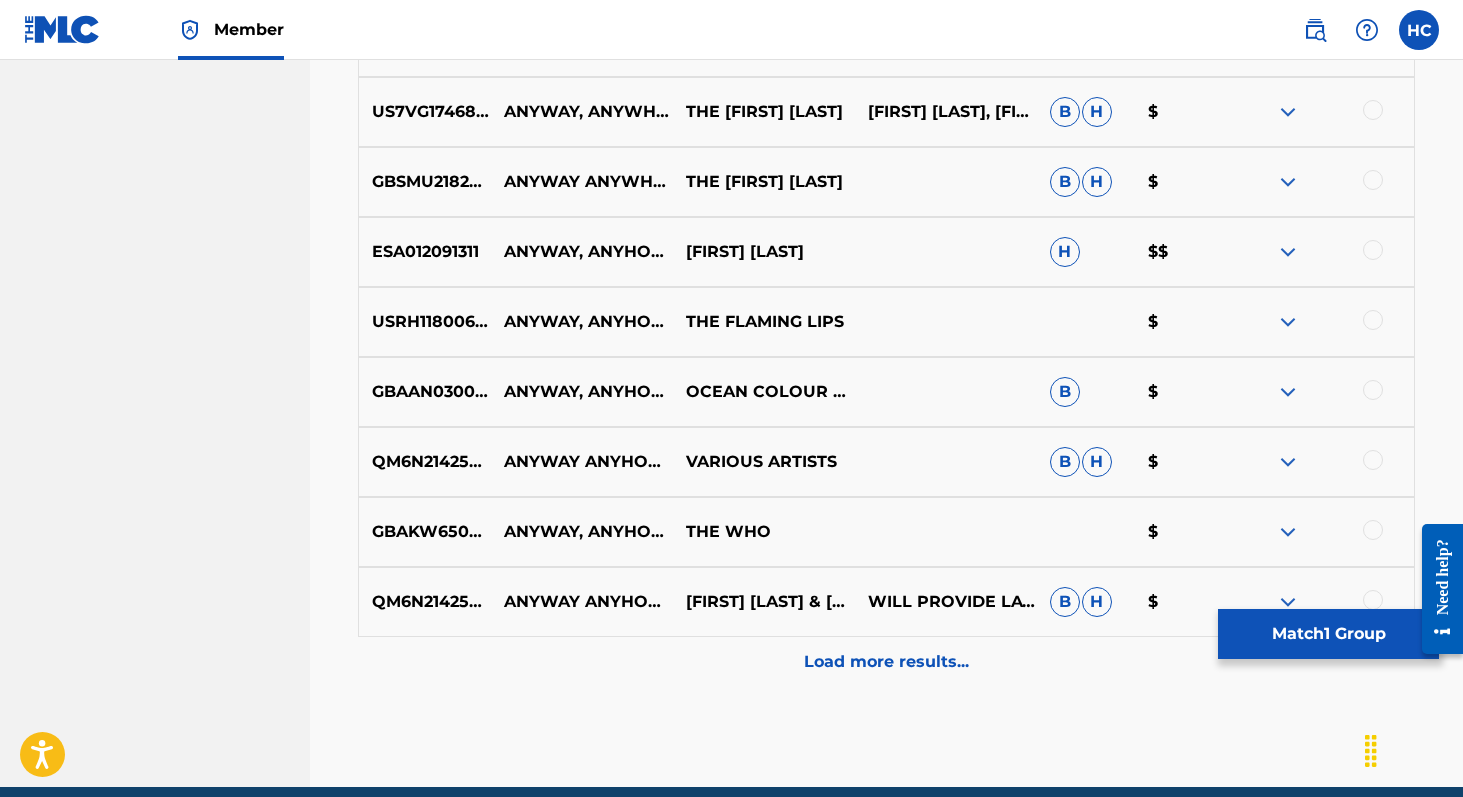 click at bounding box center (1288, 322) 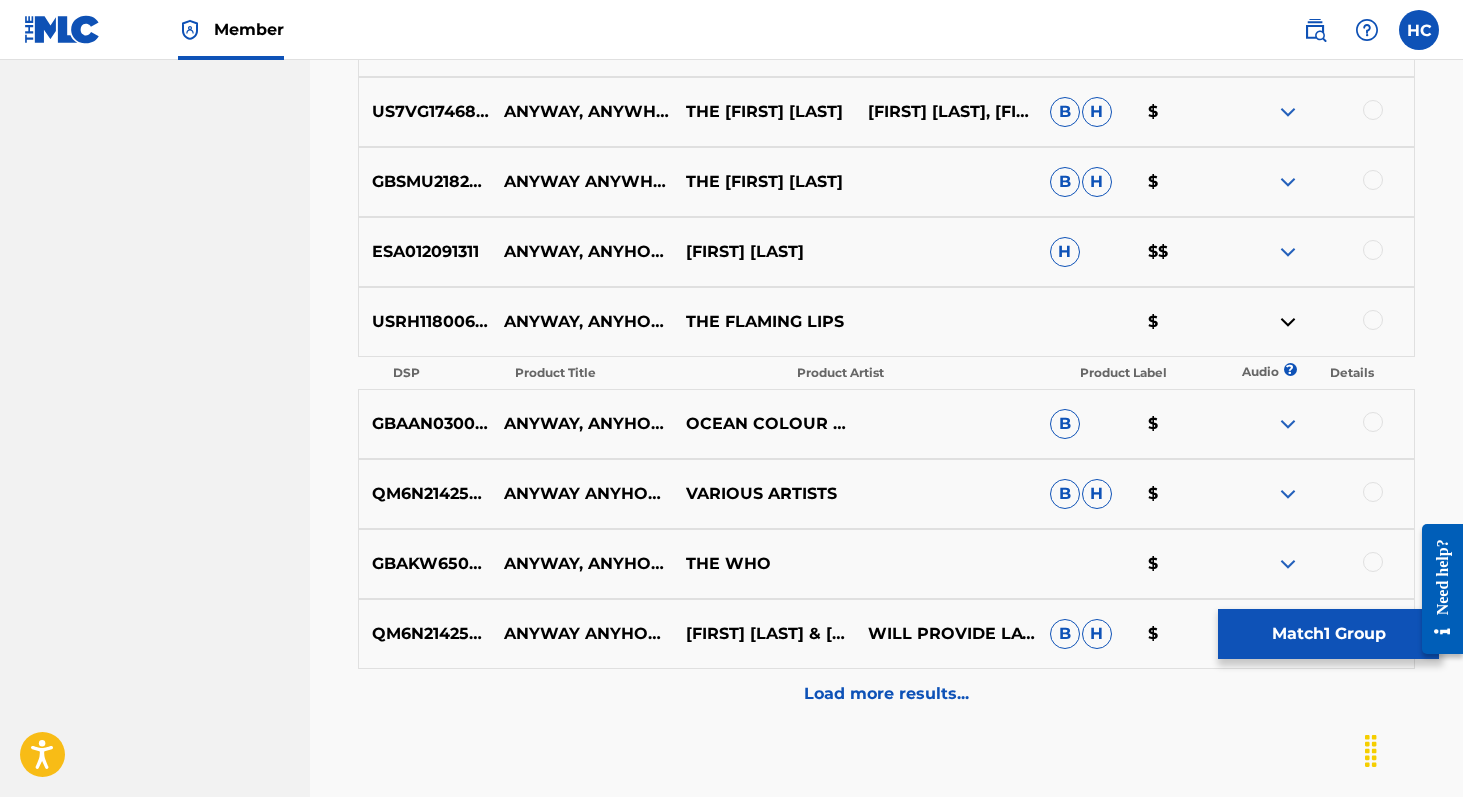 click at bounding box center [1288, 322] 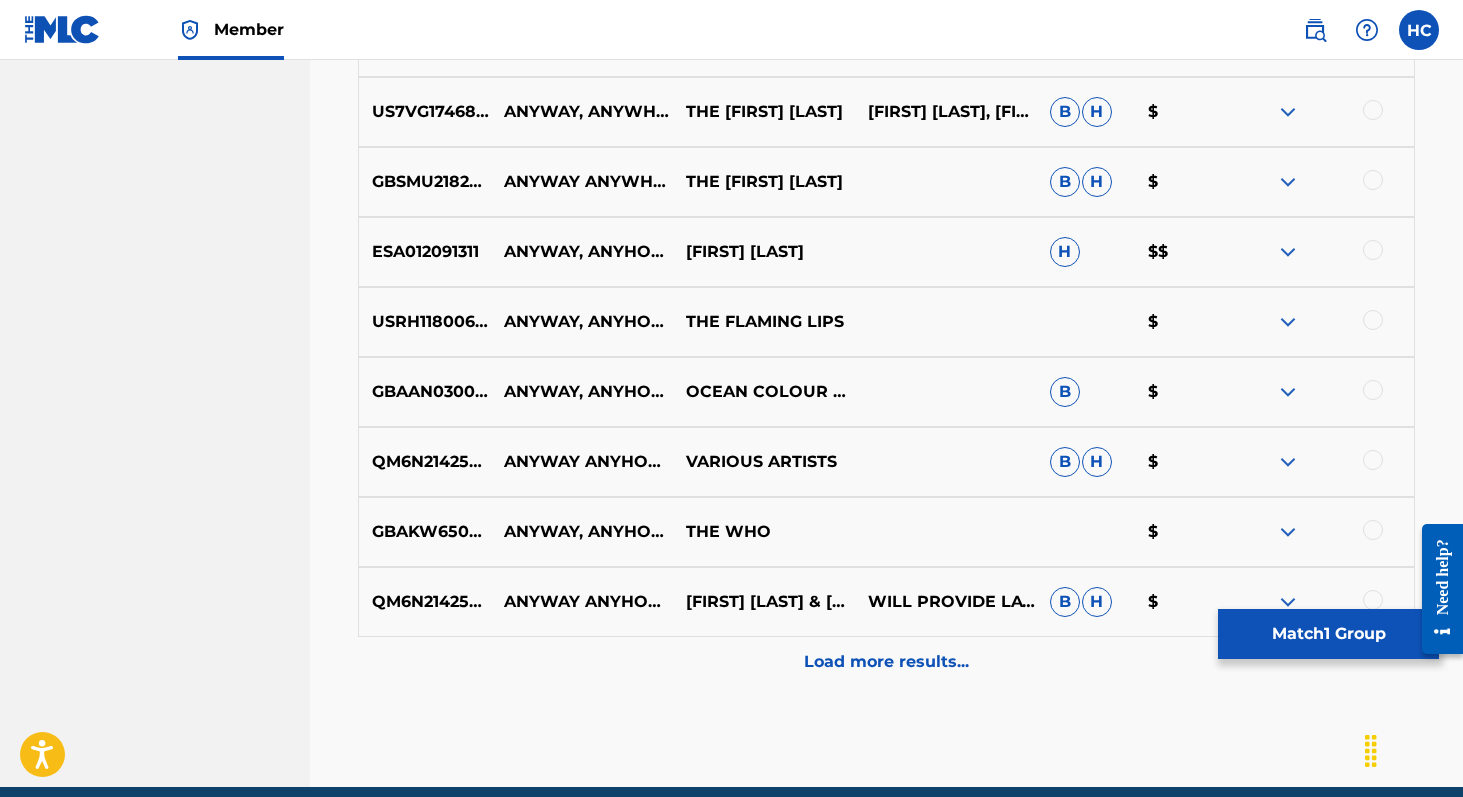 click at bounding box center [1288, 392] 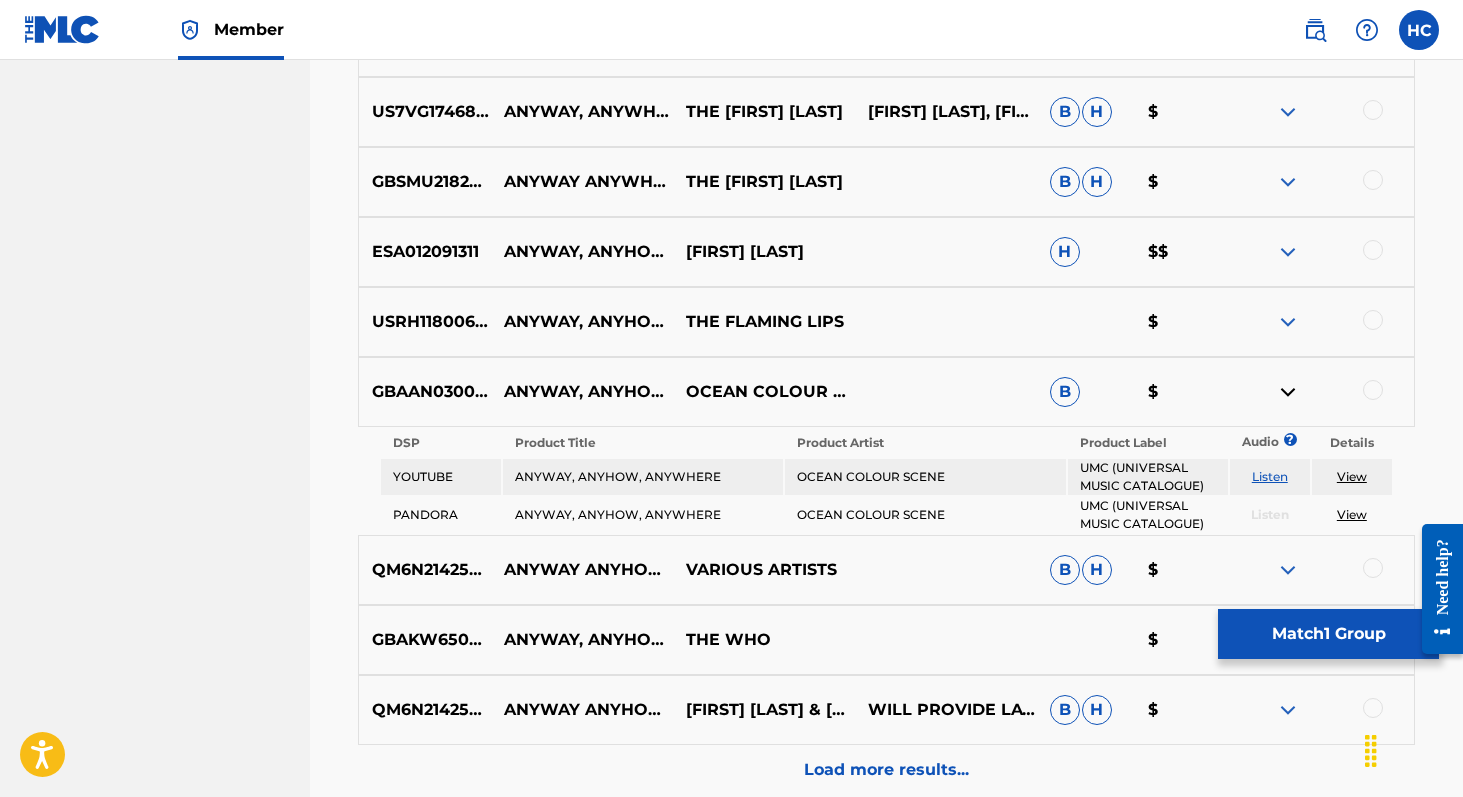click on "Listen" at bounding box center [1270, 476] 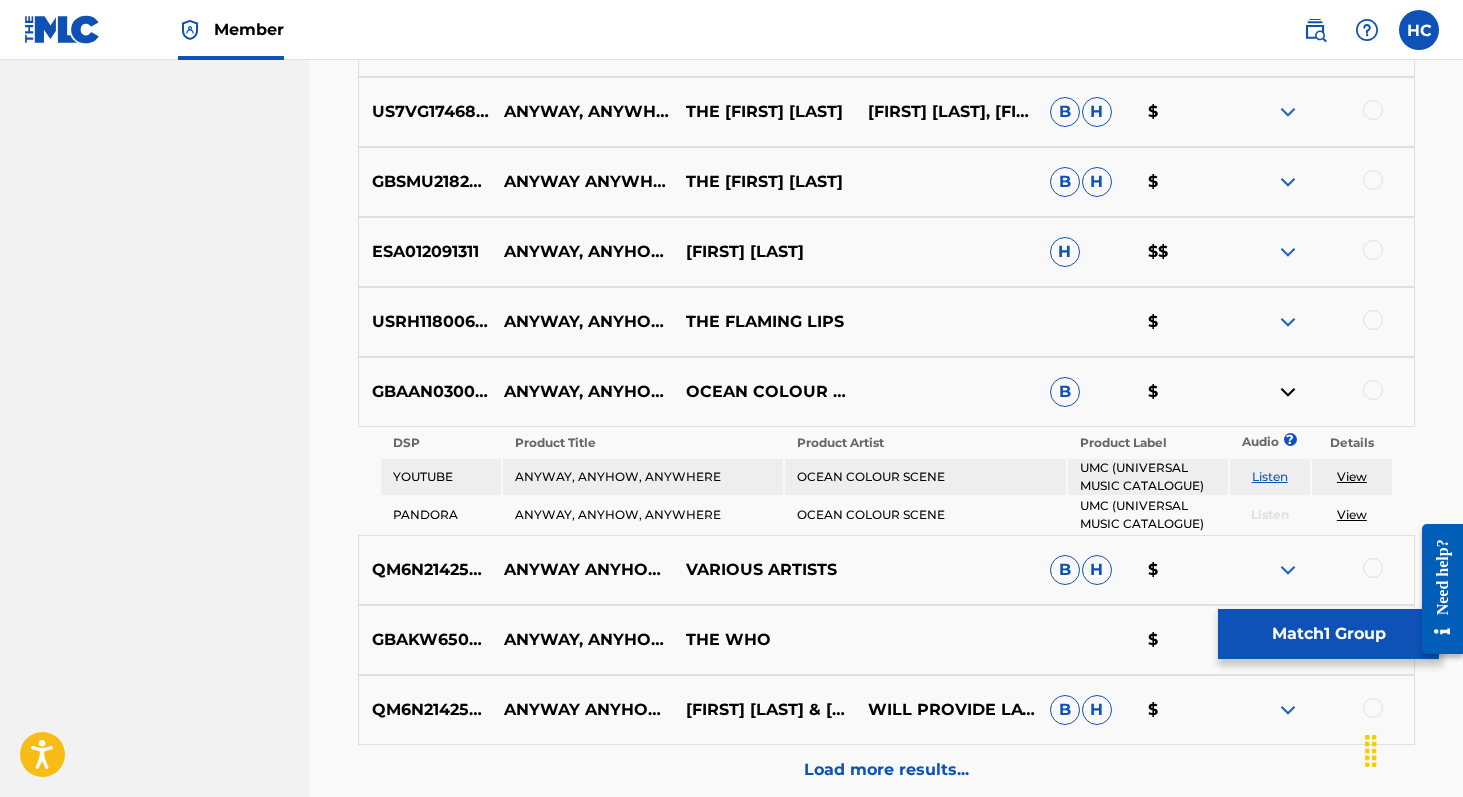 click at bounding box center [1373, 390] 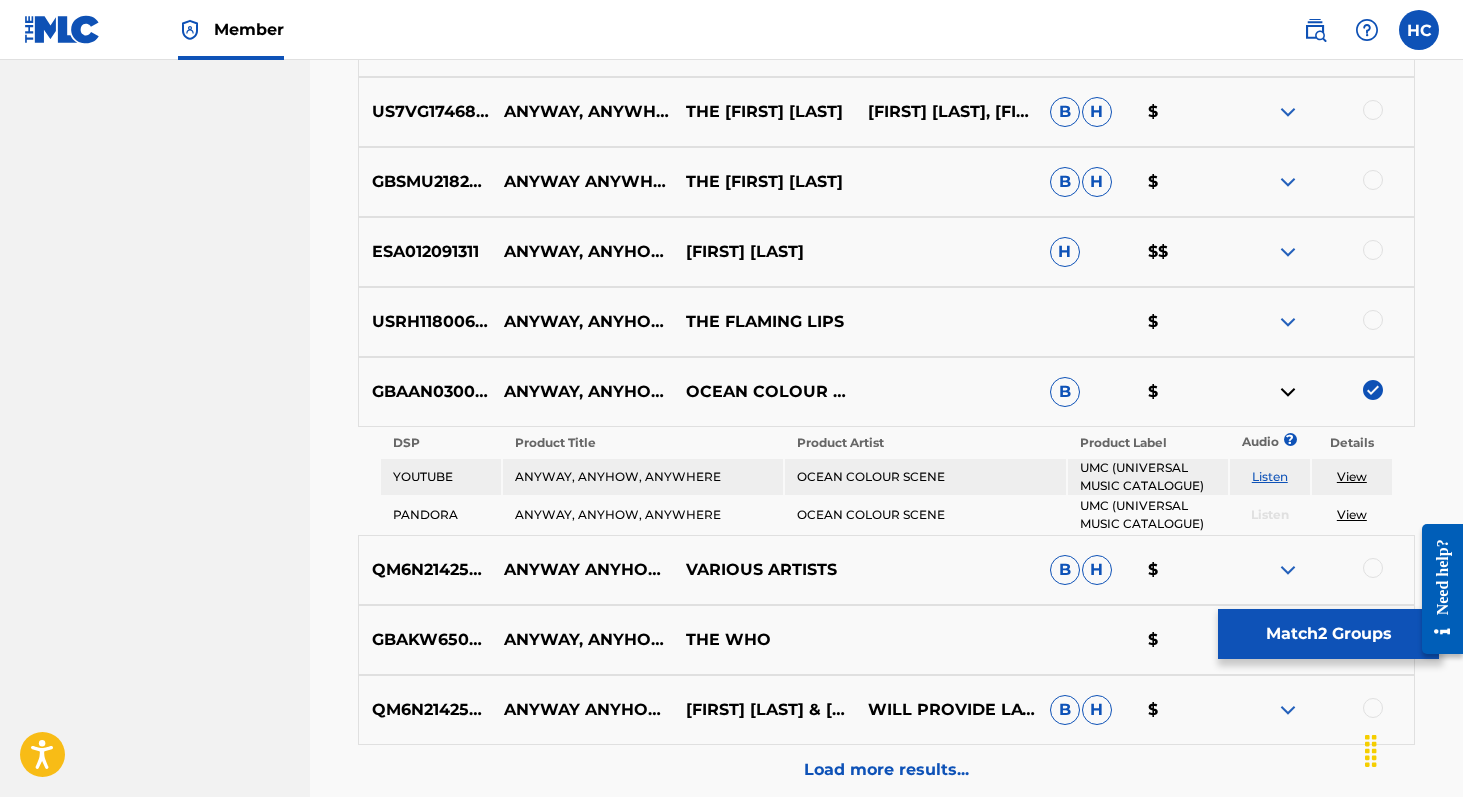 click at bounding box center [1288, 392] 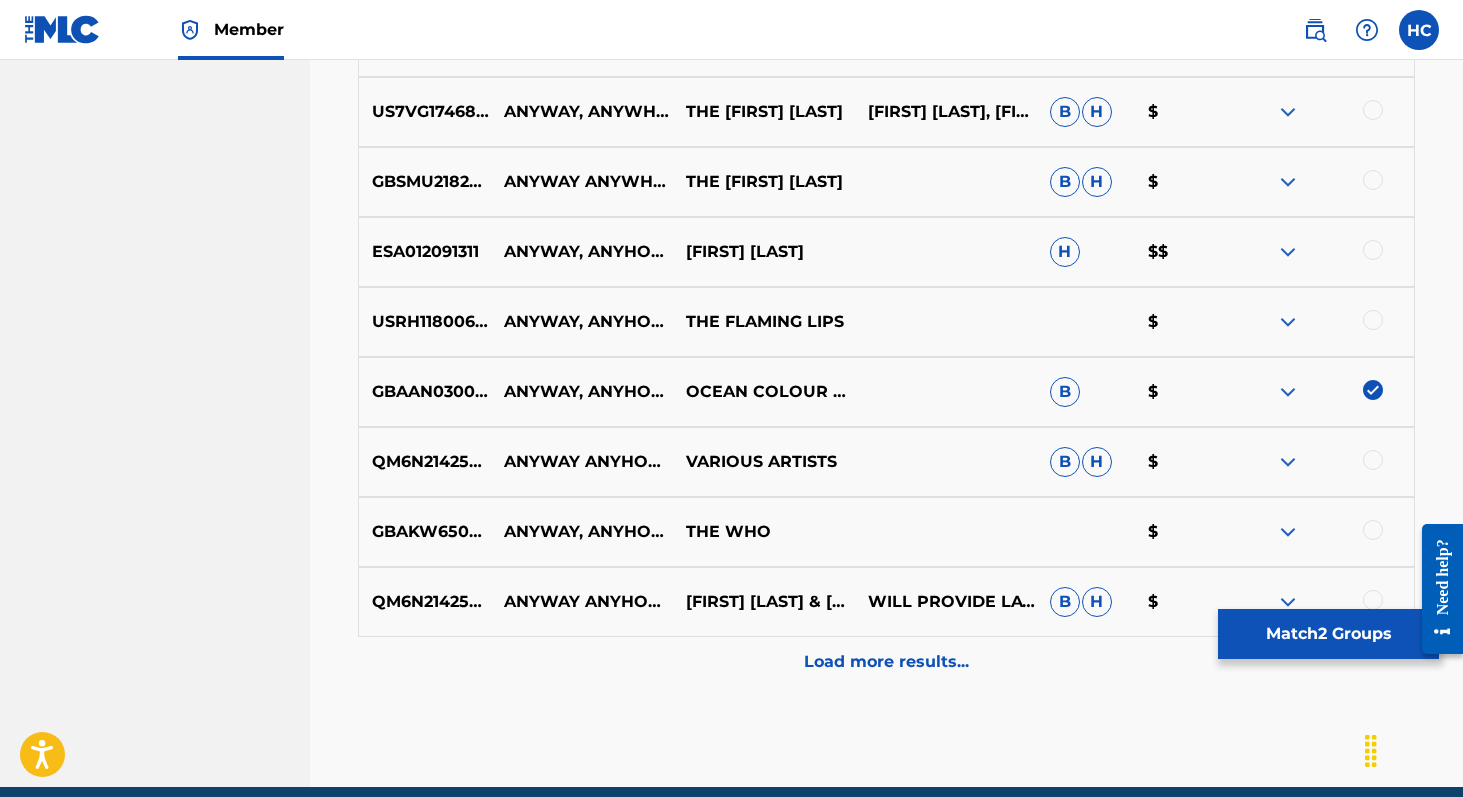click at bounding box center (1288, 462) 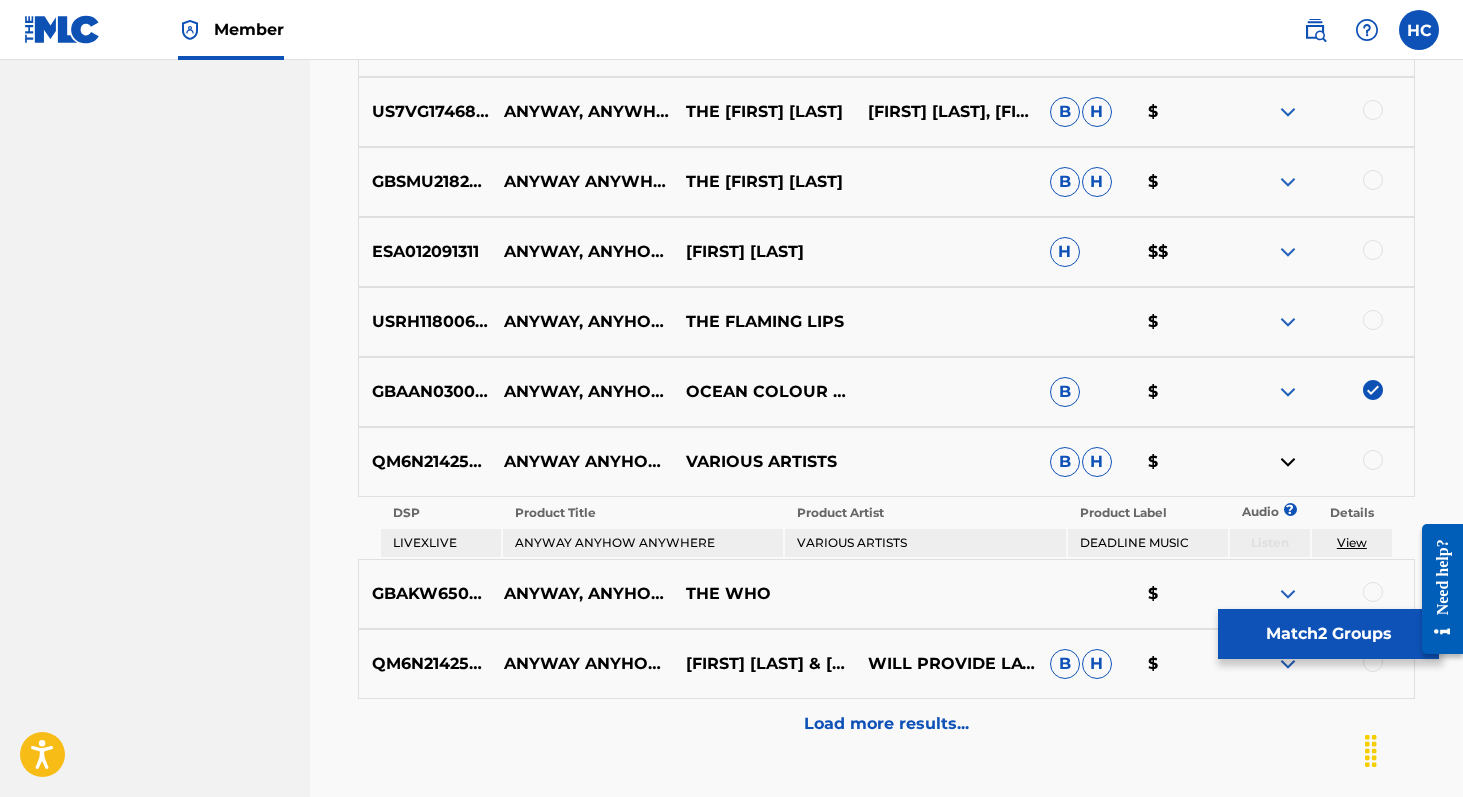 click at bounding box center (1288, 462) 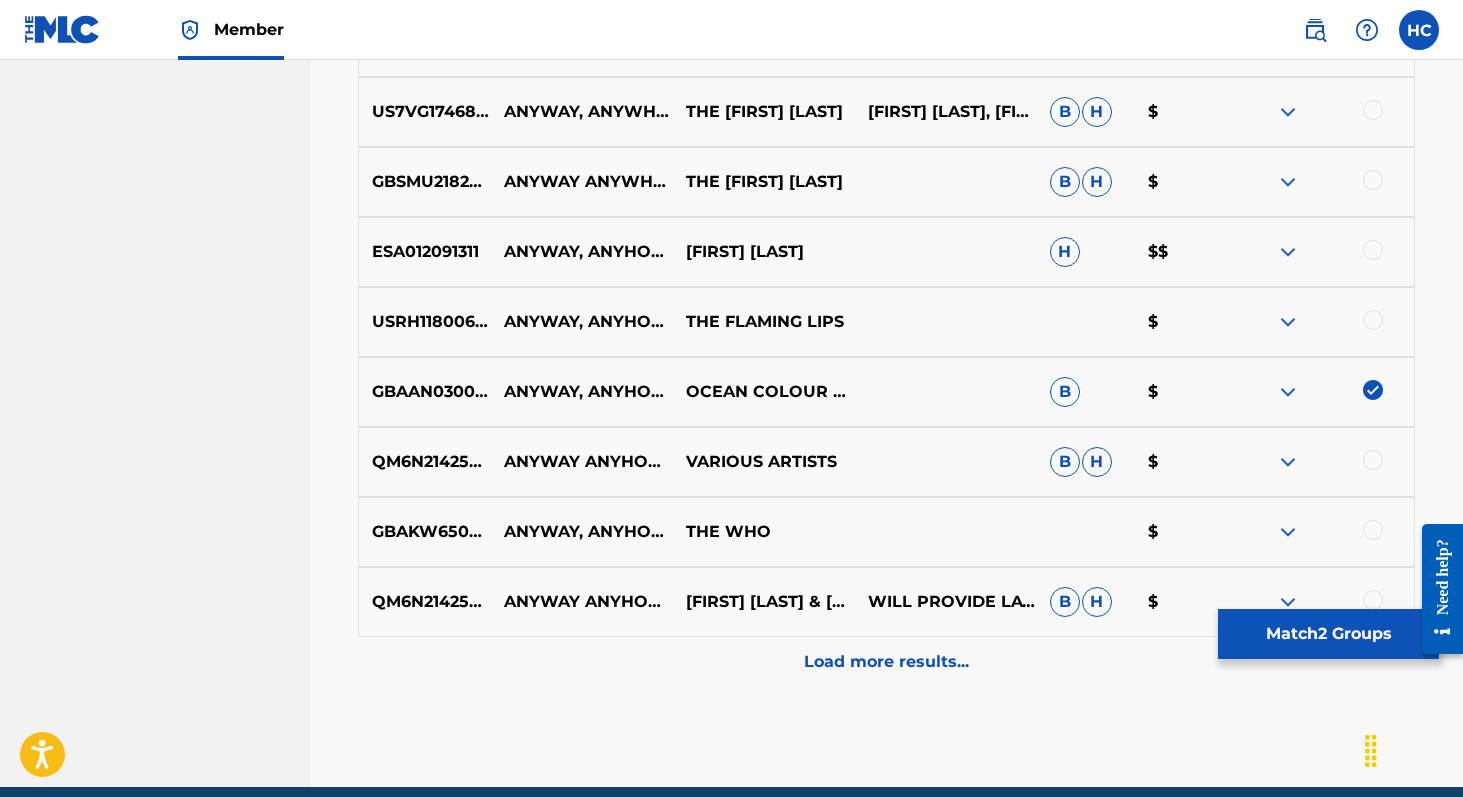 click at bounding box center (1288, 532) 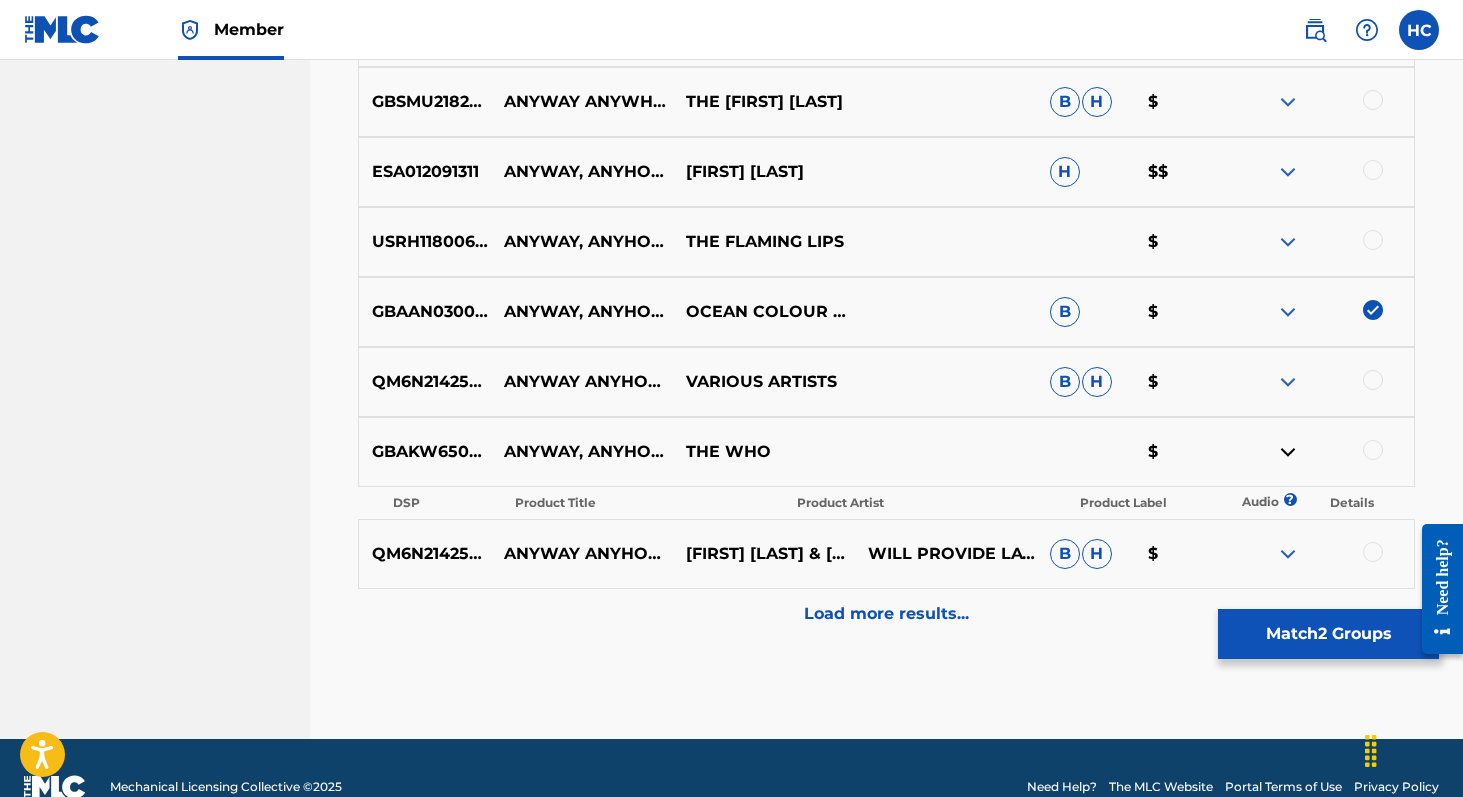 scroll, scrollTop: 1025, scrollLeft: 0, axis: vertical 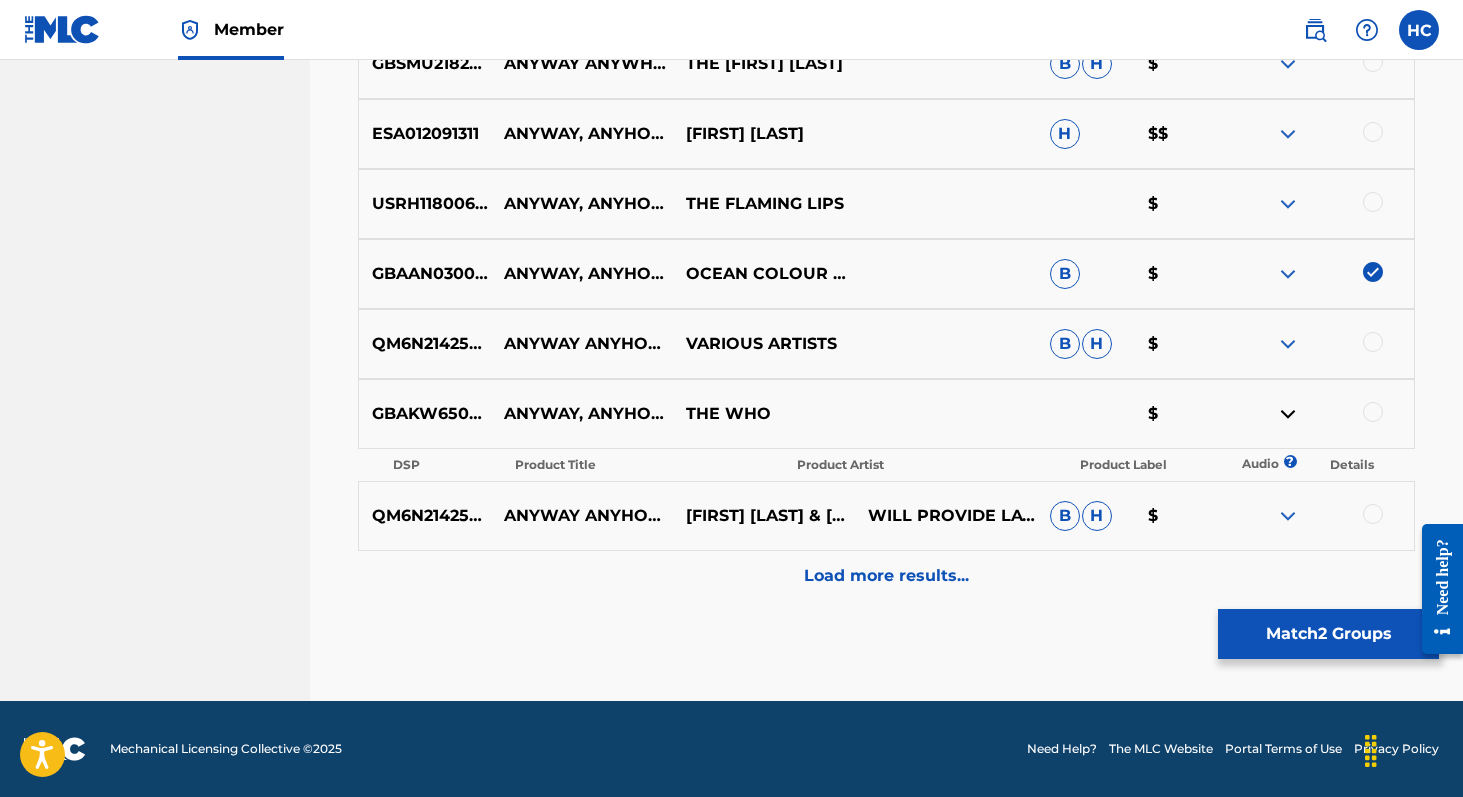click at bounding box center [1288, 414] 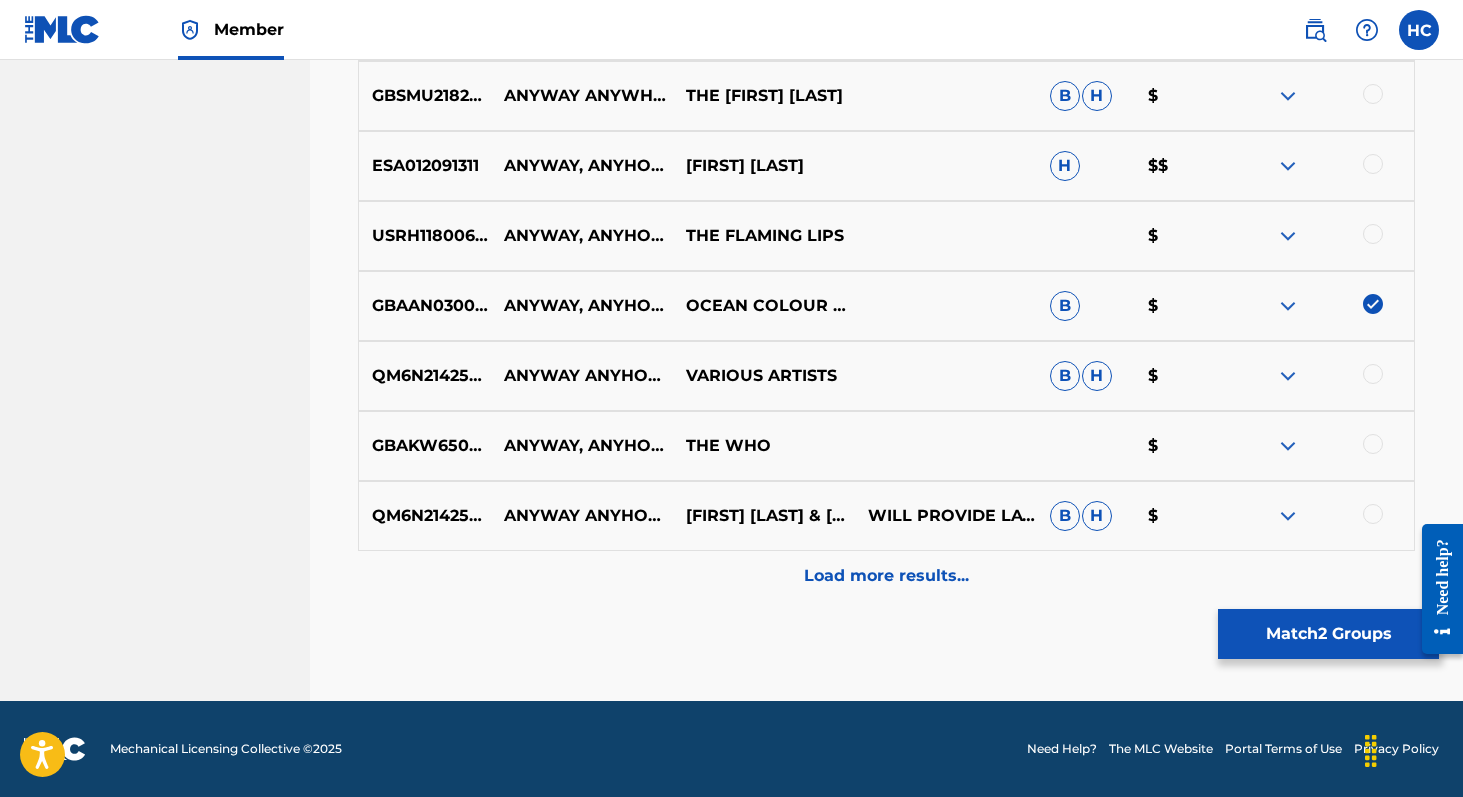 click at bounding box center [1288, 516] 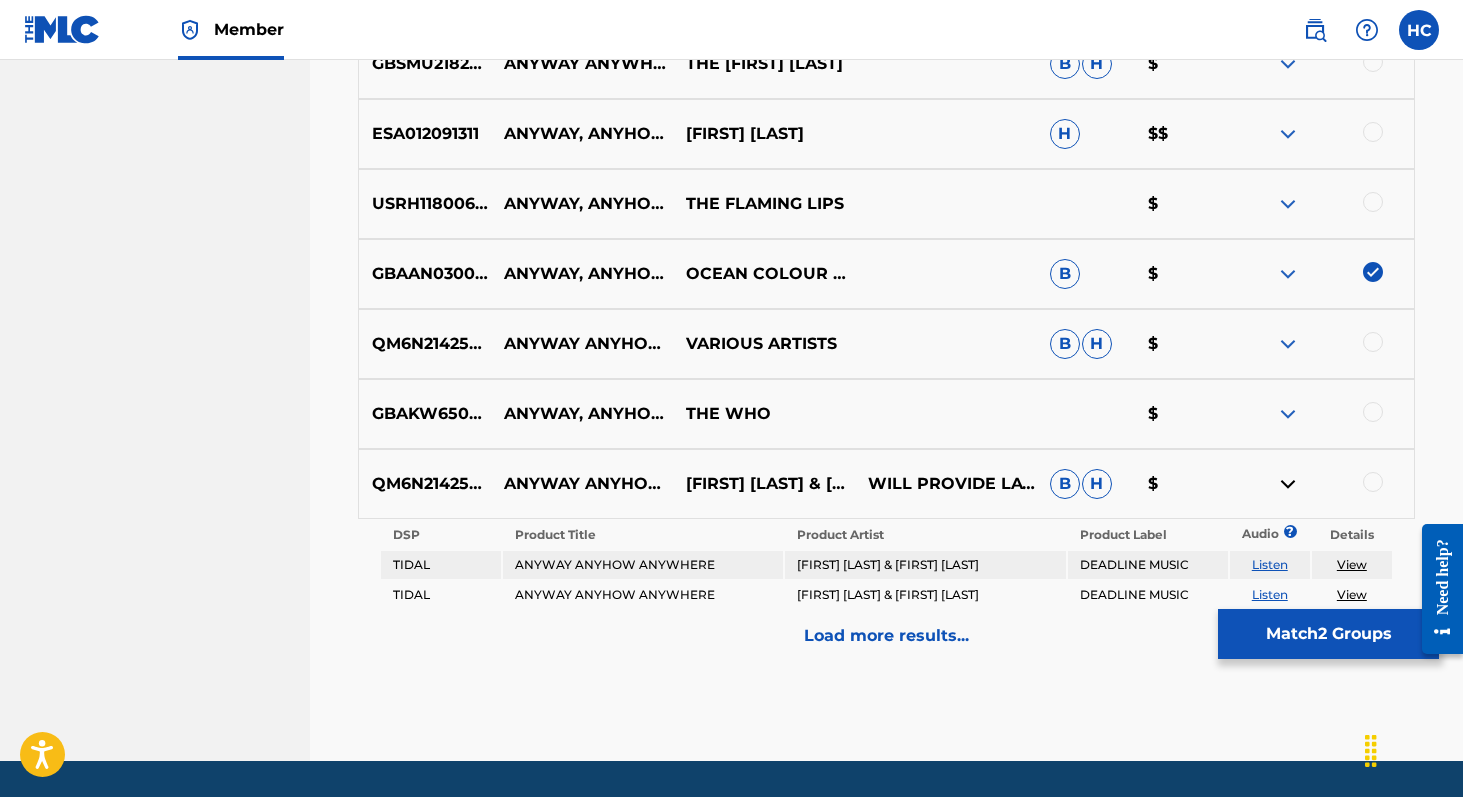 scroll, scrollTop: 1085, scrollLeft: 0, axis: vertical 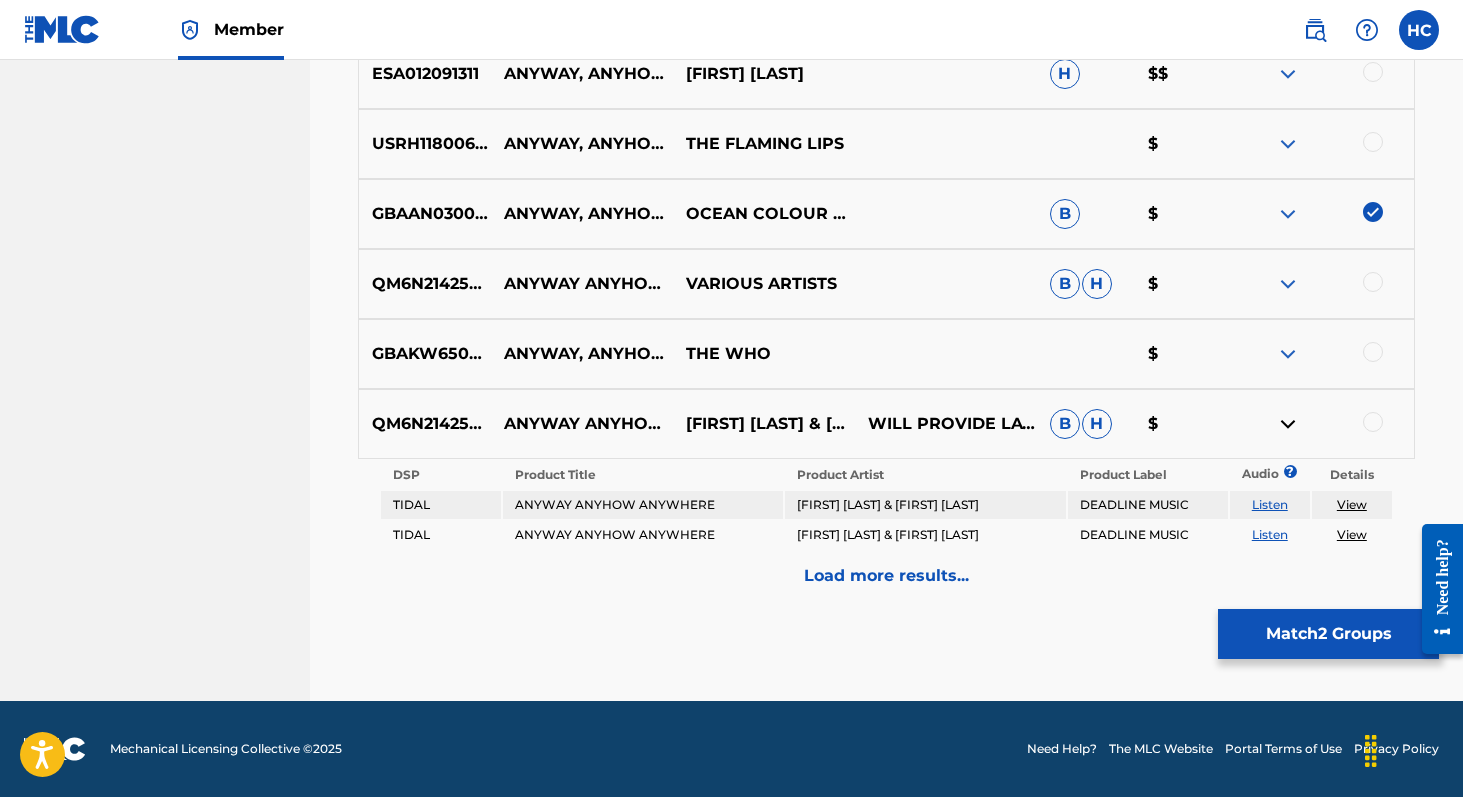 click on "Listen" at bounding box center [1270, 504] 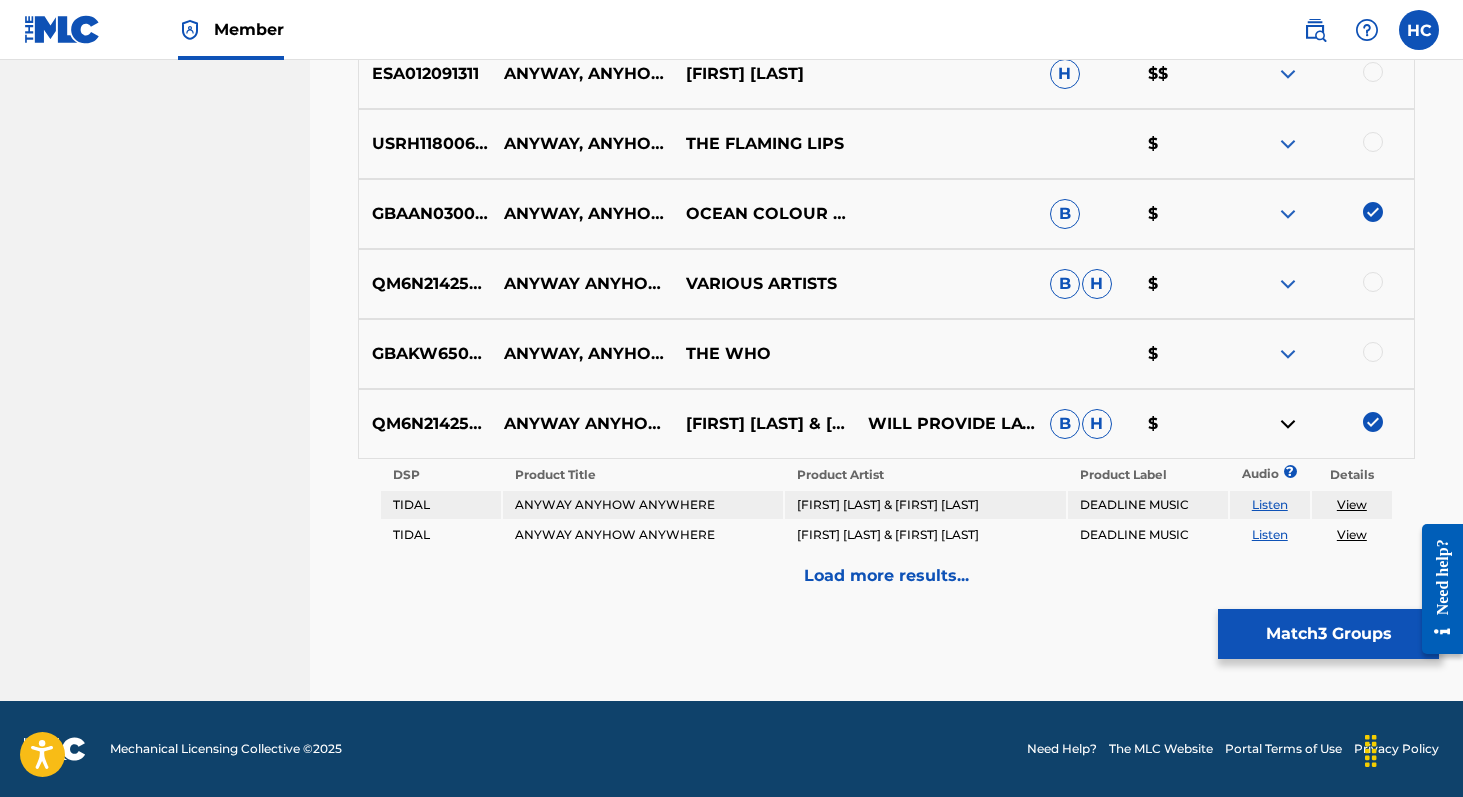click on "Load more results..." at bounding box center [886, 576] 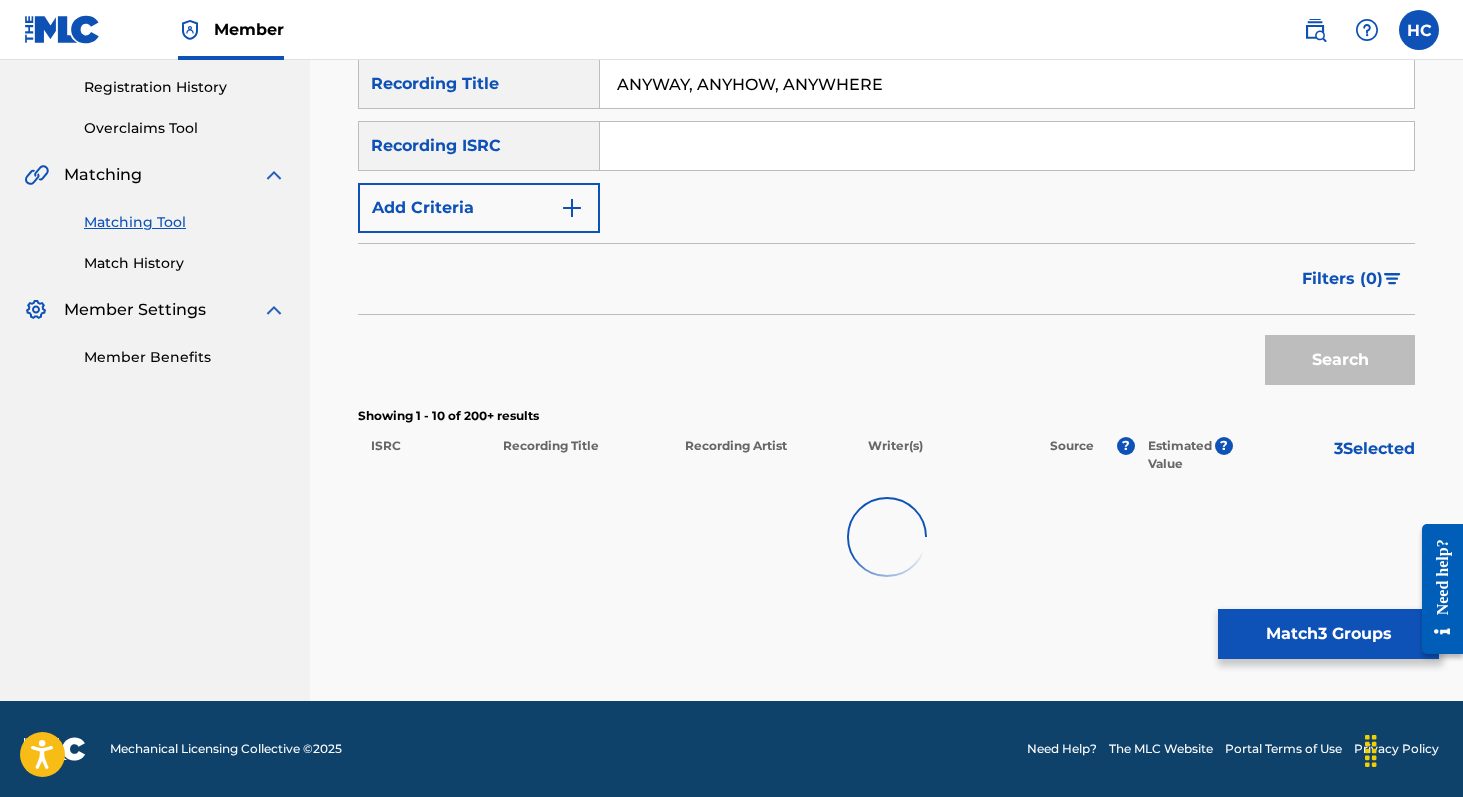 scroll, scrollTop: 1085, scrollLeft: 0, axis: vertical 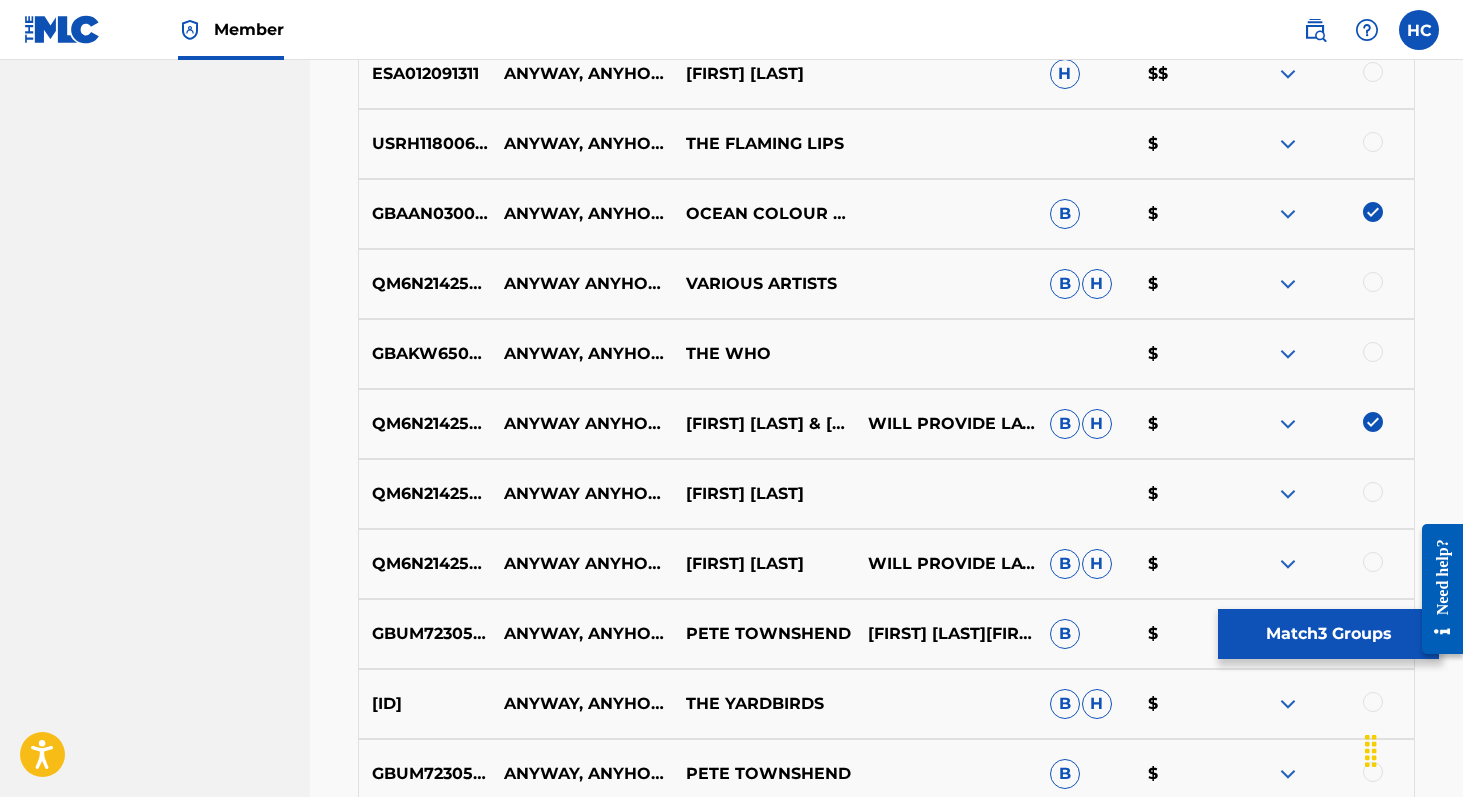 click at bounding box center [1288, 494] 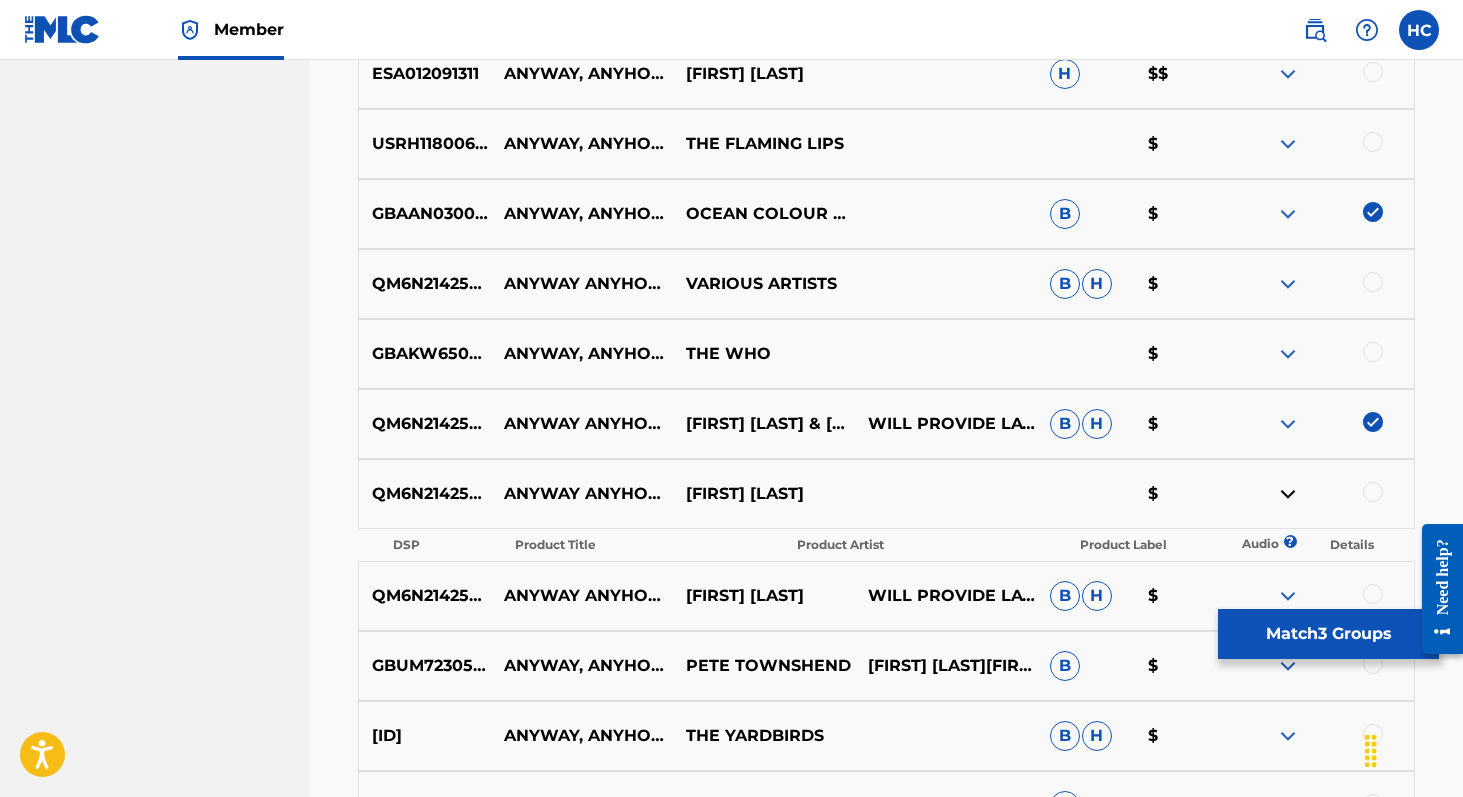 click at bounding box center (1288, 494) 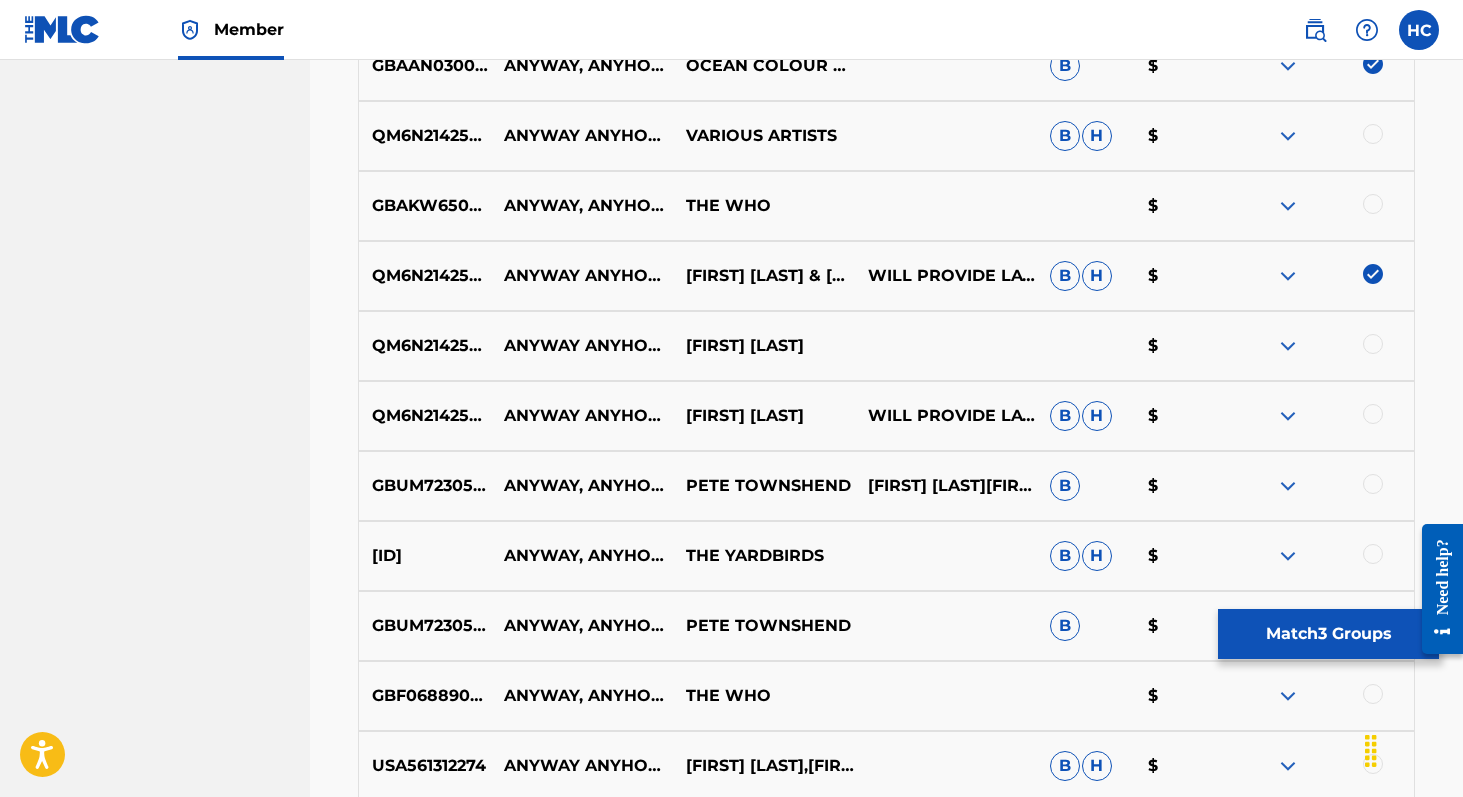 scroll, scrollTop: 1279, scrollLeft: 0, axis: vertical 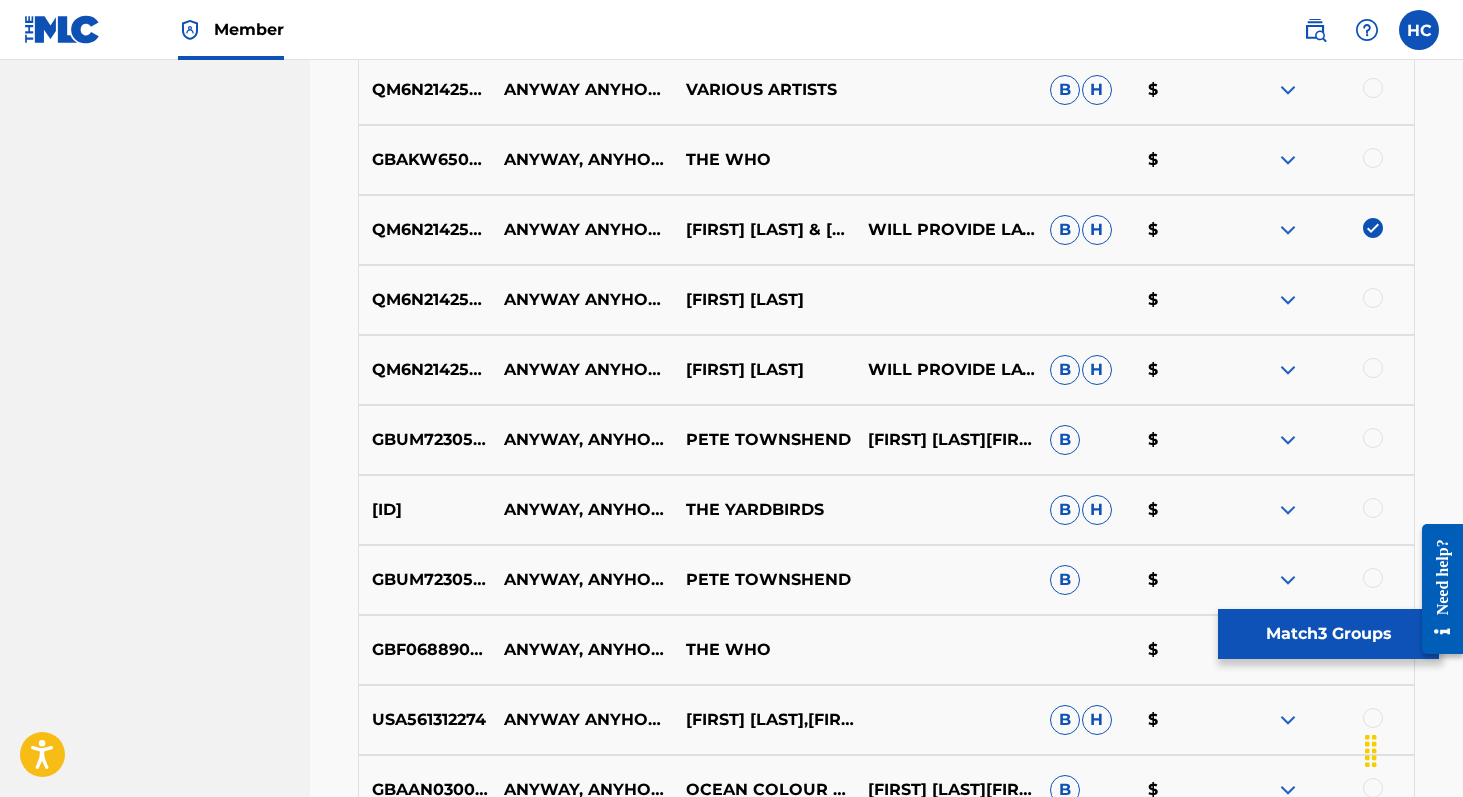 click at bounding box center (1288, 370) 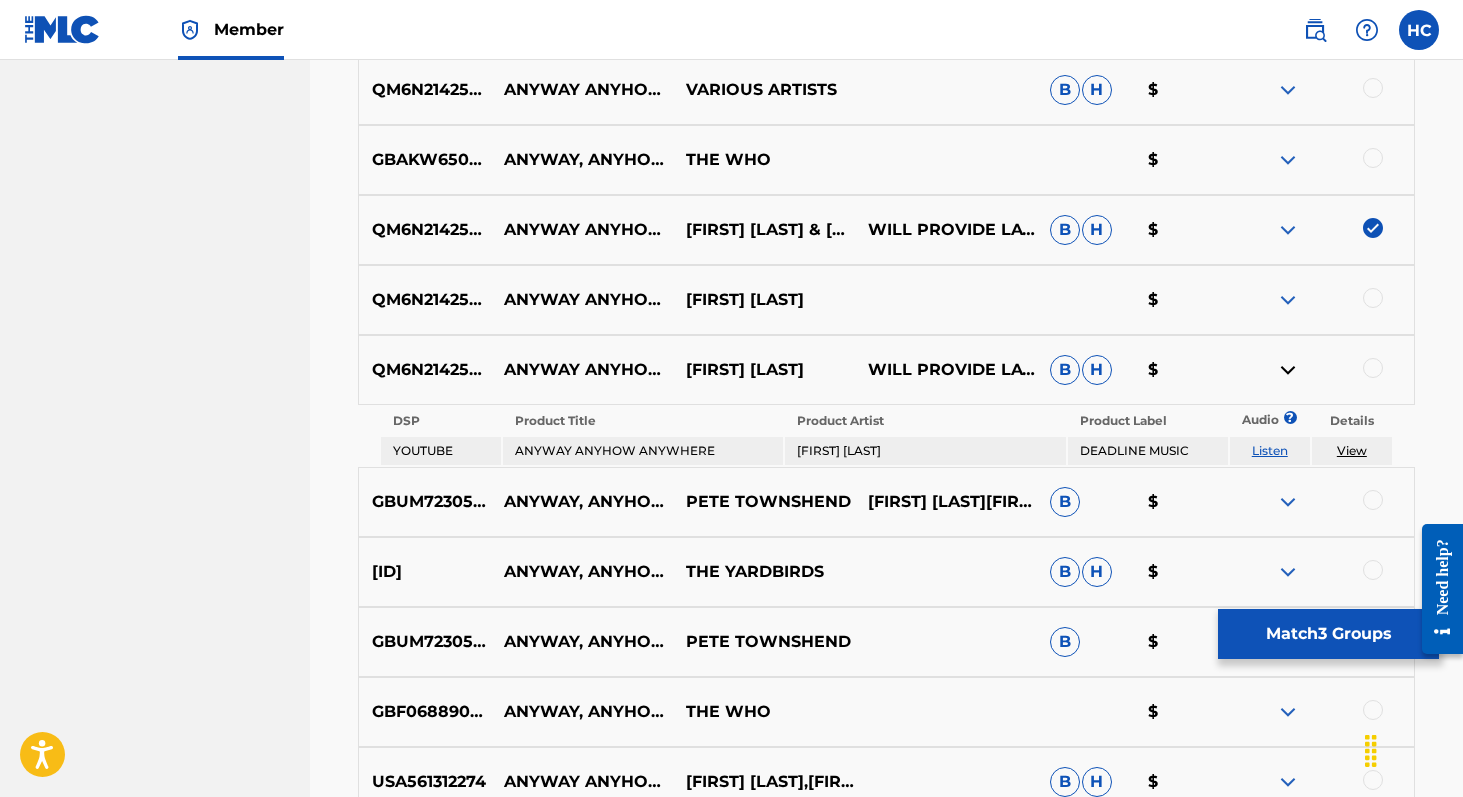 click on "Listen" at bounding box center (1270, 450) 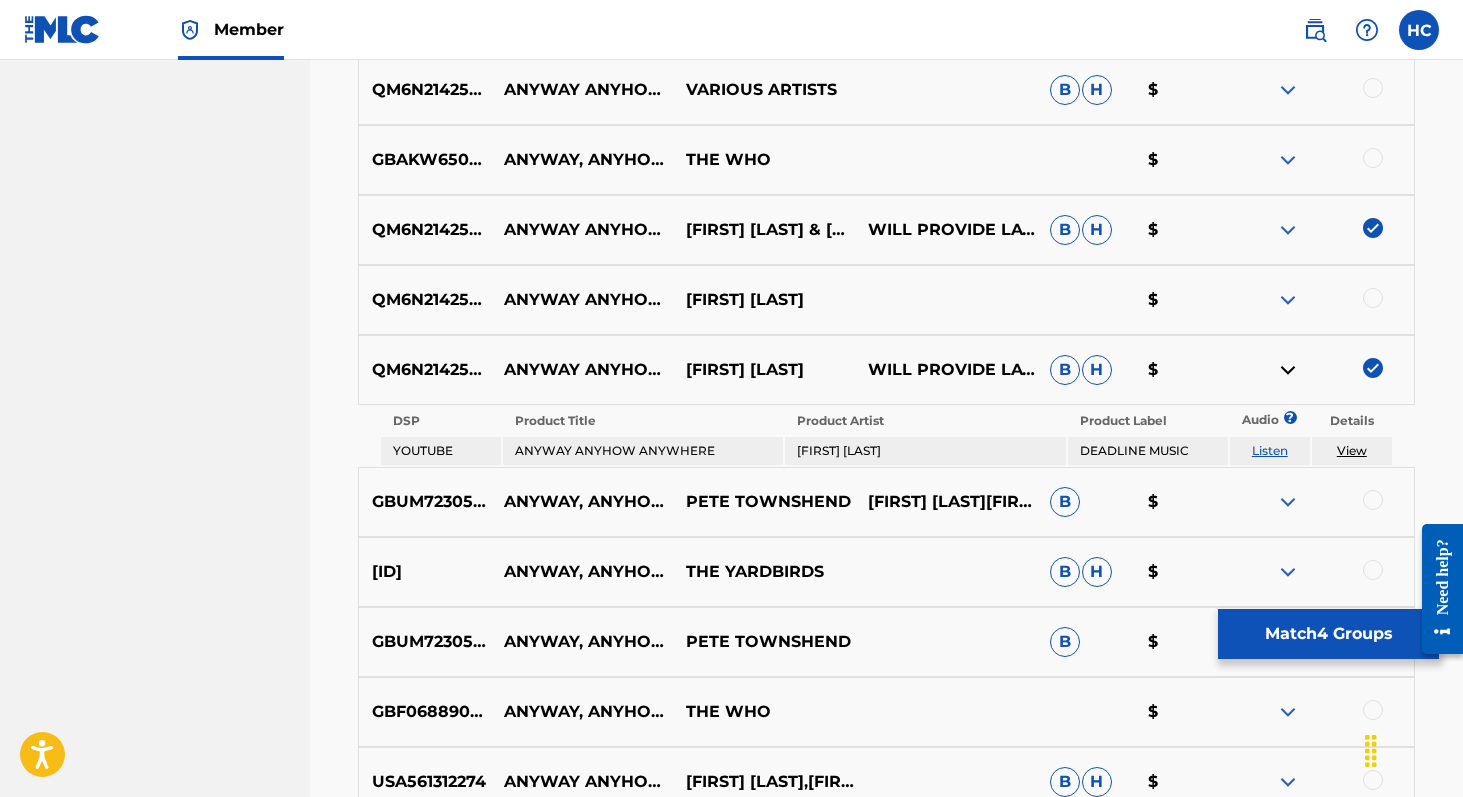 click at bounding box center (1288, 370) 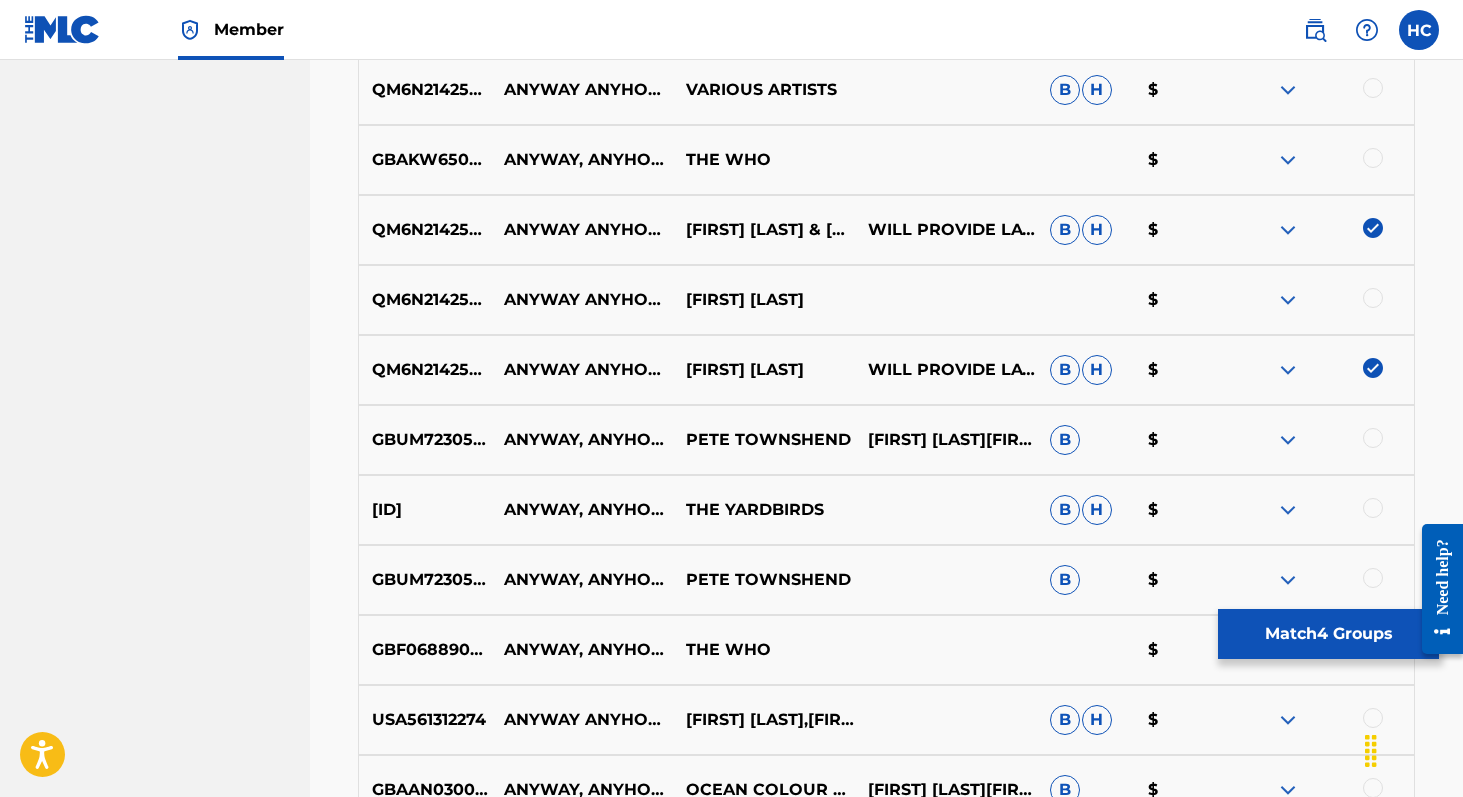 click at bounding box center [1288, 300] 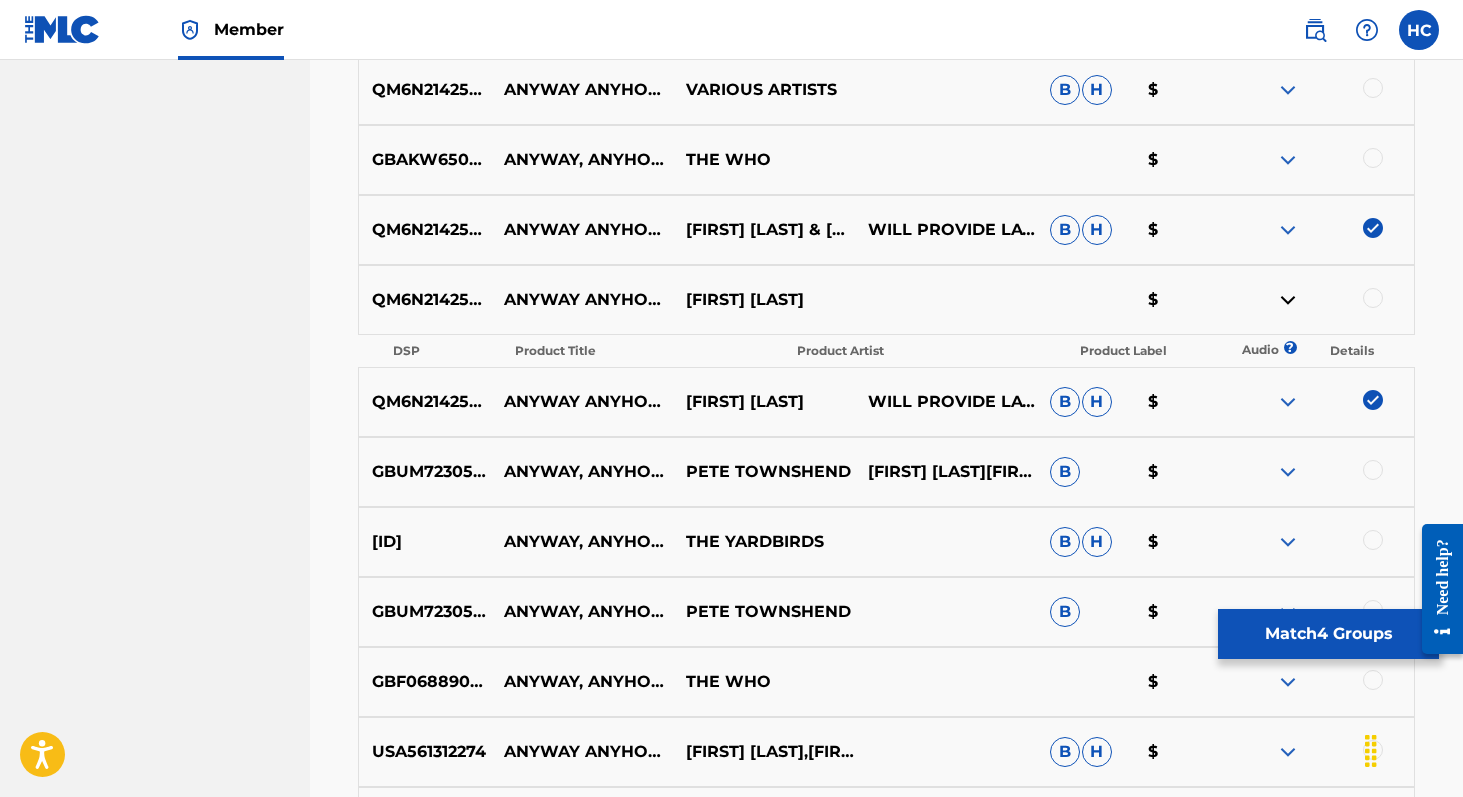 click at bounding box center (1288, 300) 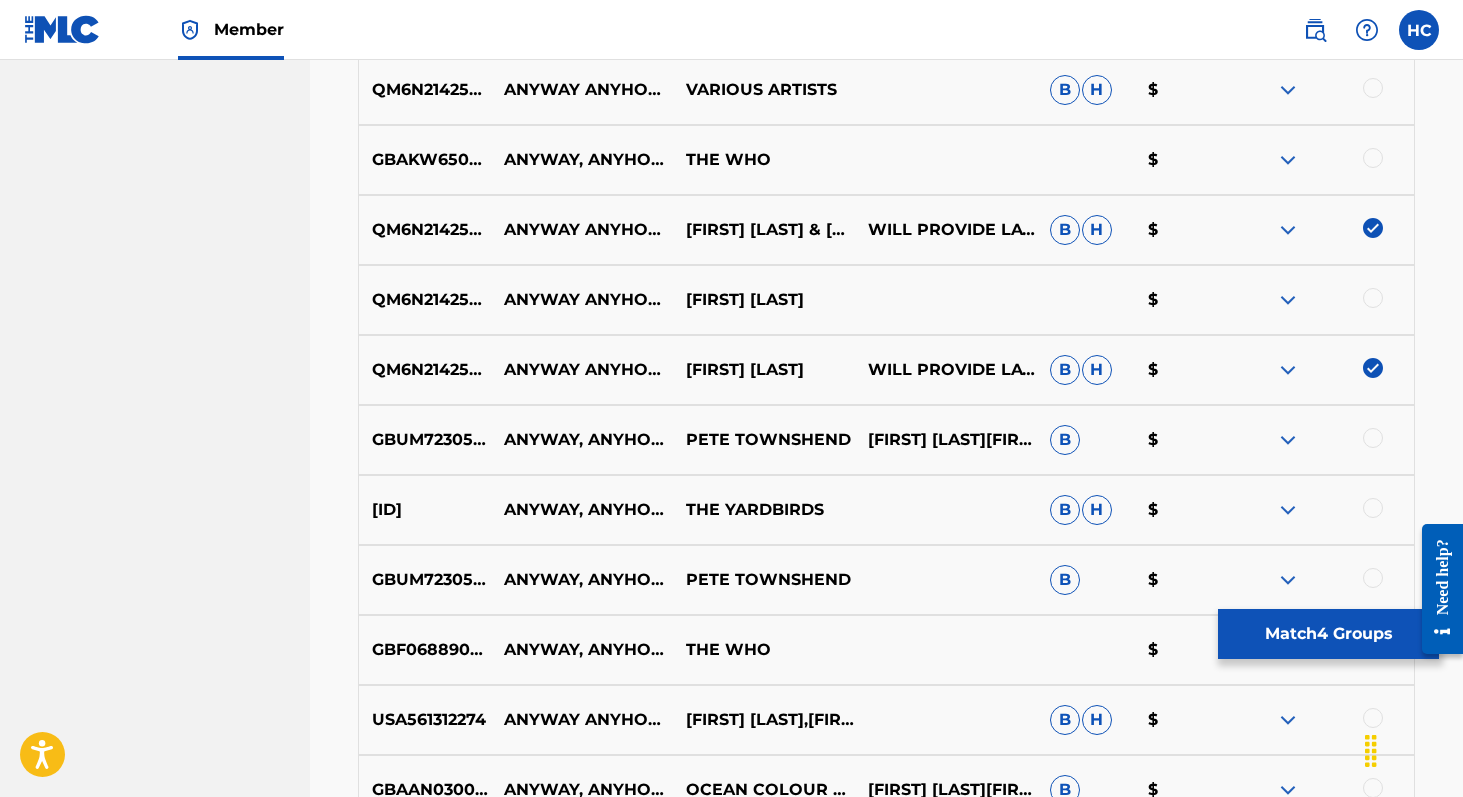 click at bounding box center (1373, 298) 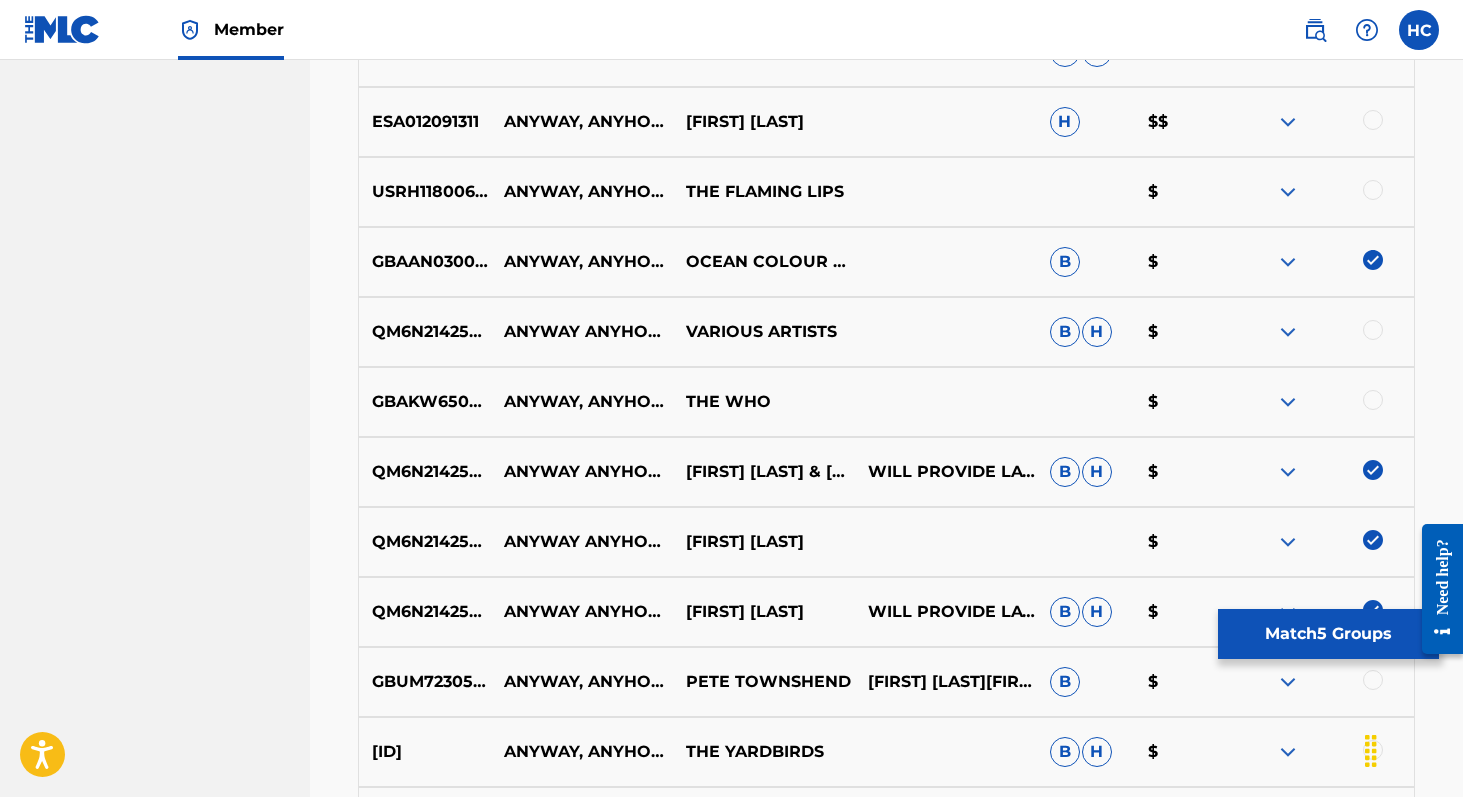 scroll, scrollTop: 1034, scrollLeft: 0, axis: vertical 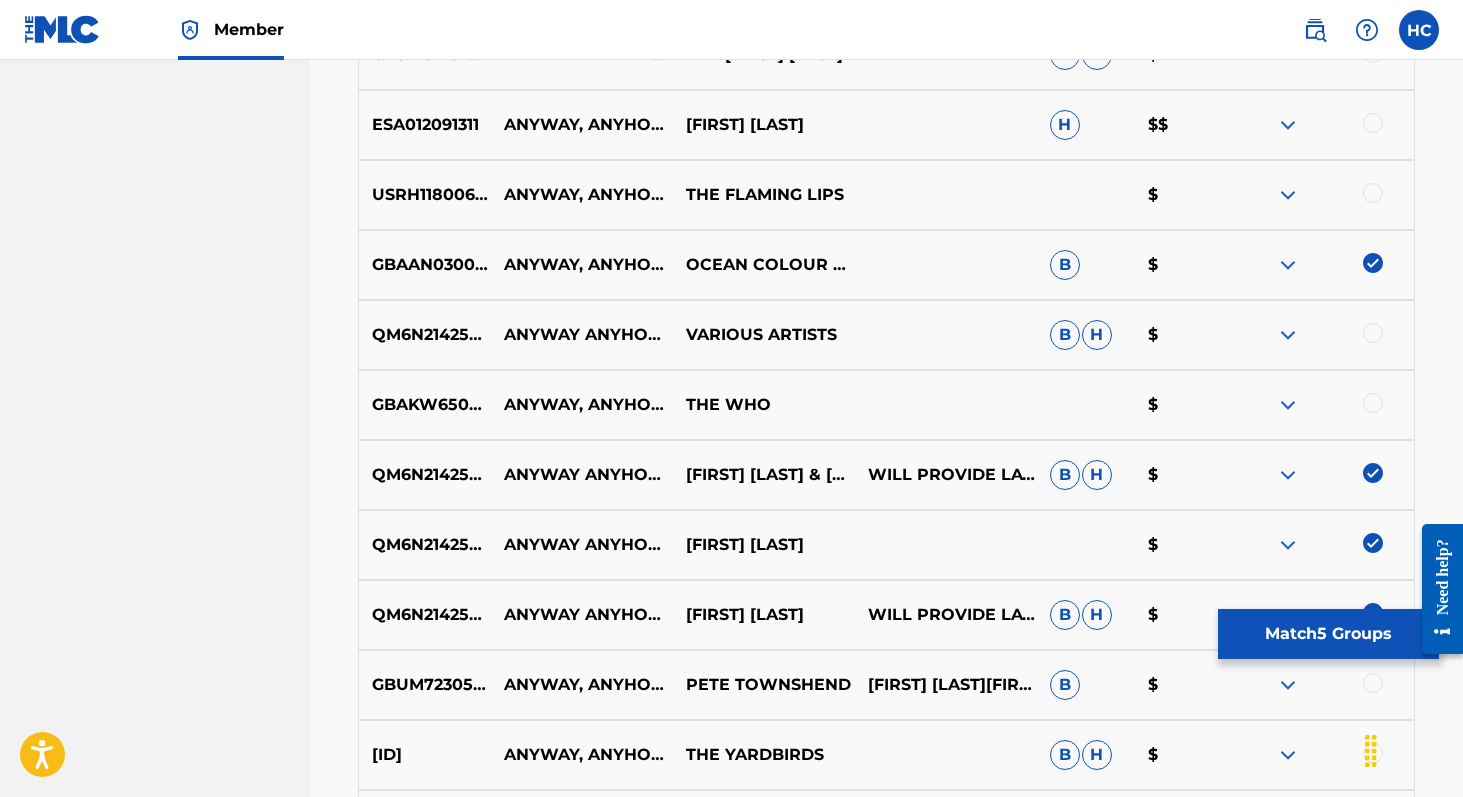click at bounding box center (1373, 403) 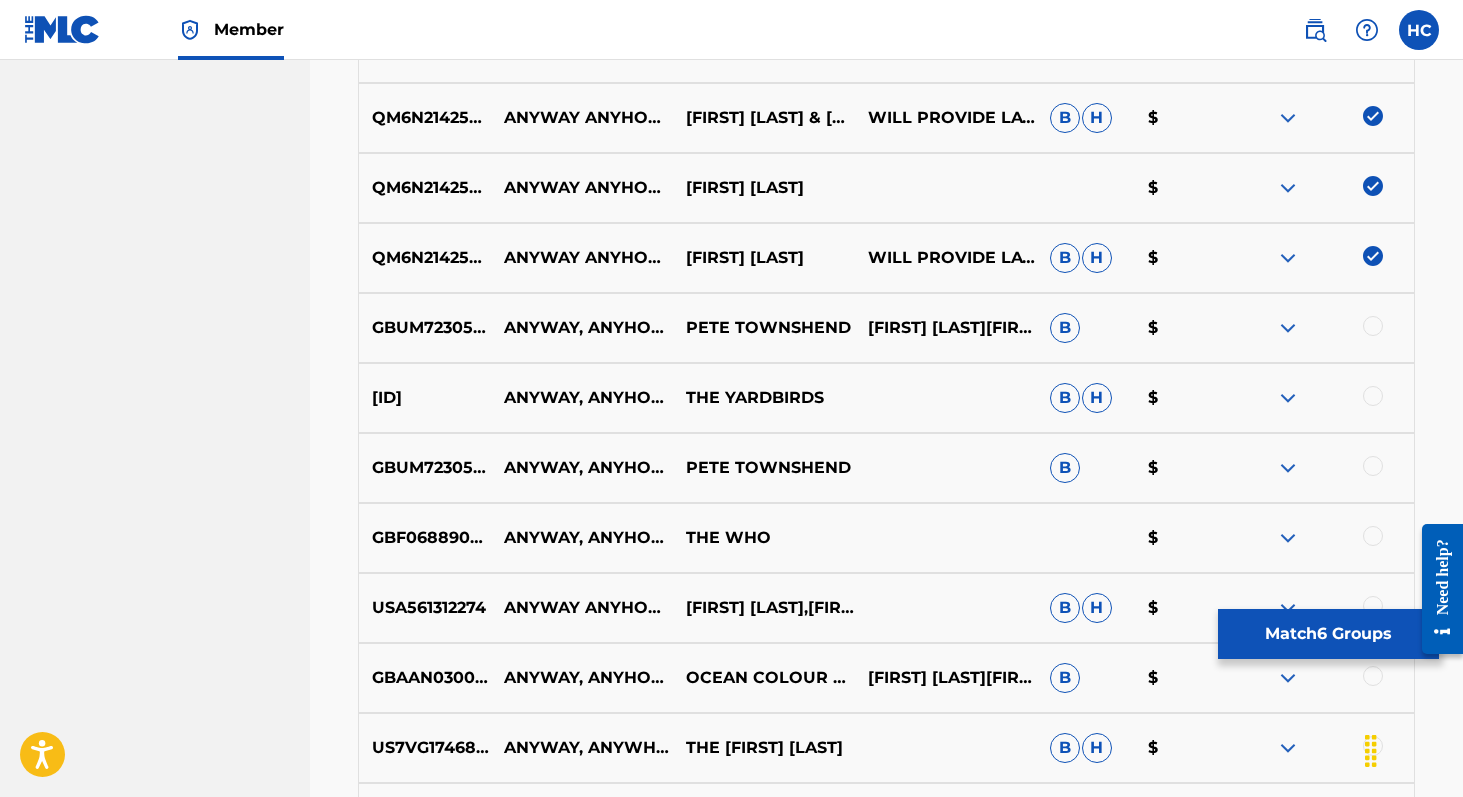 scroll, scrollTop: 1393, scrollLeft: 0, axis: vertical 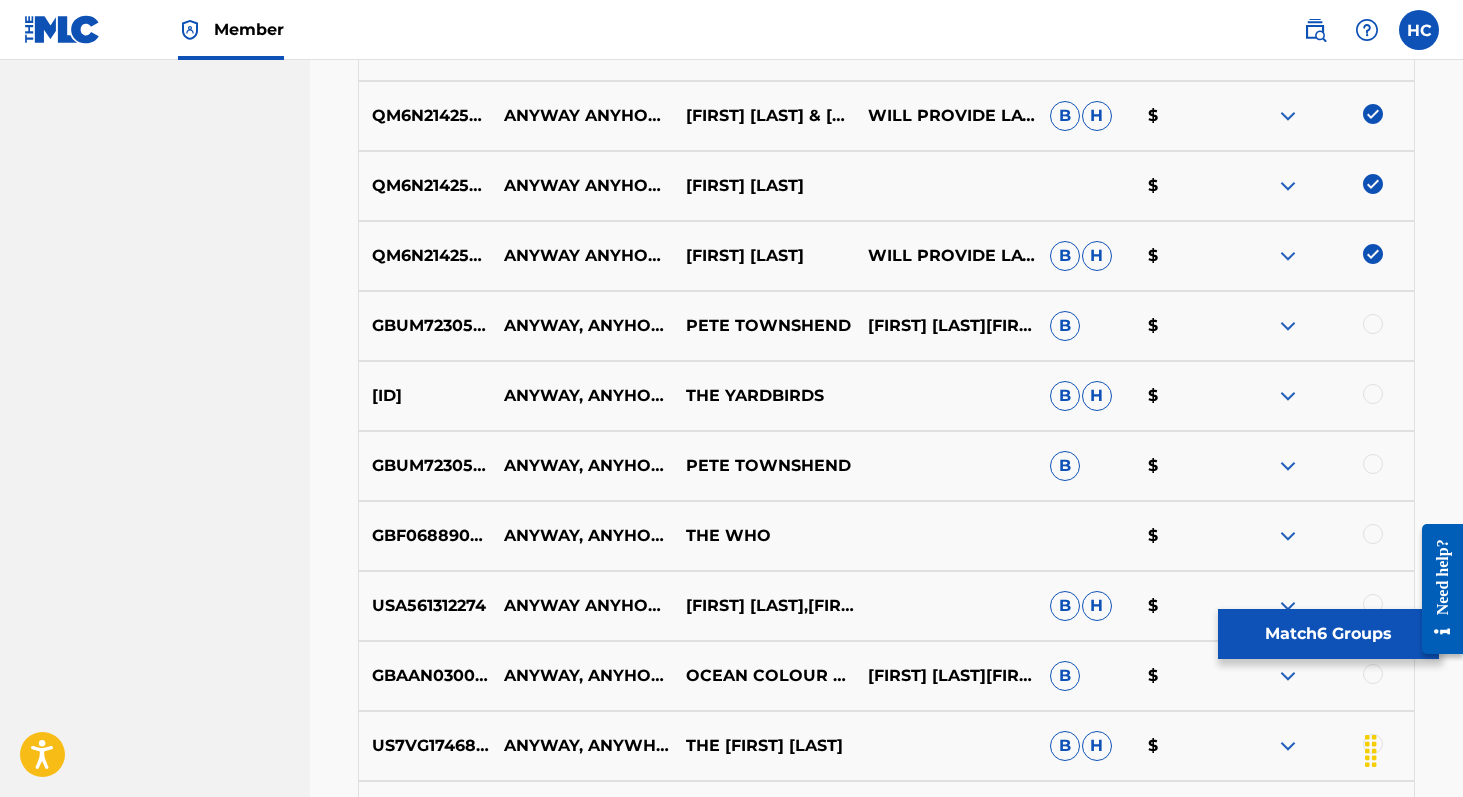 click at bounding box center [1288, 326] 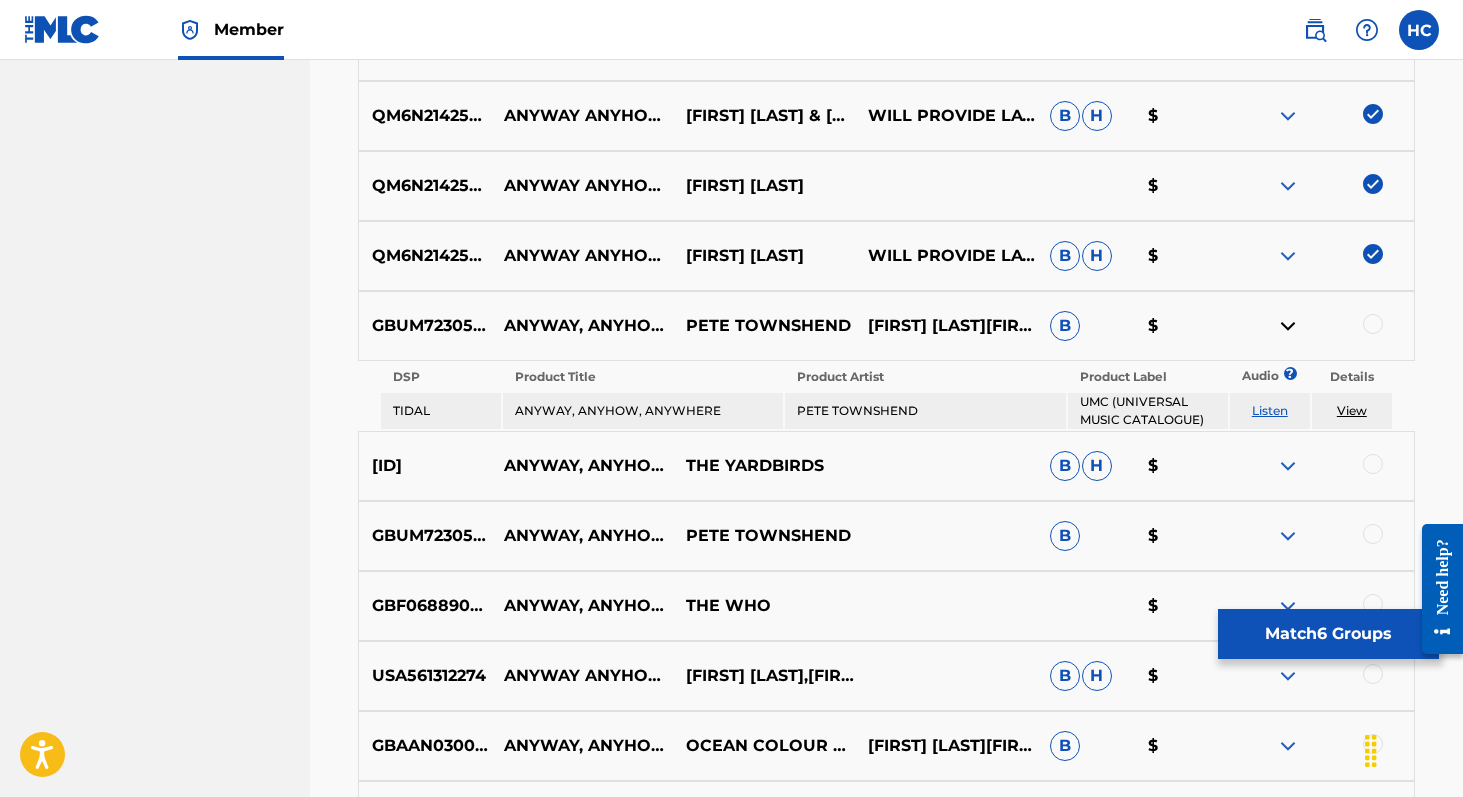 click on "Listen" at bounding box center (1270, 410) 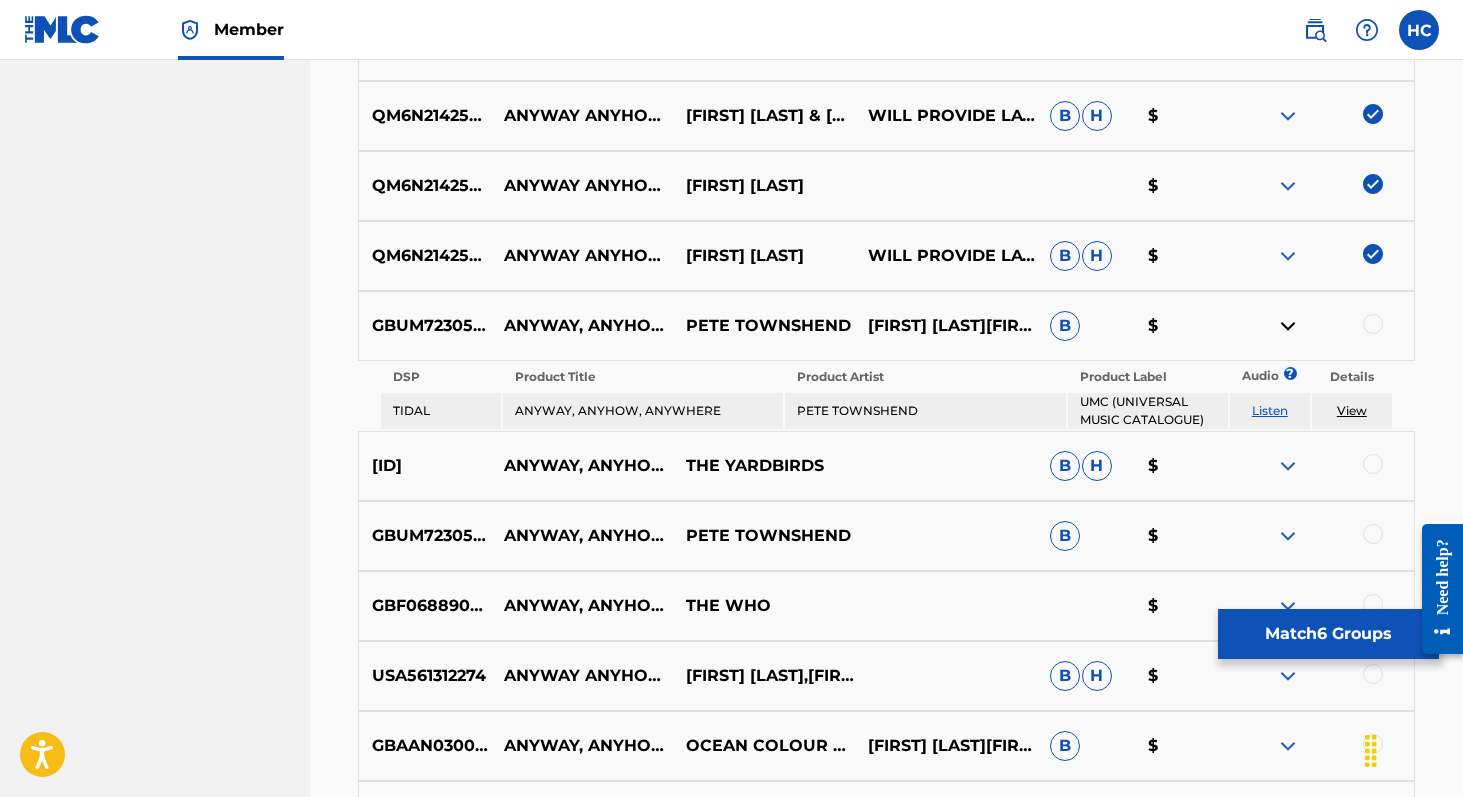 click on "Listen" at bounding box center [1270, 410] 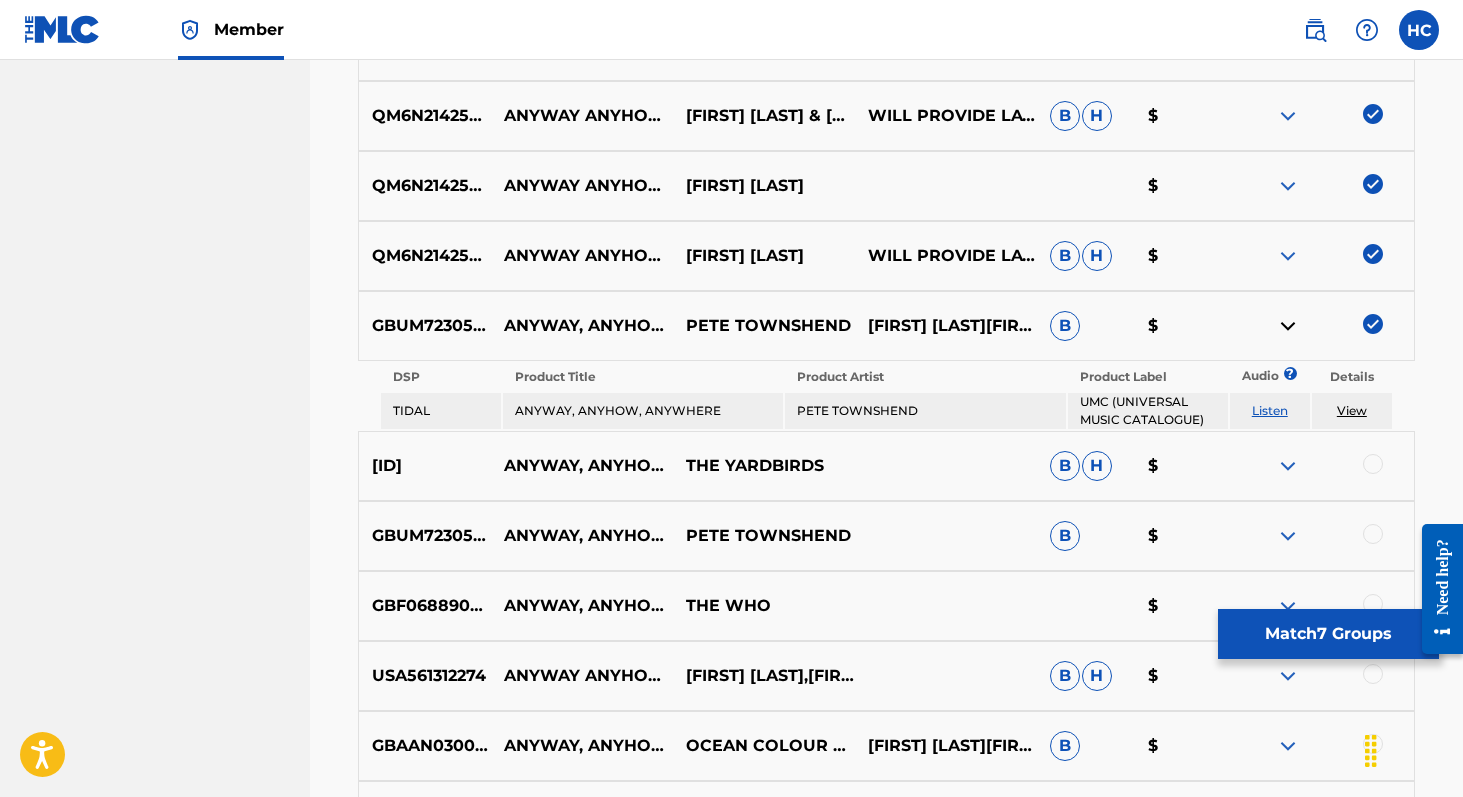 click at bounding box center (1288, 326) 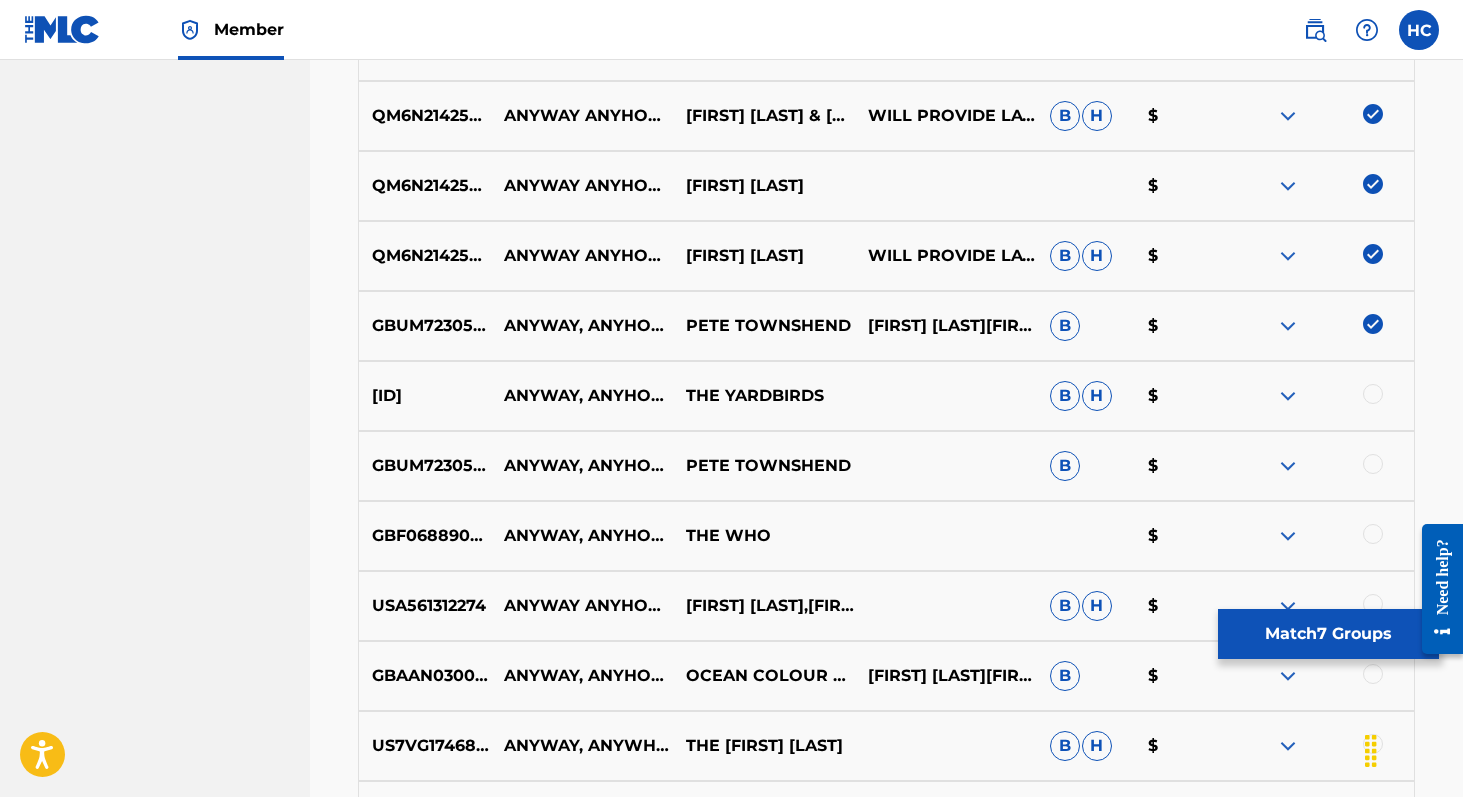 click at bounding box center (1288, 396) 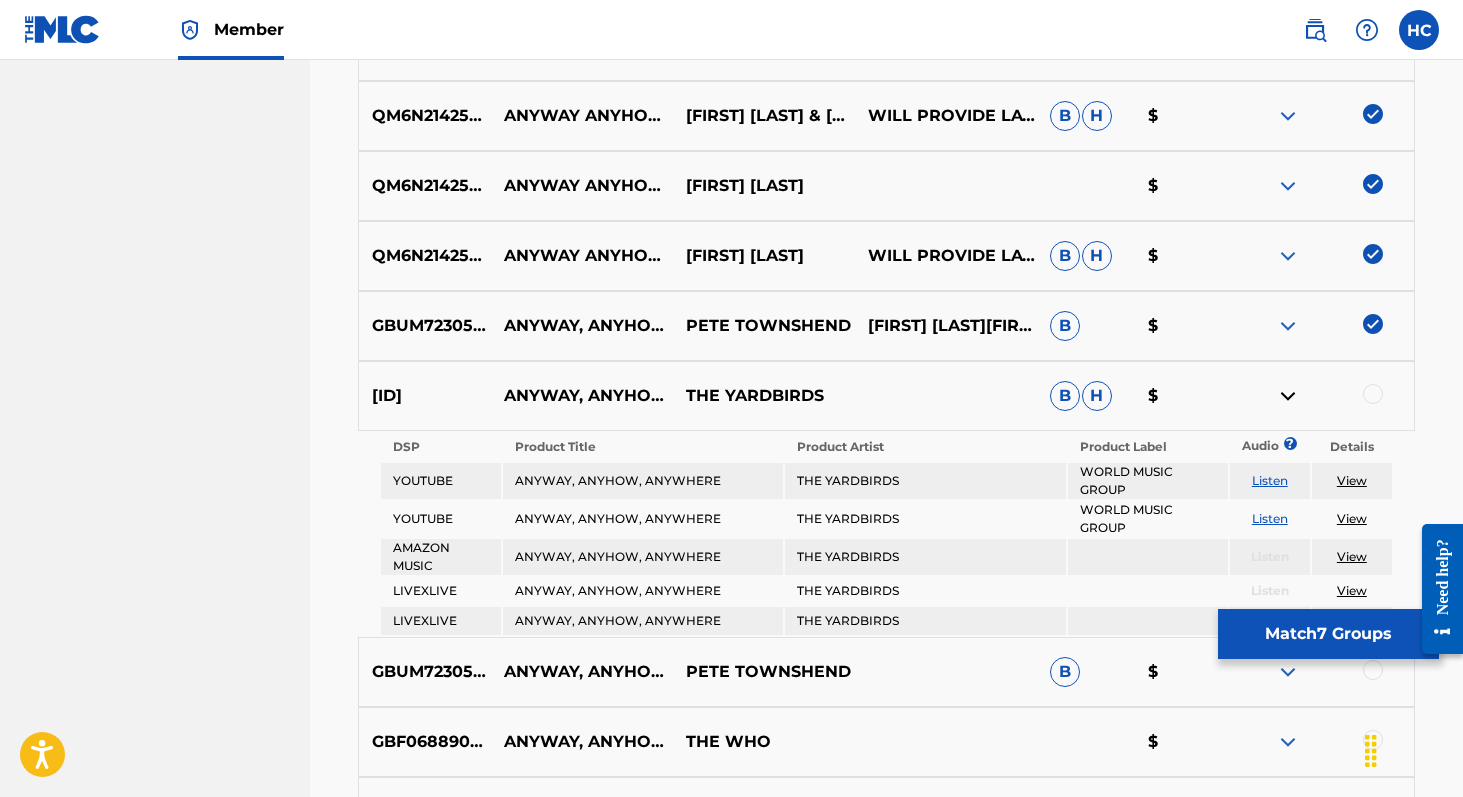 click on "Listen" at bounding box center [1270, 480] 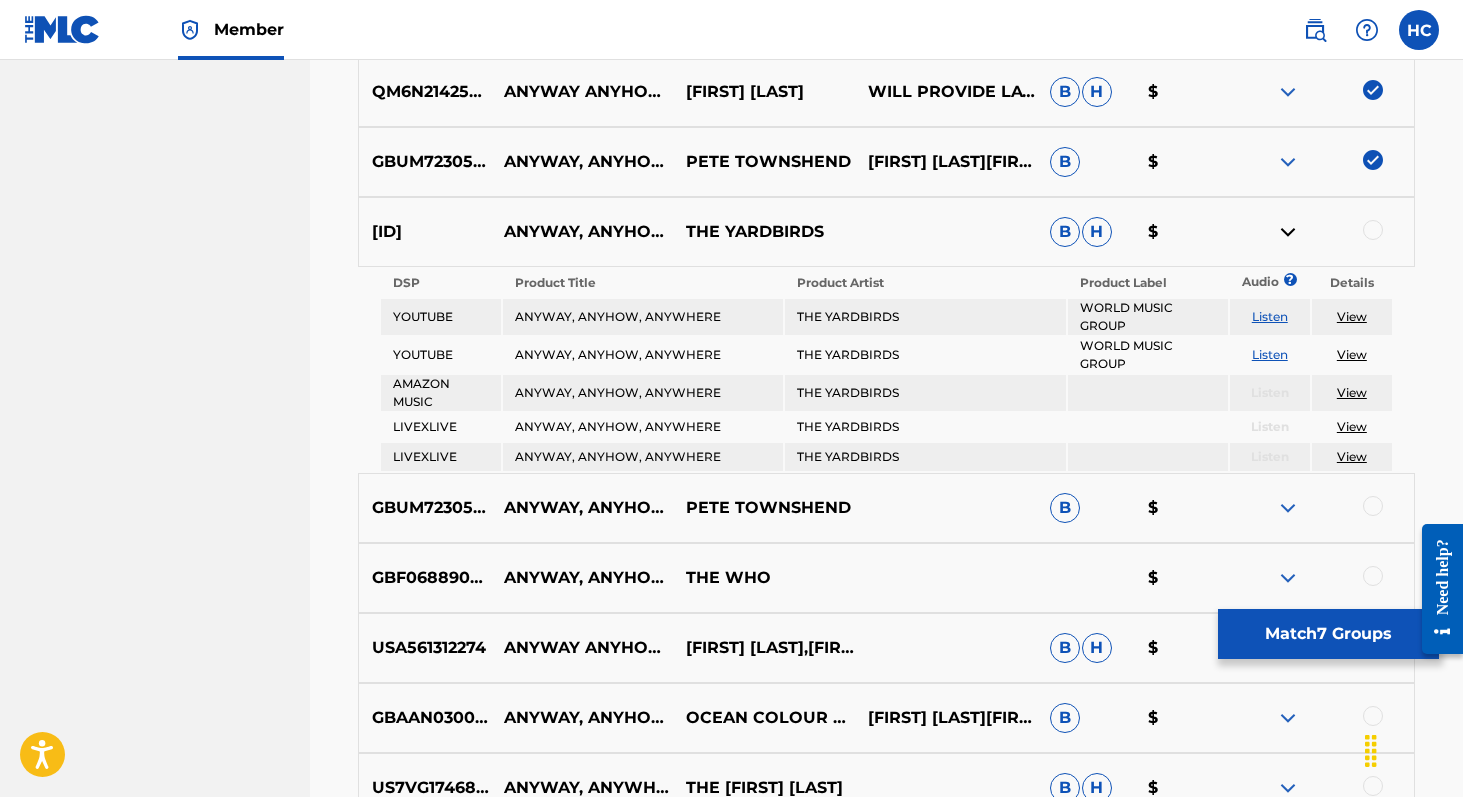 scroll, scrollTop: 1562, scrollLeft: 0, axis: vertical 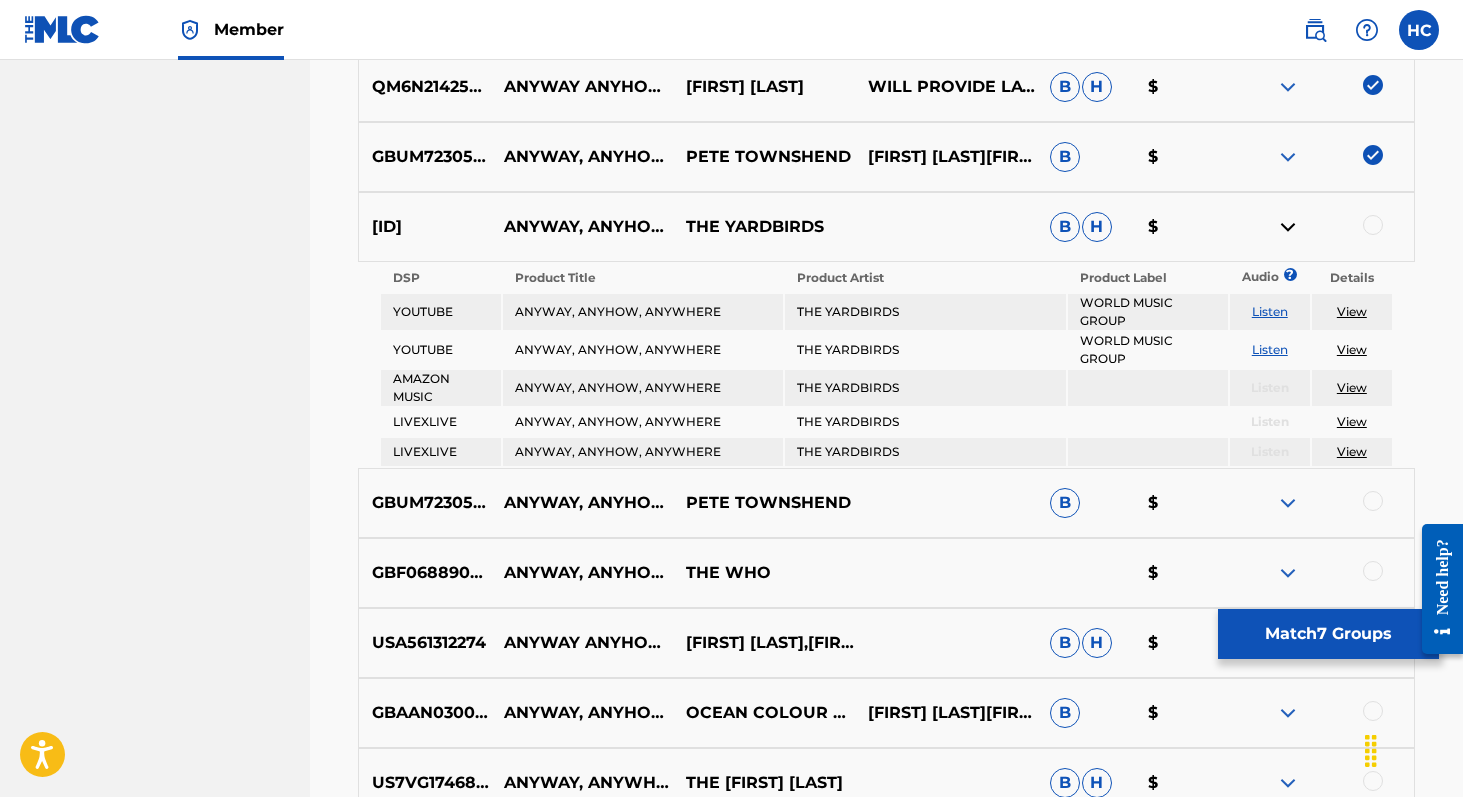 click on "Listen" at bounding box center (1270, 349) 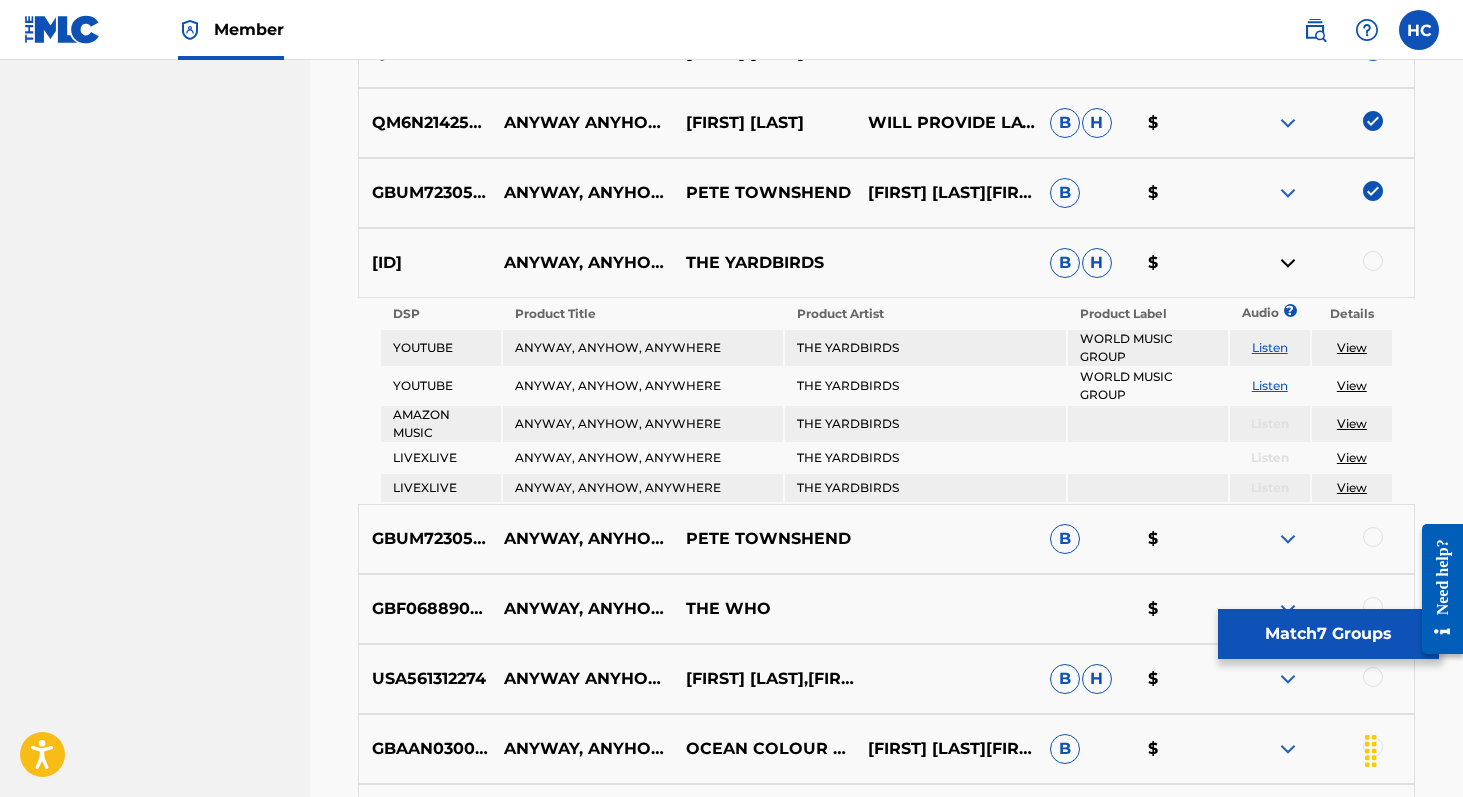 scroll, scrollTop: 1527, scrollLeft: 0, axis: vertical 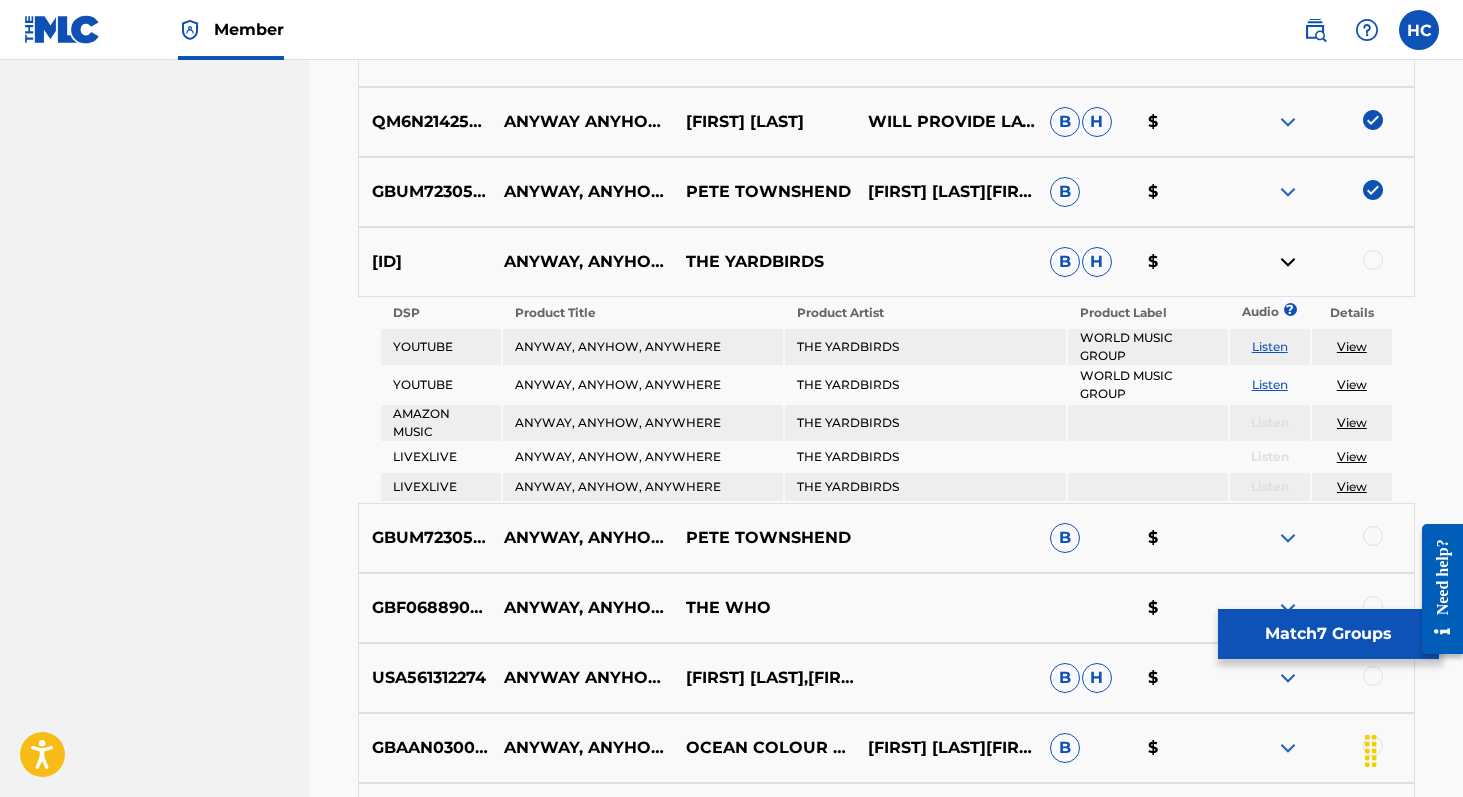click at bounding box center (1288, 262) 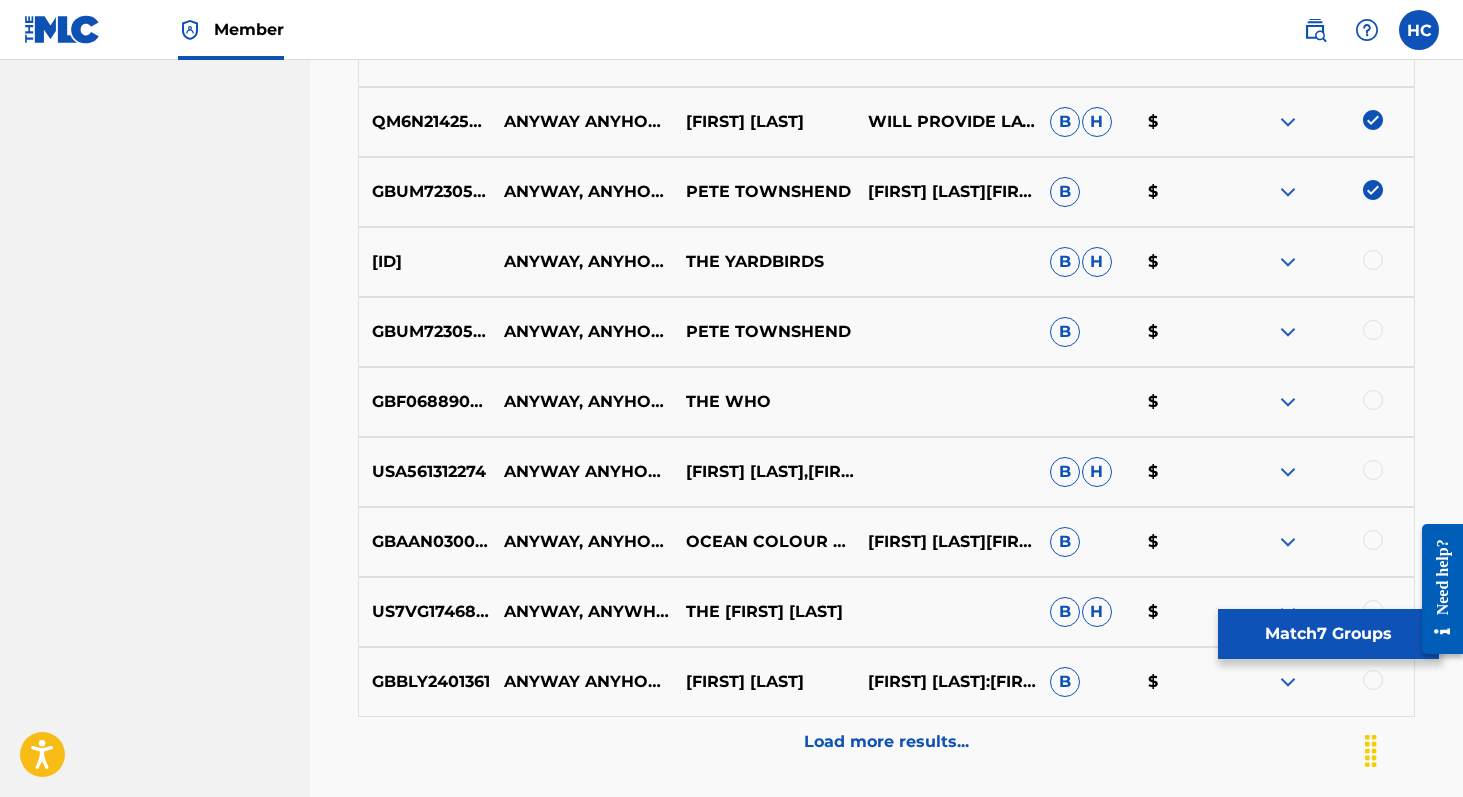 click at bounding box center (1373, 330) 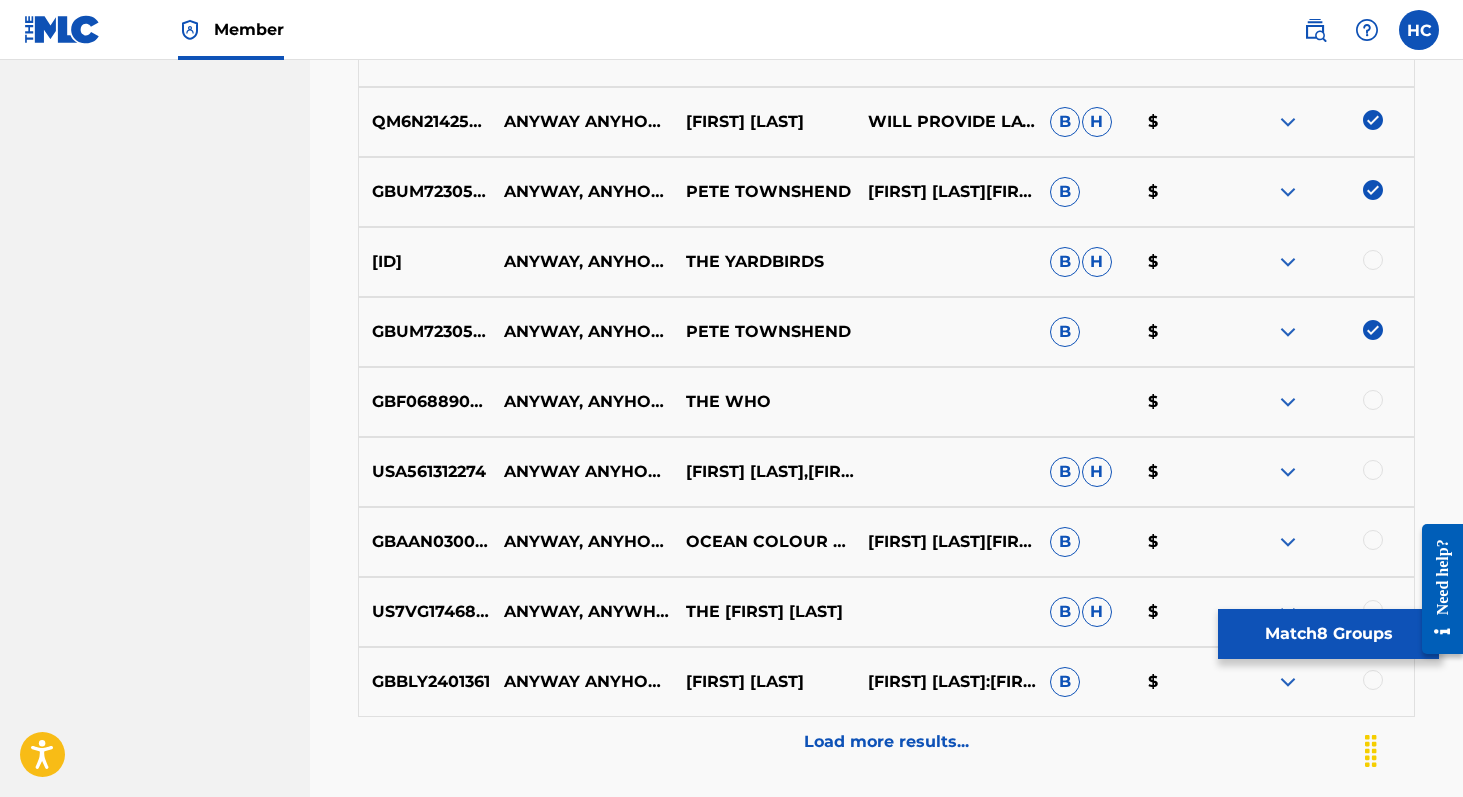 click at bounding box center [1373, 400] 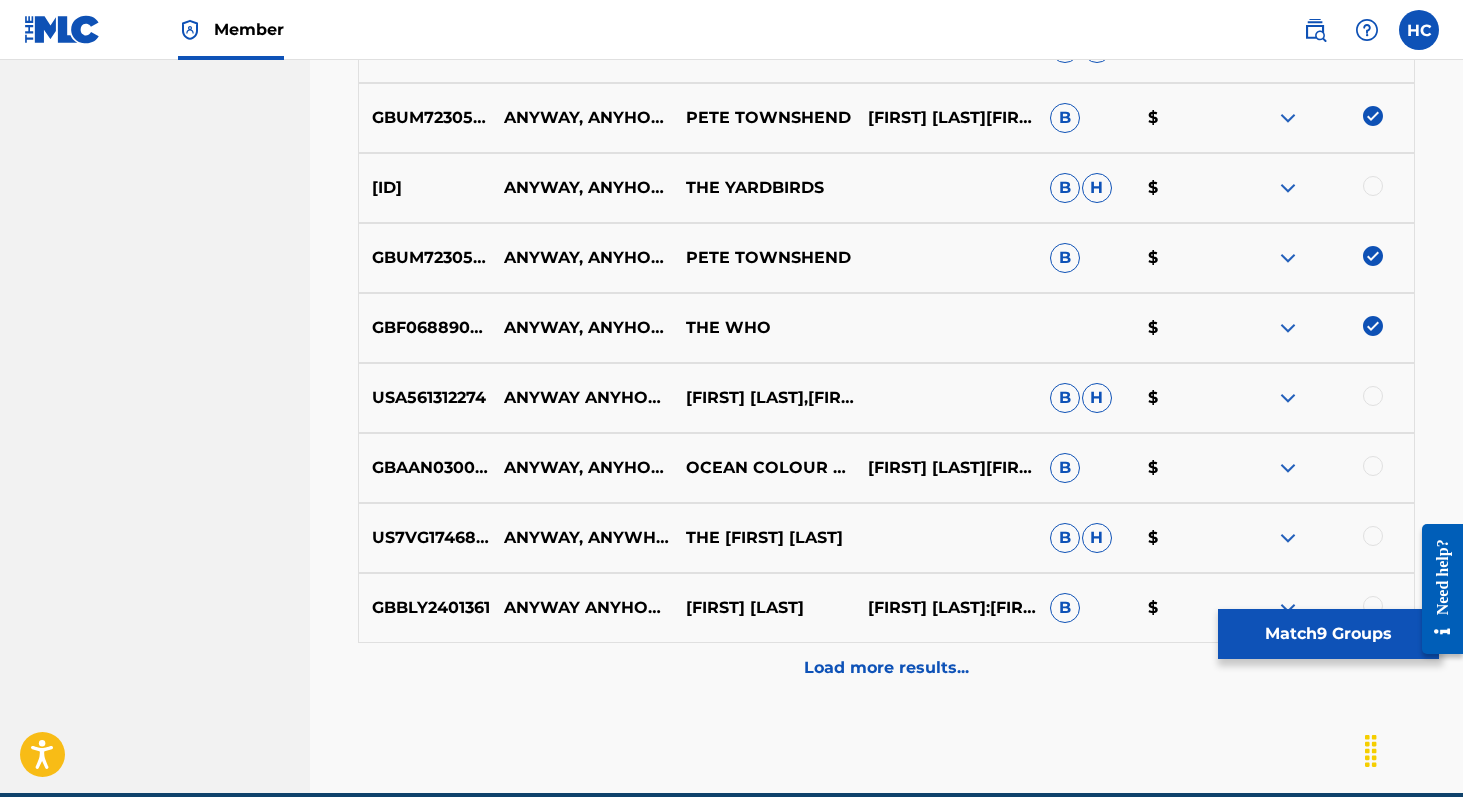 scroll, scrollTop: 1657, scrollLeft: 0, axis: vertical 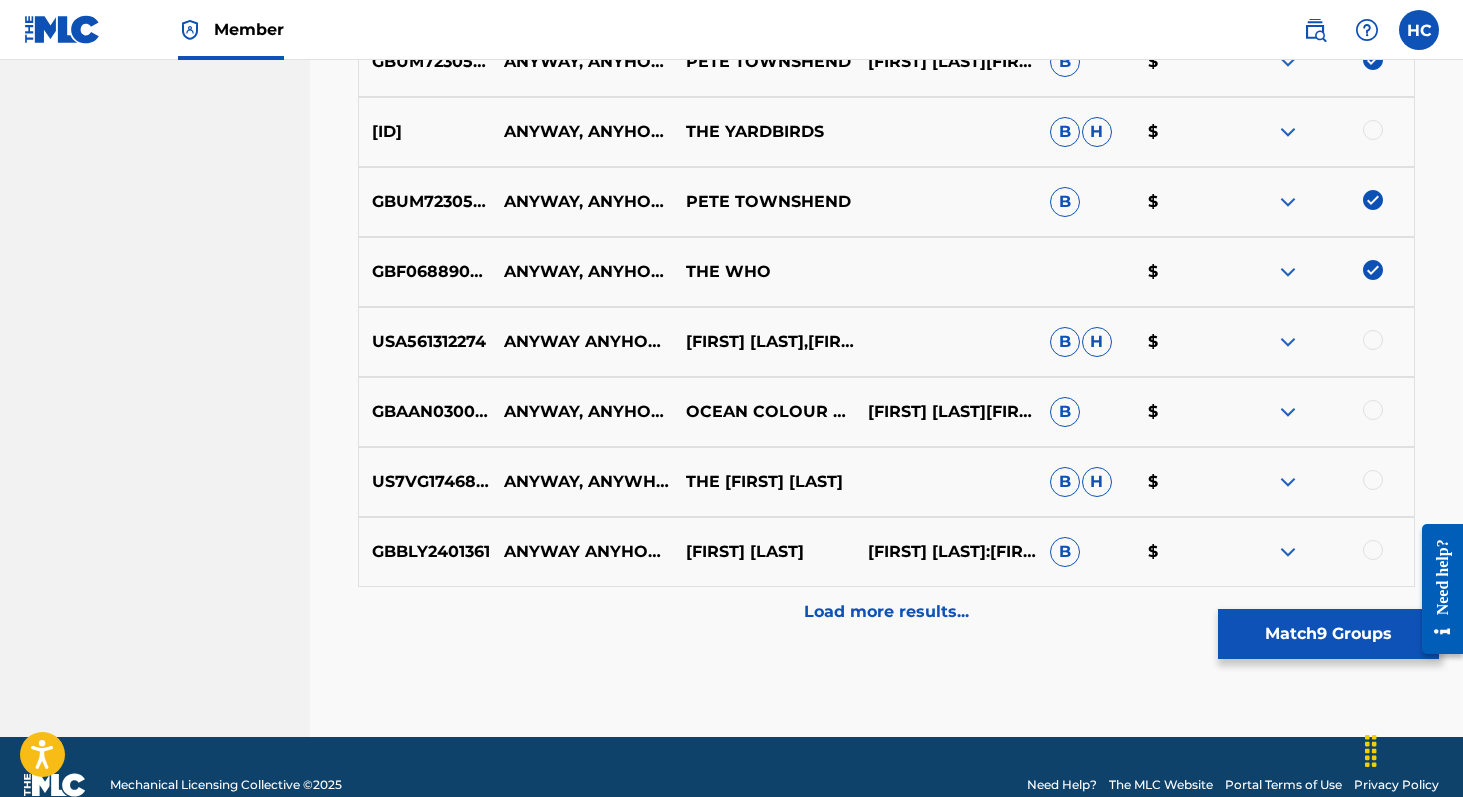 click at bounding box center (1288, 342) 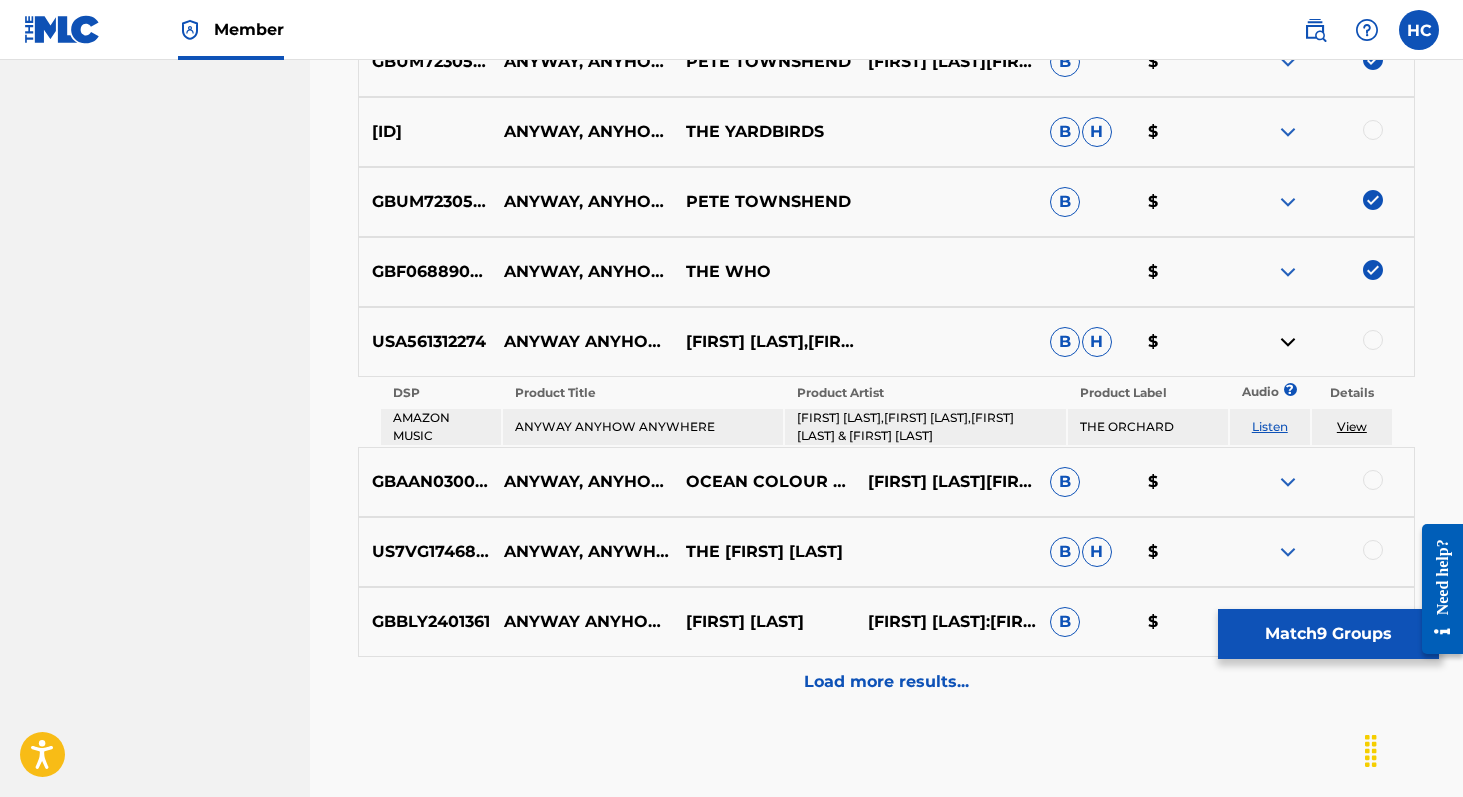 click on "Listen" at bounding box center [1270, 426] 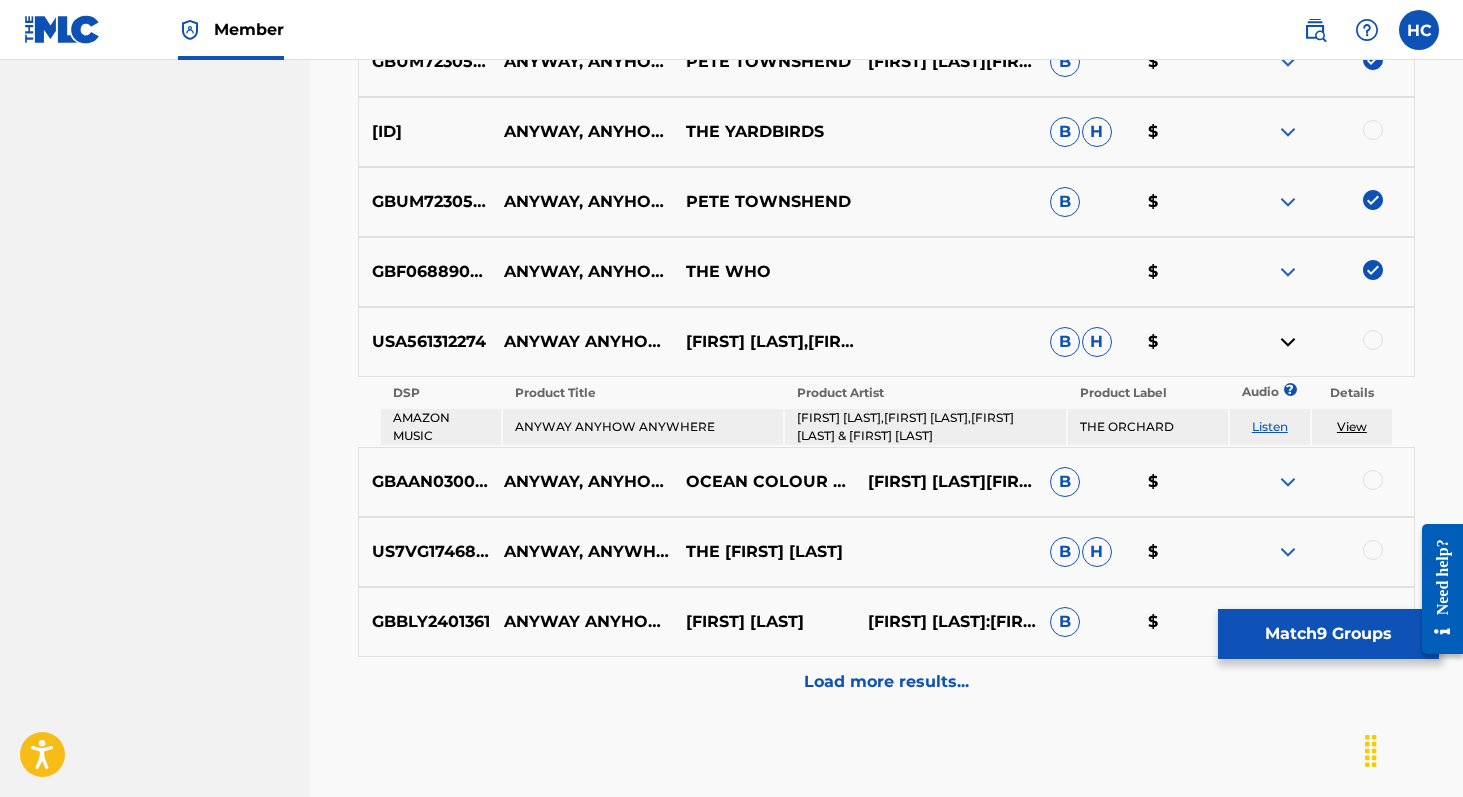click at bounding box center (1288, 342) 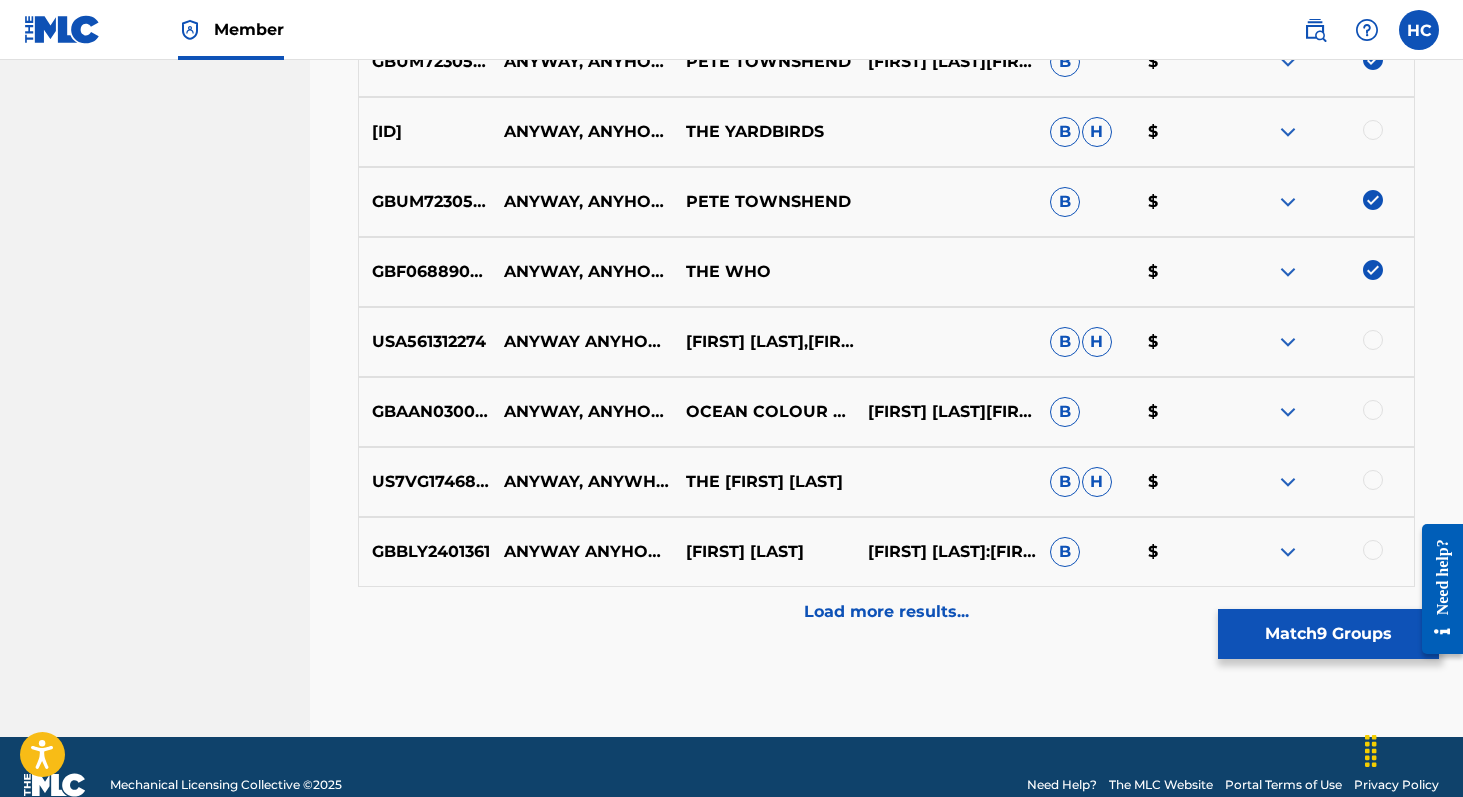 click at bounding box center [1323, 412] 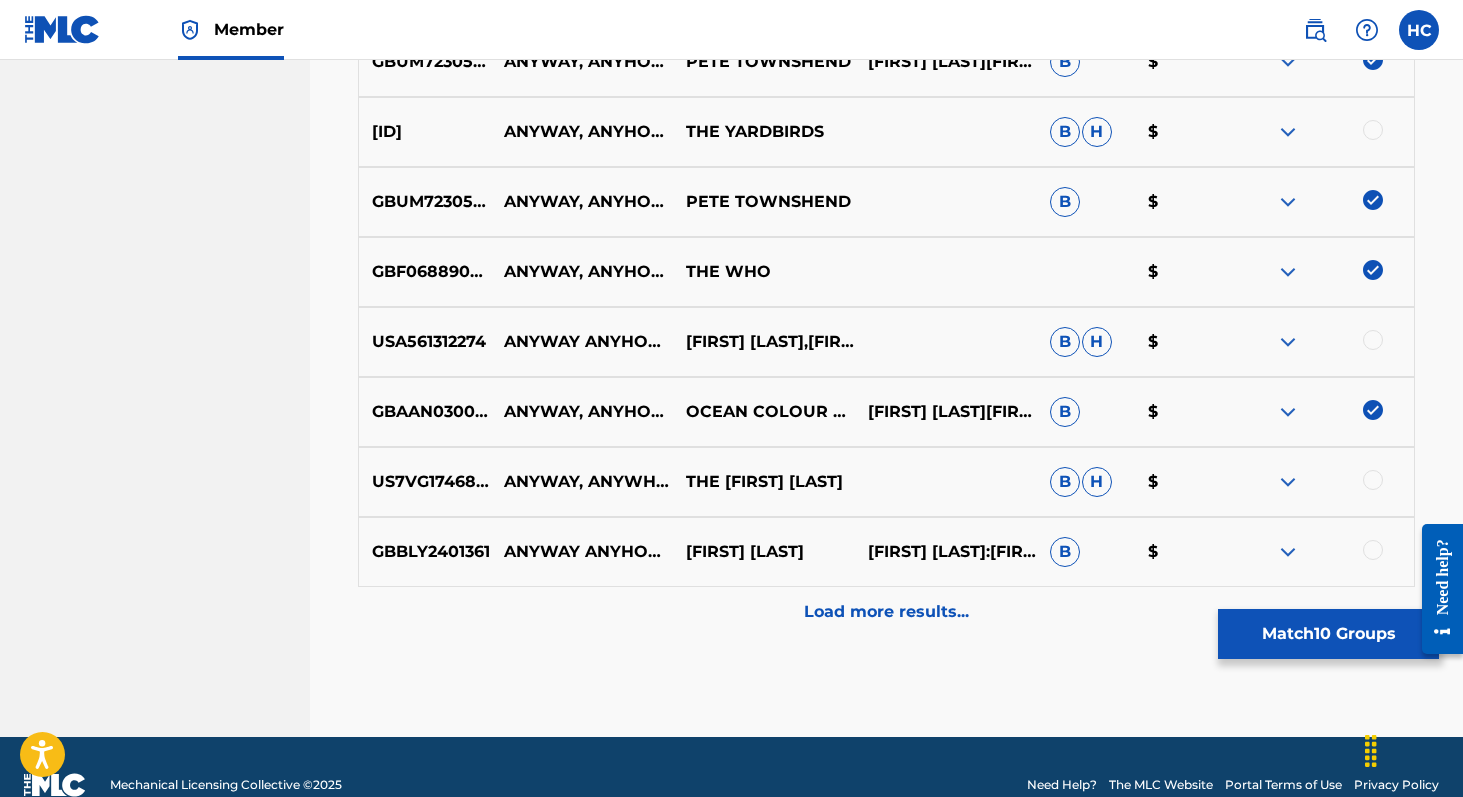 click at bounding box center [1373, 550] 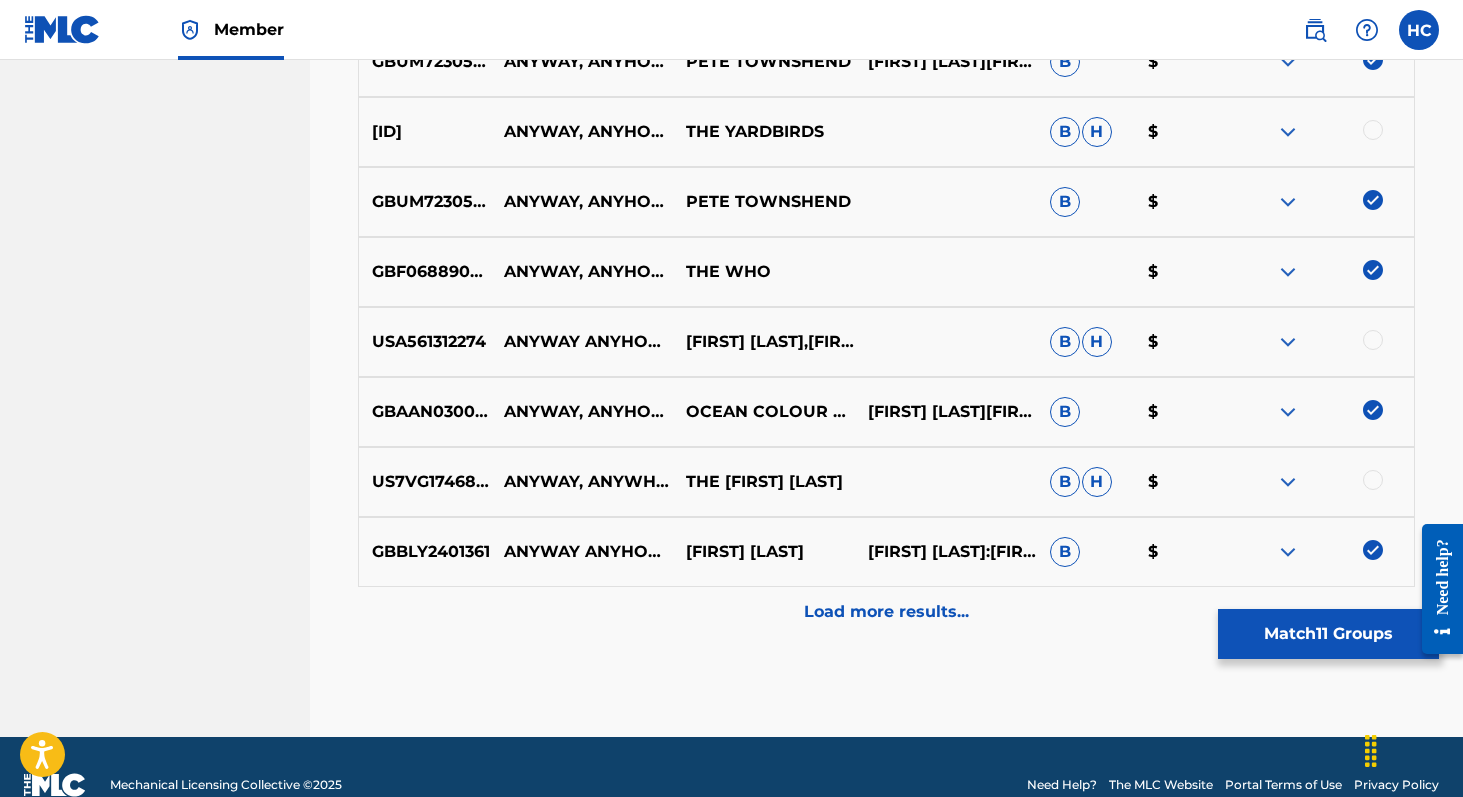 scroll, scrollTop: 1693, scrollLeft: 0, axis: vertical 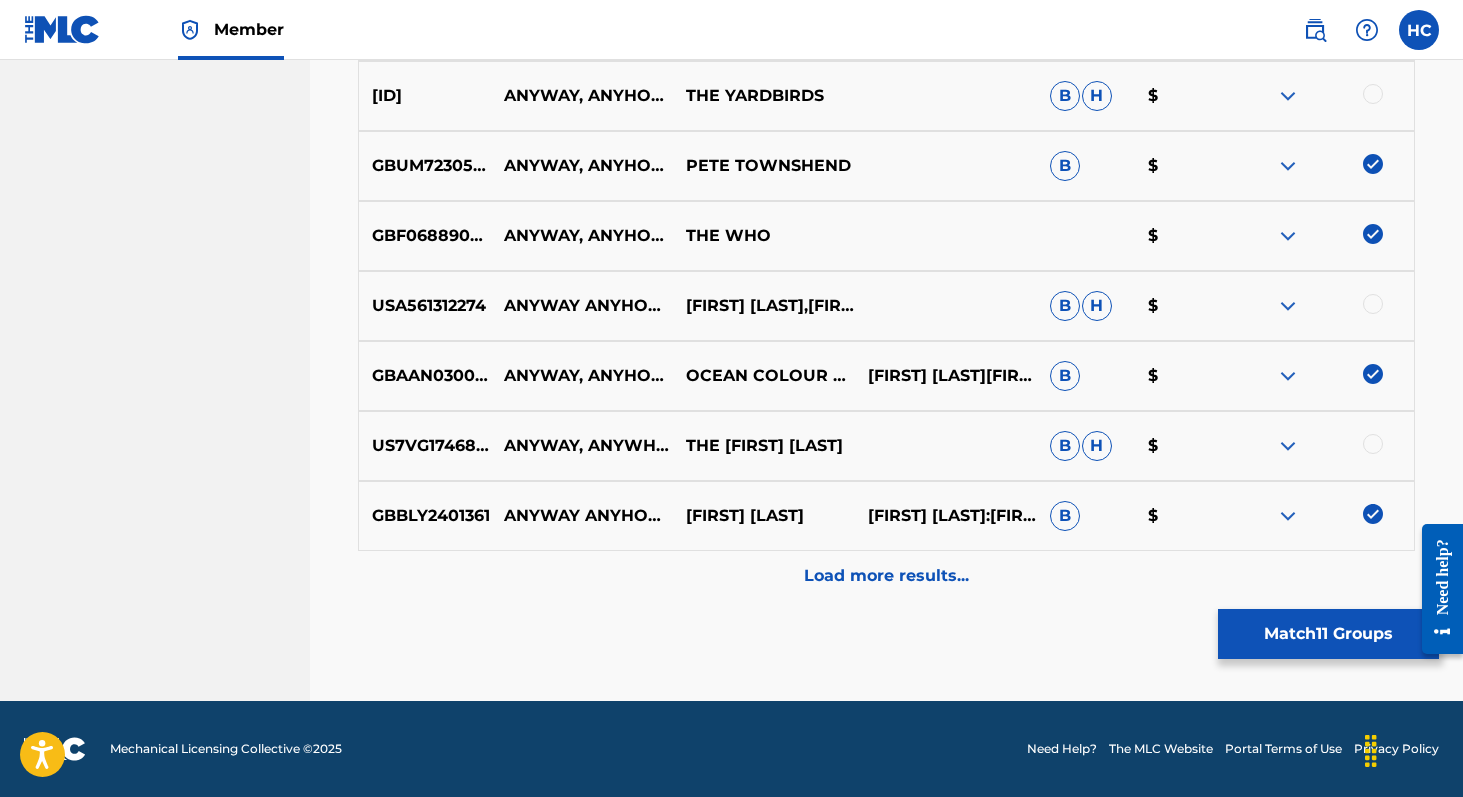 click on "Load more results..." at bounding box center (886, 576) 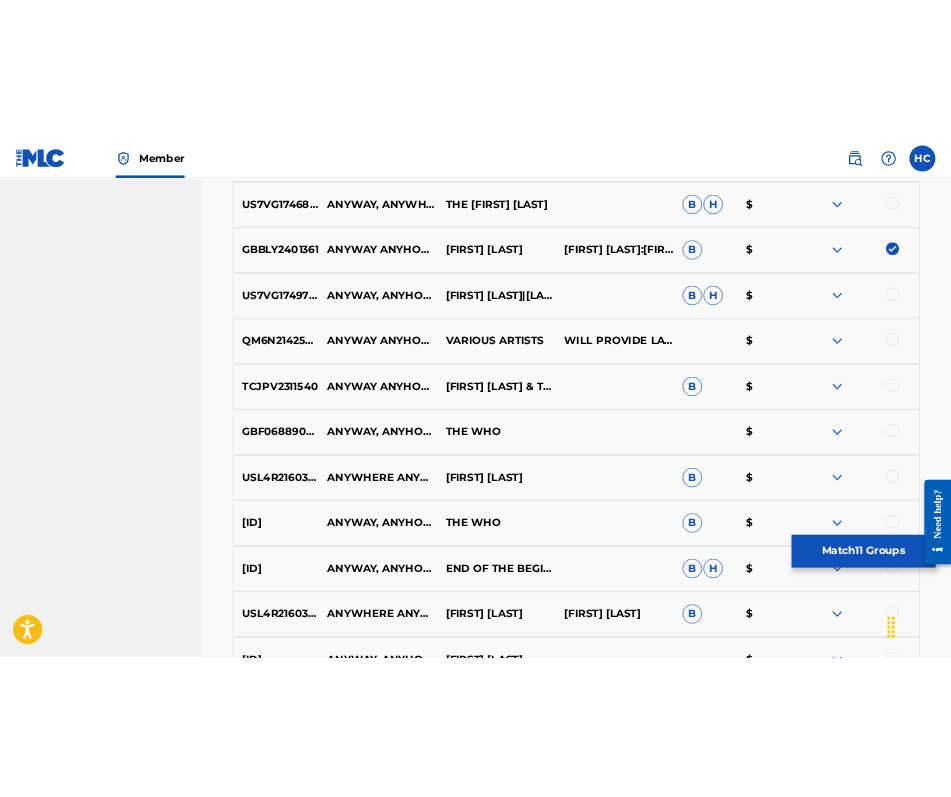 scroll, scrollTop: 2049, scrollLeft: 0, axis: vertical 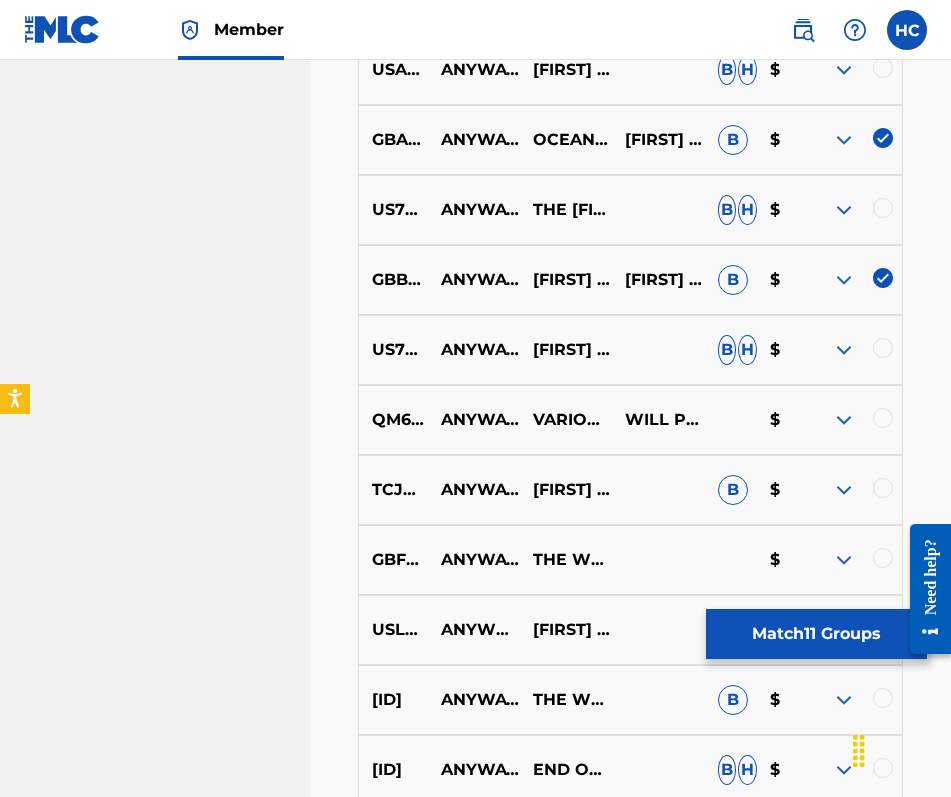 click at bounding box center (844, 350) 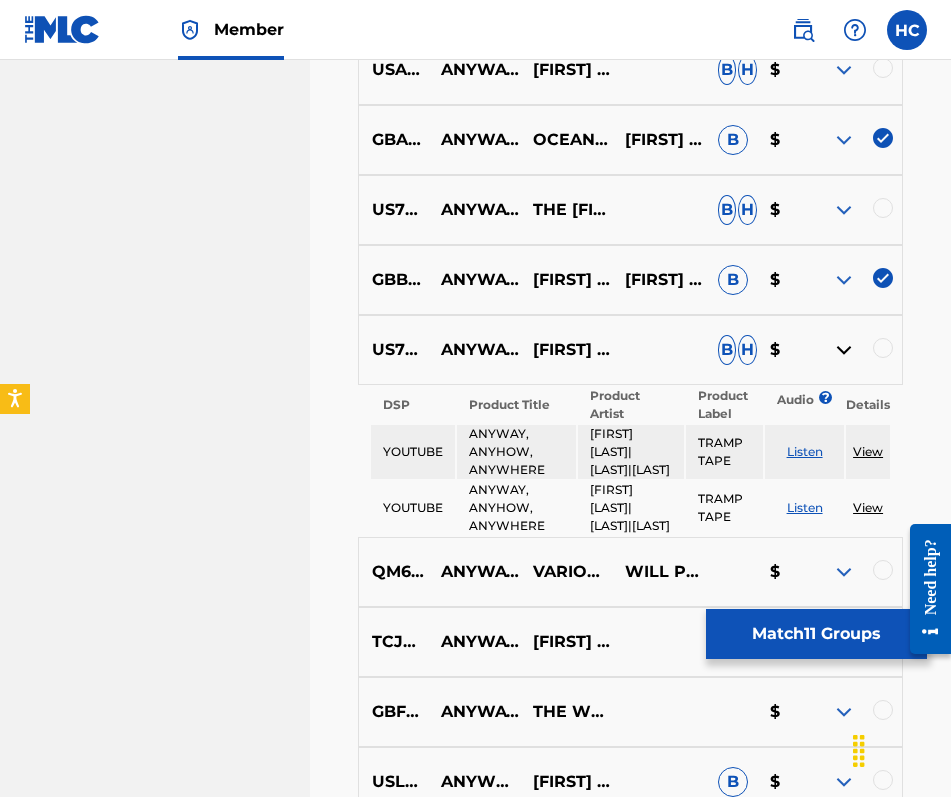 click on "Listen" at bounding box center (805, 451) 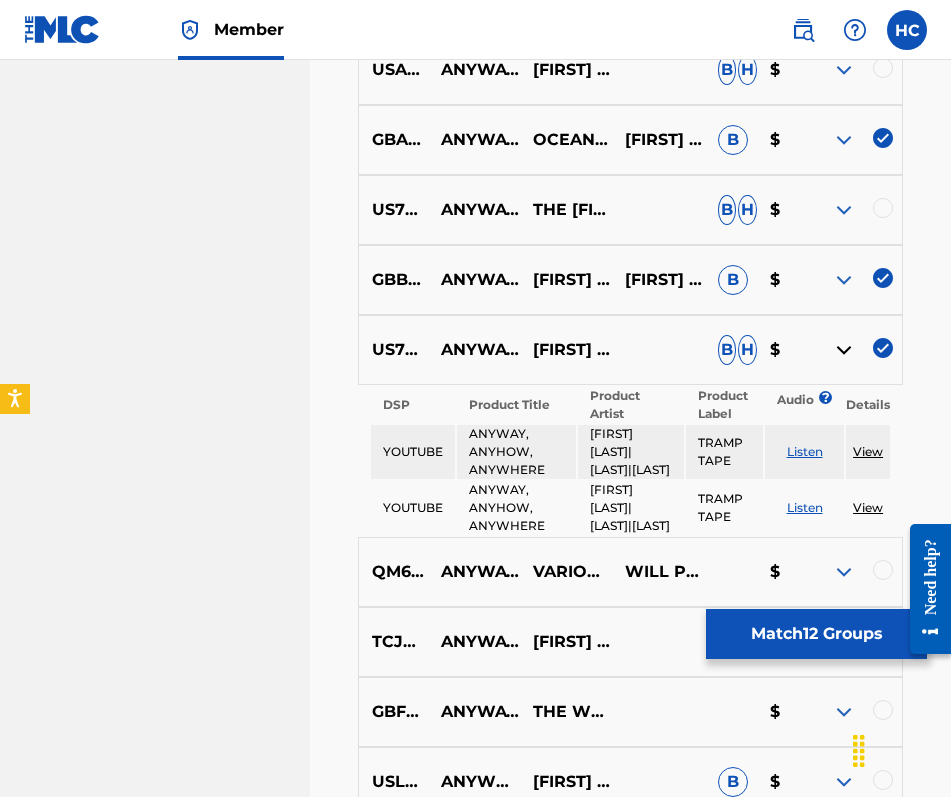 click at bounding box center (844, 350) 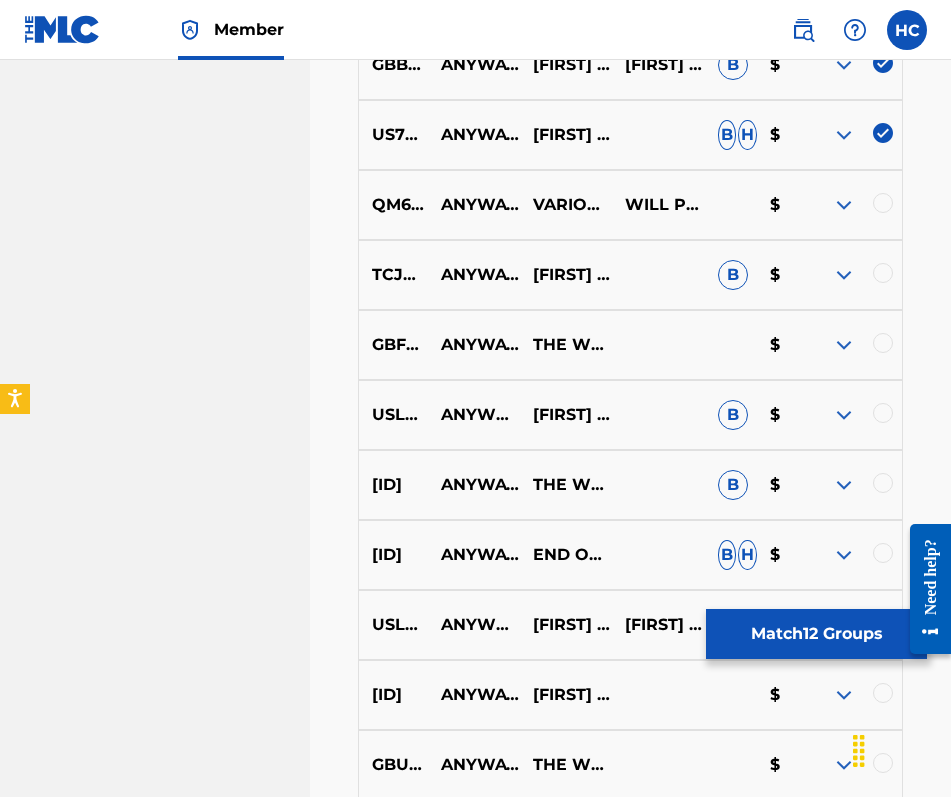 scroll, scrollTop: 2282, scrollLeft: 0, axis: vertical 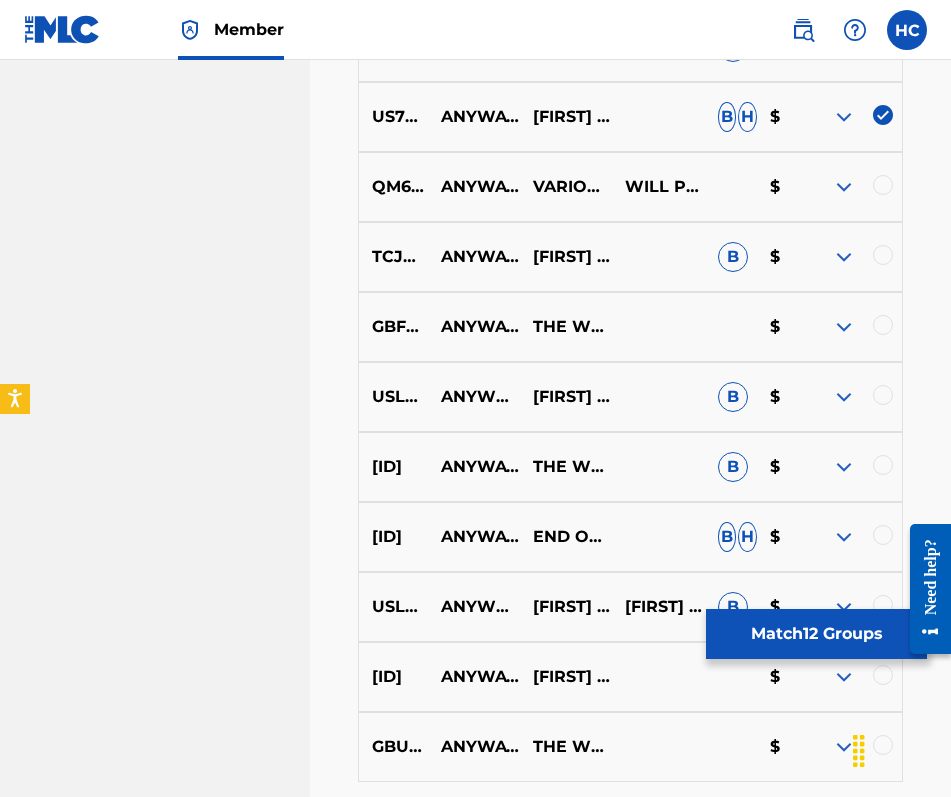 click at bounding box center (844, 187) 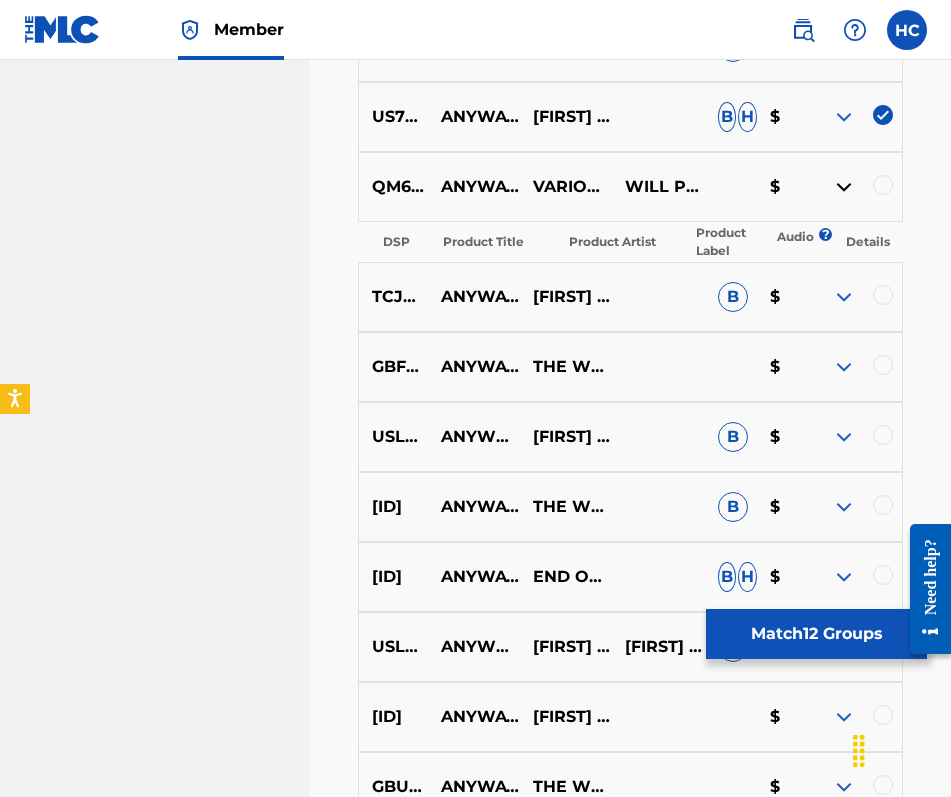 click at bounding box center [844, 187] 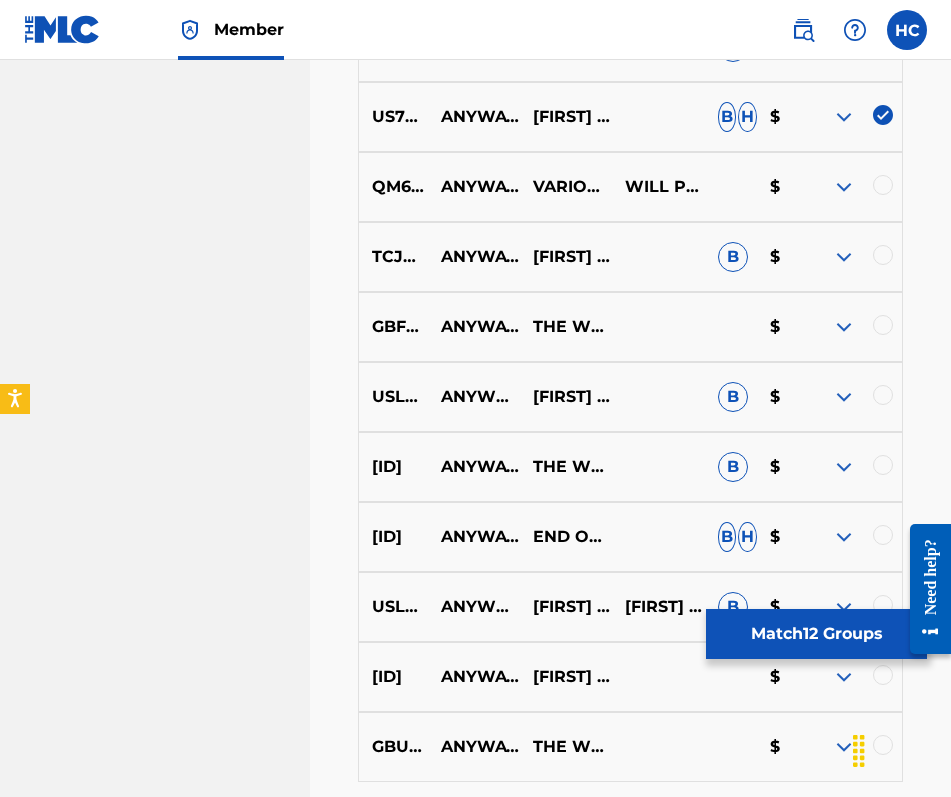 click at bounding box center (844, 257) 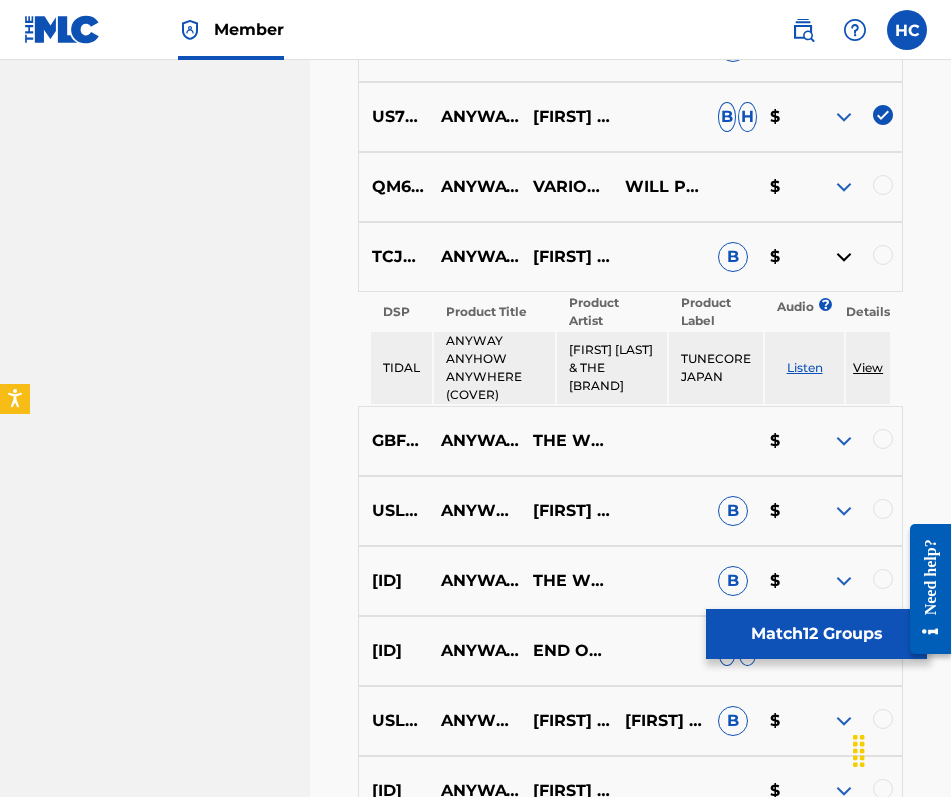 click on "Listen" at bounding box center [805, 367] 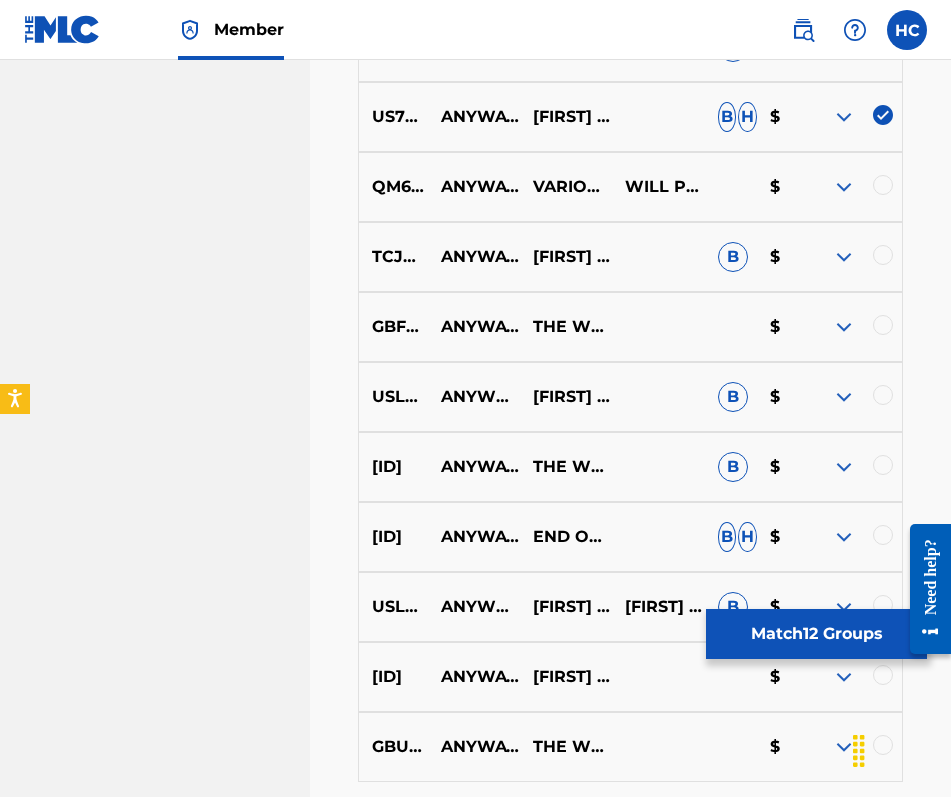 click at bounding box center [844, 327] 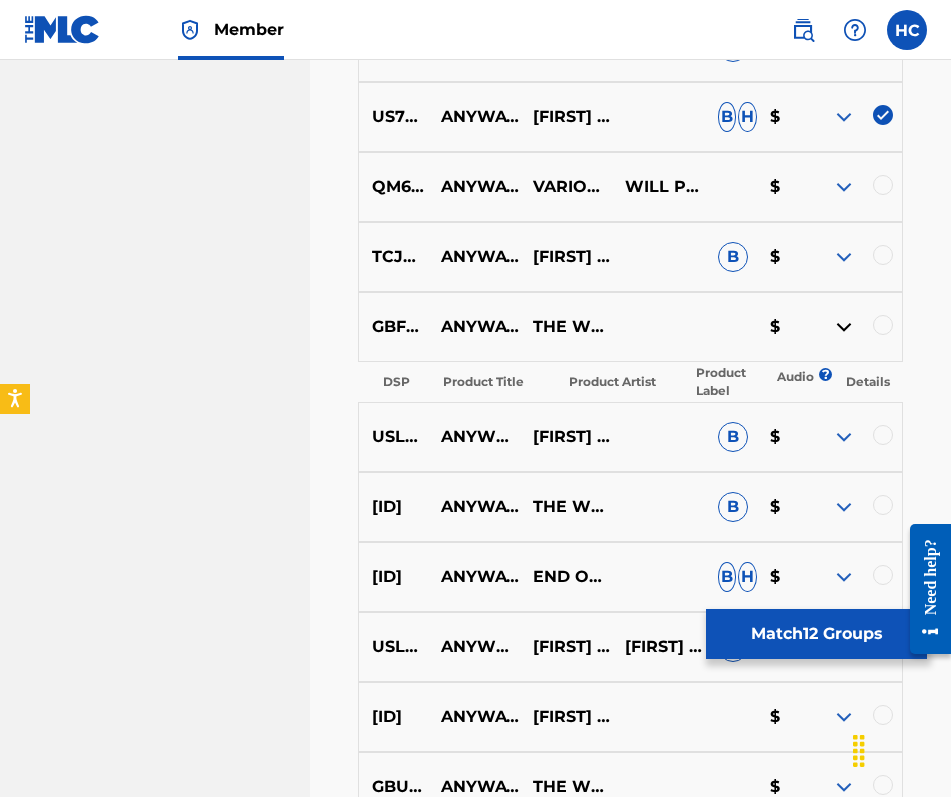 click at bounding box center [844, 327] 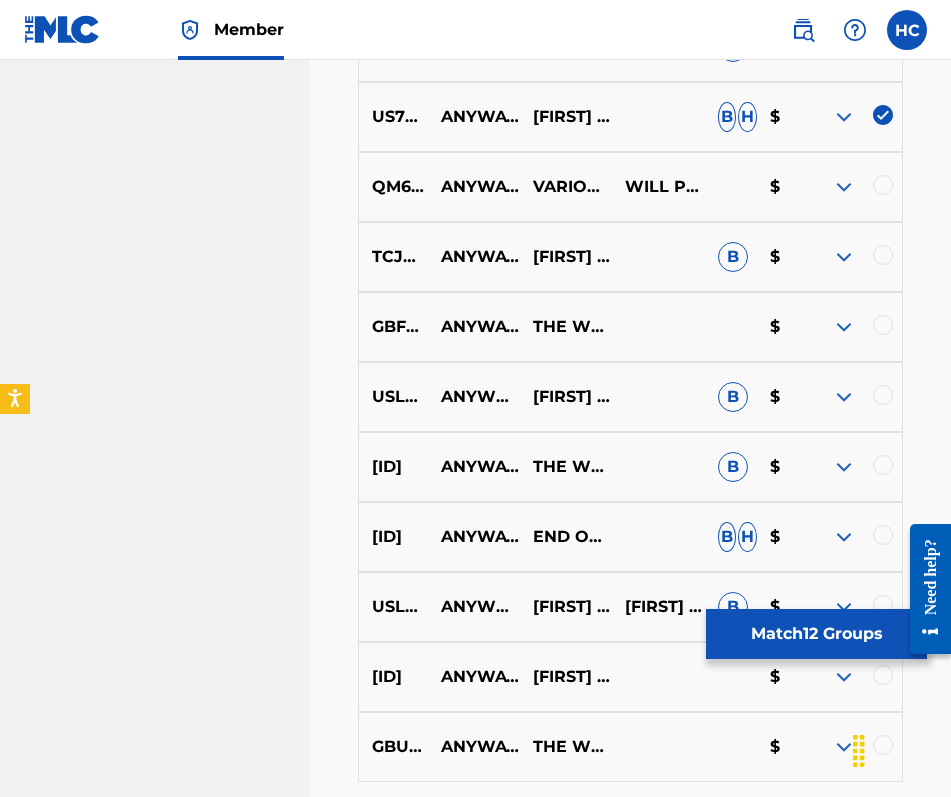 click at bounding box center (844, 397) 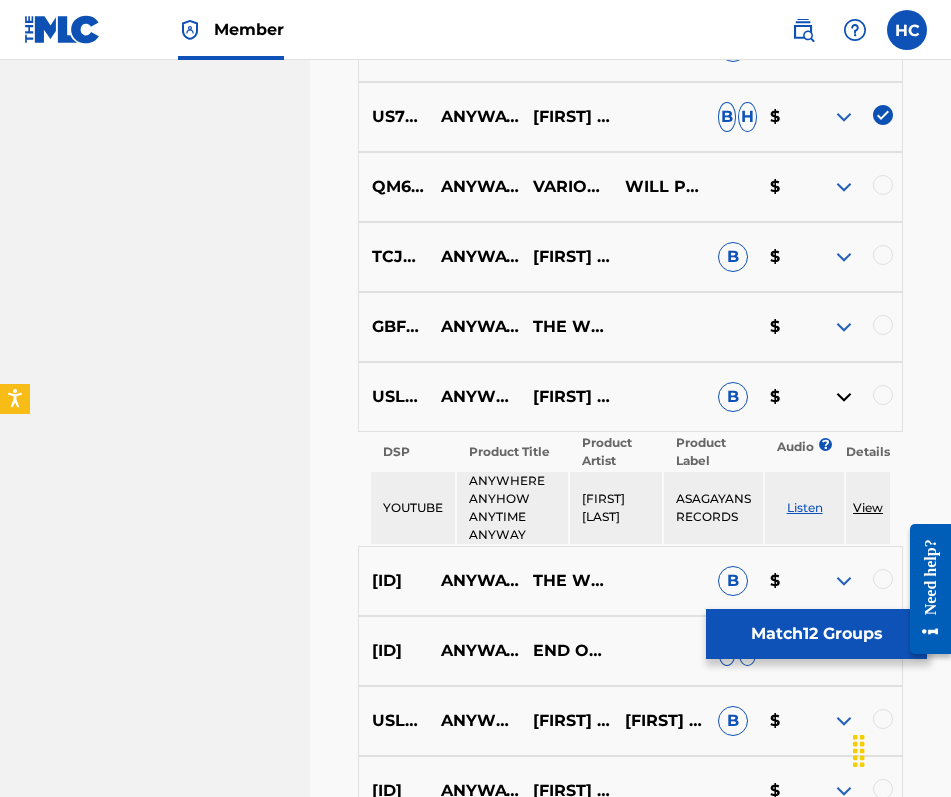 click on "Listen" at bounding box center [805, 507] 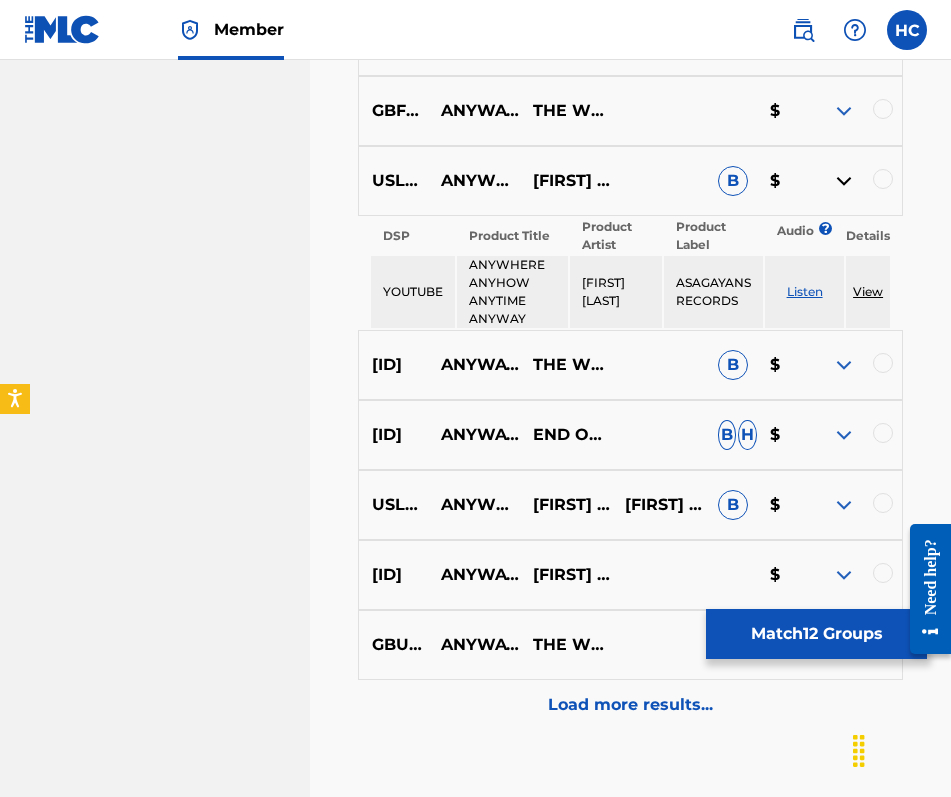scroll, scrollTop: 2502, scrollLeft: 0, axis: vertical 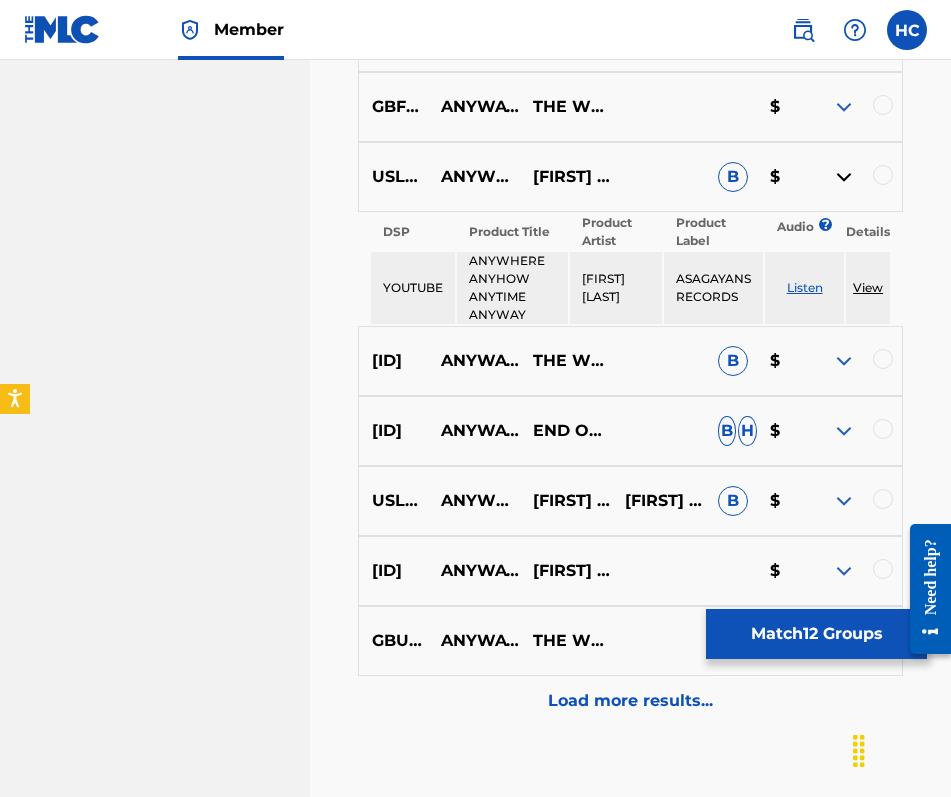 click at bounding box center [844, 177] 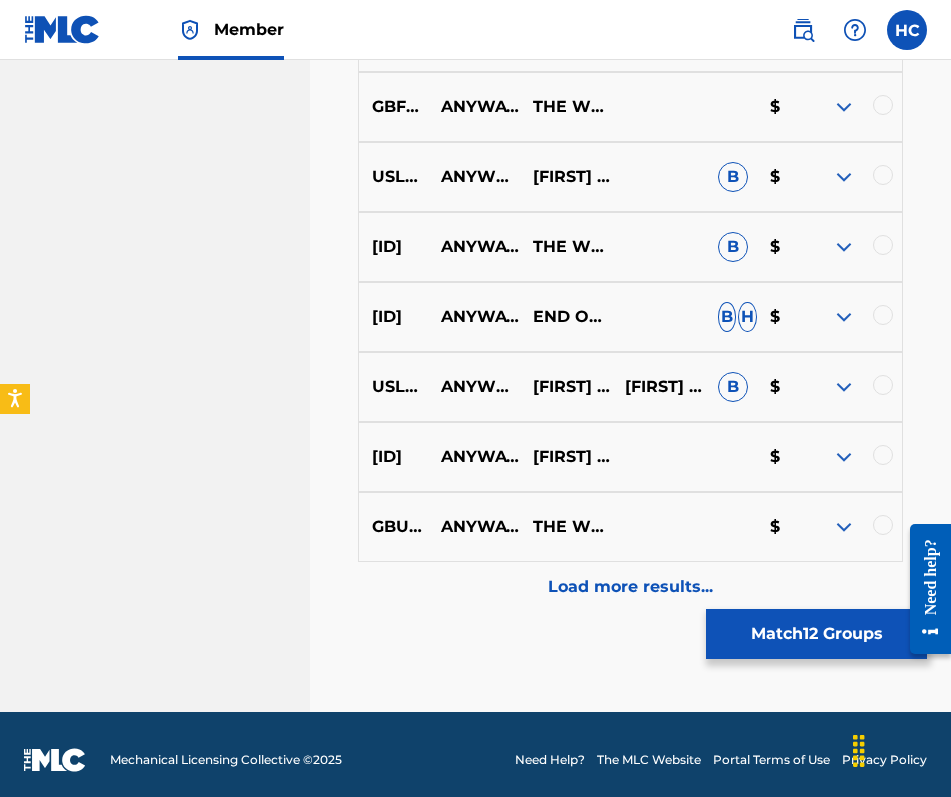 click at bounding box center [844, 247] 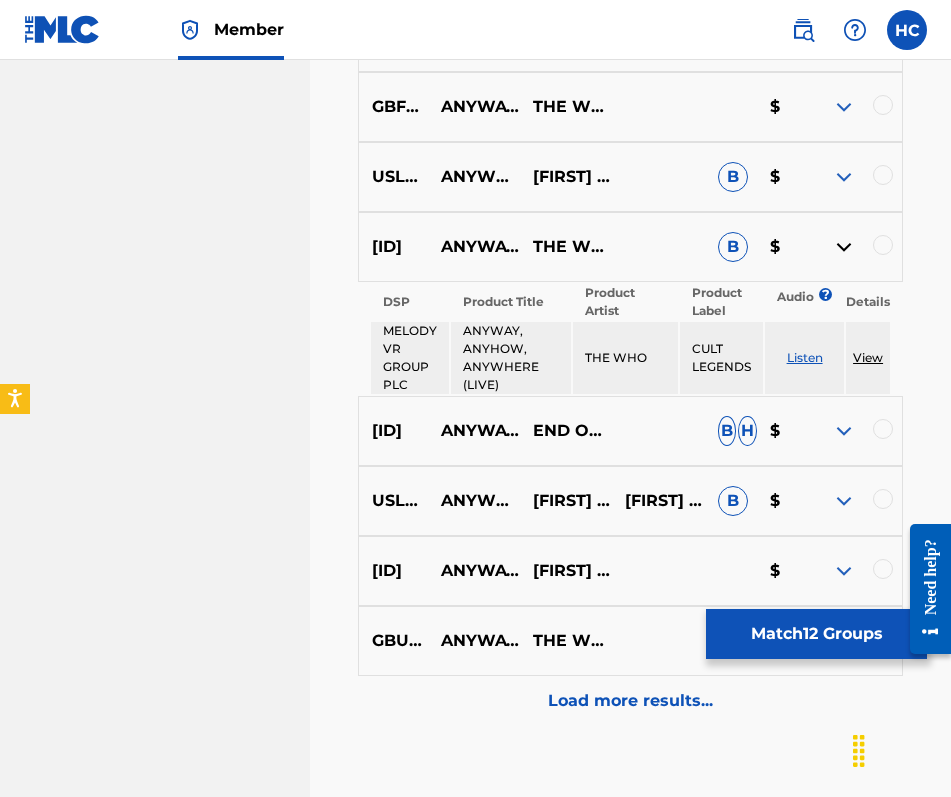 click at bounding box center (883, 245) 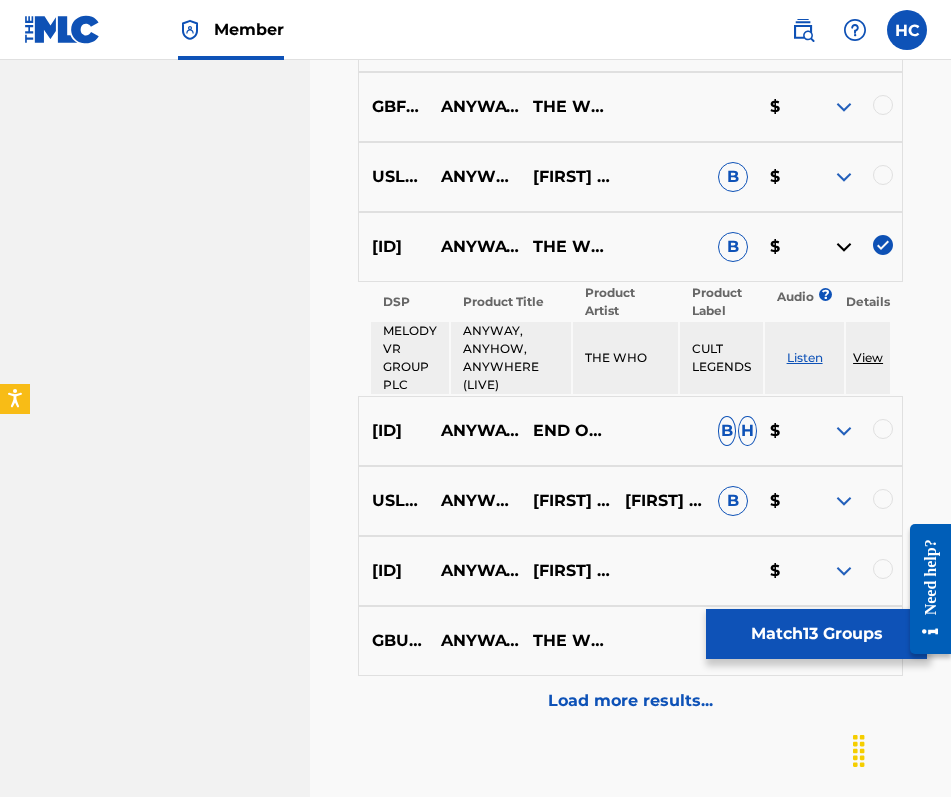 click at bounding box center (844, 247) 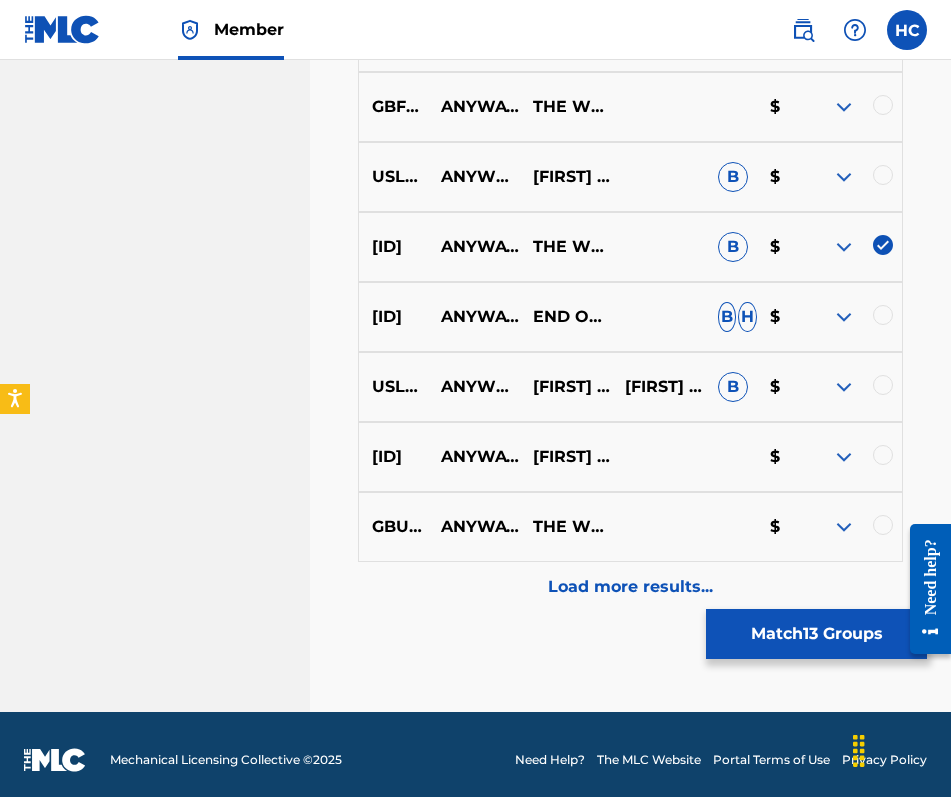 click at bounding box center [844, 317] 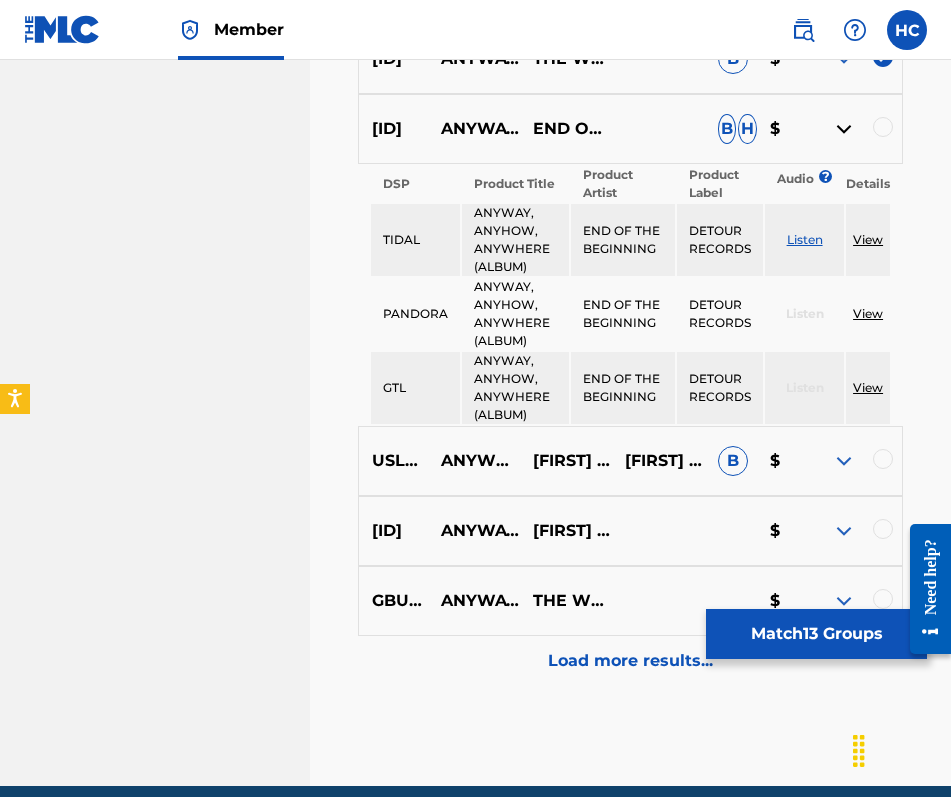 scroll, scrollTop: 2697, scrollLeft: 0, axis: vertical 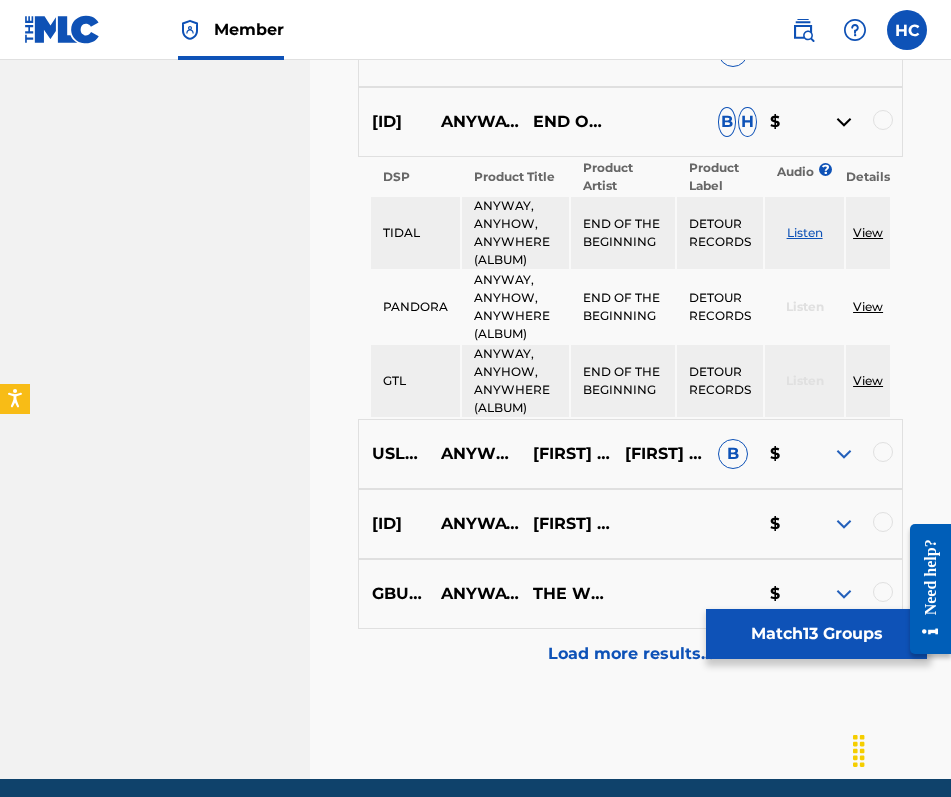 click on "Listen" at bounding box center (805, 232) 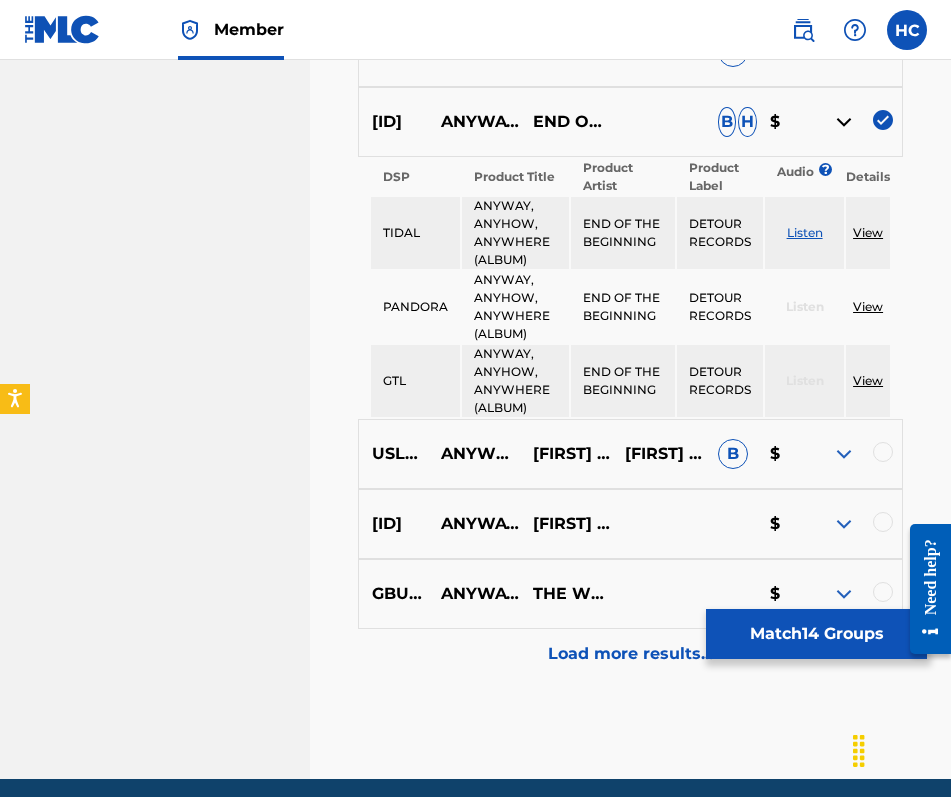 click at bounding box center (844, 122) 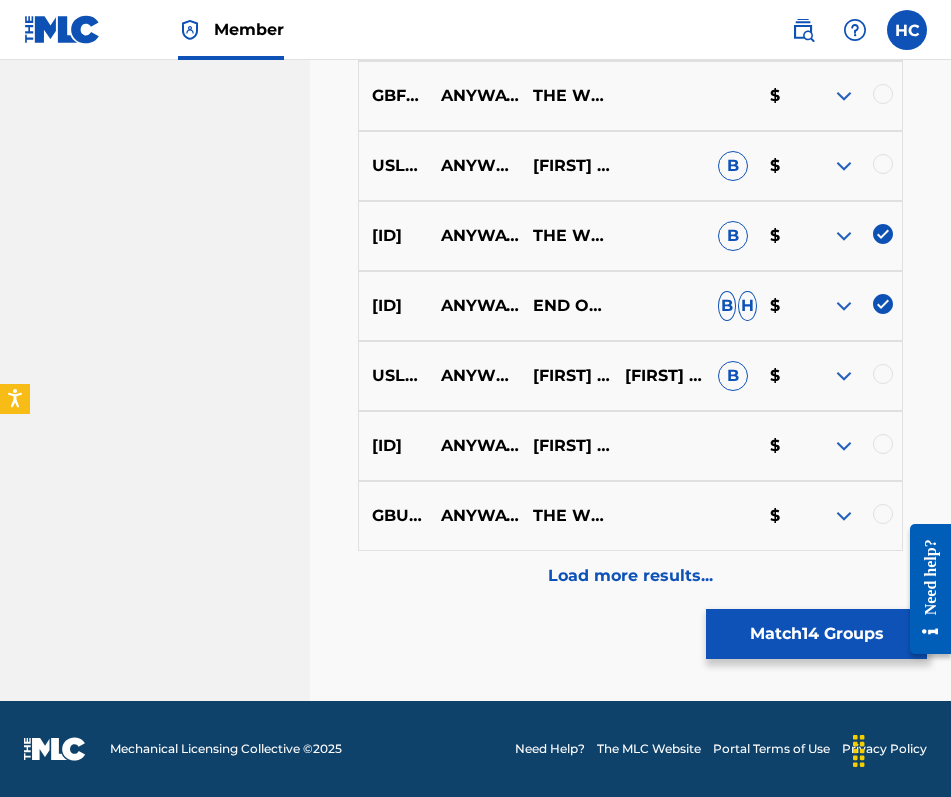 click at bounding box center [844, 376] 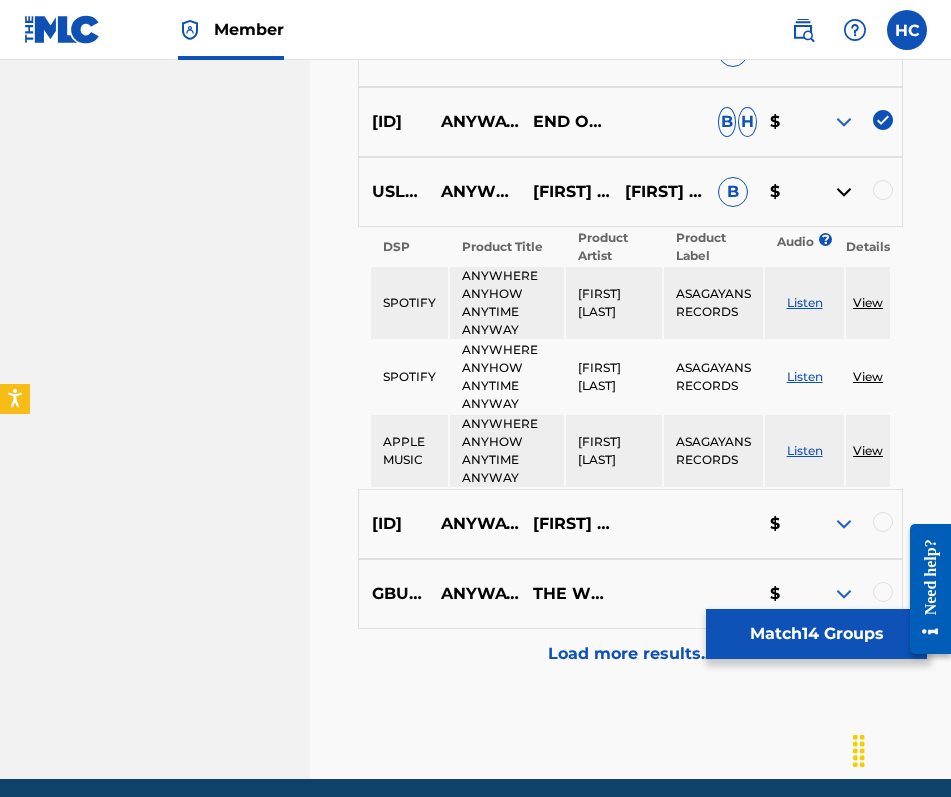 click at bounding box center [844, 192] 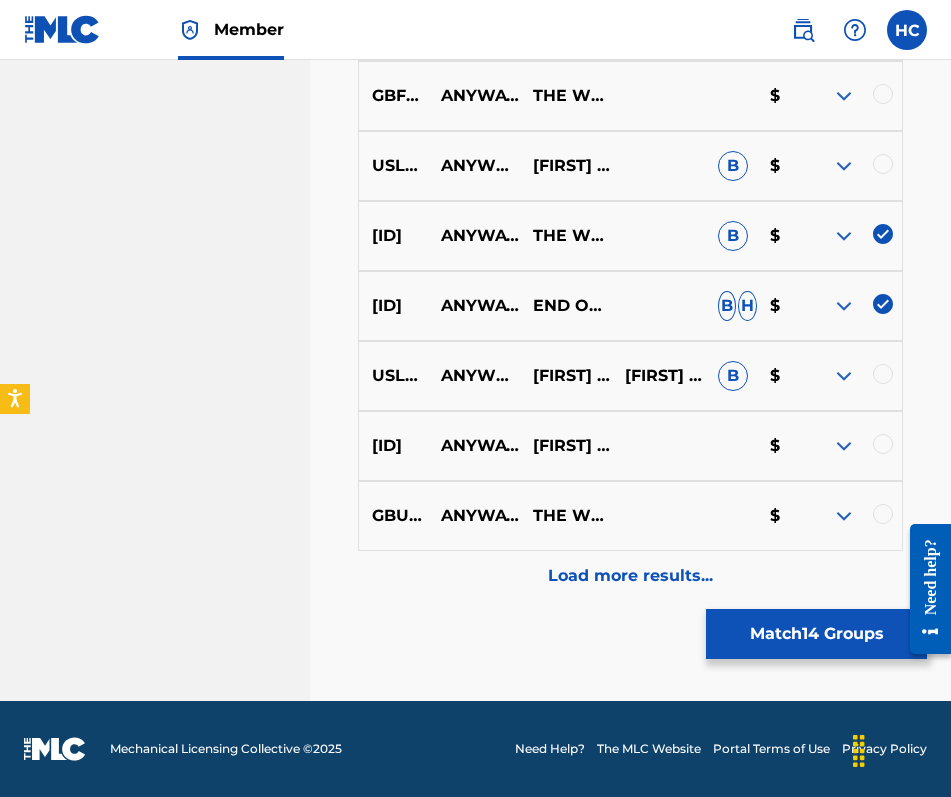 click on "Load more results..." at bounding box center (630, 576) 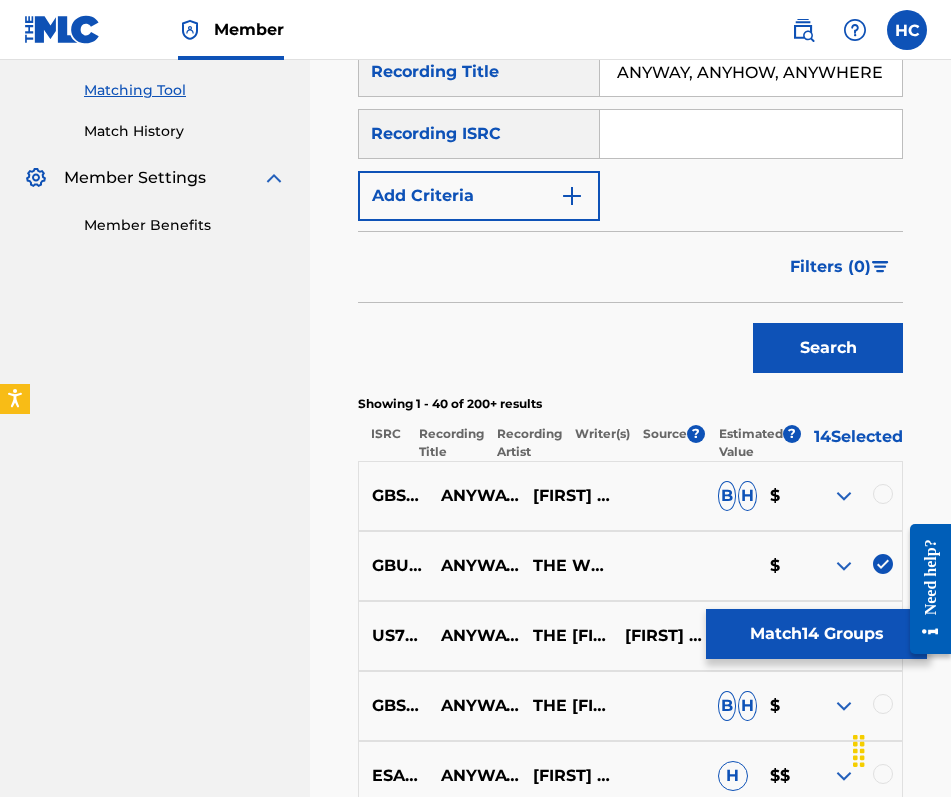 scroll, scrollTop: 2697, scrollLeft: 0, axis: vertical 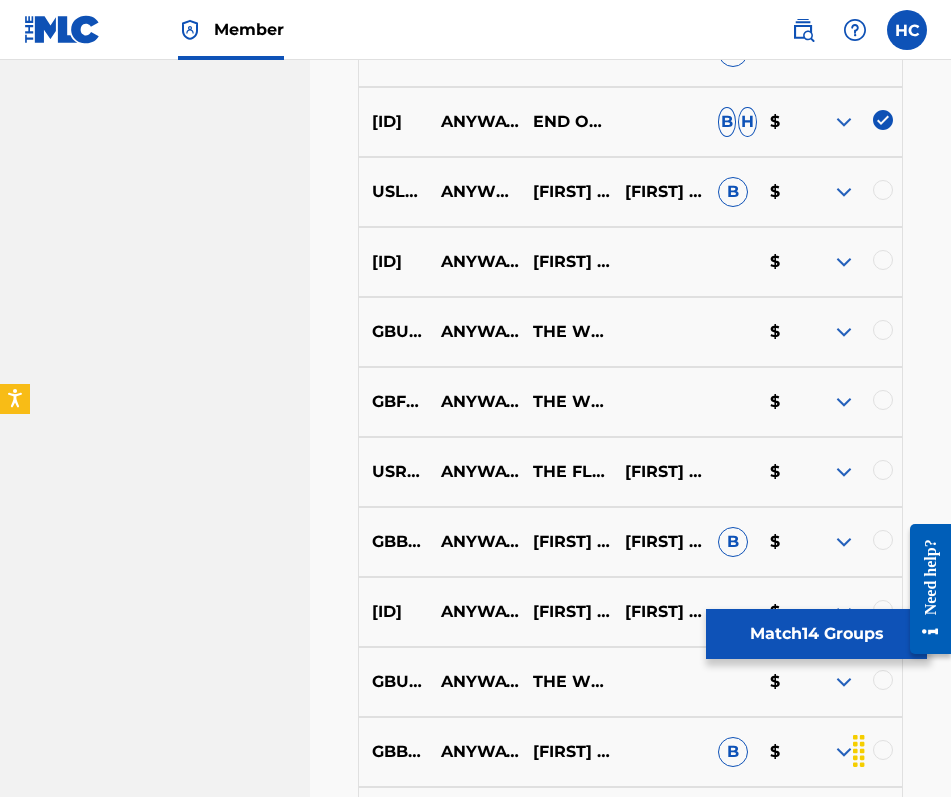 click at bounding box center [844, 192] 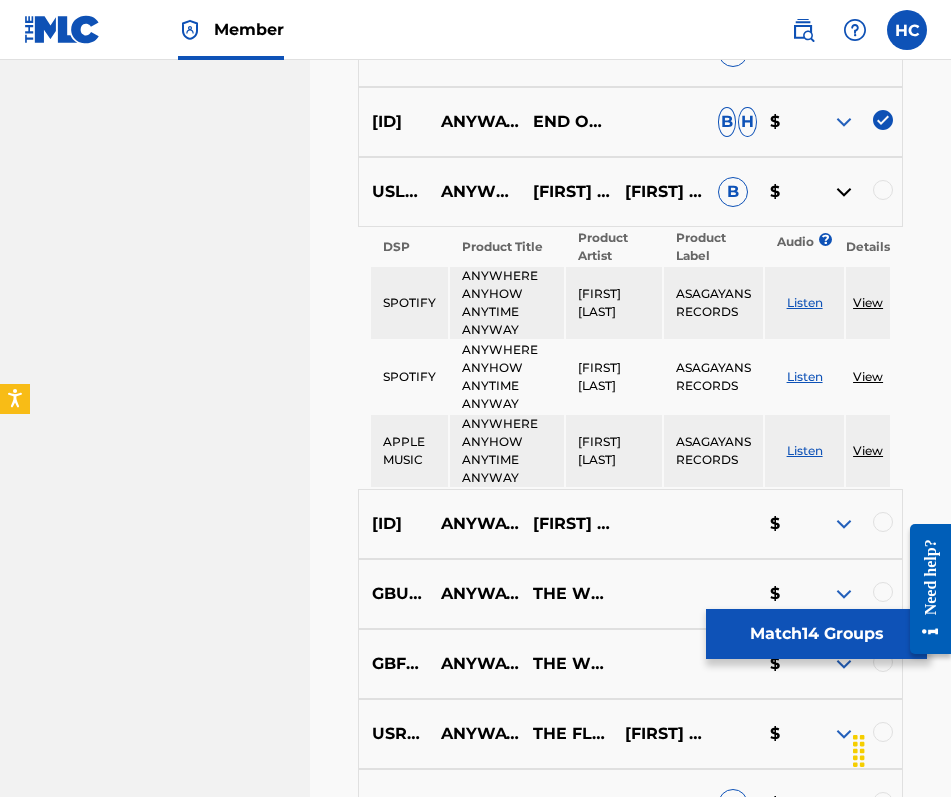 click on "Listen" at bounding box center [805, 302] 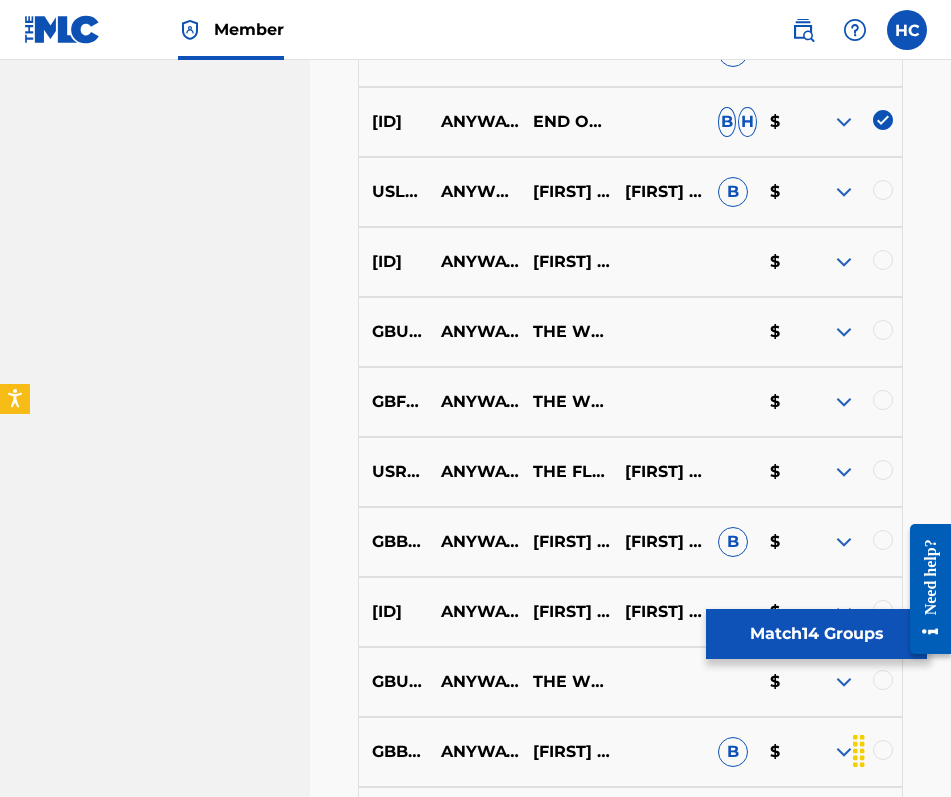 click at bounding box center (844, 262) 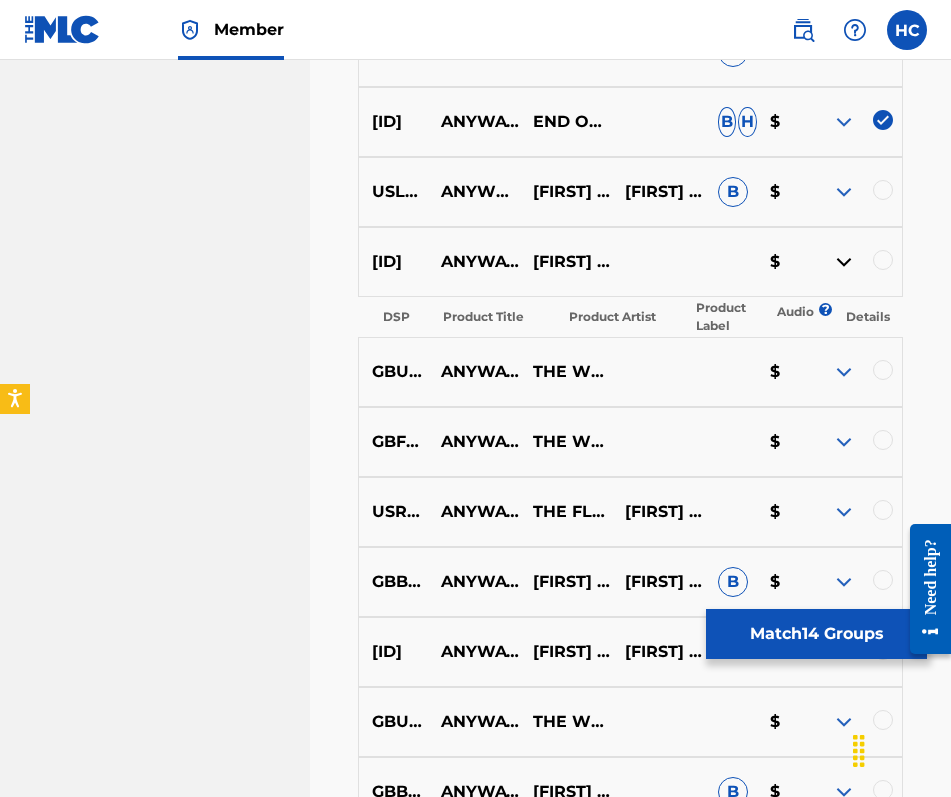 click at bounding box center (844, 262) 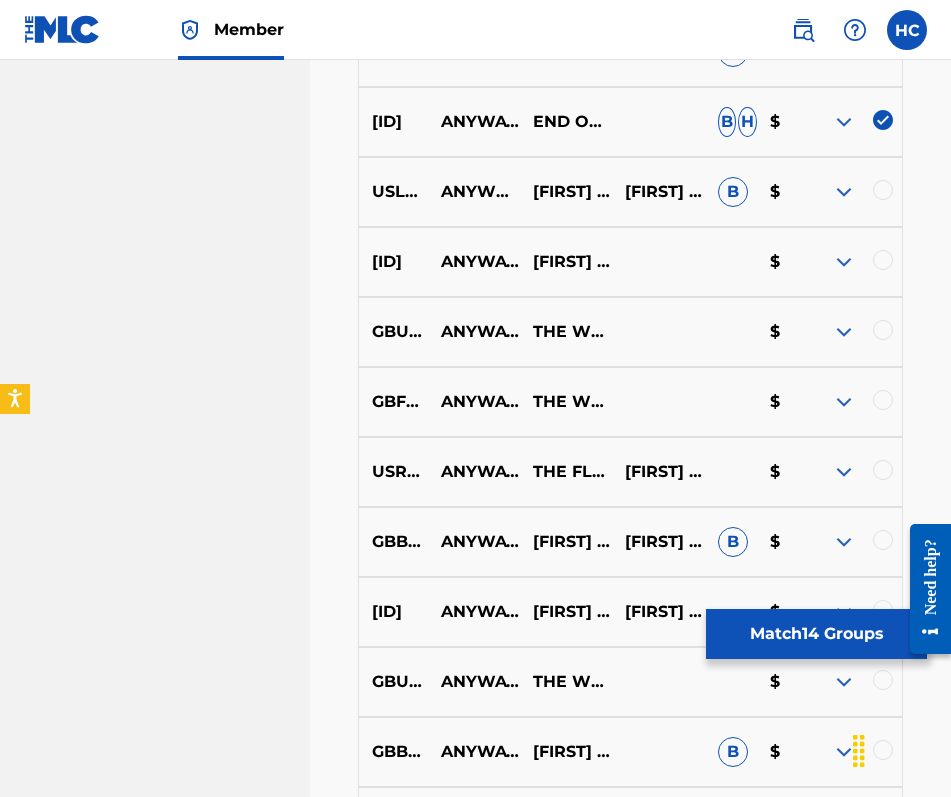 click on "GBUM71406124 ANYWAY ANYHOW ANYWHERE (STEREO VERSION) THE WHO $" at bounding box center (630, 332) 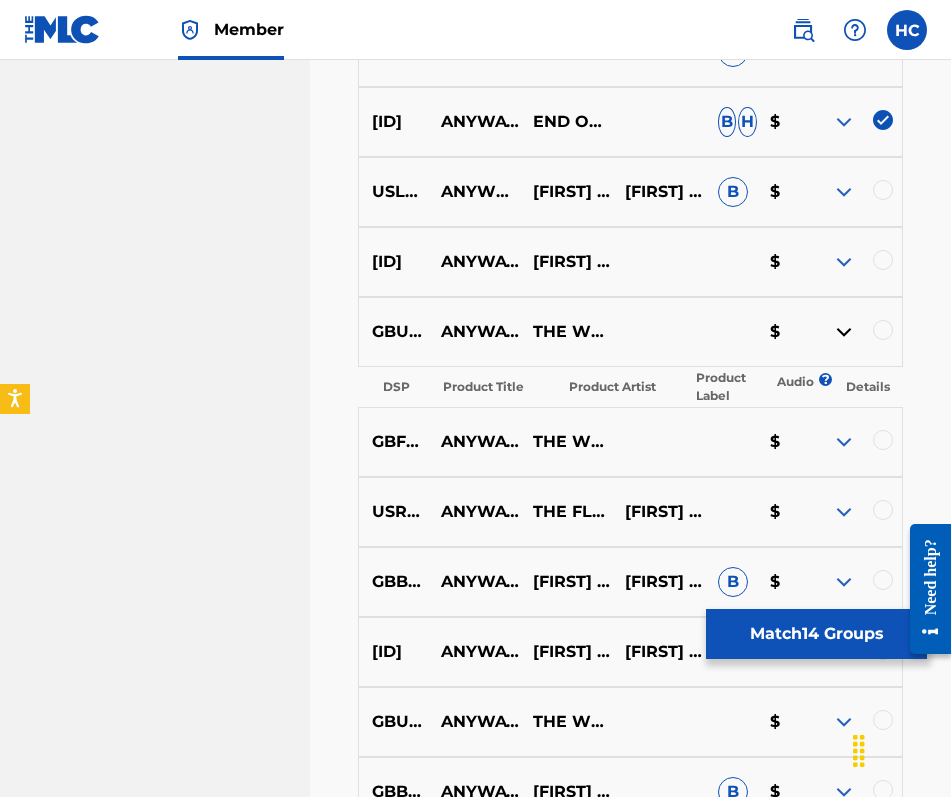 click at bounding box center (844, 332) 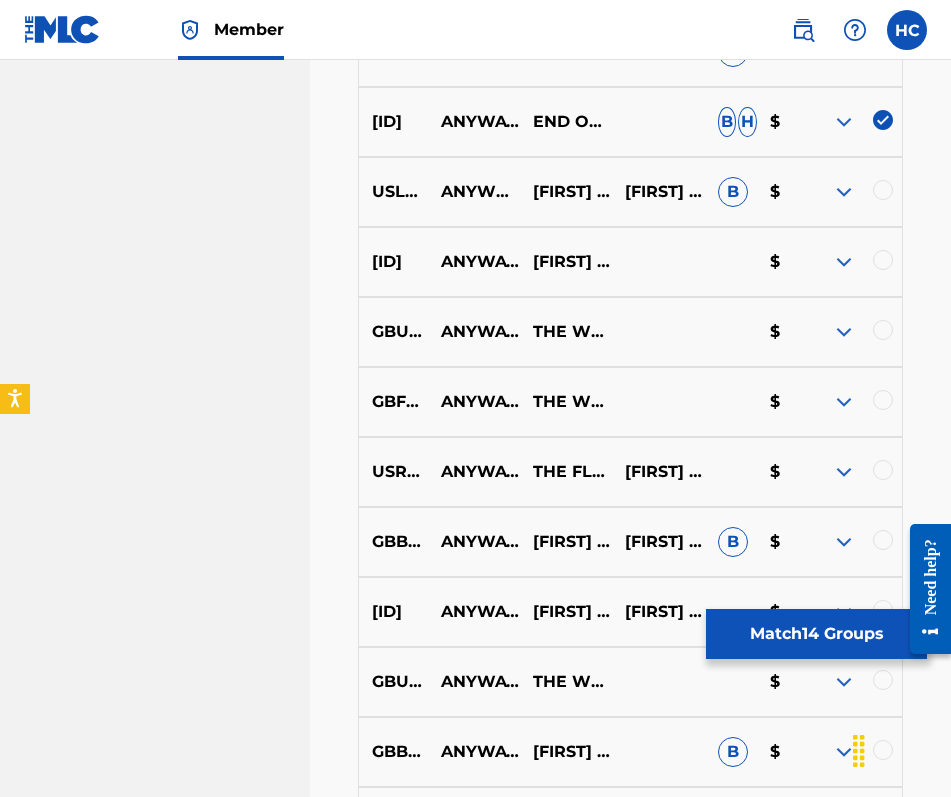 click at bounding box center (844, 402) 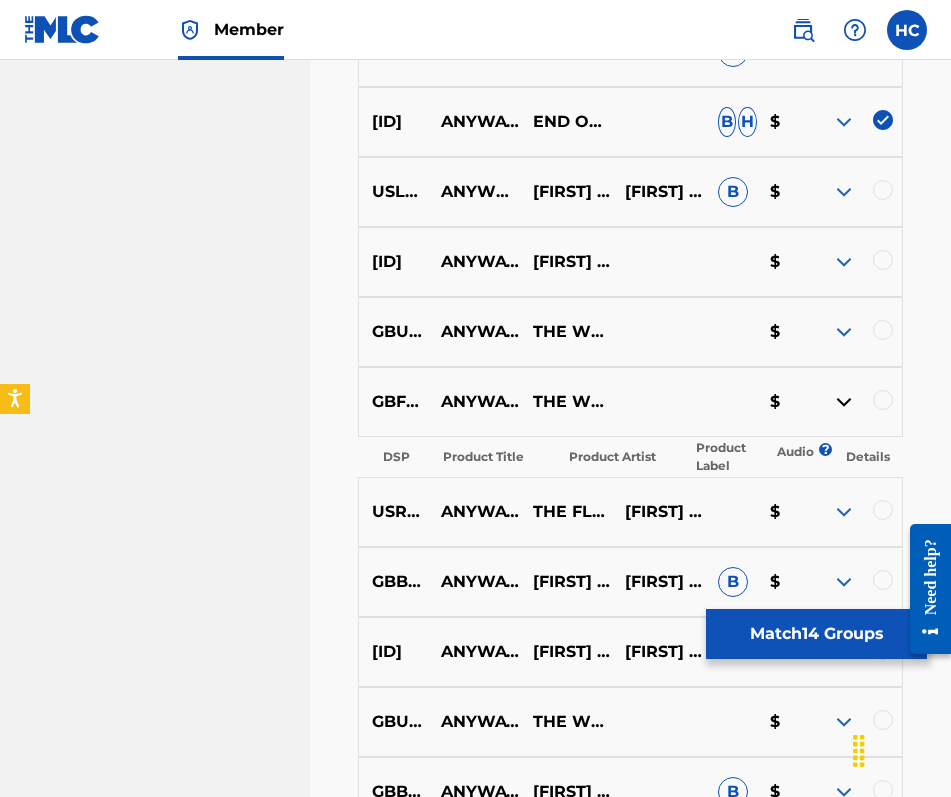 click at bounding box center (844, 402) 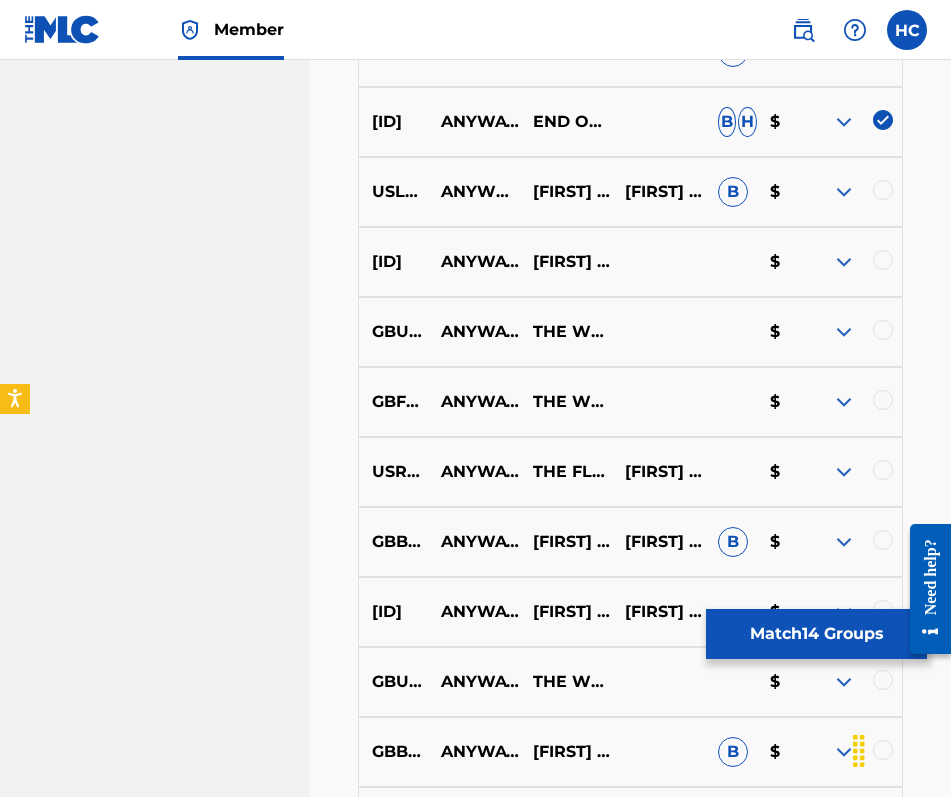 click at bounding box center (844, 472) 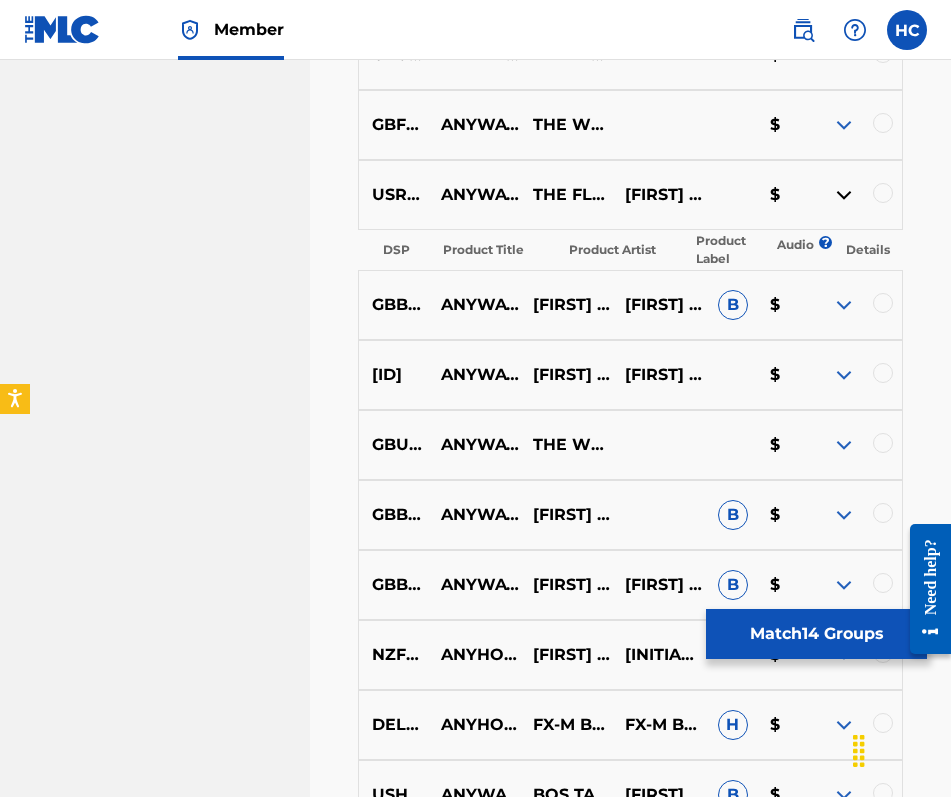 scroll, scrollTop: 2979, scrollLeft: 0, axis: vertical 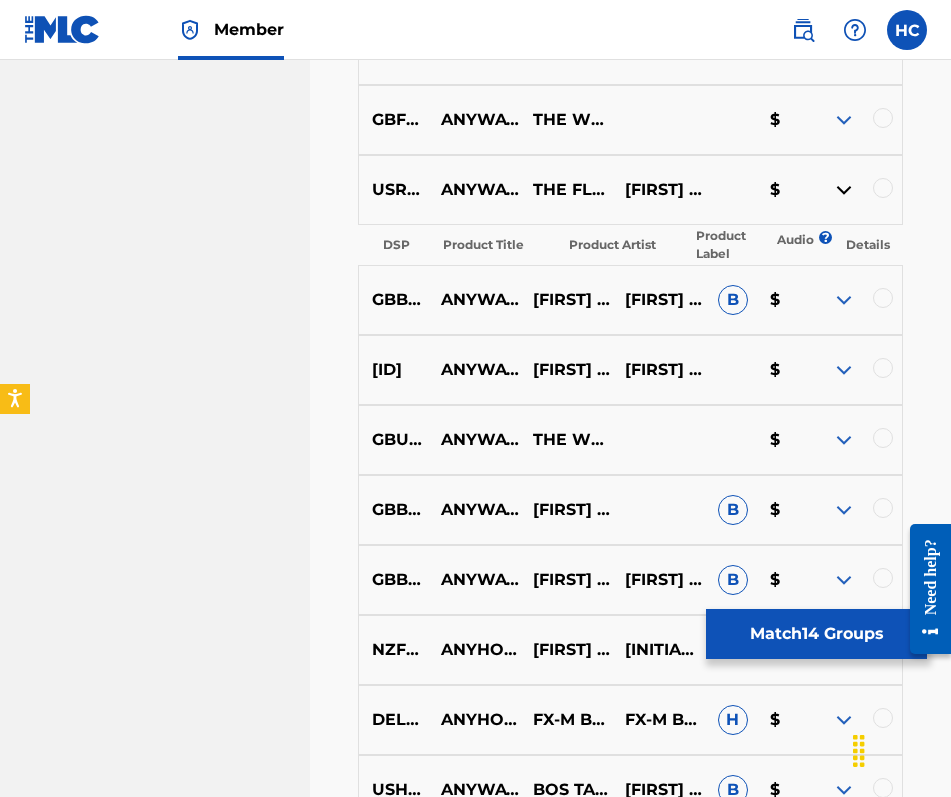 click at bounding box center [844, 190] 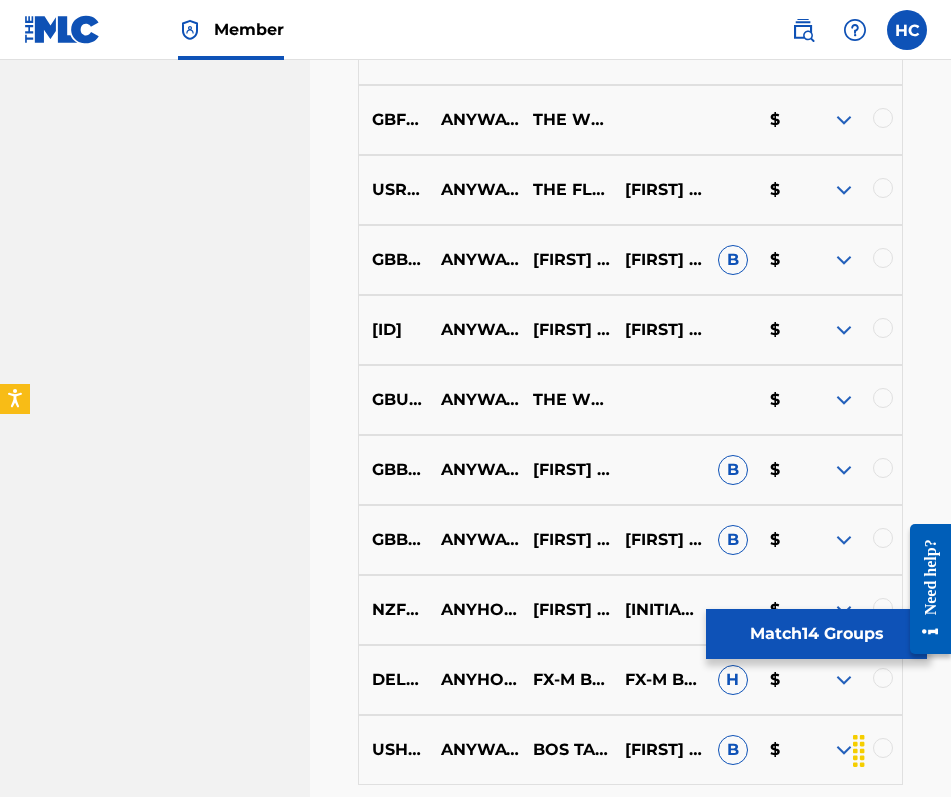 click at bounding box center (844, 260) 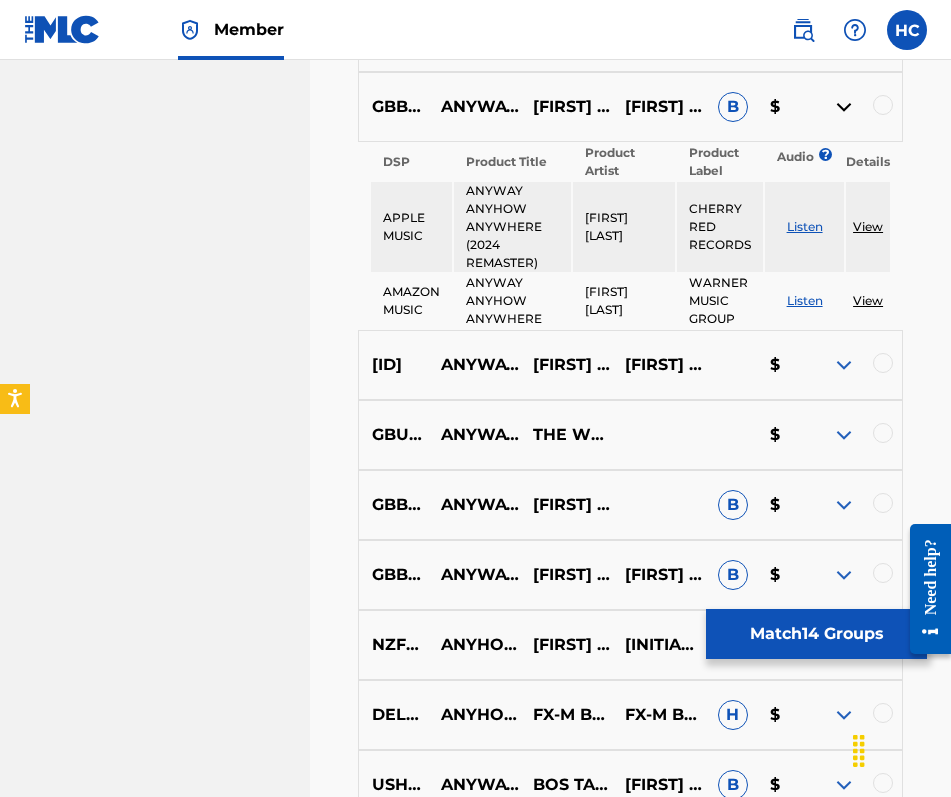 scroll, scrollTop: 3131, scrollLeft: 0, axis: vertical 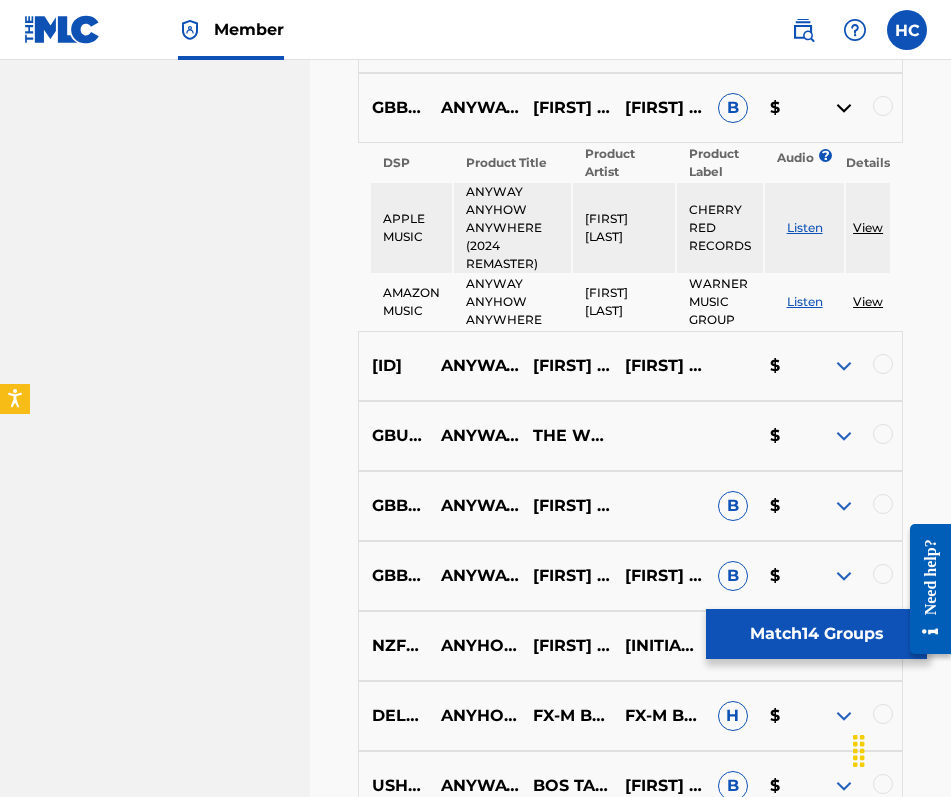 click at bounding box center (844, 108) 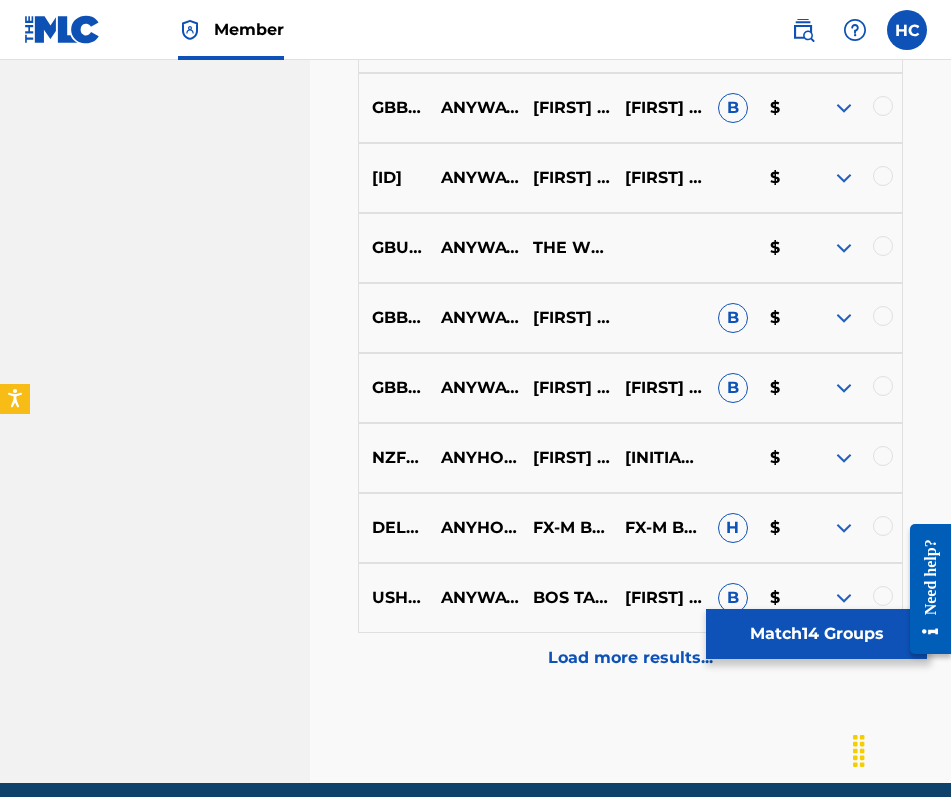 click at bounding box center [844, 178] 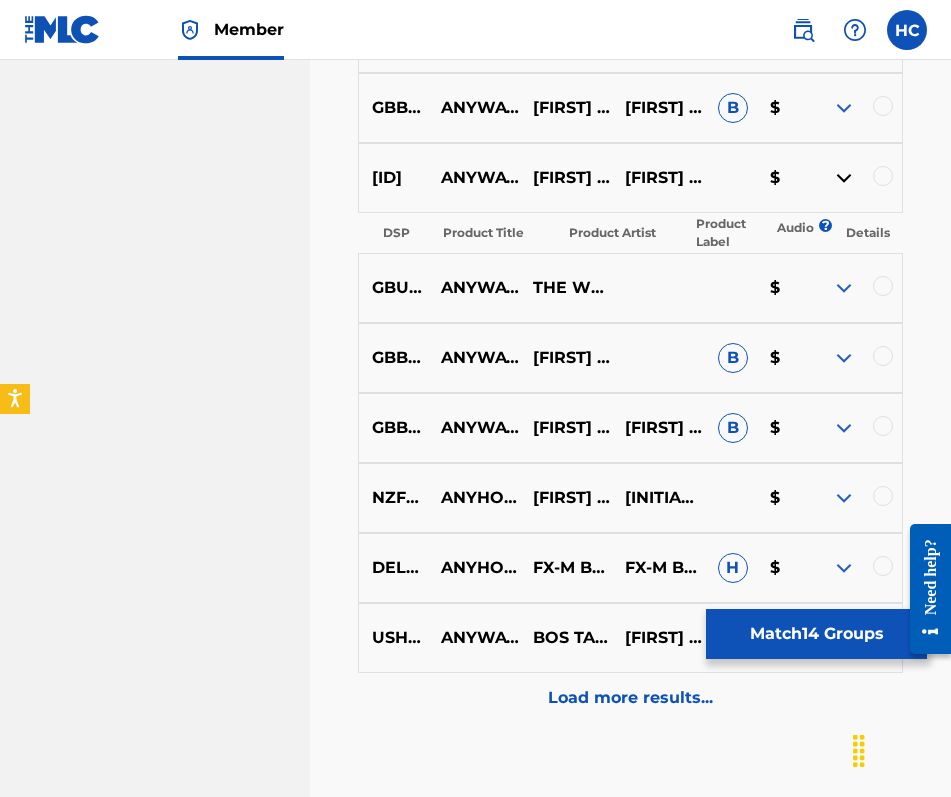 click at bounding box center (844, 178) 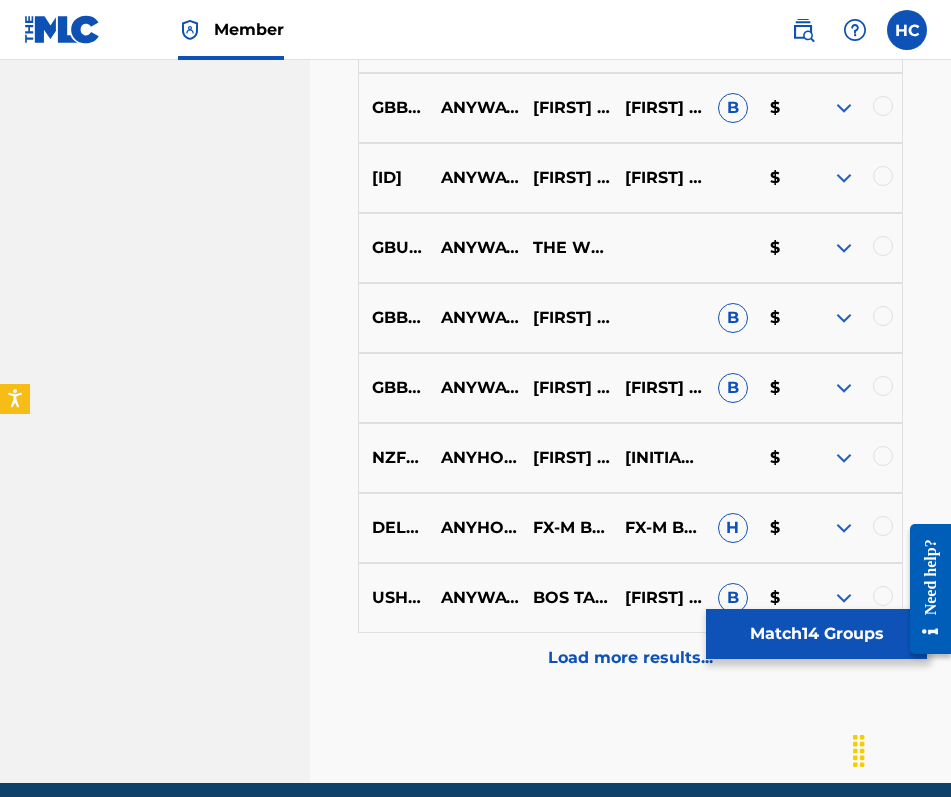 click at bounding box center (844, 248) 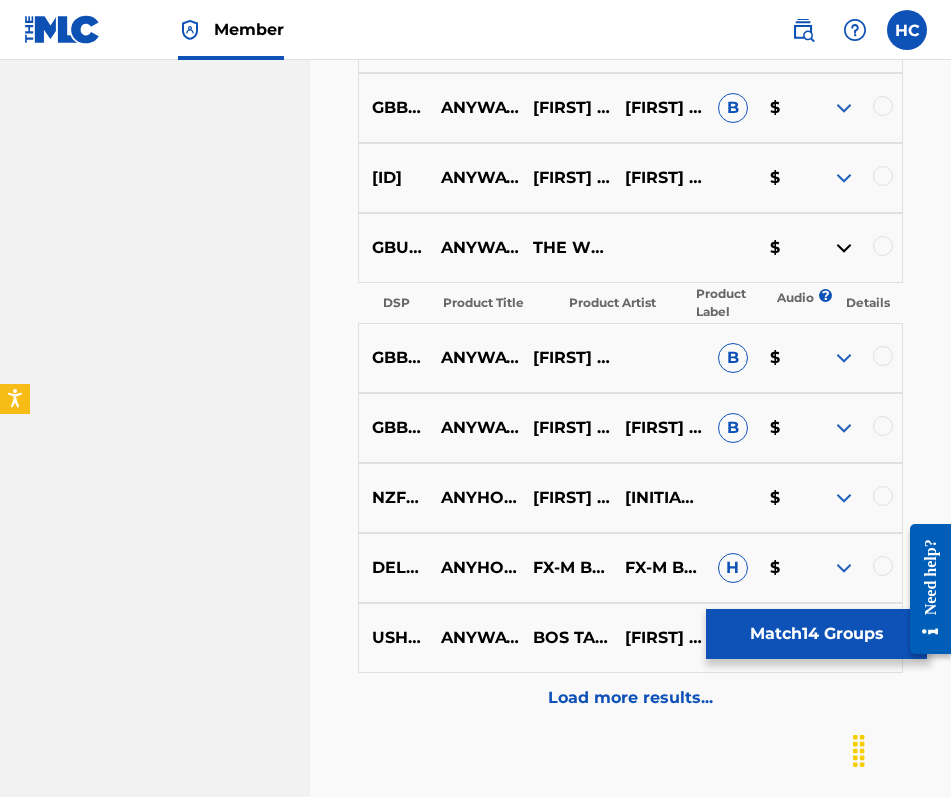click at bounding box center (844, 248) 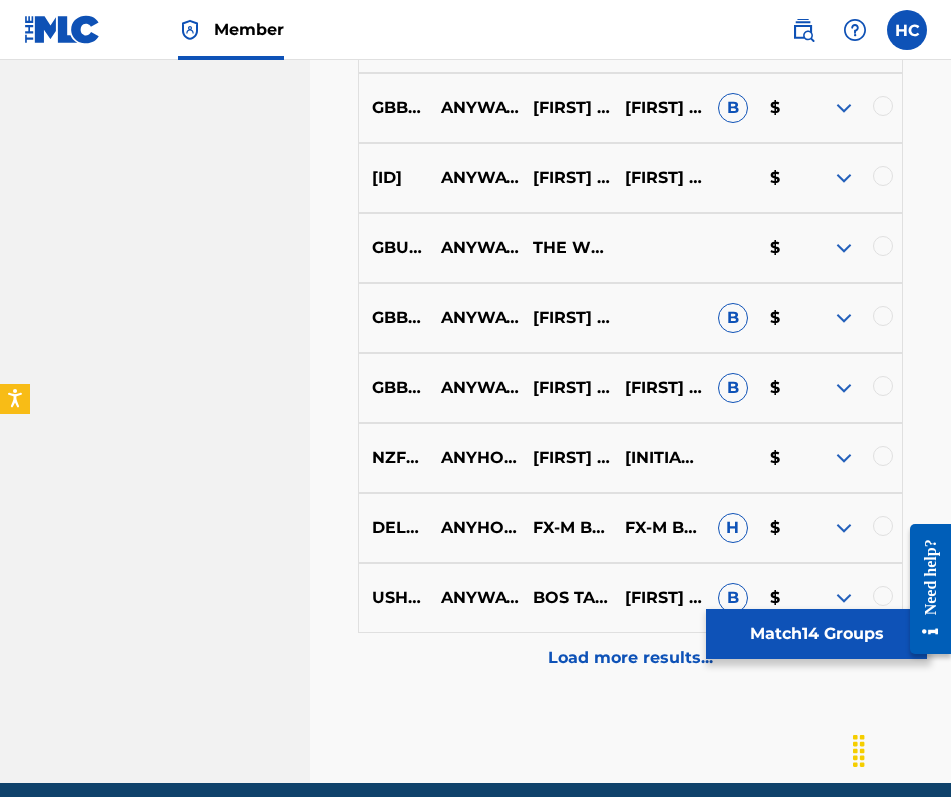 click at bounding box center [844, 318] 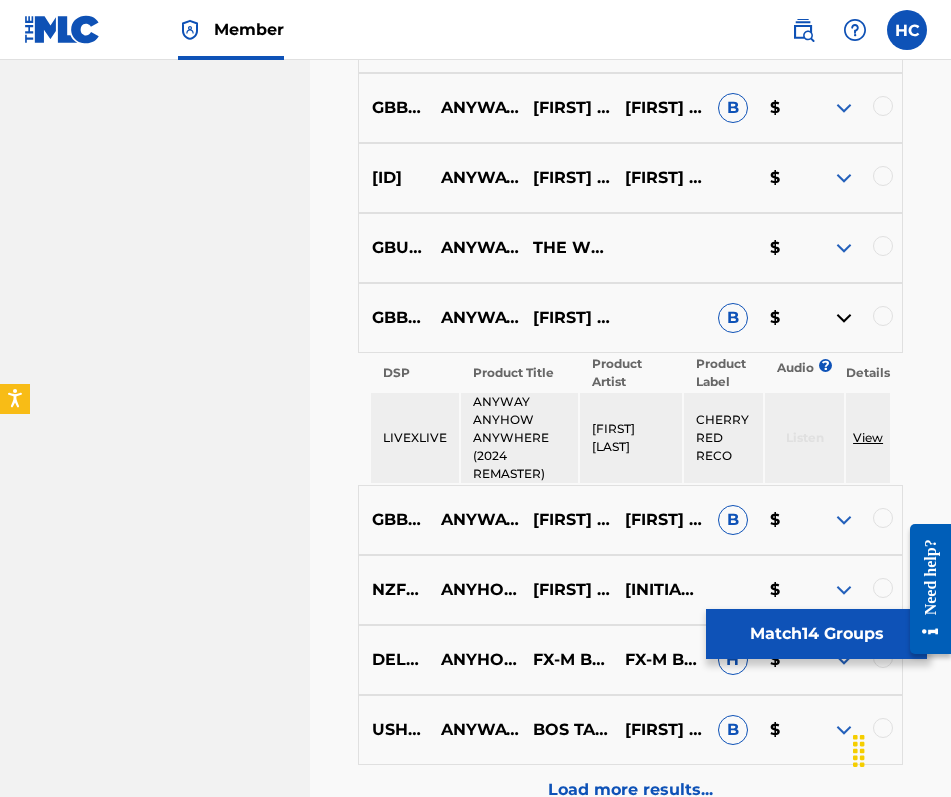 click at bounding box center (844, 318) 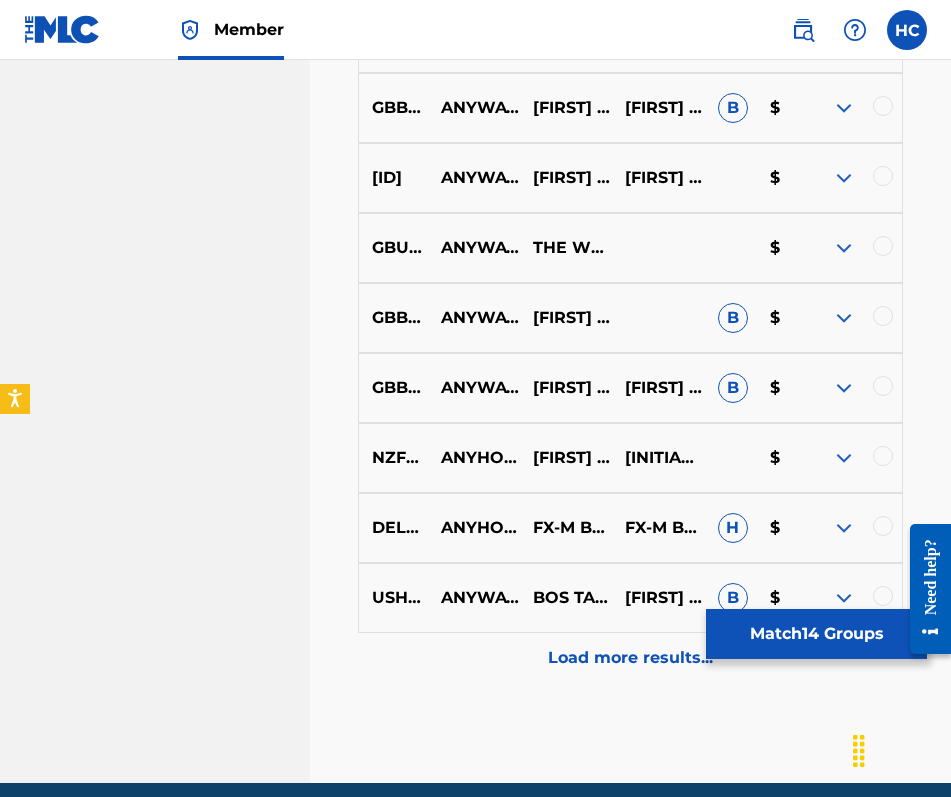click at bounding box center (844, 388) 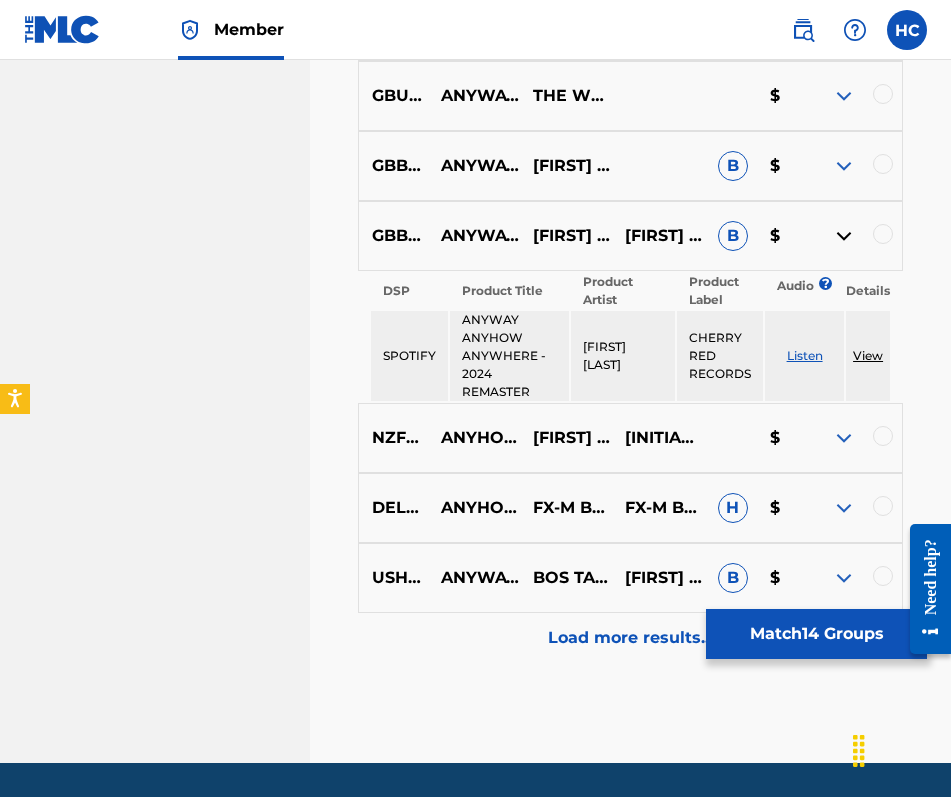 scroll, scrollTop: 3357, scrollLeft: 0, axis: vertical 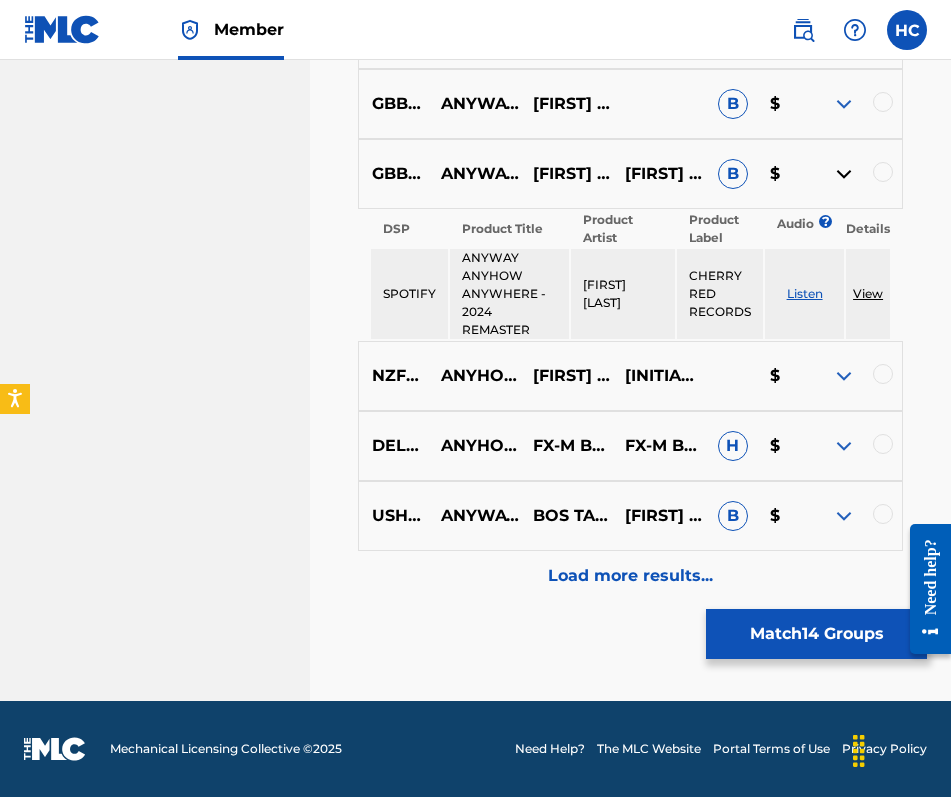 click on "Listen" at bounding box center (805, 293) 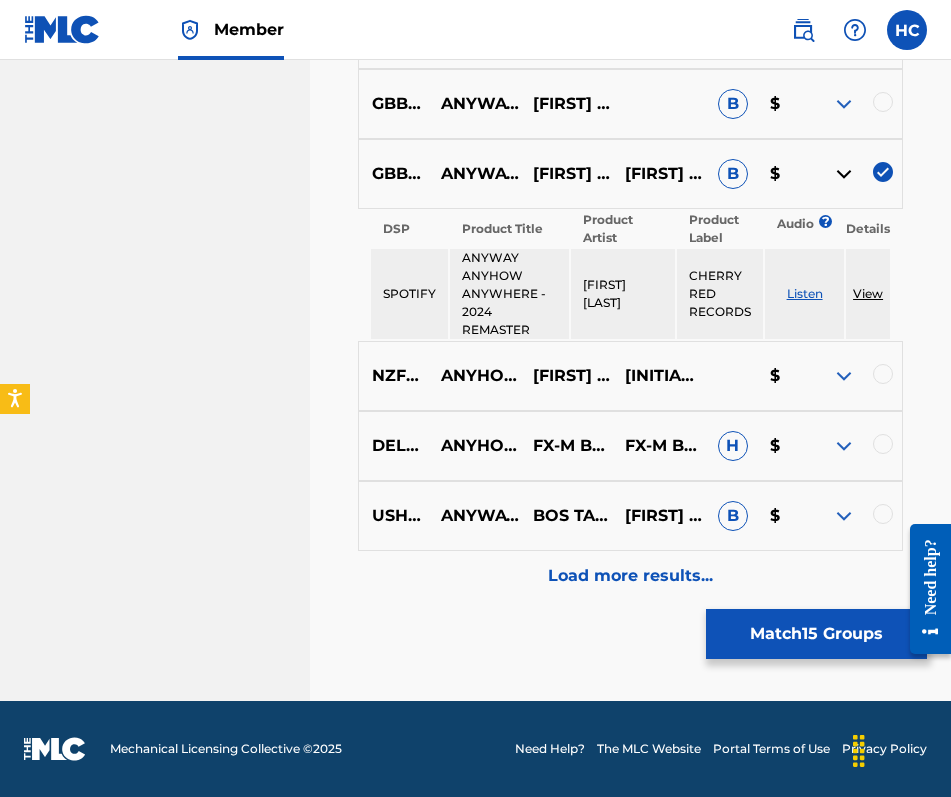 click at bounding box center [844, 174] 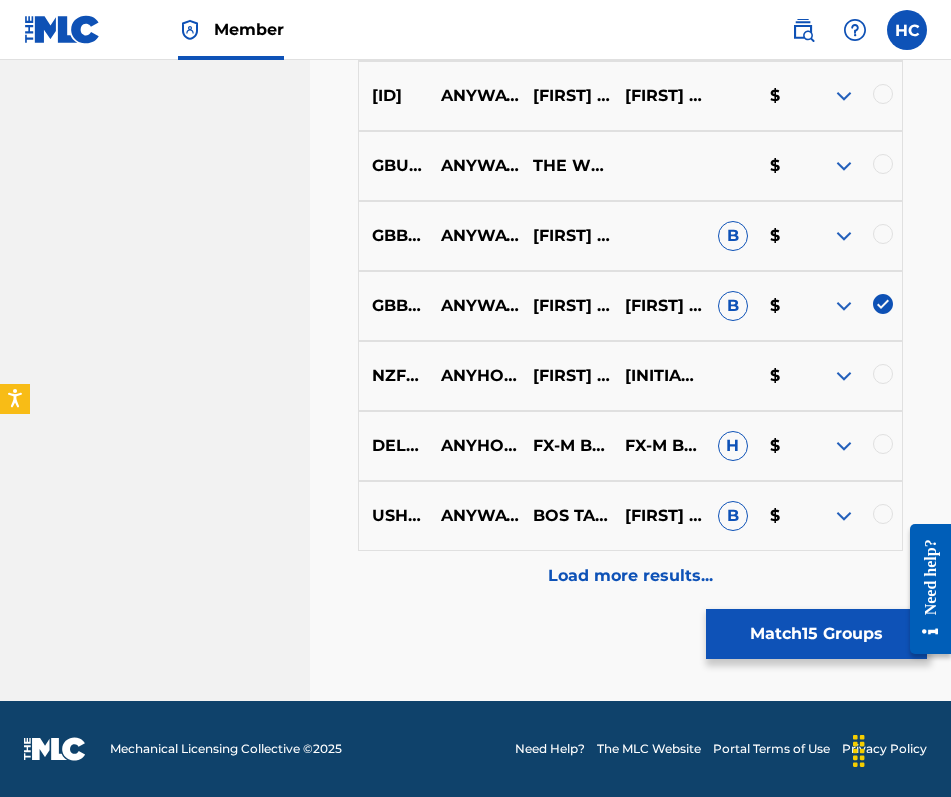 click on "Load more results..." at bounding box center [630, 576] 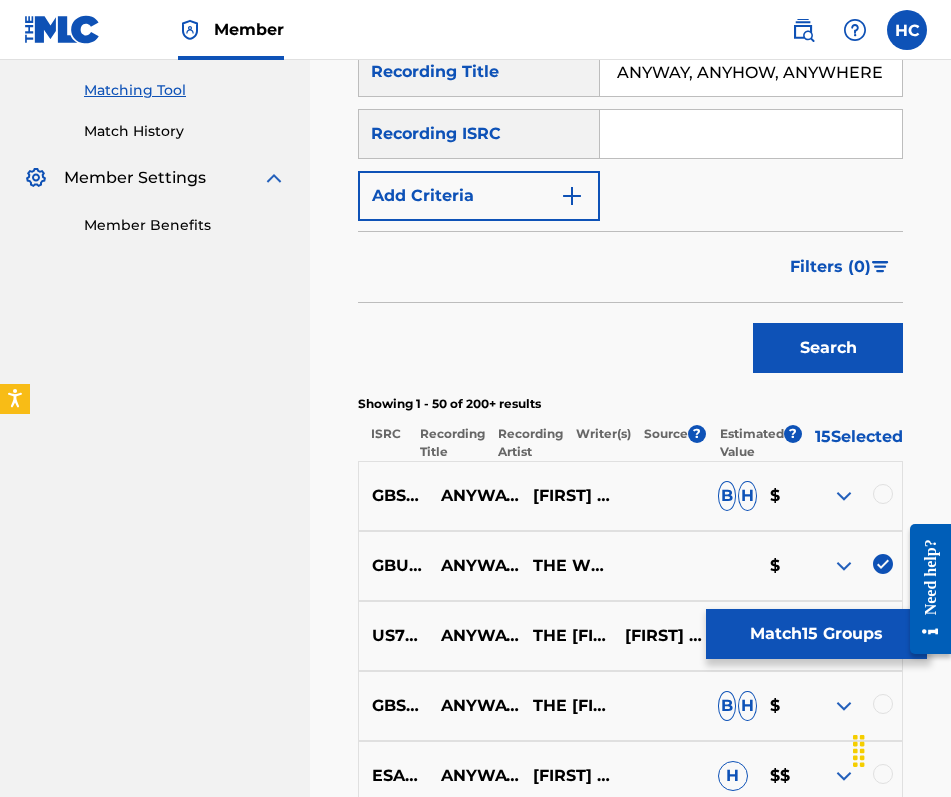 scroll, scrollTop: 3357, scrollLeft: 0, axis: vertical 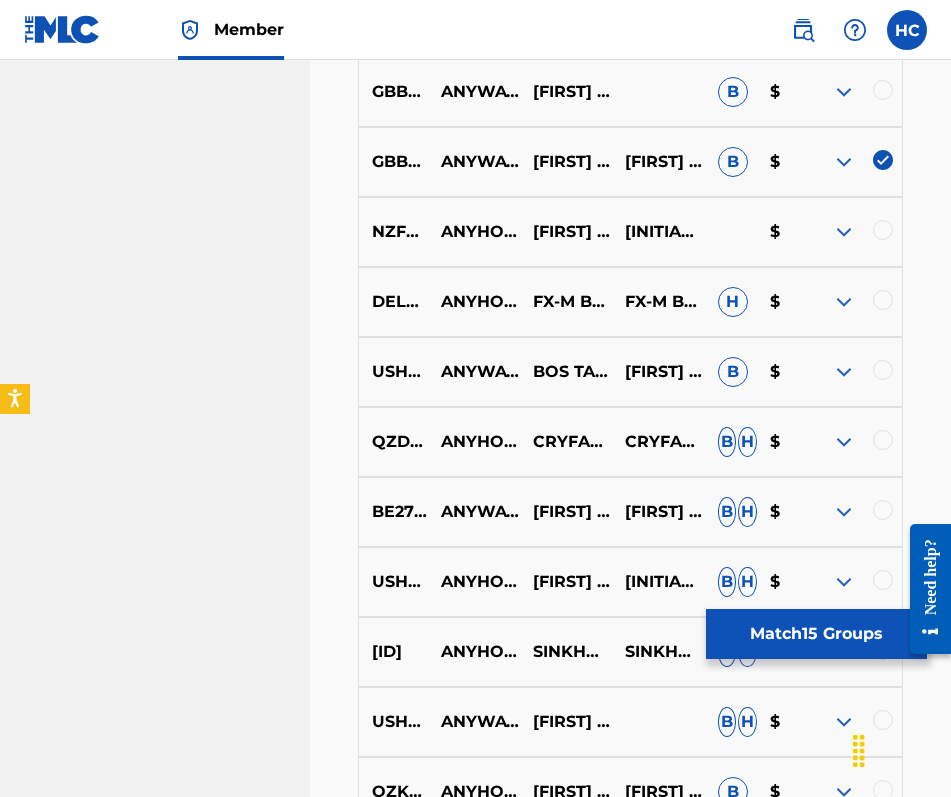click at bounding box center (844, 232) 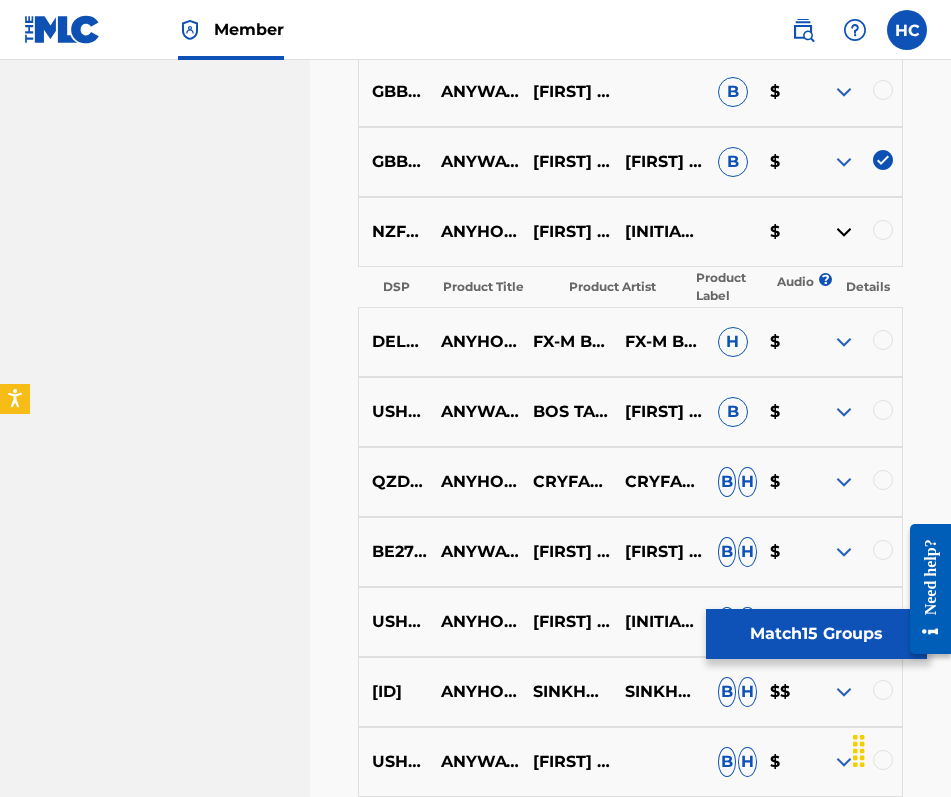 click at bounding box center (844, 232) 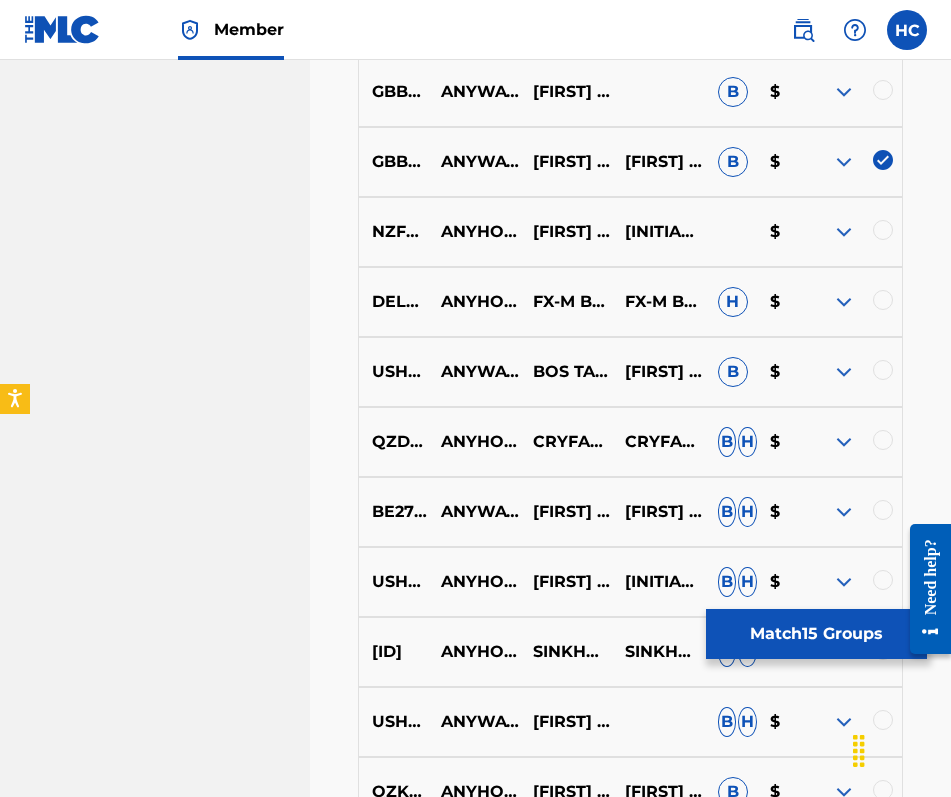 click at bounding box center [844, 302] 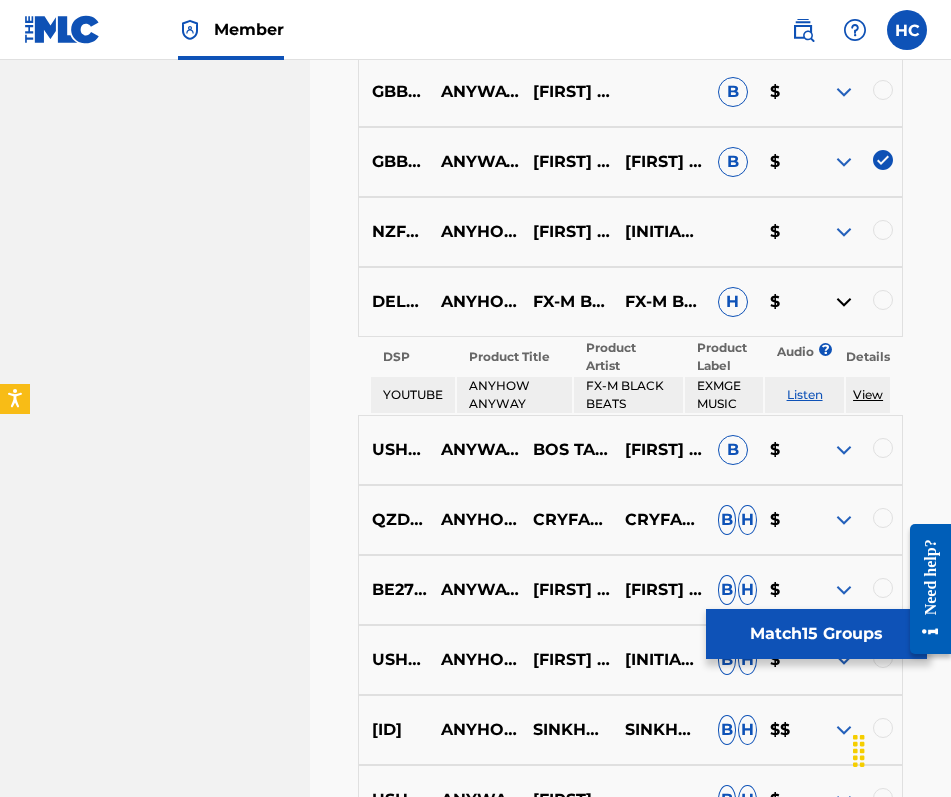 click on "Listen" at bounding box center (805, 394) 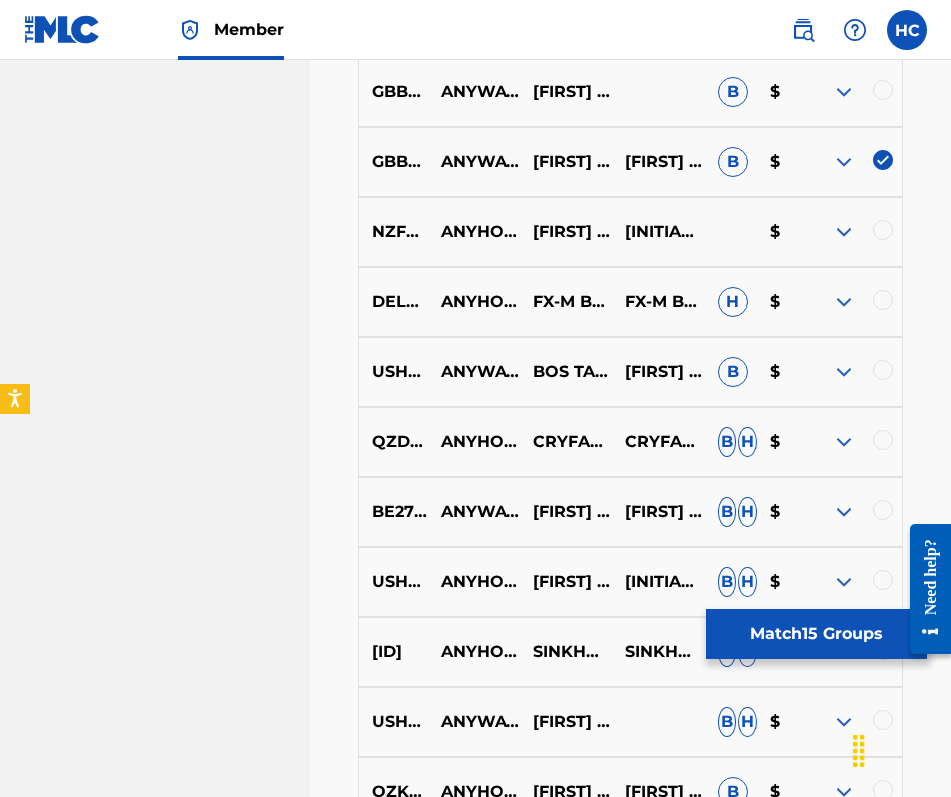 click at bounding box center [844, 372] 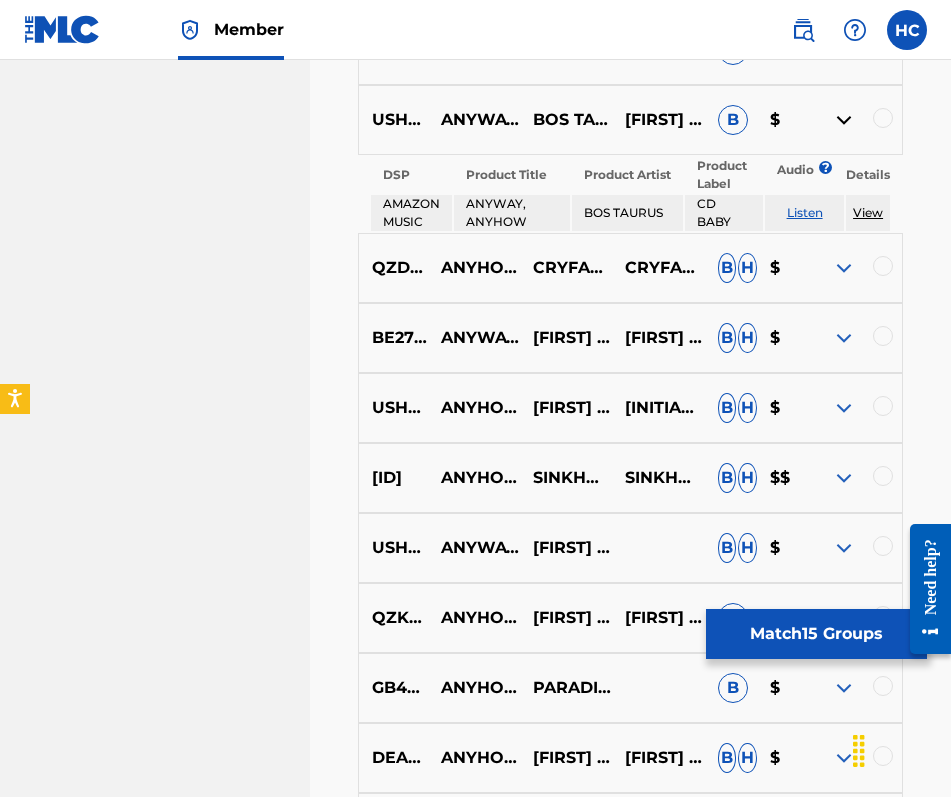 scroll, scrollTop: 3613, scrollLeft: 0, axis: vertical 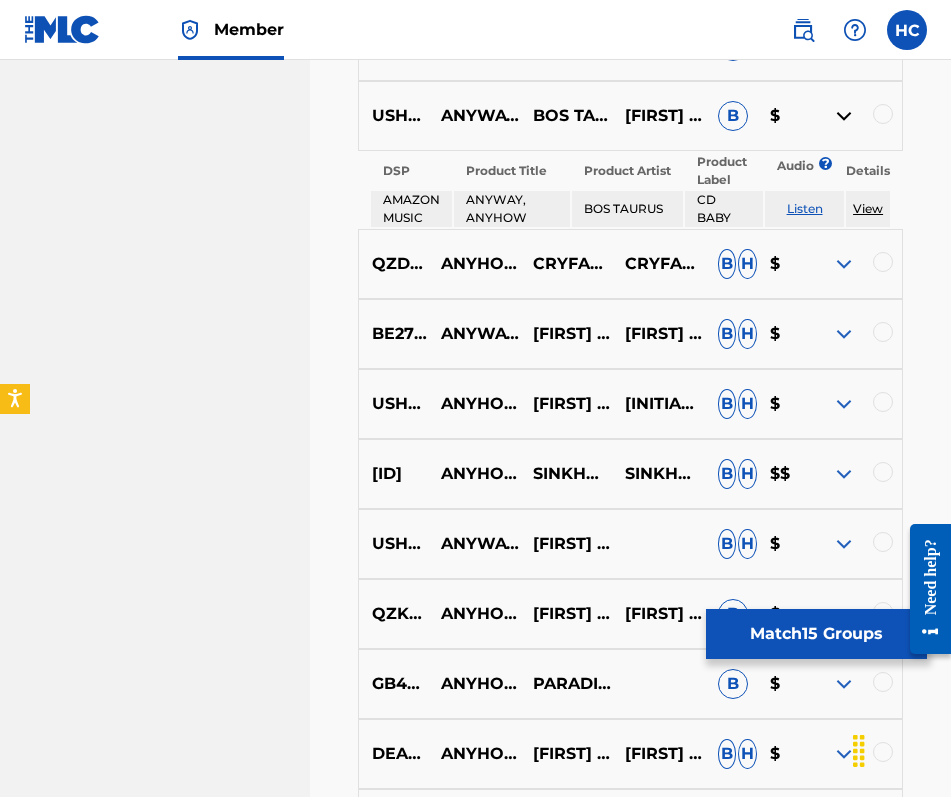 click at bounding box center [844, 116] 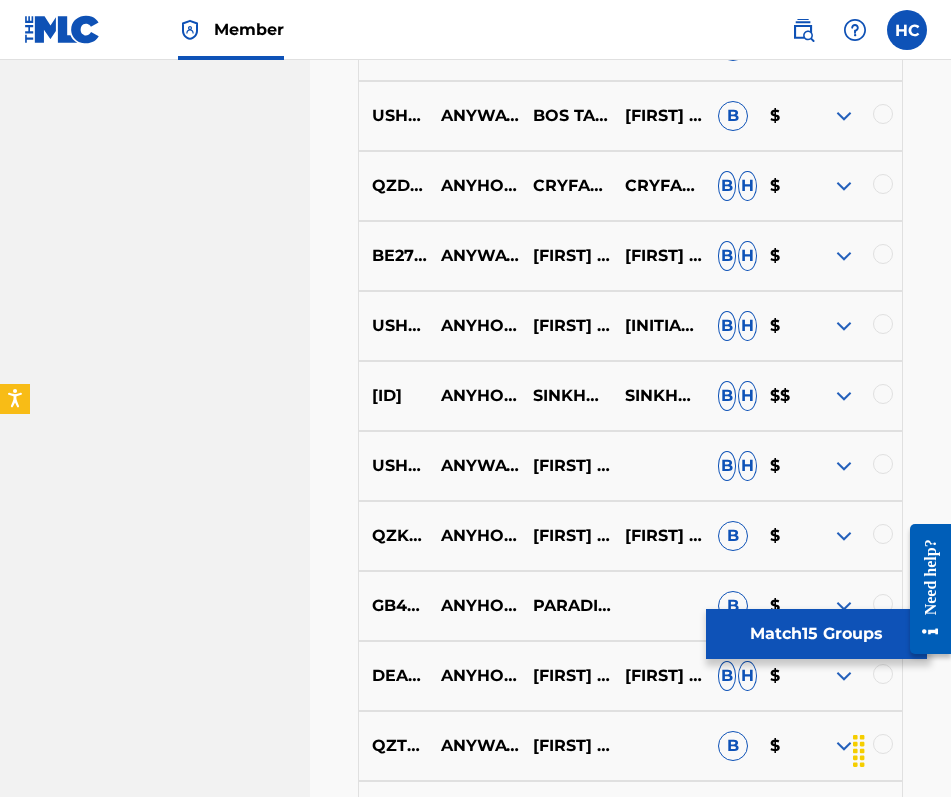 click at bounding box center (844, 186) 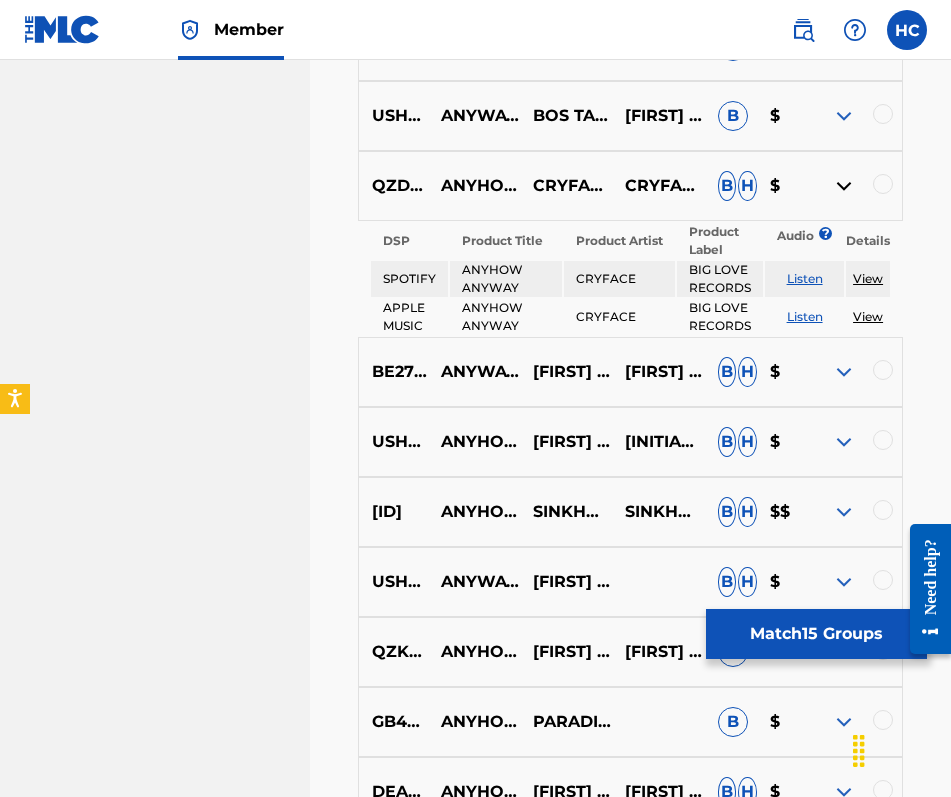 scroll, scrollTop: 3629, scrollLeft: 0, axis: vertical 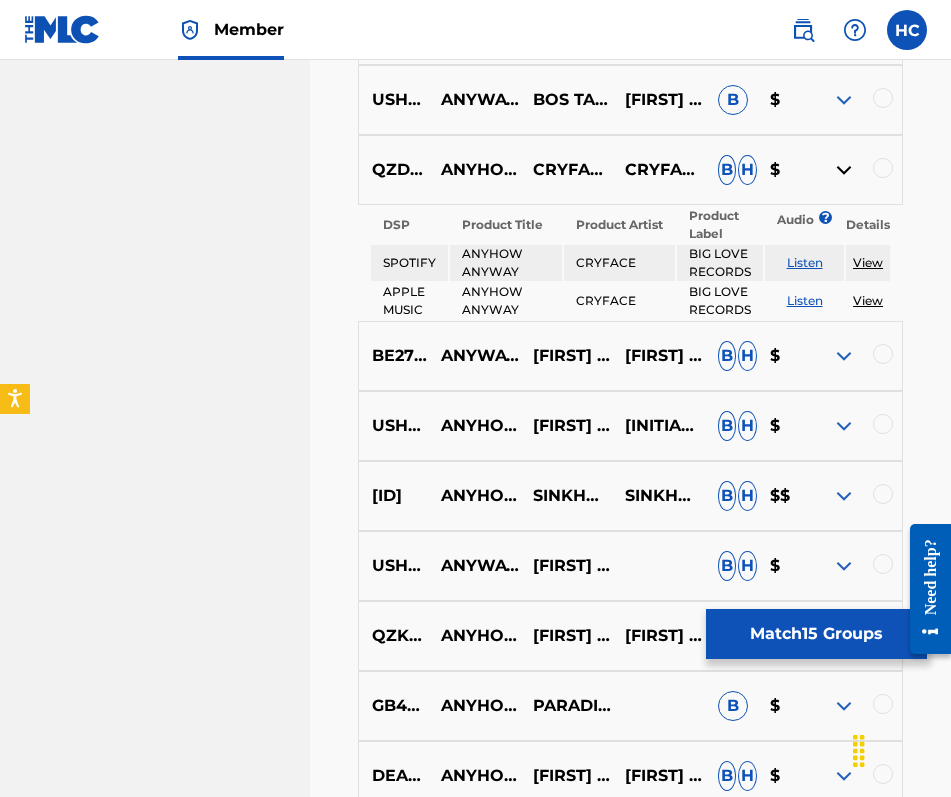 click on "Listen" at bounding box center [805, 262] 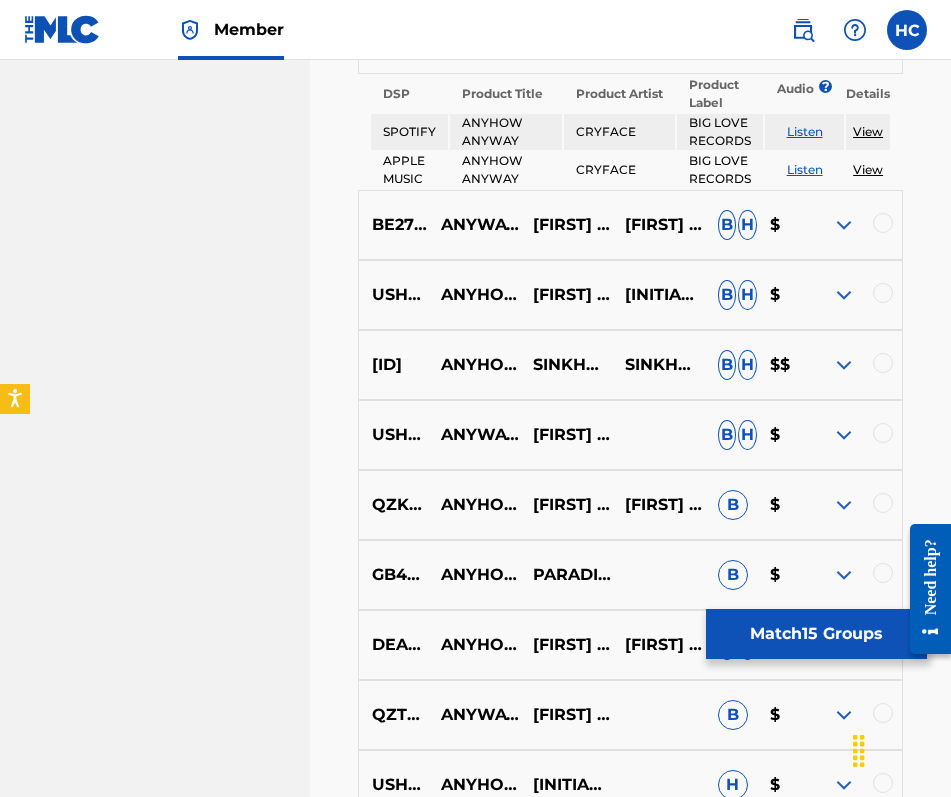 scroll, scrollTop: 3761, scrollLeft: 0, axis: vertical 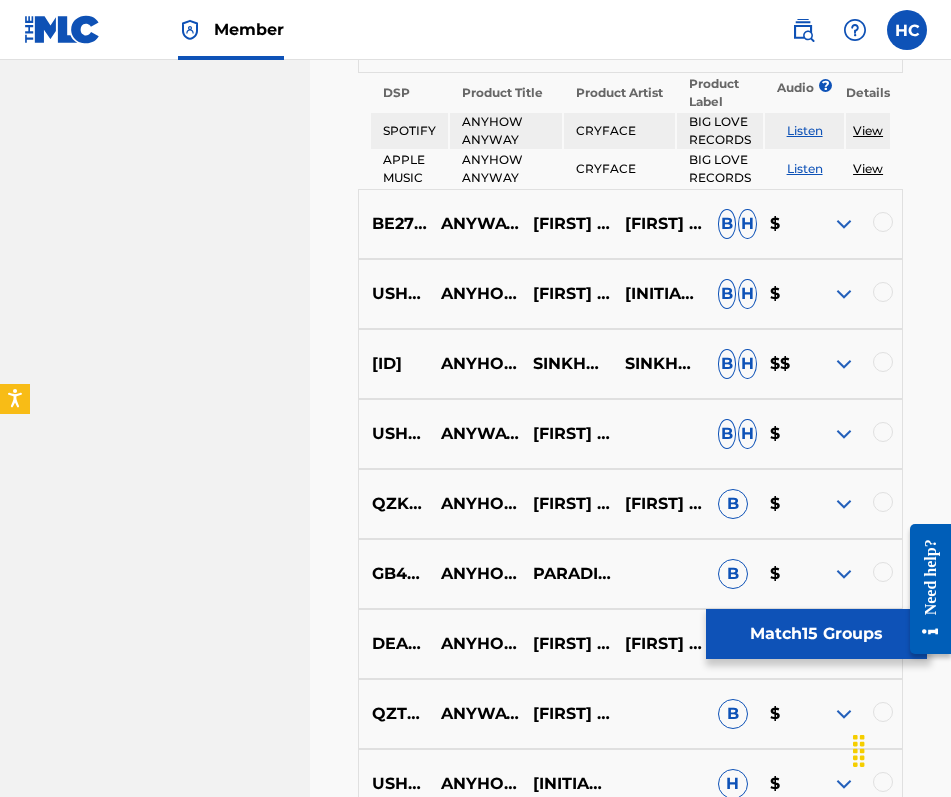 click at bounding box center (844, 224) 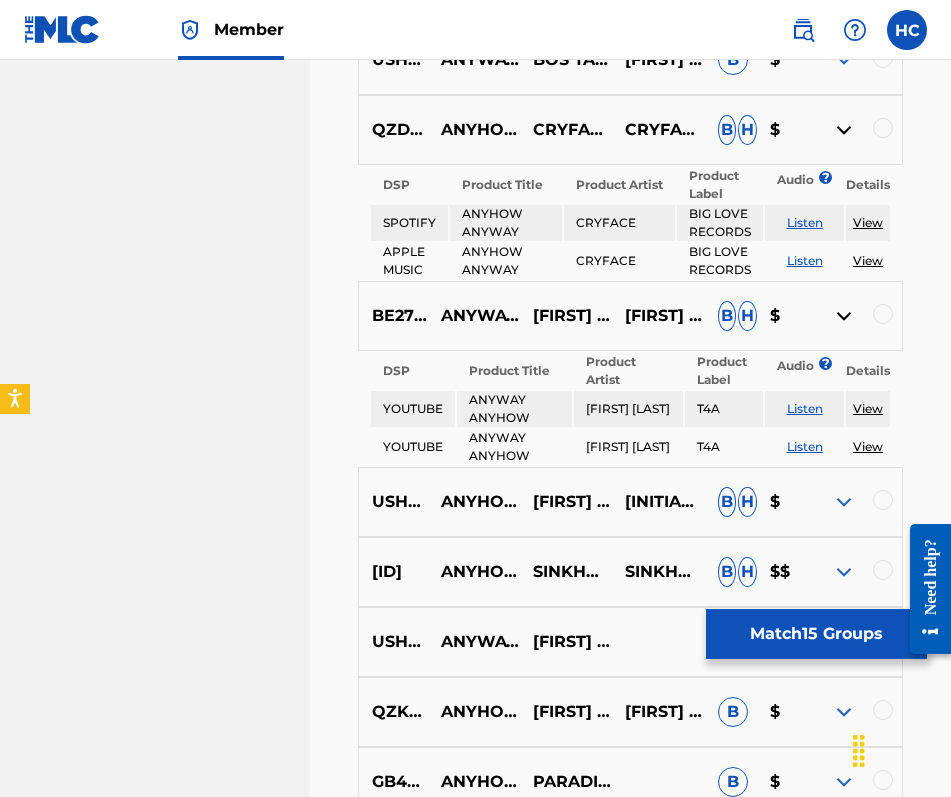 scroll, scrollTop: 3666, scrollLeft: 0, axis: vertical 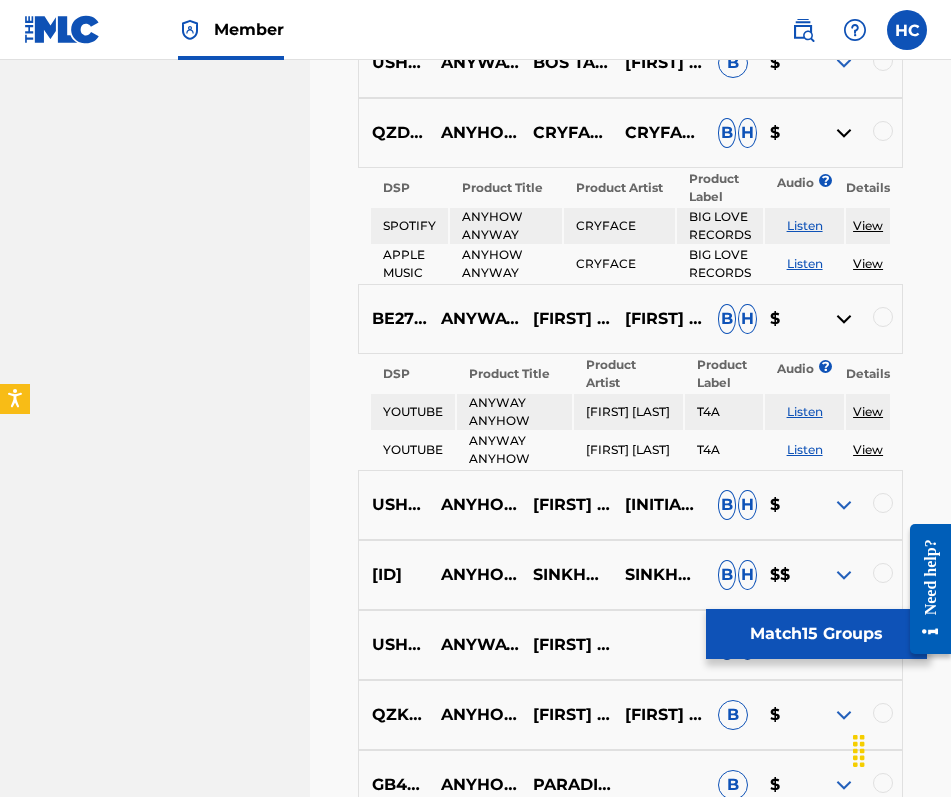 click at bounding box center [844, 133] 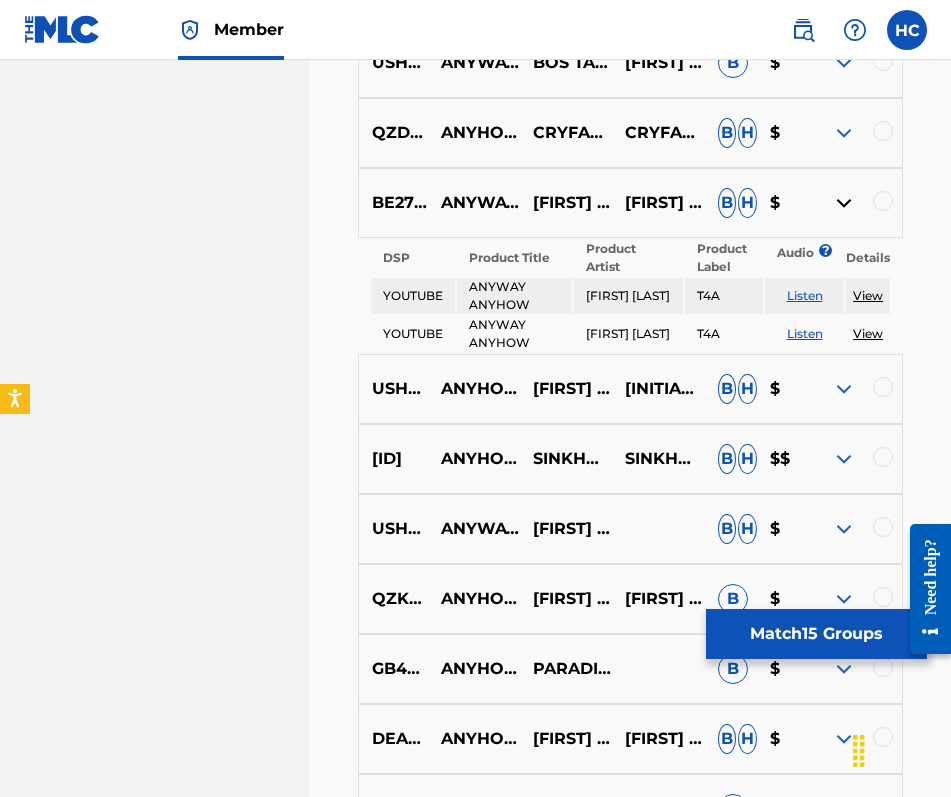click on "Listen" at bounding box center (805, 295) 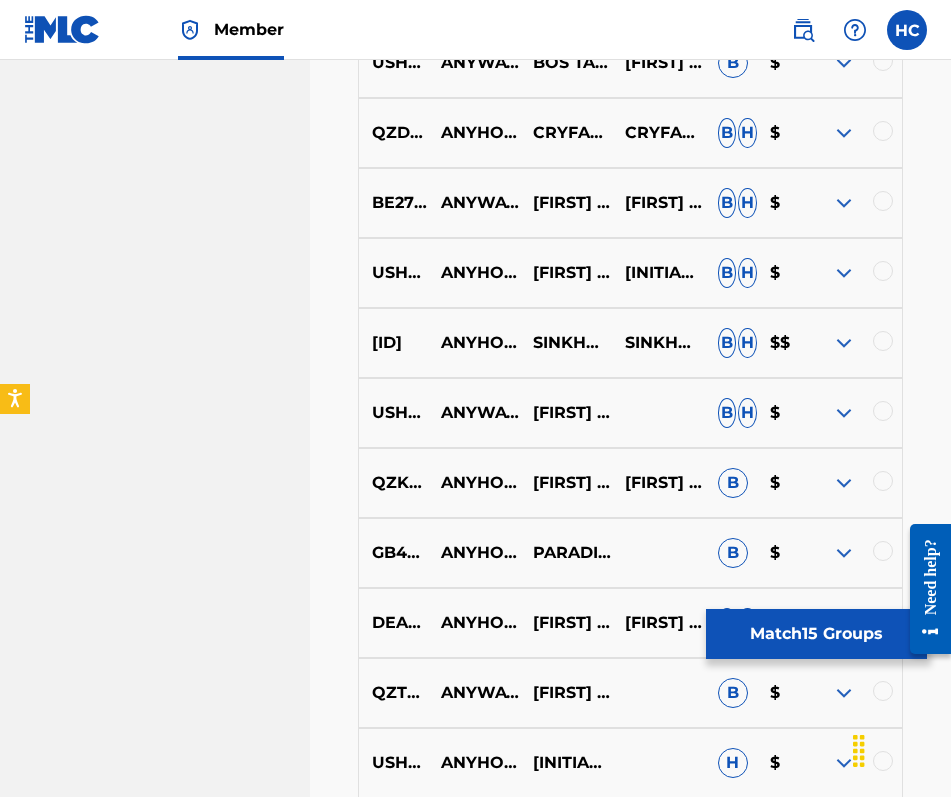 click at bounding box center [844, 273] 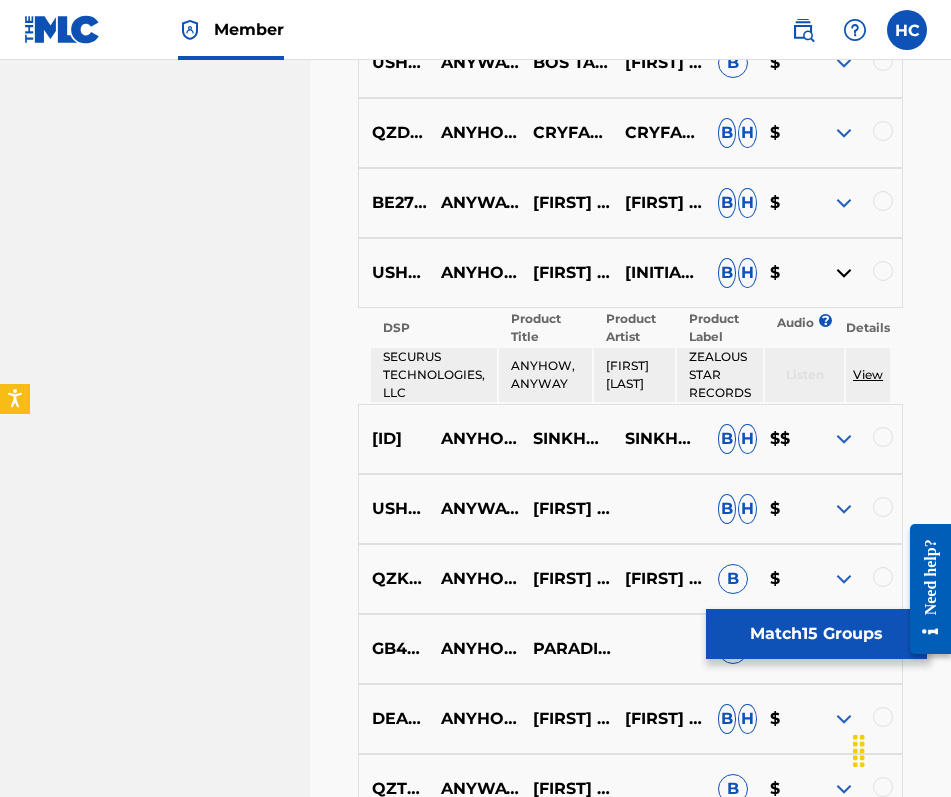 click at bounding box center [844, 273] 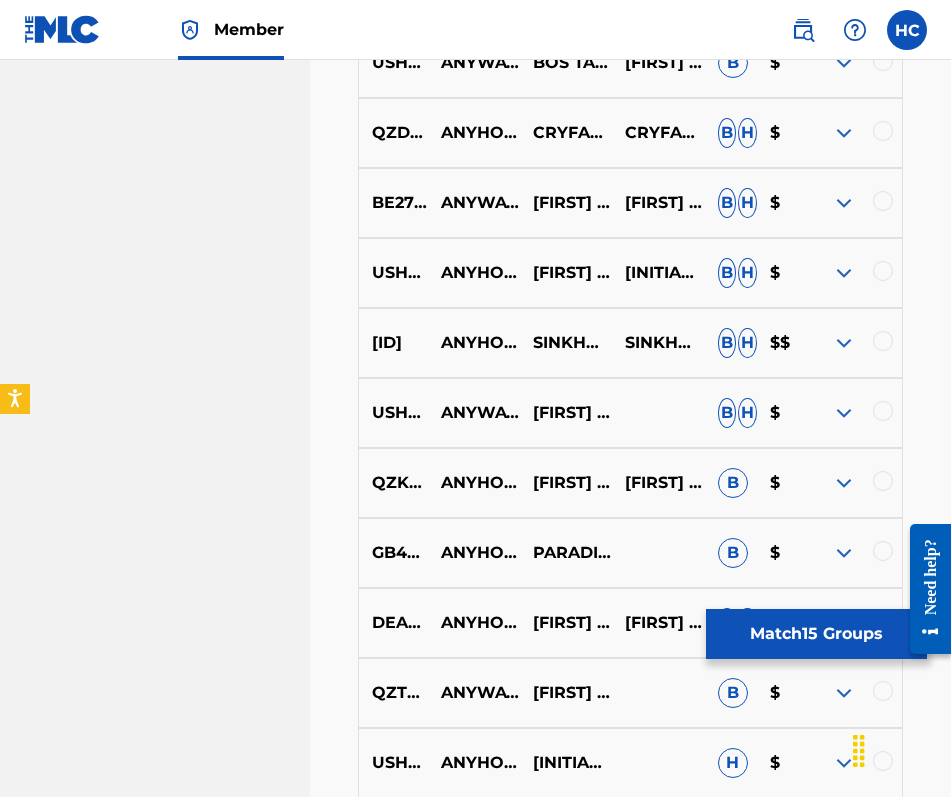 click at bounding box center [844, 343] 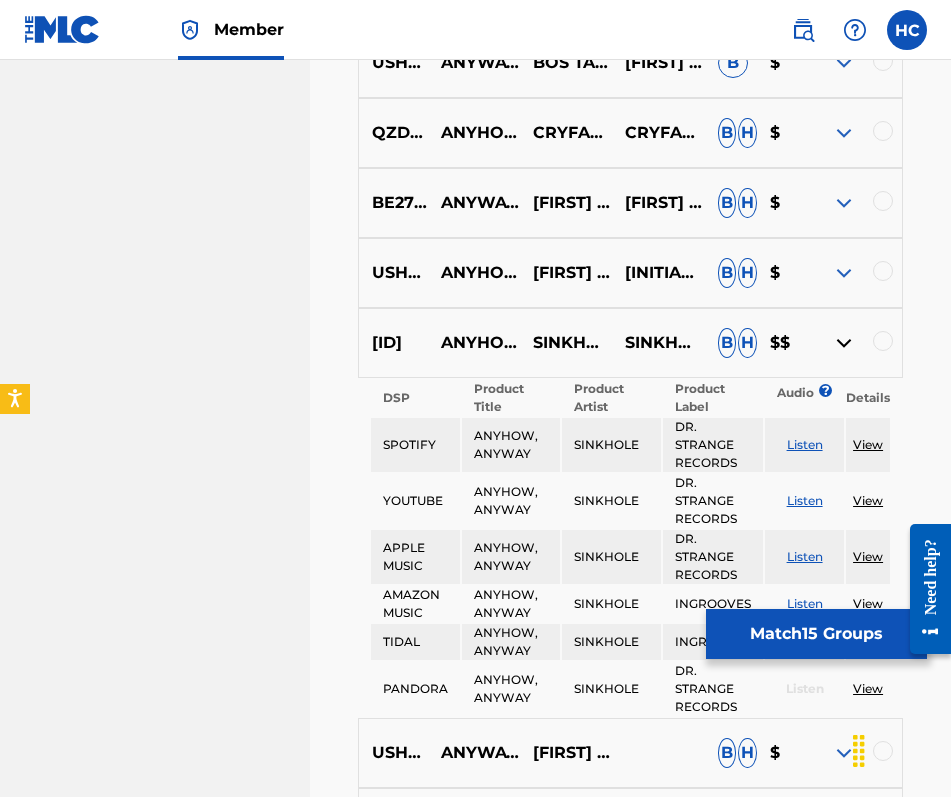 click on "Listen" at bounding box center (805, 444) 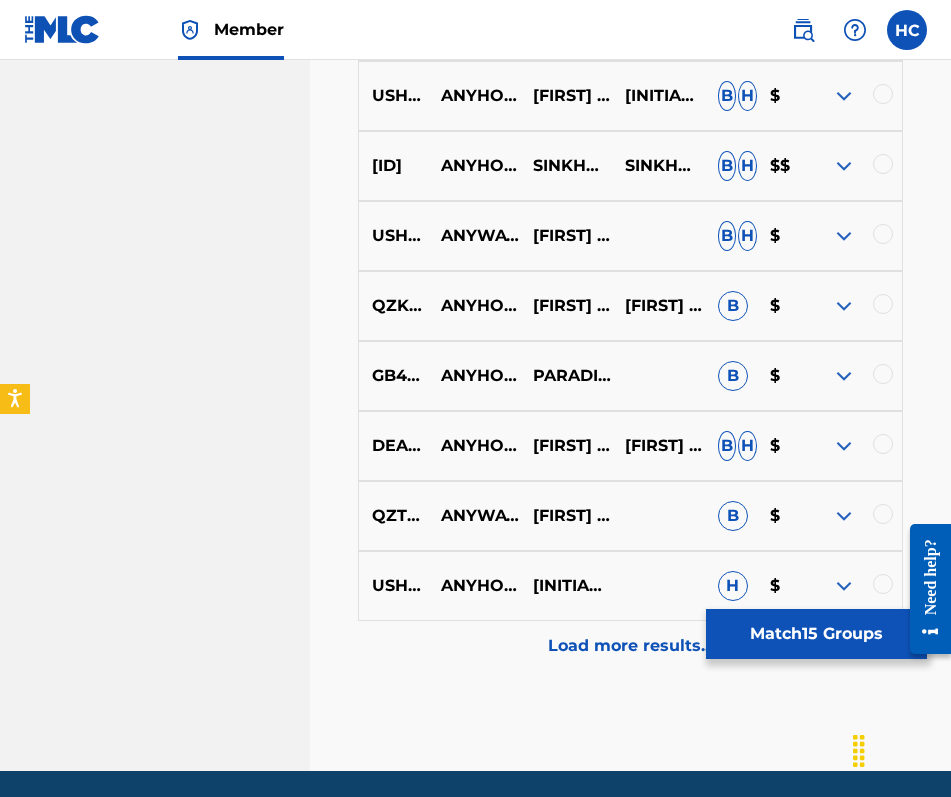 scroll, scrollTop: 3844, scrollLeft: 0, axis: vertical 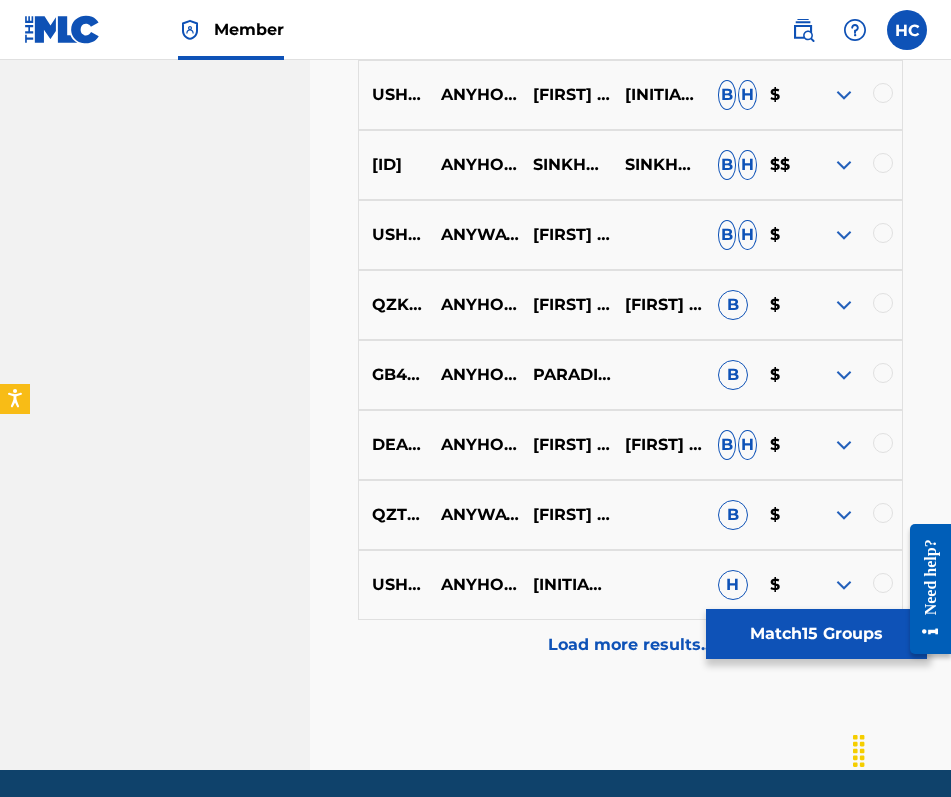 click at bounding box center (844, 235) 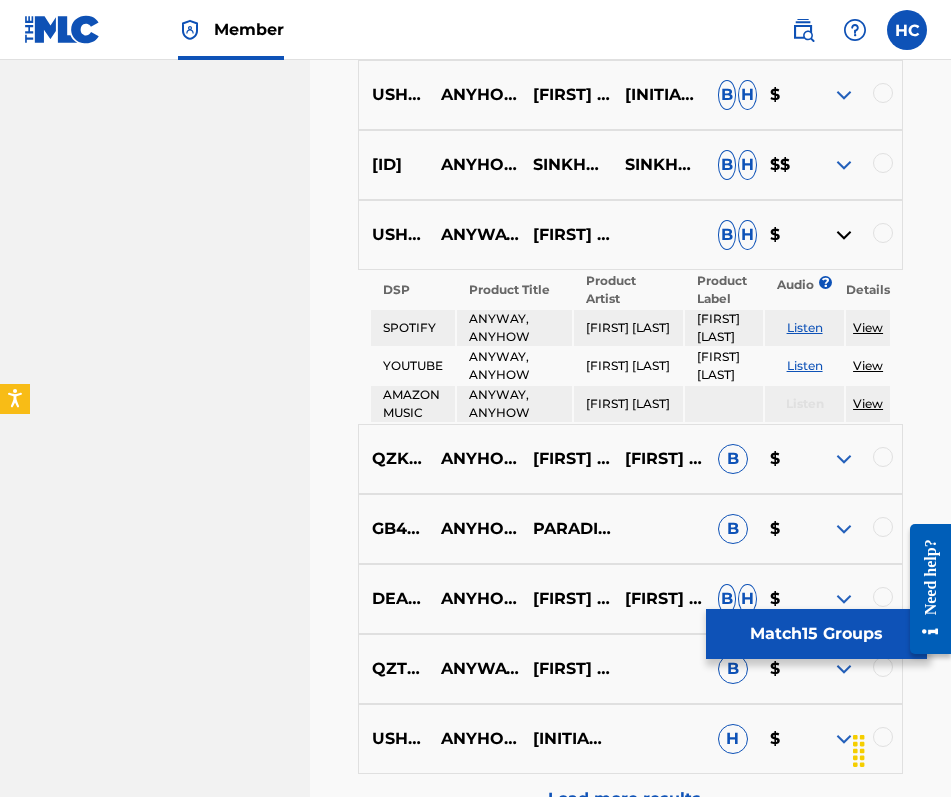 click at bounding box center [844, 459] 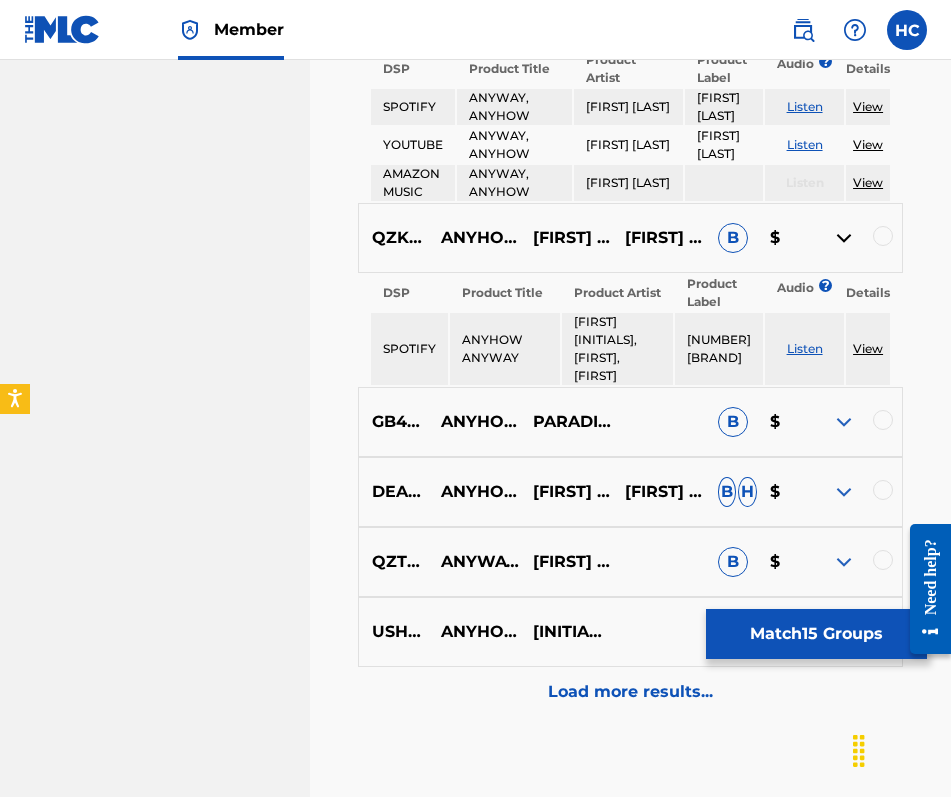 scroll, scrollTop: 4063, scrollLeft: 0, axis: vertical 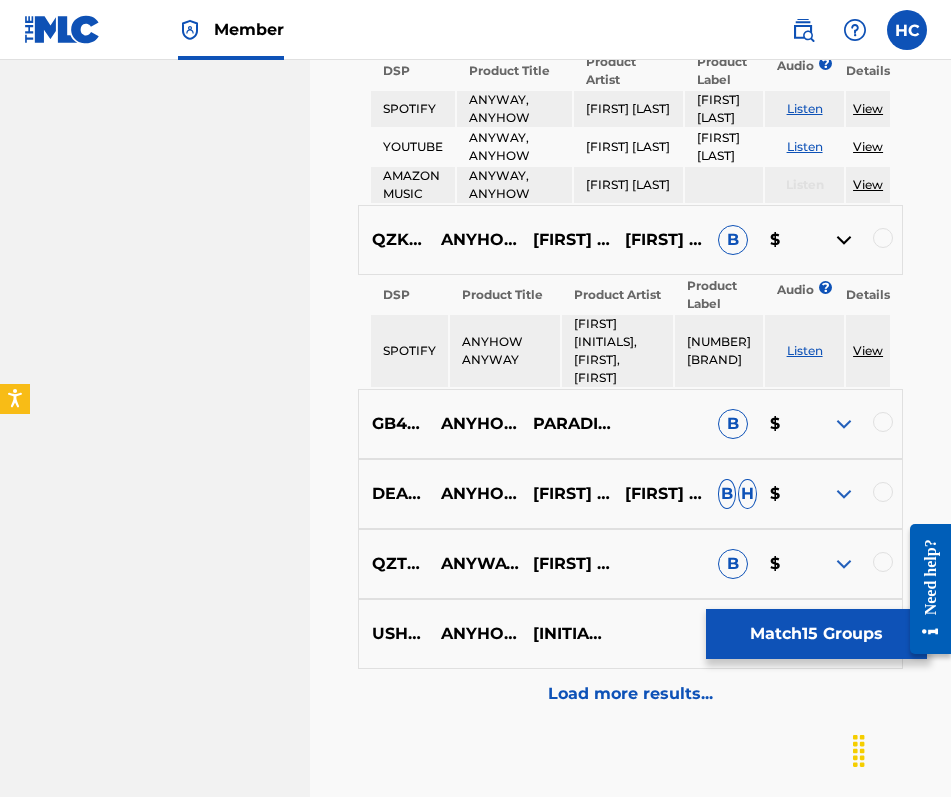click at bounding box center [844, 424] 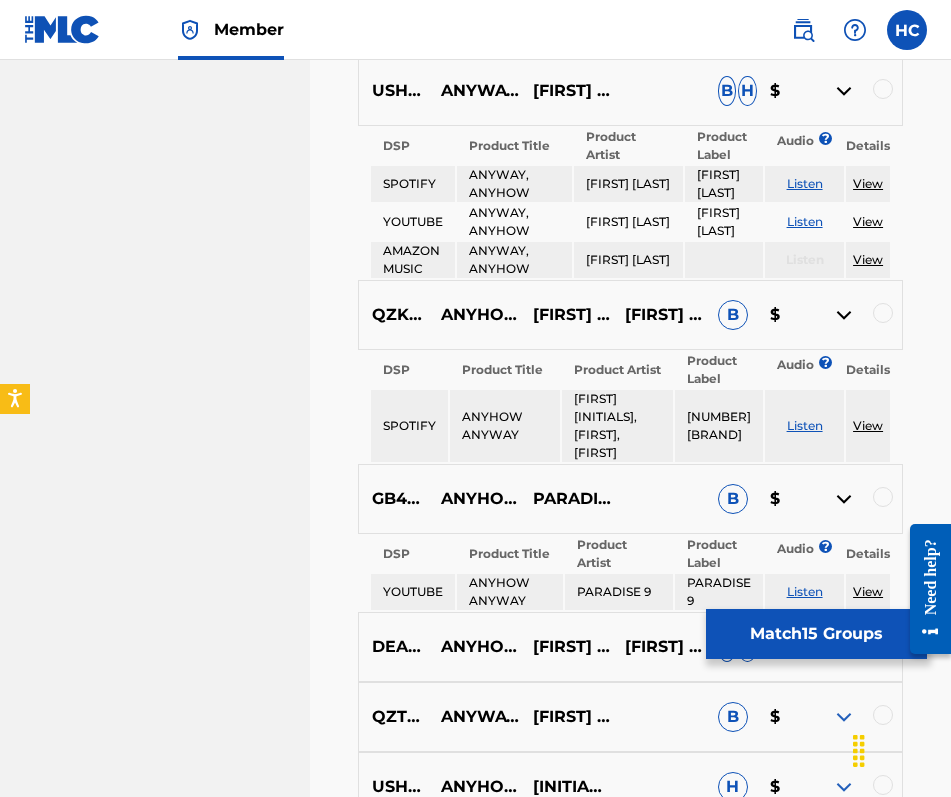 scroll, scrollTop: 3987, scrollLeft: 0, axis: vertical 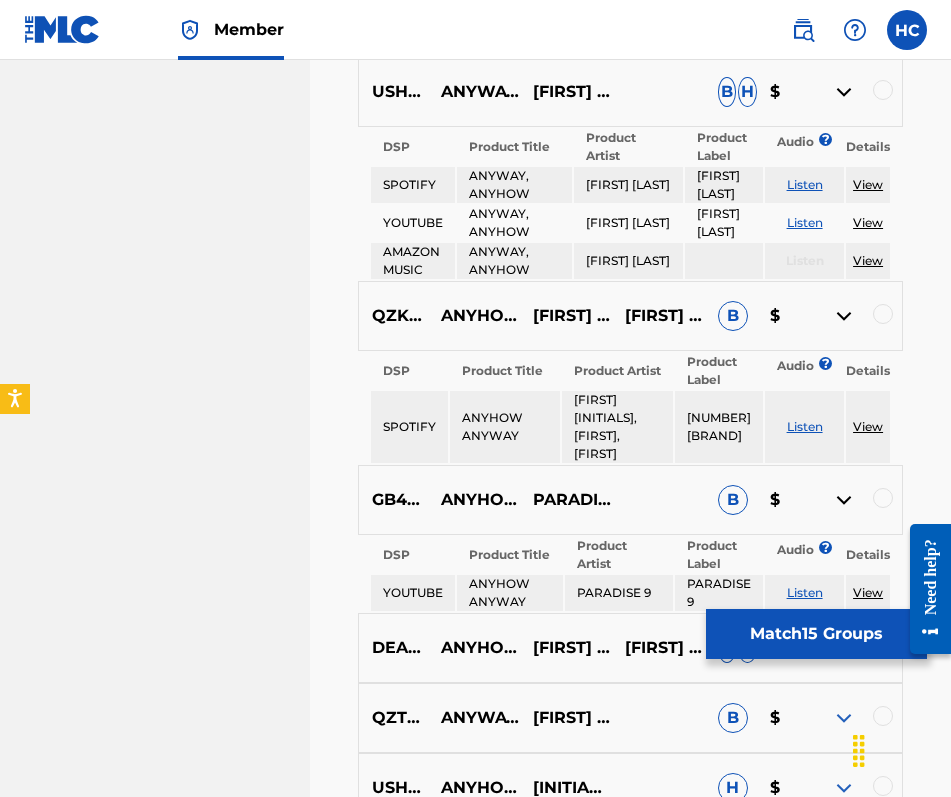 click at bounding box center [844, 92] 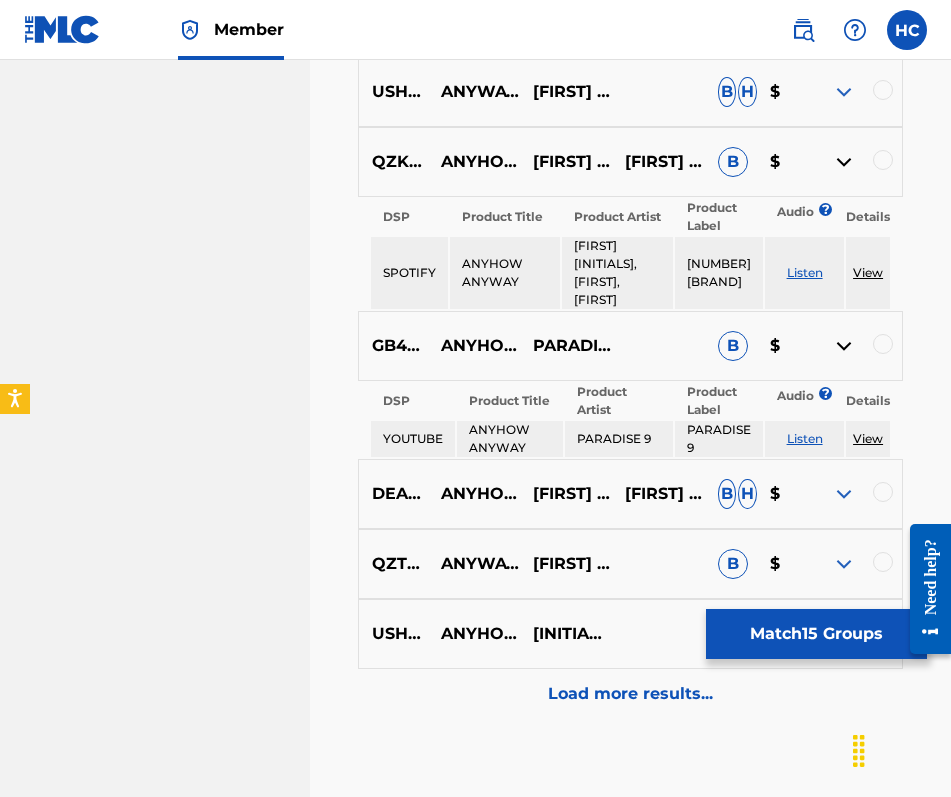 click at bounding box center (844, 162) 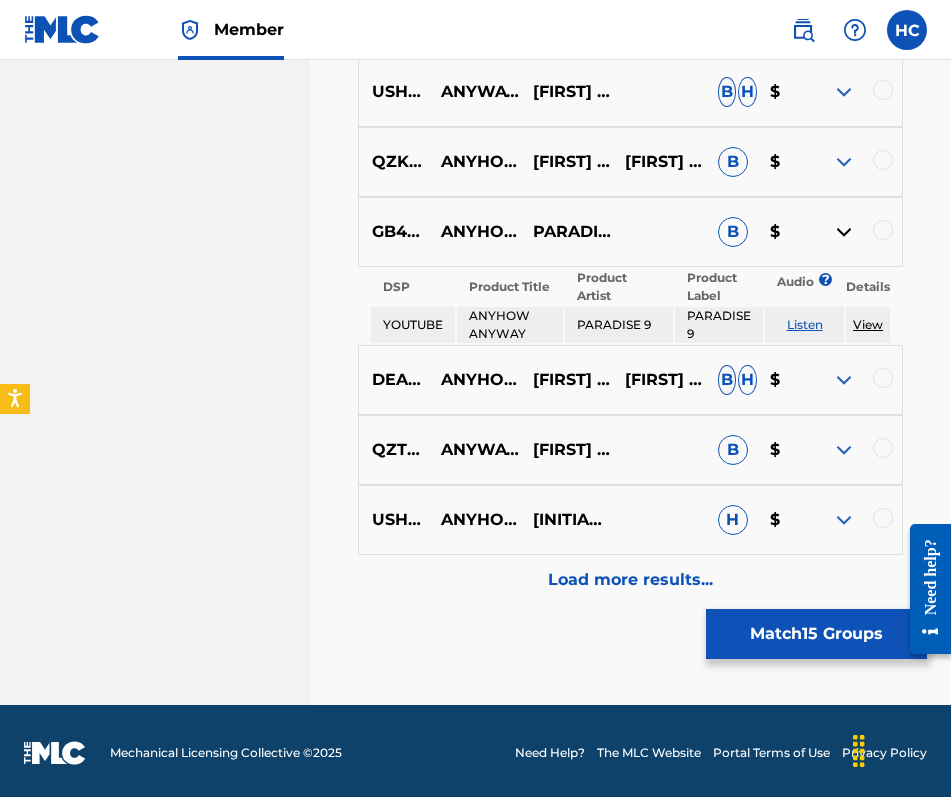 click at bounding box center (844, 232) 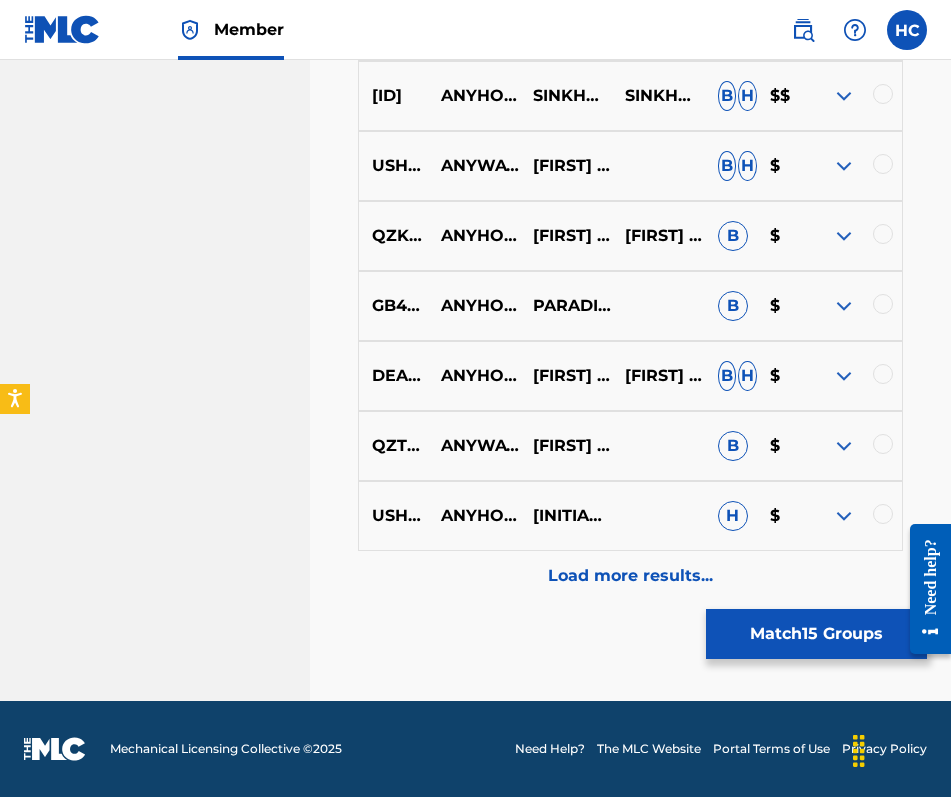 scroll, scrollTop: 3925, scrollLeft: 0, axis: vertical 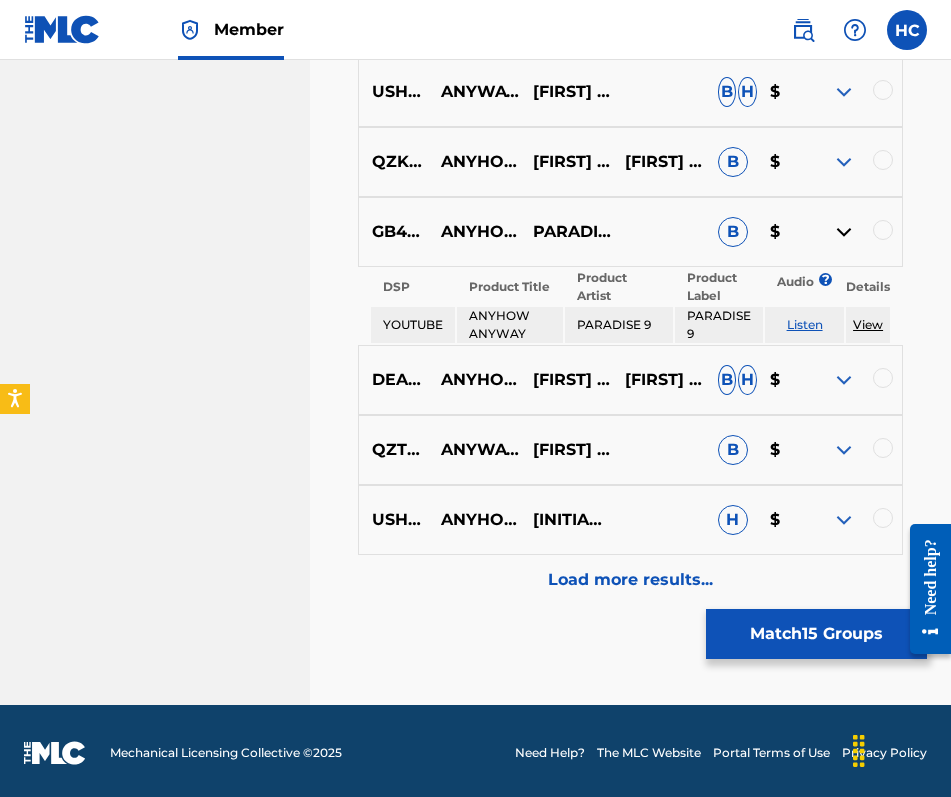 click at bounding box center [844, 232] 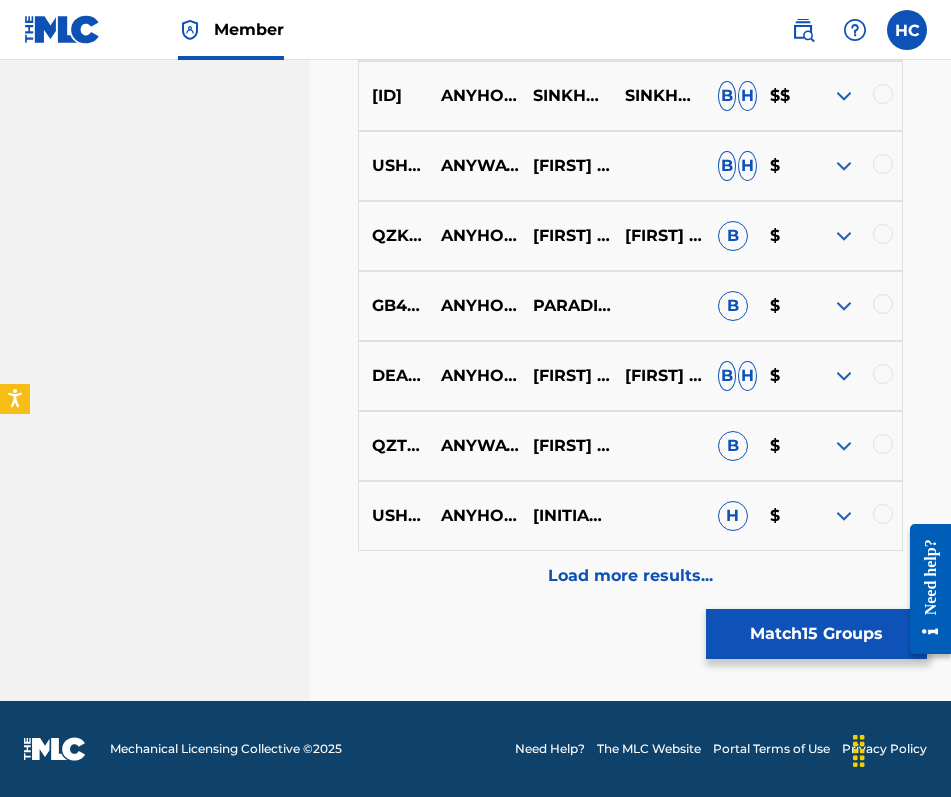 scroll, scrollTop: 3925, scrollLeft: 0, axis: vertical 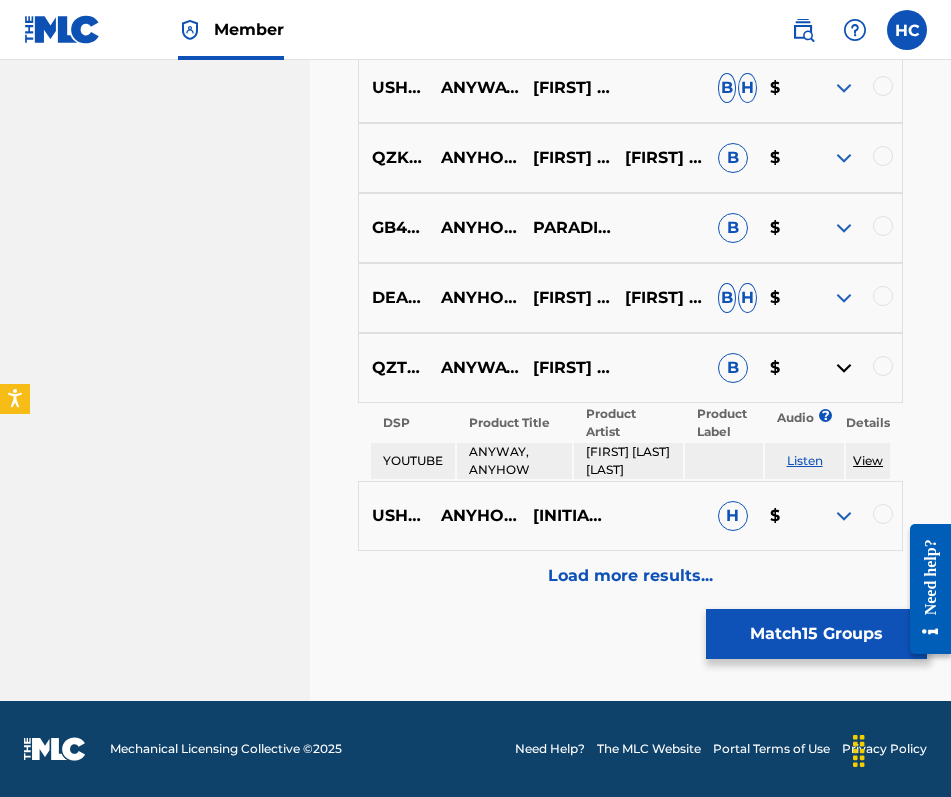click at bounding box center (844, 516) 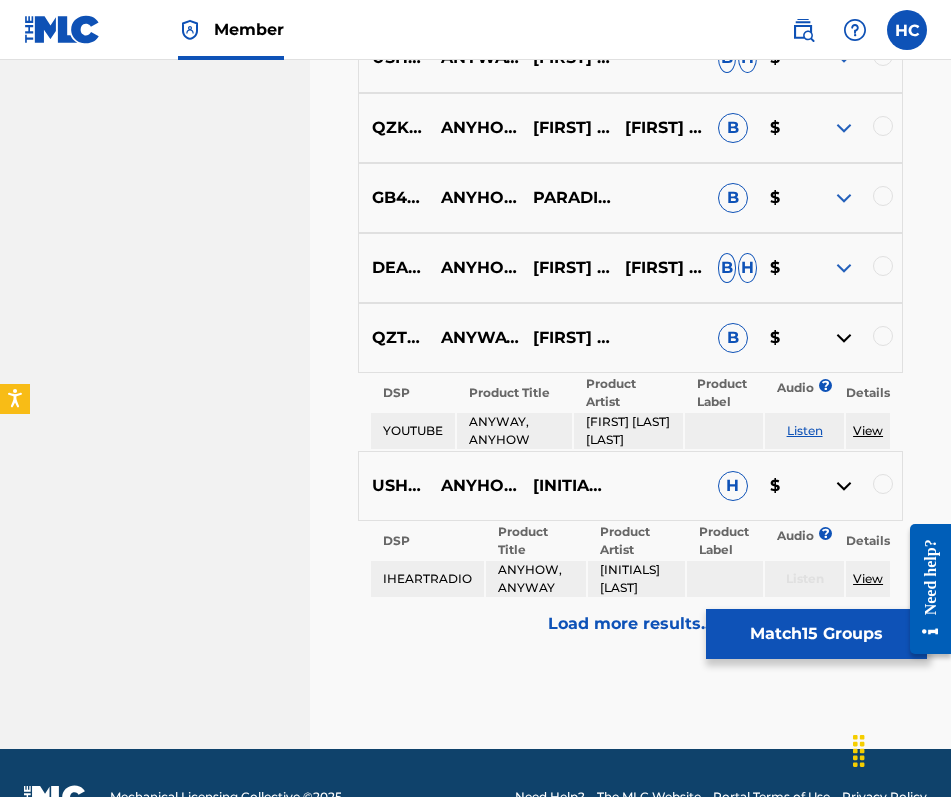 click at bounding box center (844, 338) 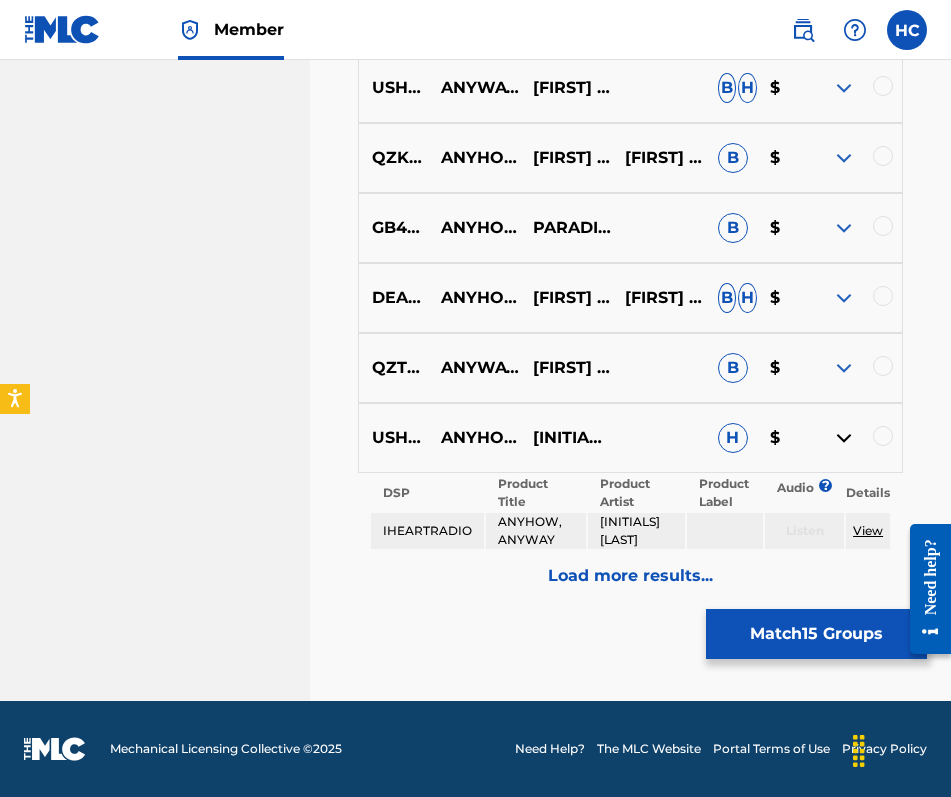 scroll, scrollTop: 4003, scrollLeft: 0, axis: vertical 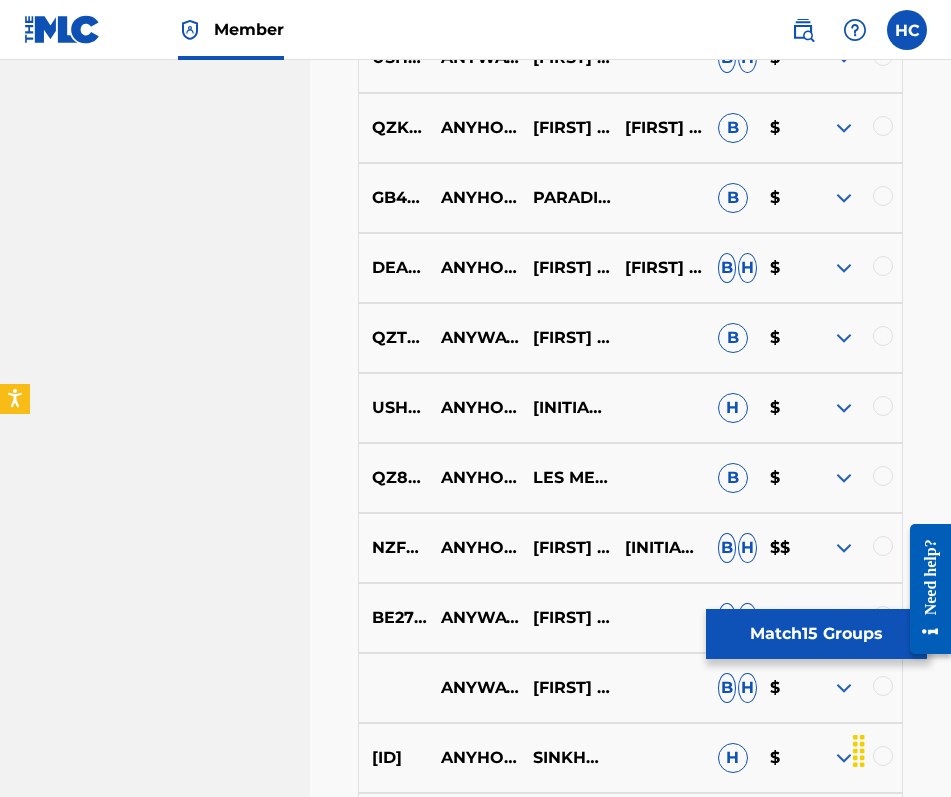 click at bounding box center [844, 338] 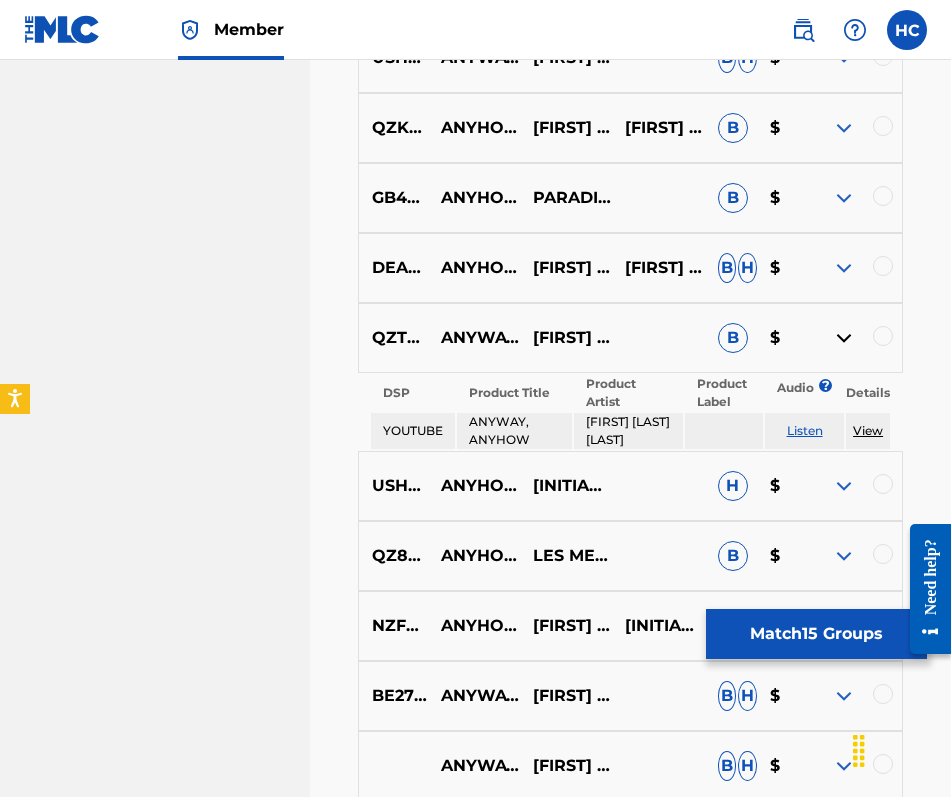 click at bounding box center (844, 338) 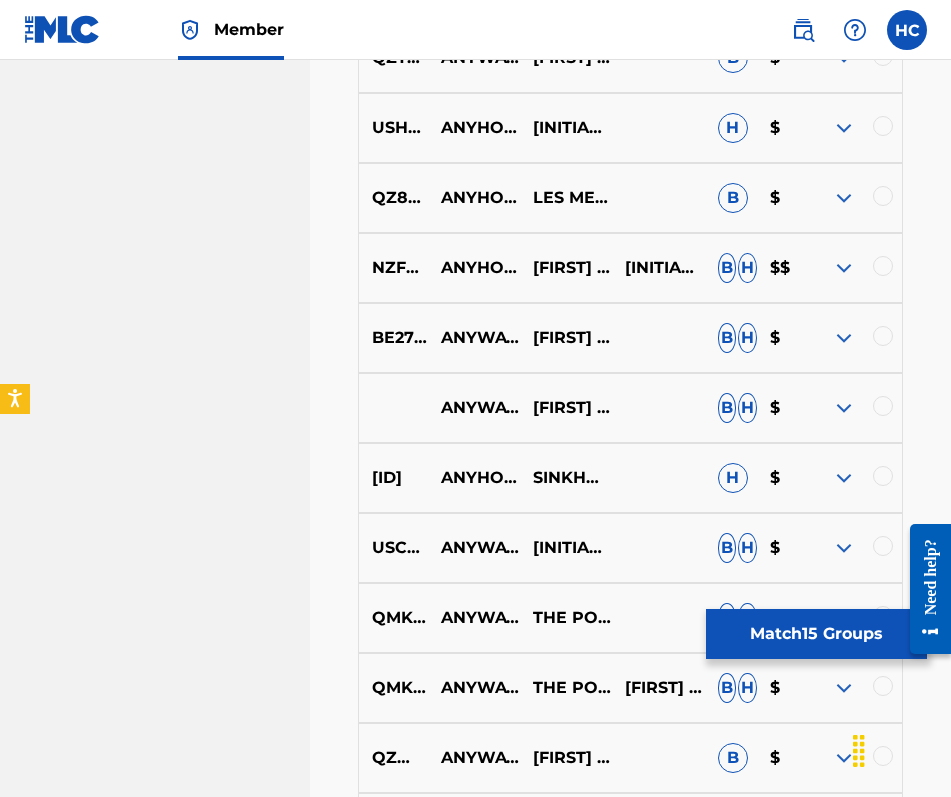 scroll, scrollTop: 4309, scrollLeft: 0, axis: vertical 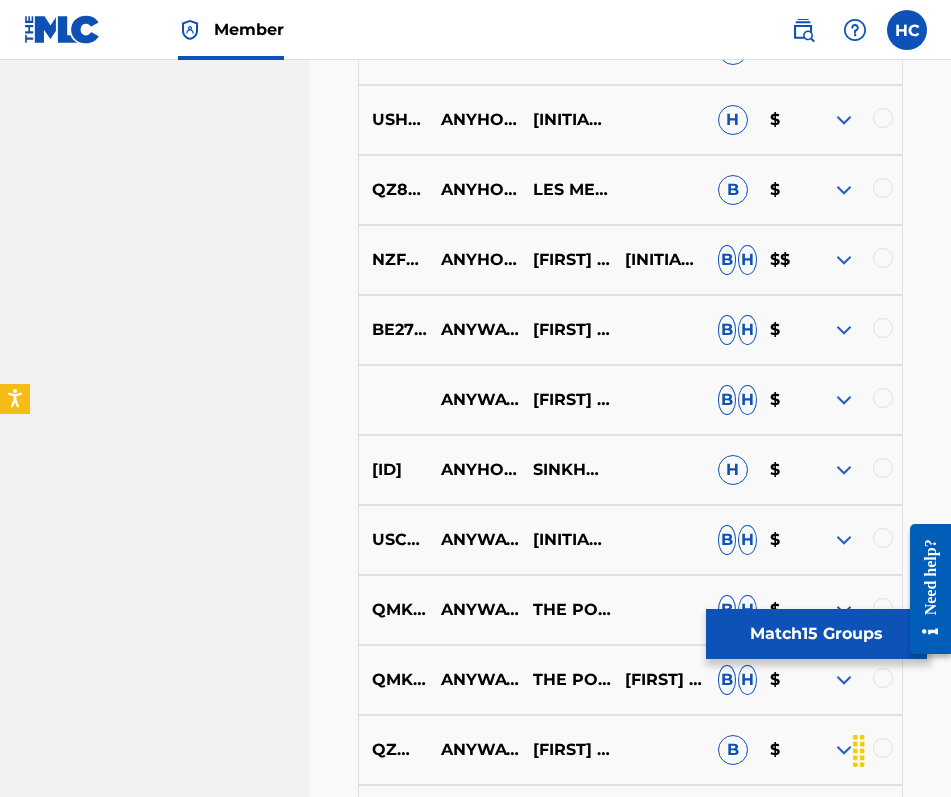 click at bounding box center [844, 330] 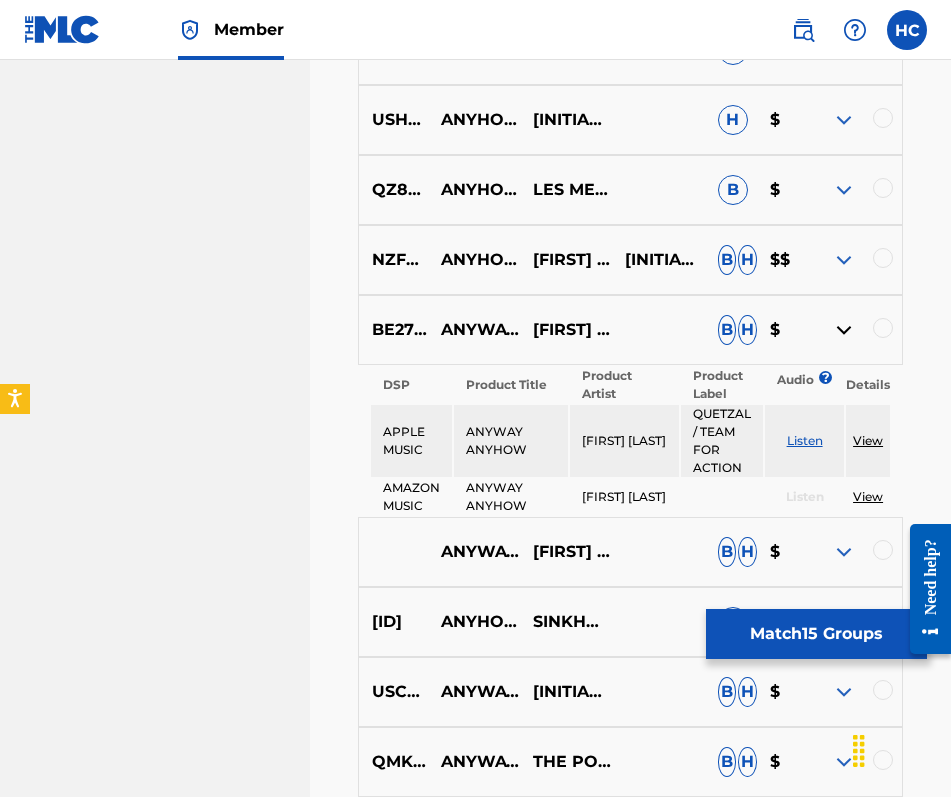 click at bounding box center (844, 330) 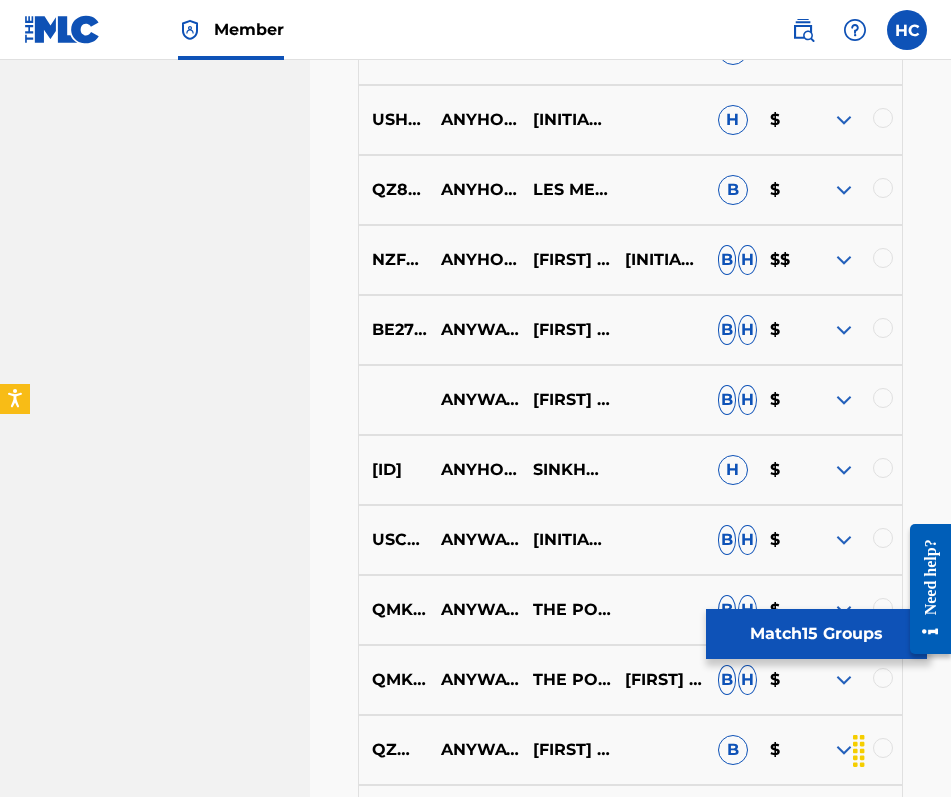 click at bounding box center [844, 400] 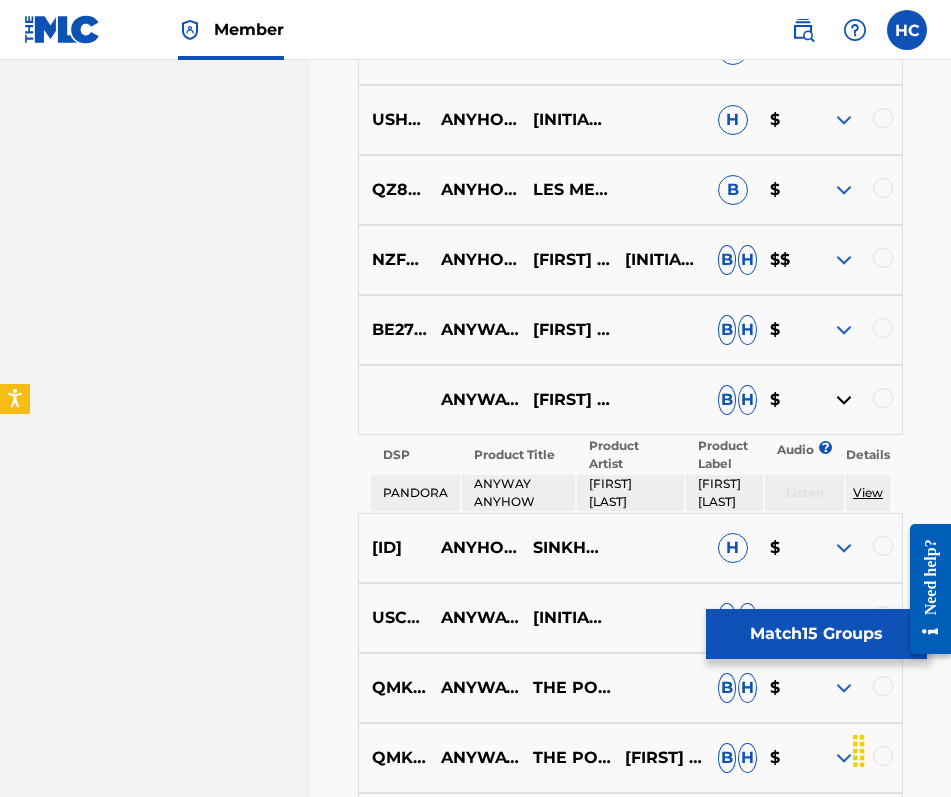 click at bounding box center [844, 400] 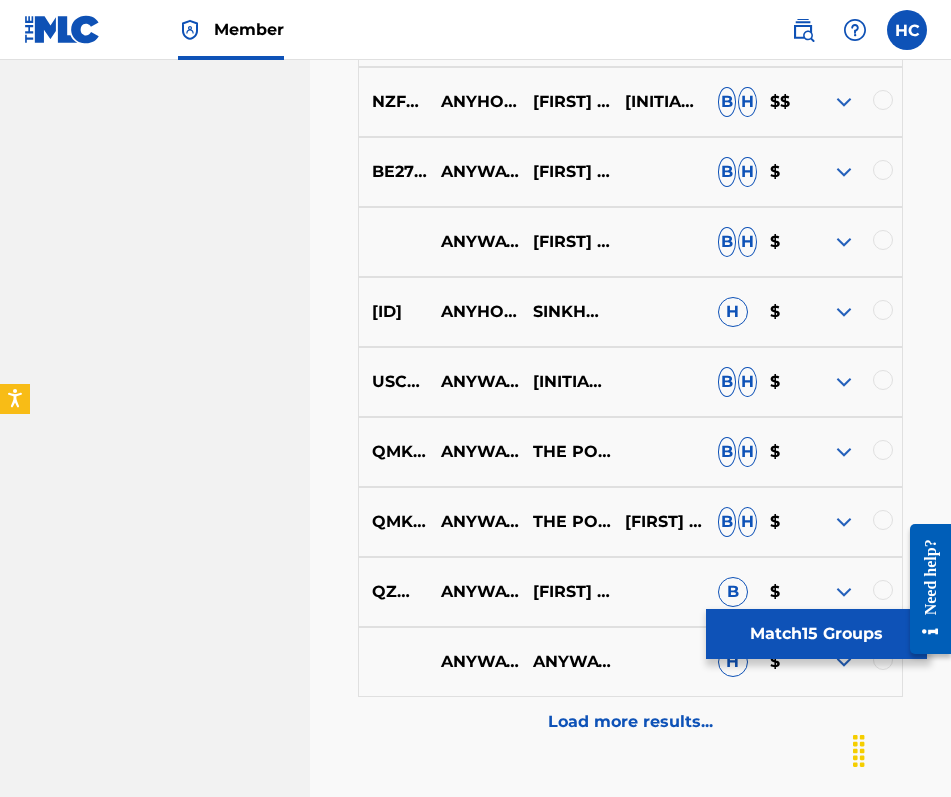 scroll, scrollTop: 4483, scrollLeft: 0, axis: vertical 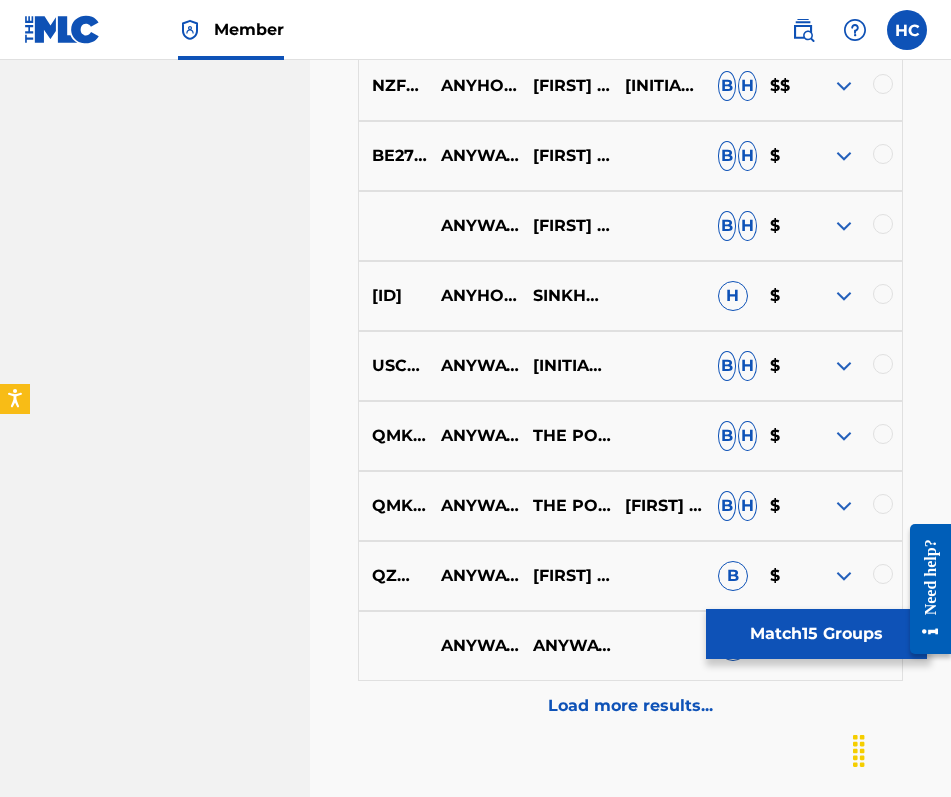 click at bounding box center (844, 366) 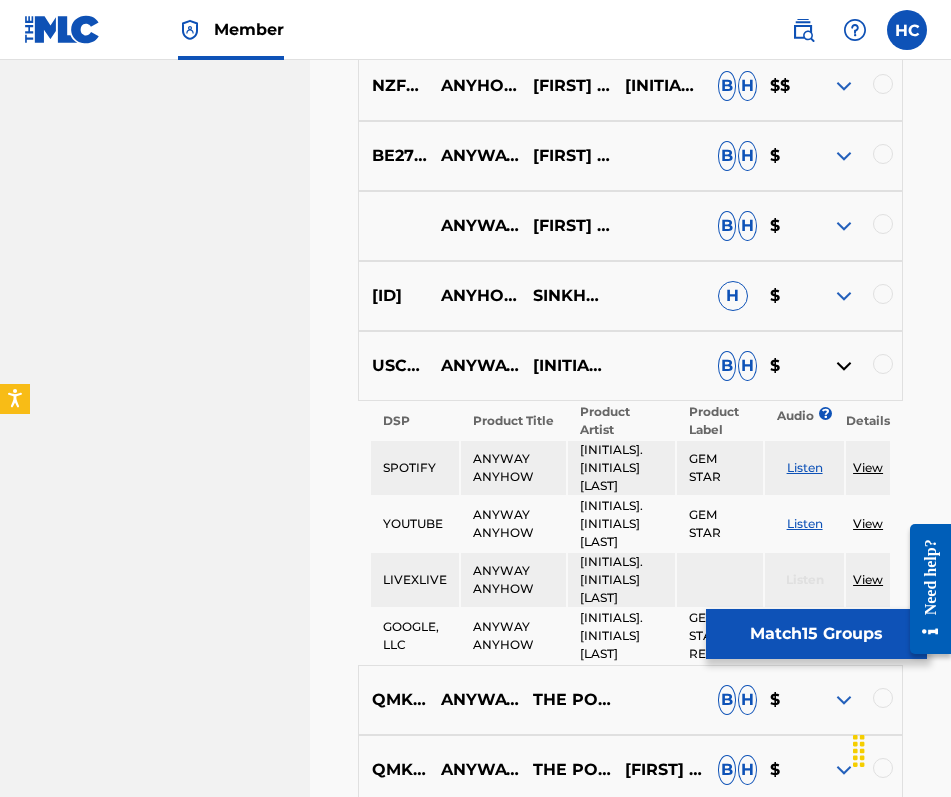 click at bounding box center [844, 366] 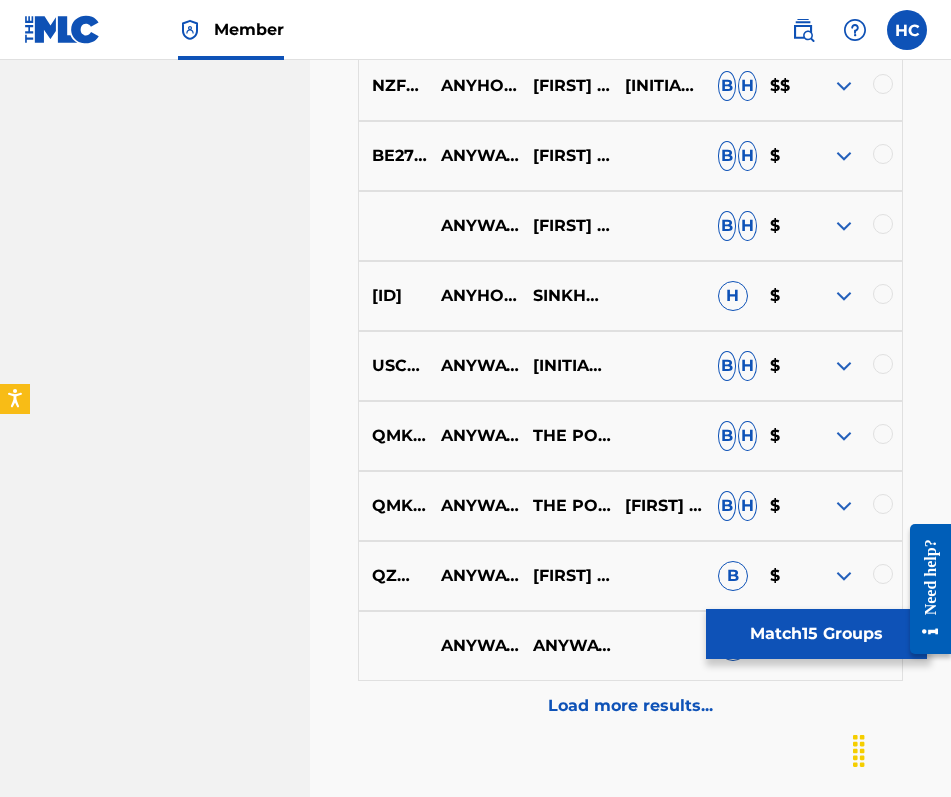 click at bounding box center [844, 436] 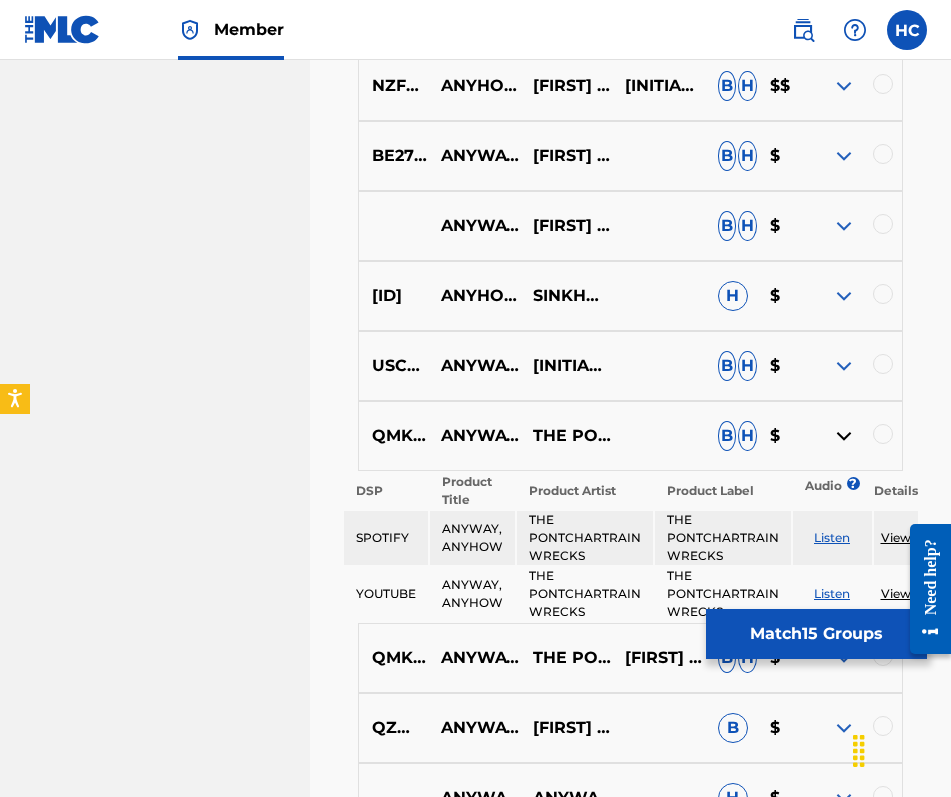 click at bounding box center [844, 436] 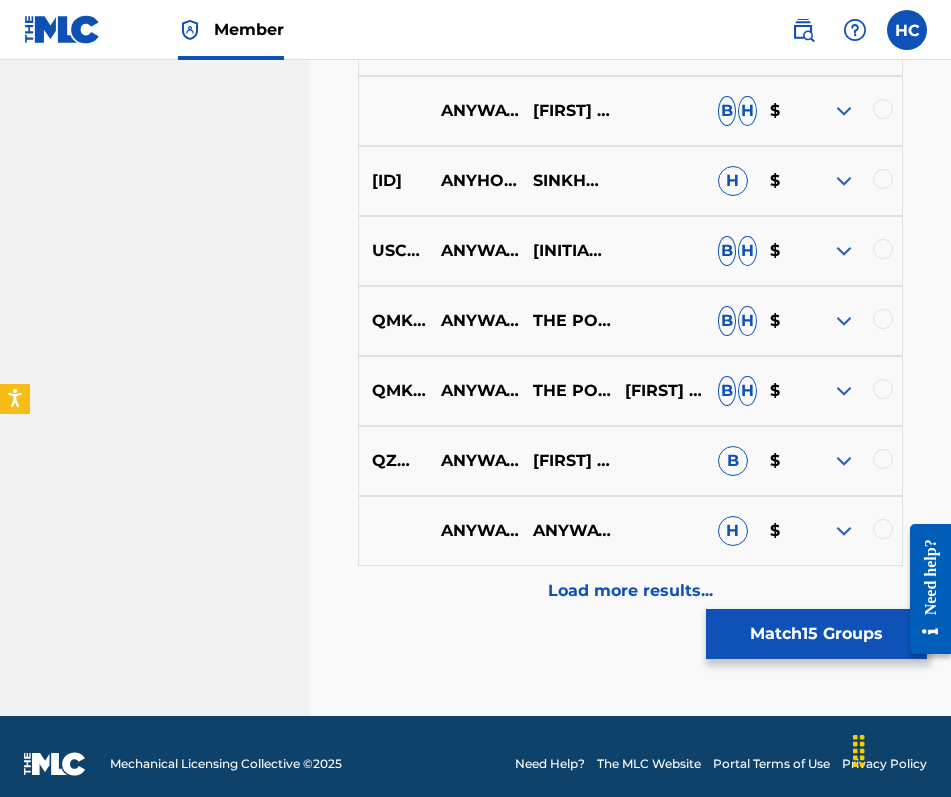 scroll, scrollTop: 4599, scrollLeft: 0, axis: vertical 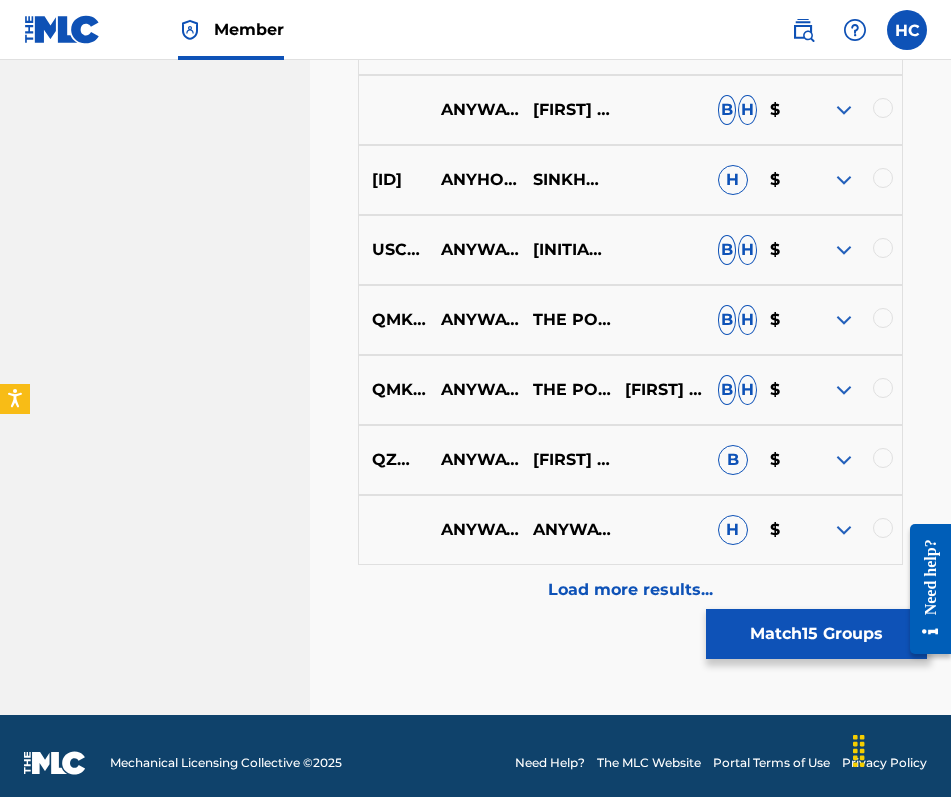 click at bounding box center [844, 390] 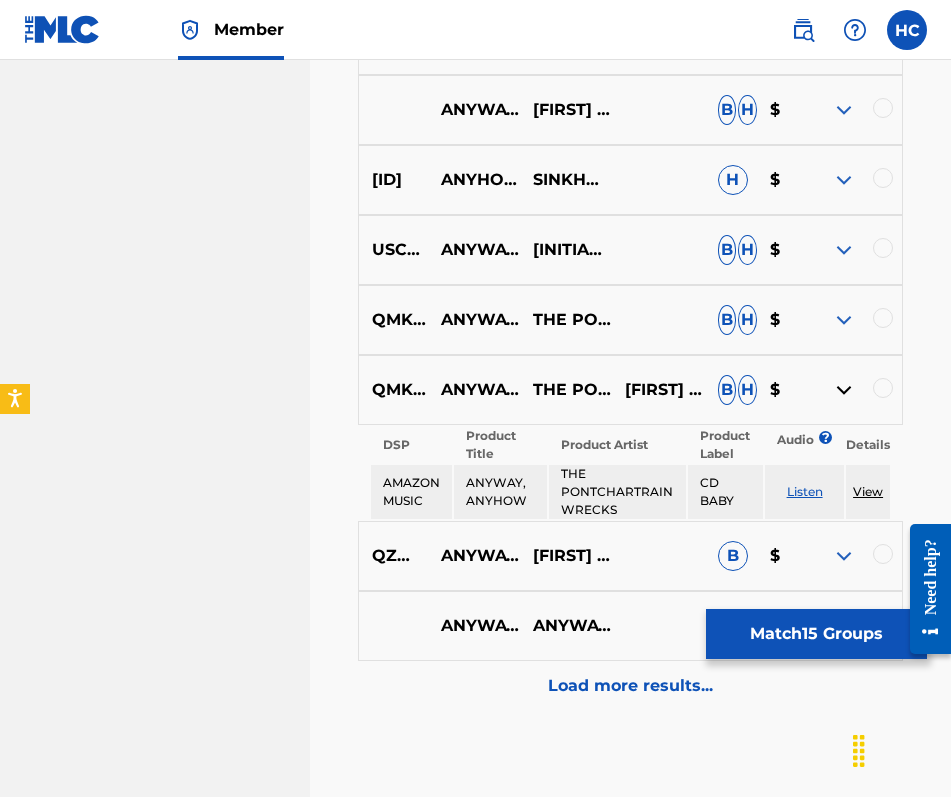 click at bounding box center [844, 390] 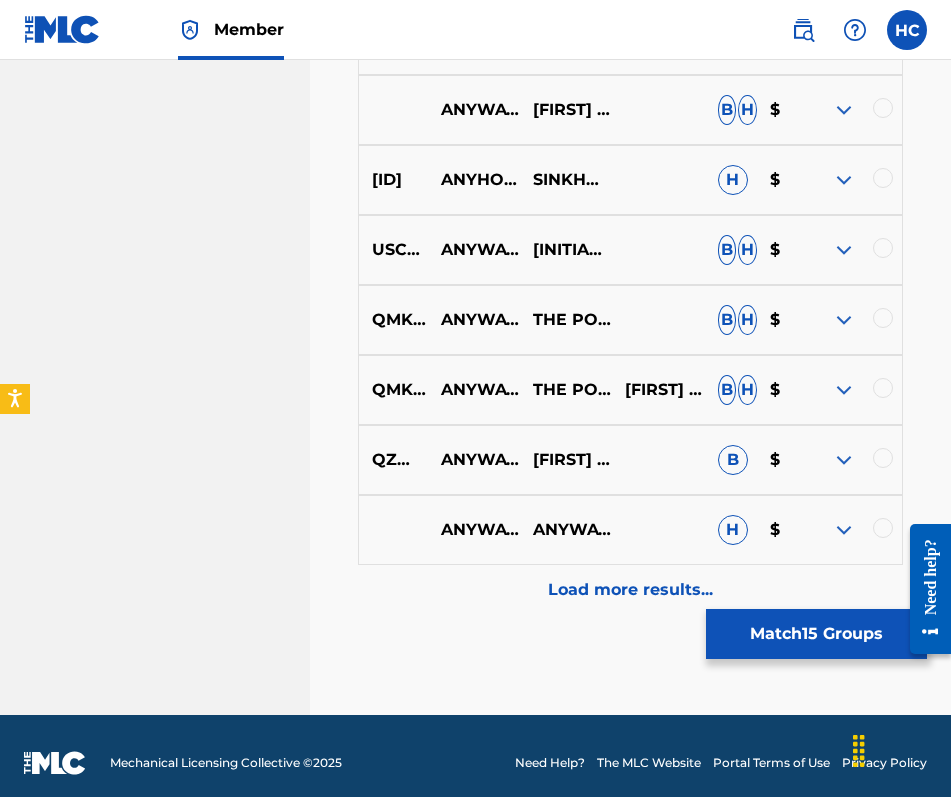 click at bounding box center (844, 460) 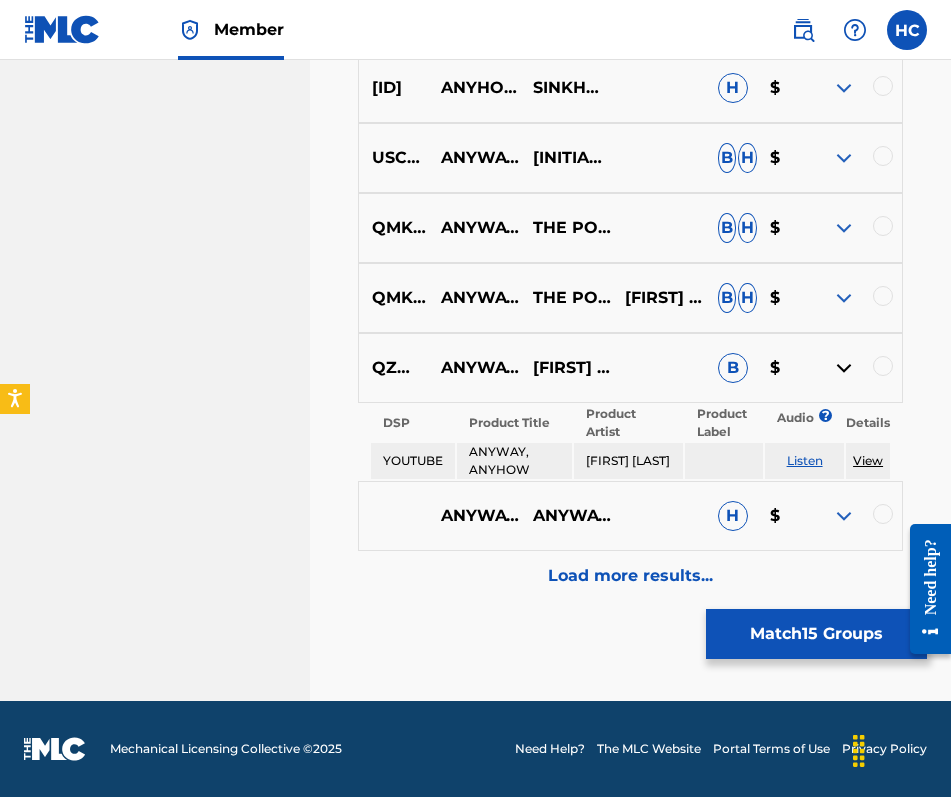 scroll, scrollTop: 4703, scrollLeft: 0, axis: vertical 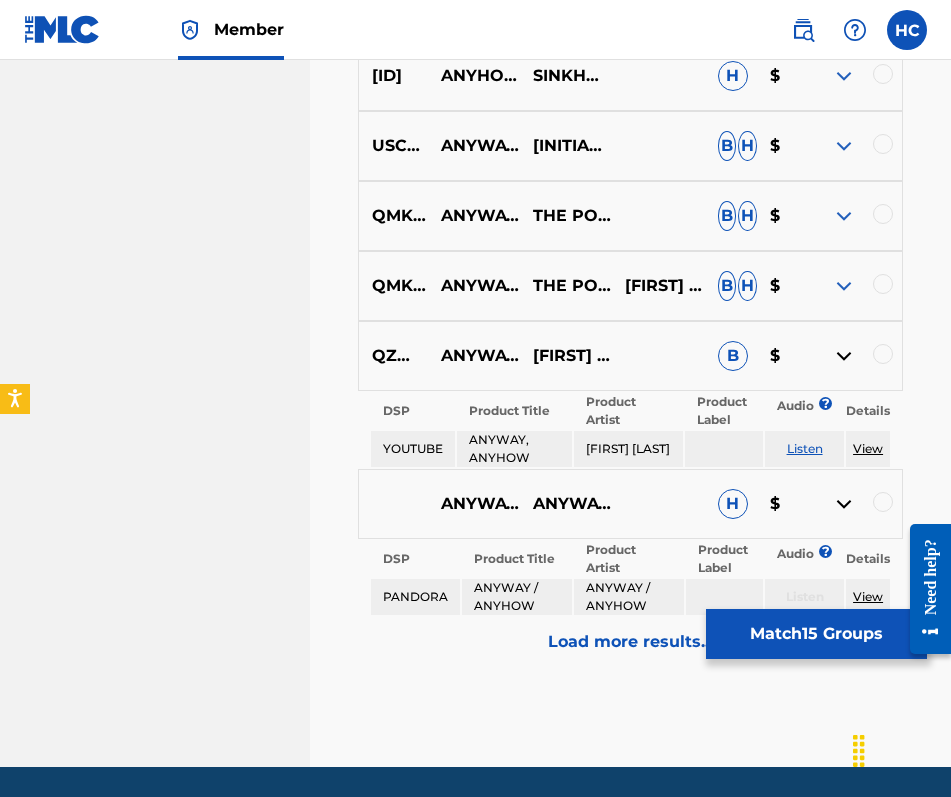 click on "Load more results..." at bounding box center [630, 642] 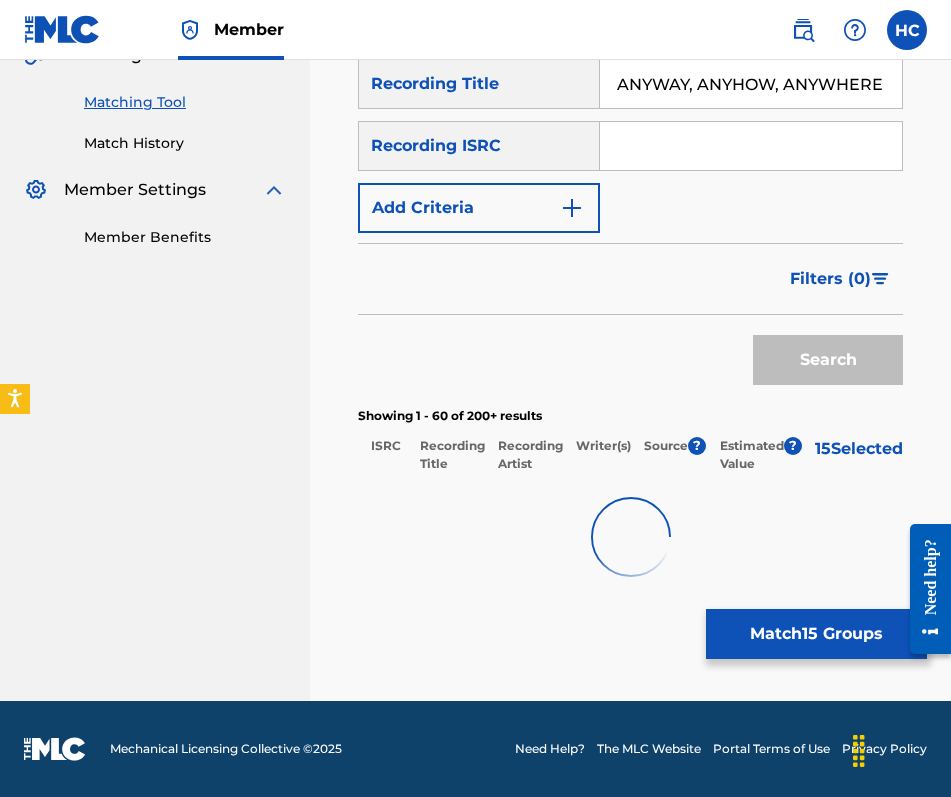 scroll, scrollTop: 4703, scrollLeft: 0, axis: vertical 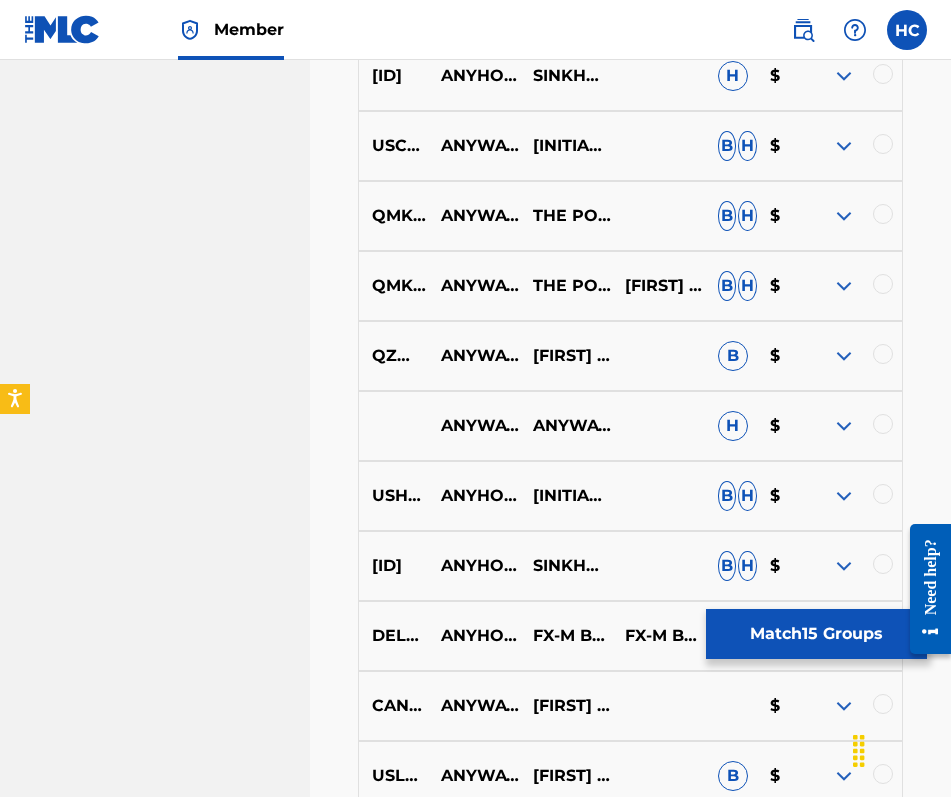 click on "Match  15 Groups" at bounding box center (816, 634) 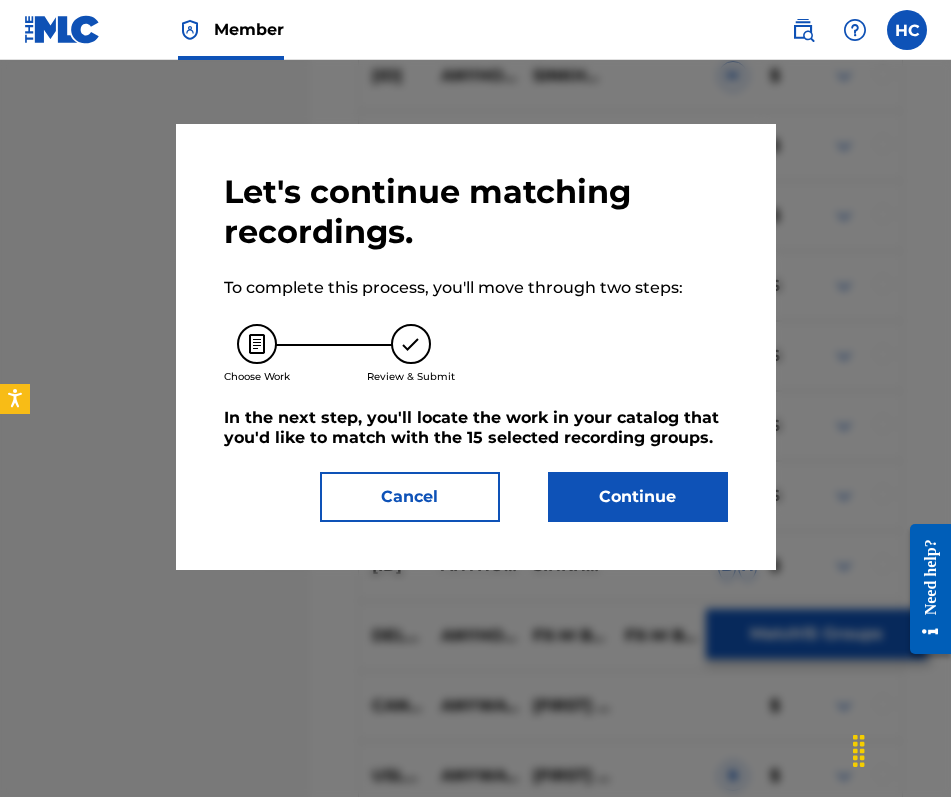 click on "Continue" at bounding box center (638, 497) 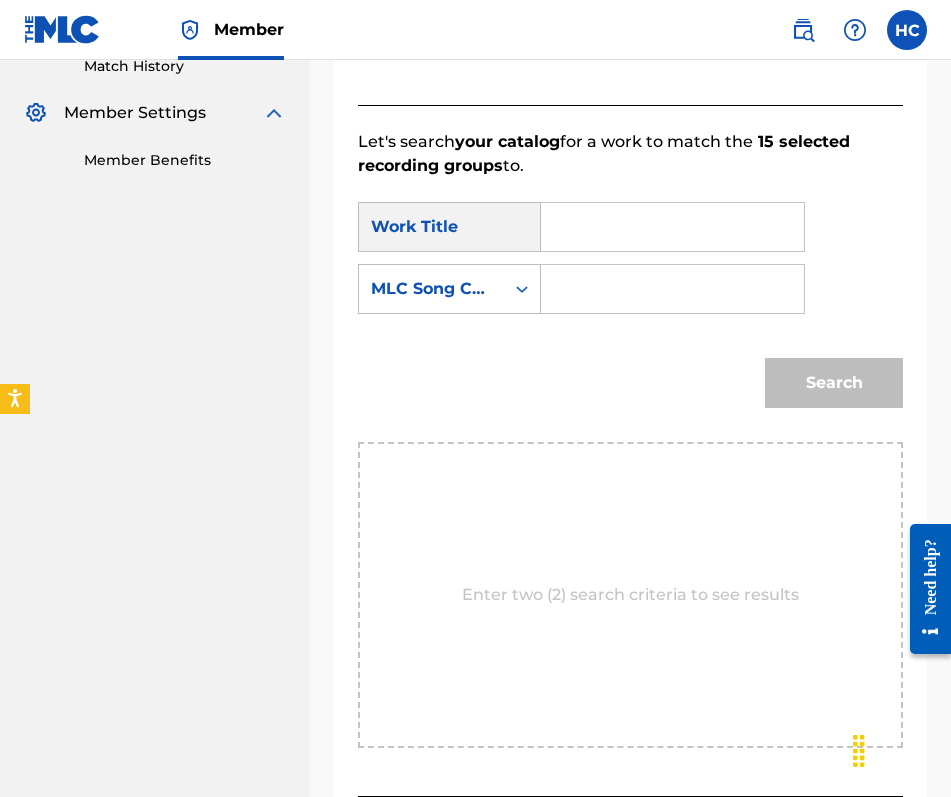 scroll, scrollTop: 563, scrollLeft: 0, axis: vertical 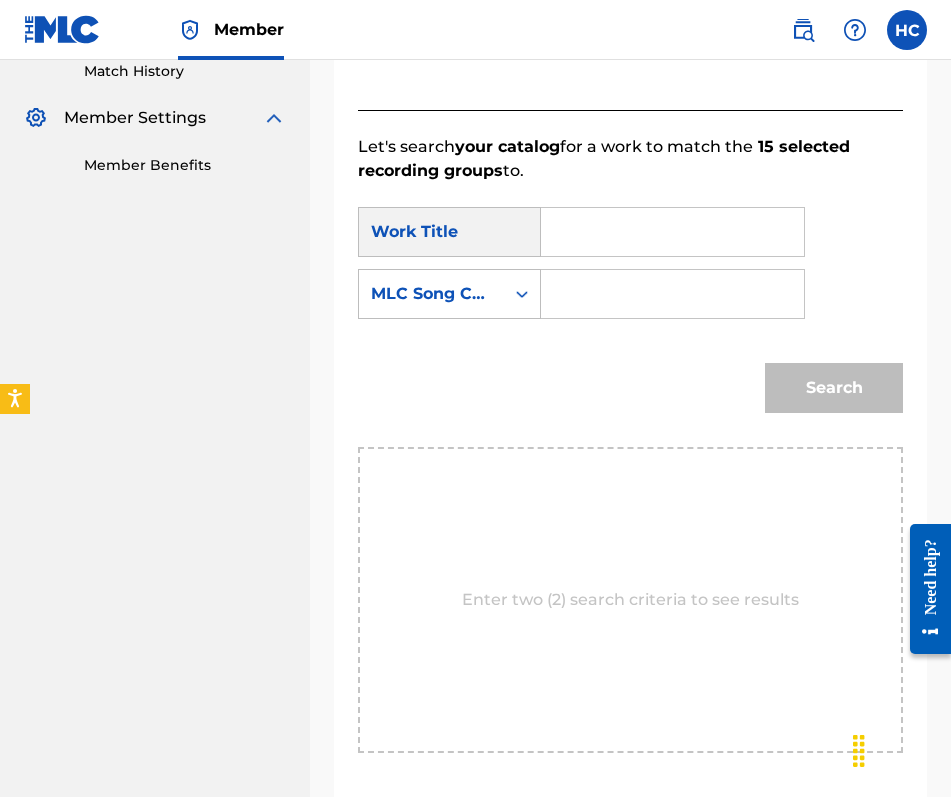 click at bounding box center (672, 232) 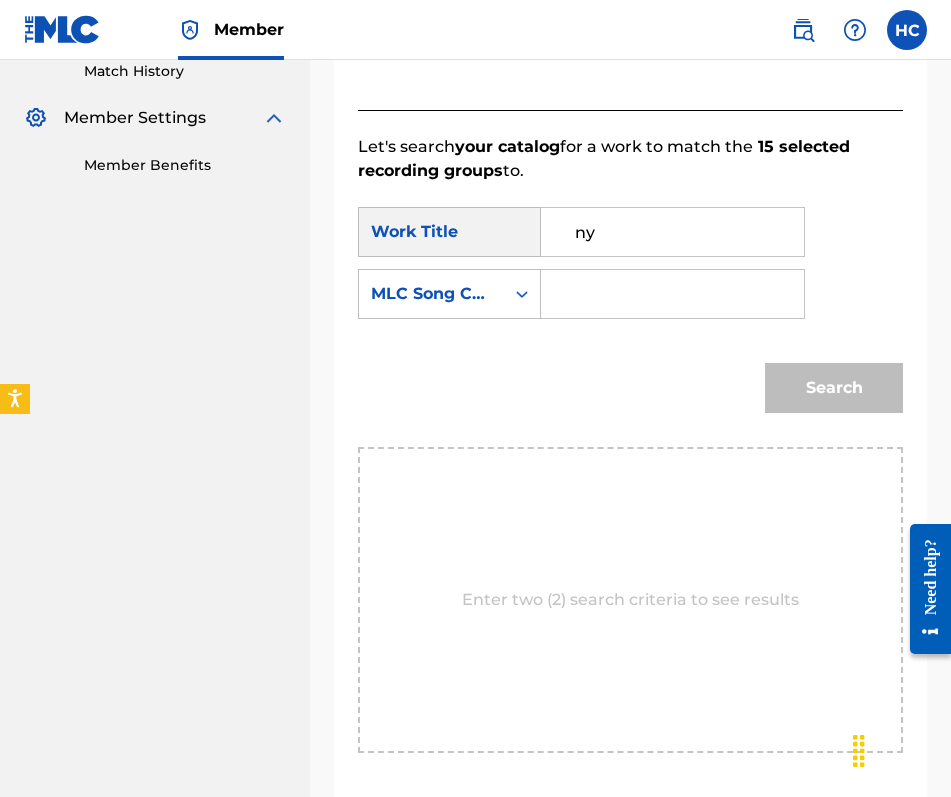 type on "n" 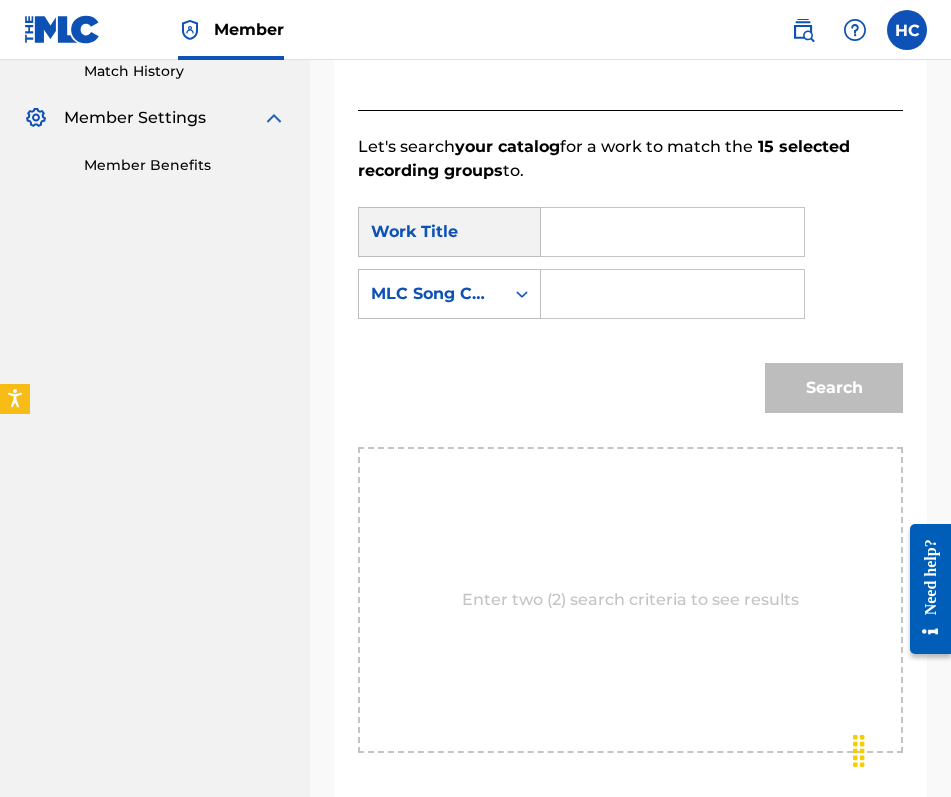 paste on "ANYWAY, ANYHOW, ANYWHERE" 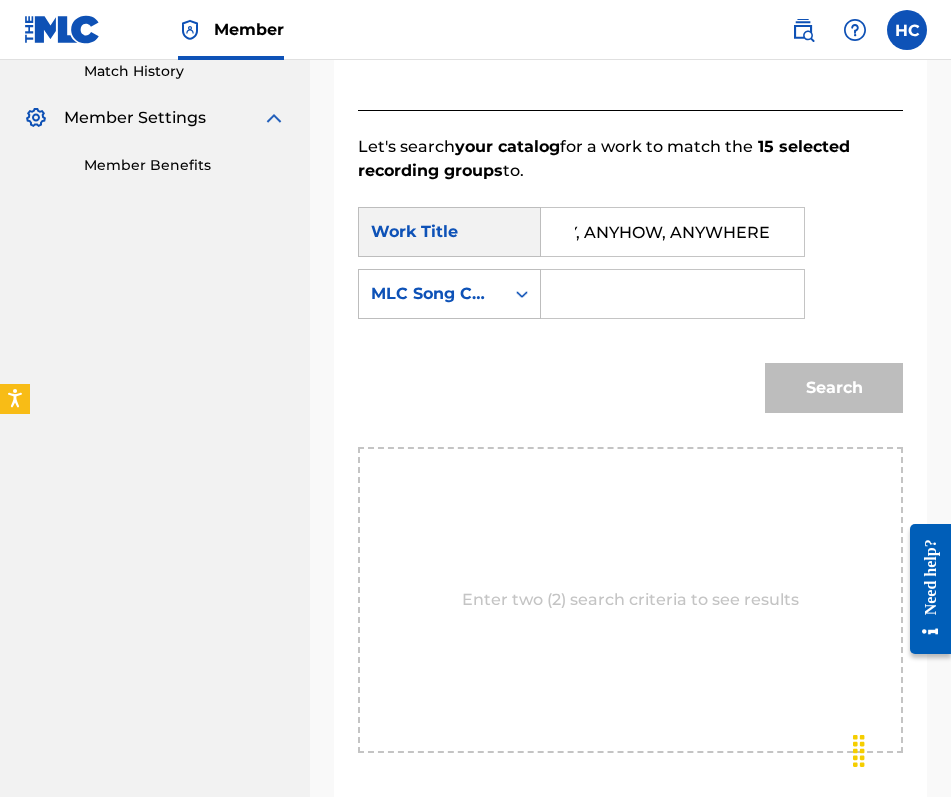 scroll, scrollTop: 0, scrollLeft: 78, axis: horizontal 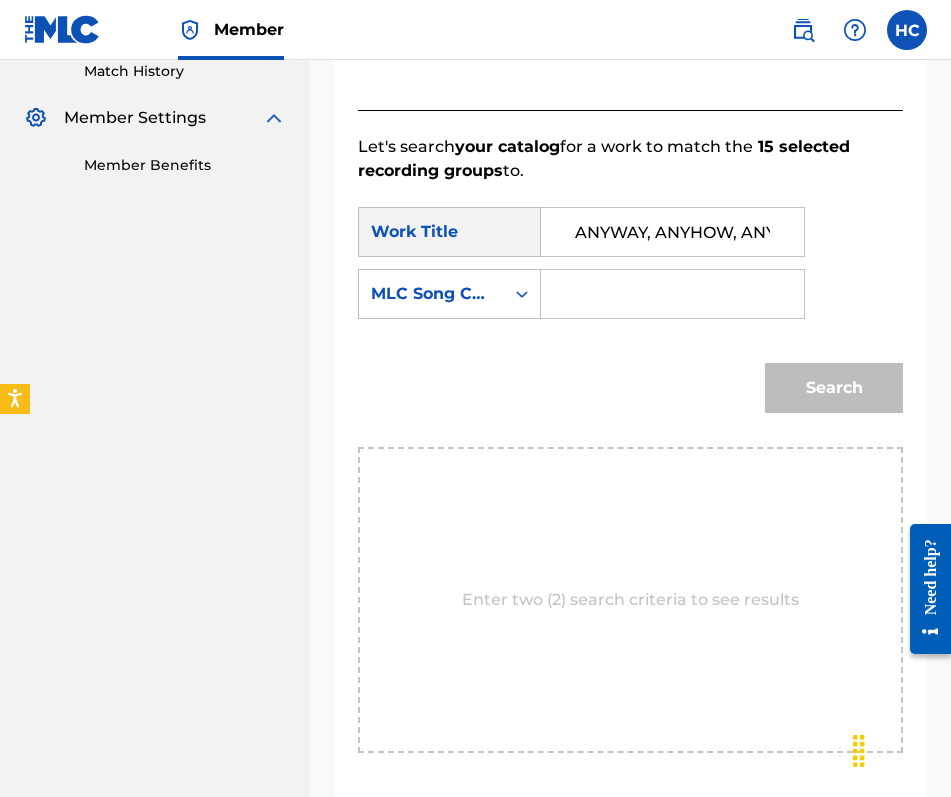 type on "ANYWAY, ANYHOW, ANYWHERE" 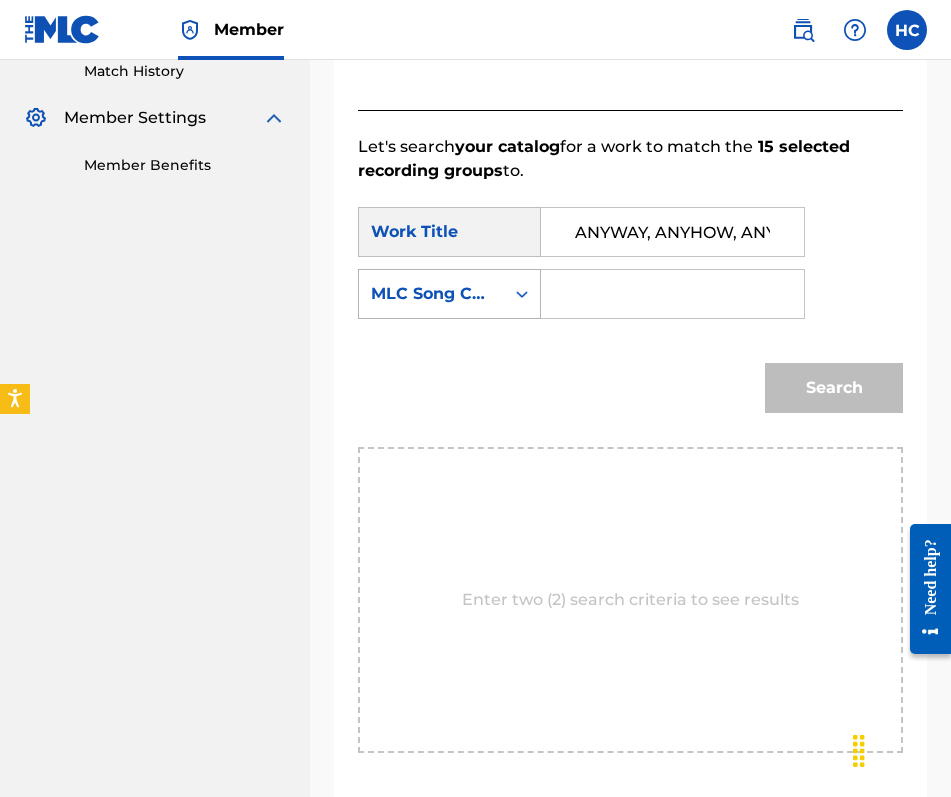click at bounding box center [522, 294] 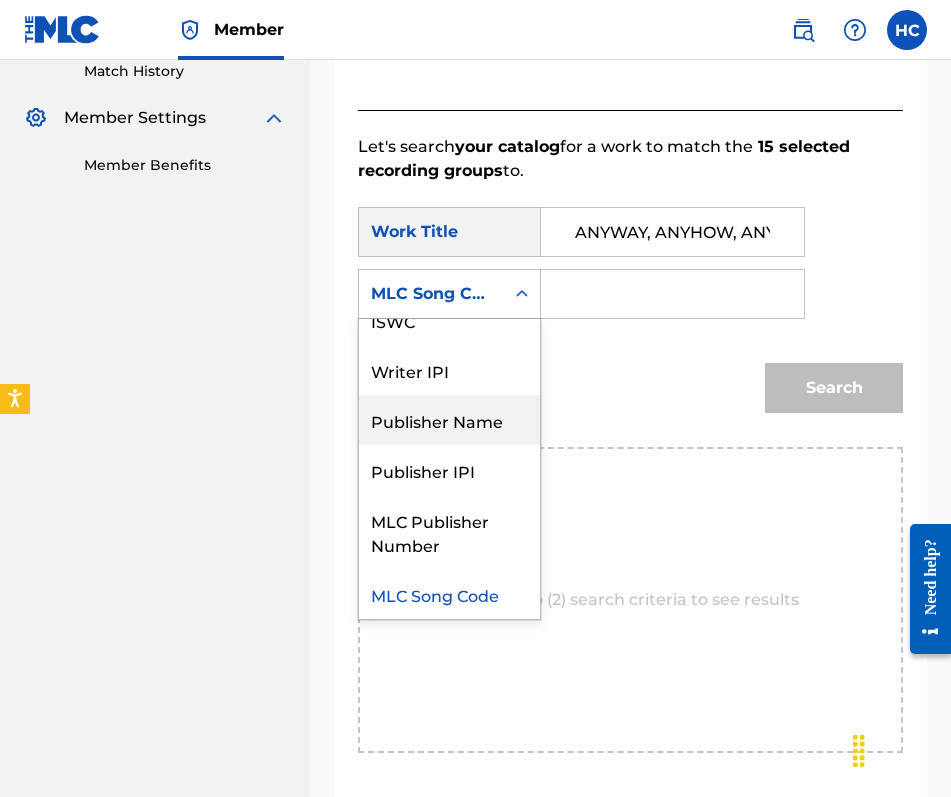 scroll, scrollTop: 0, scrollLeft: 0, axis: both 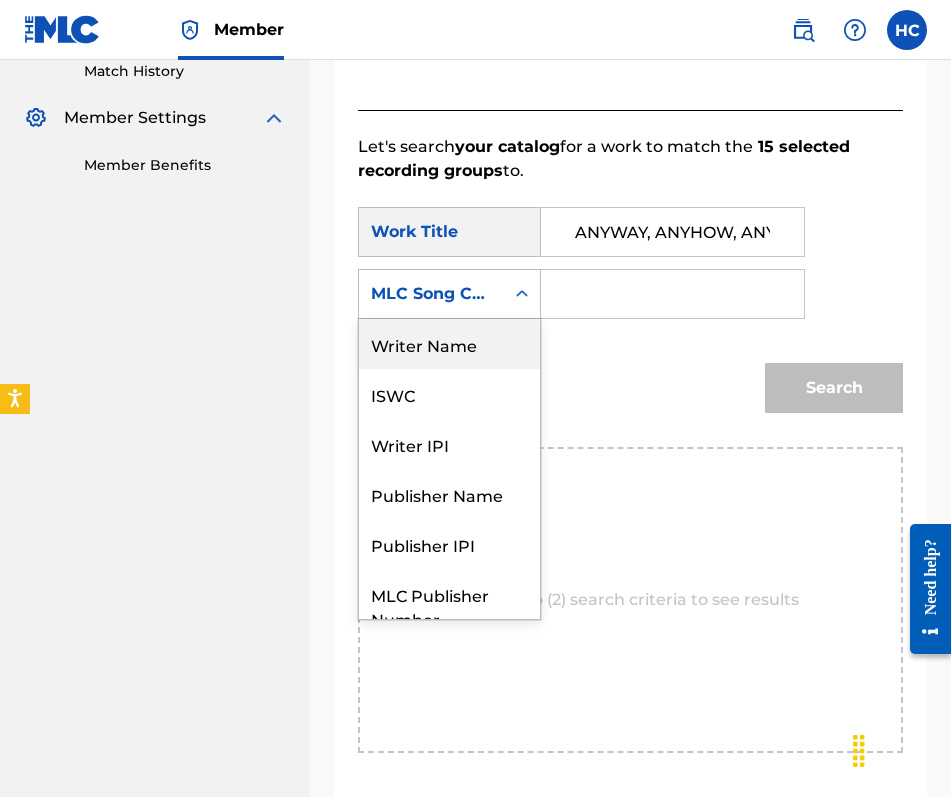 click on "Writer Name" at bounding box center [449, 344] 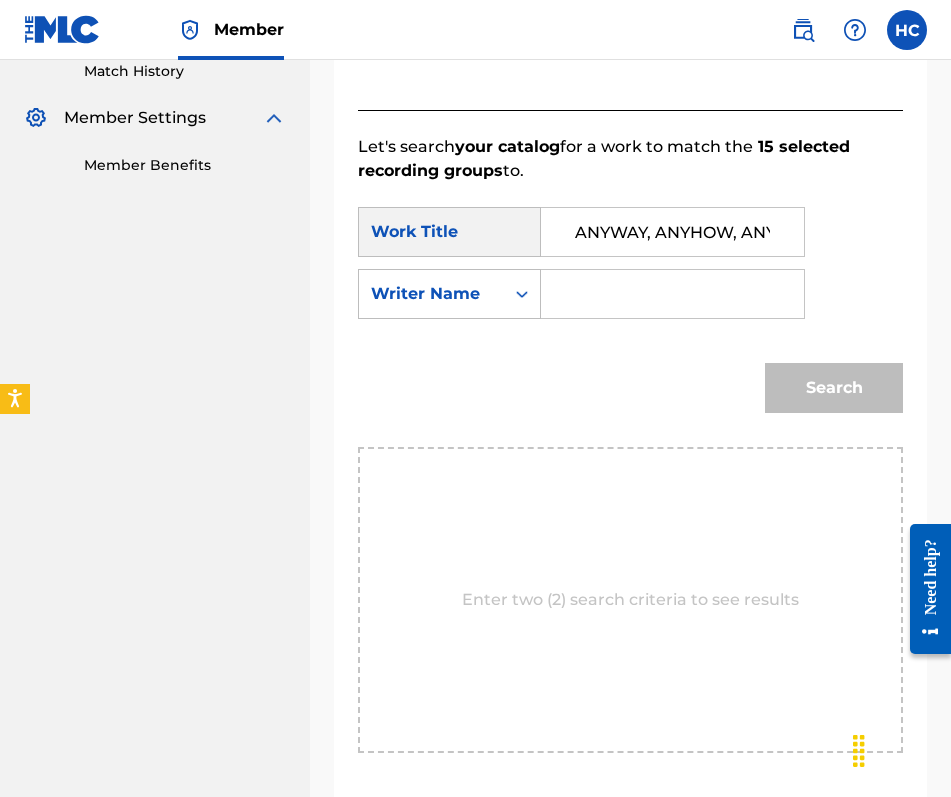 click at bounding box center [672, 294] 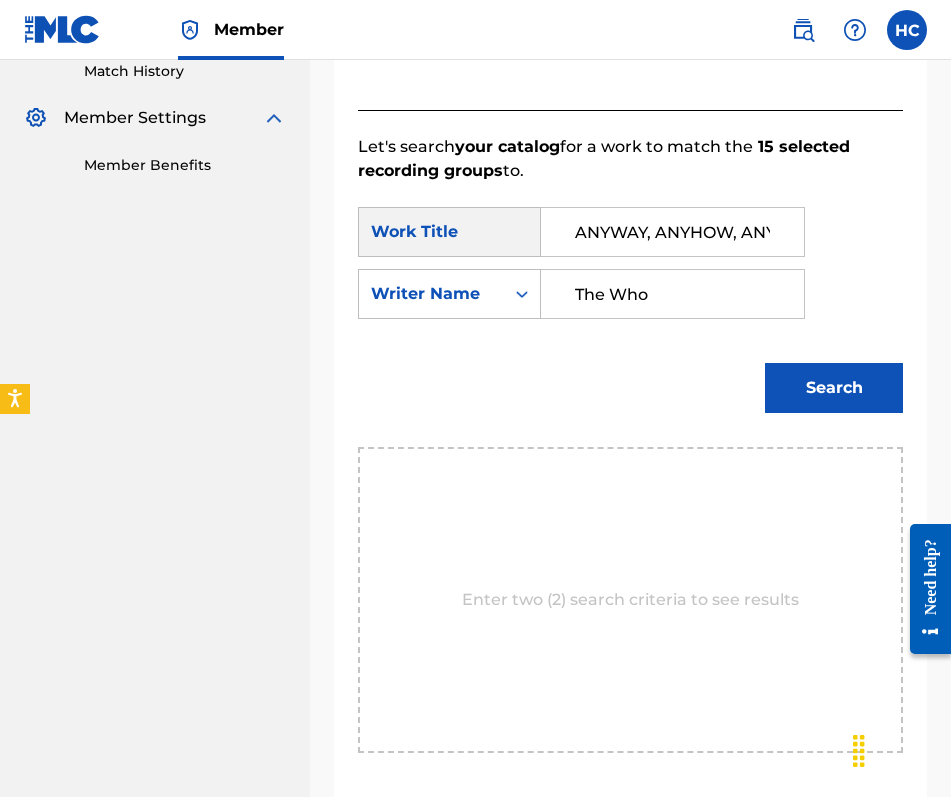 click on "Search" at bounding box center (834, 388) 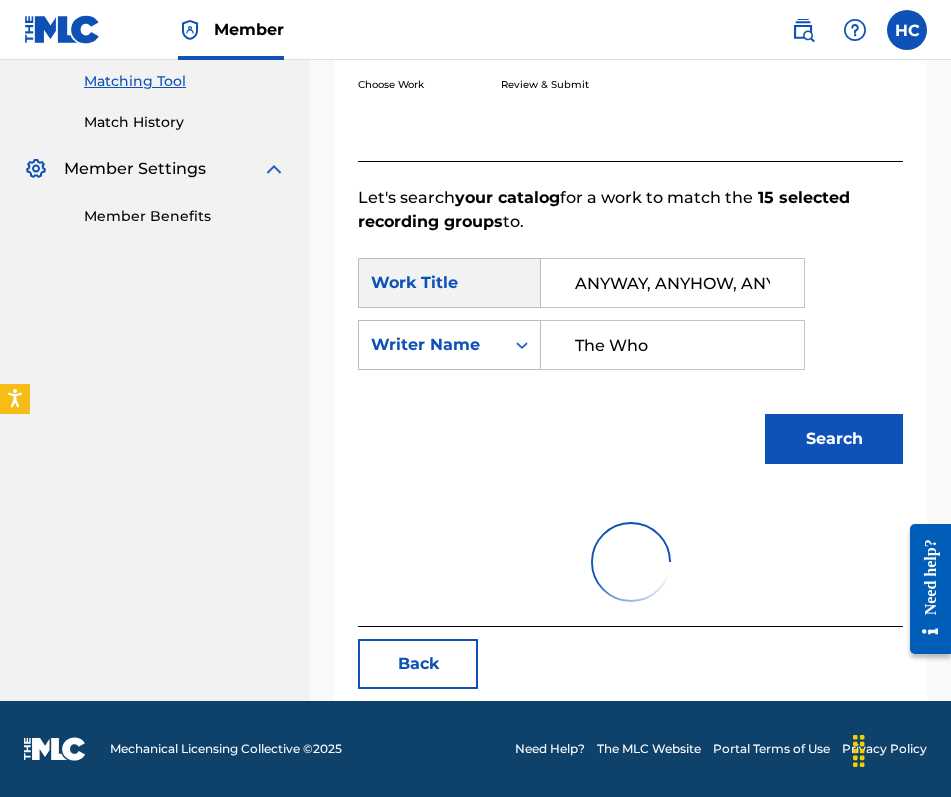 scroll, scrollTop: 426, scrollLeft: 0, axis: vertical 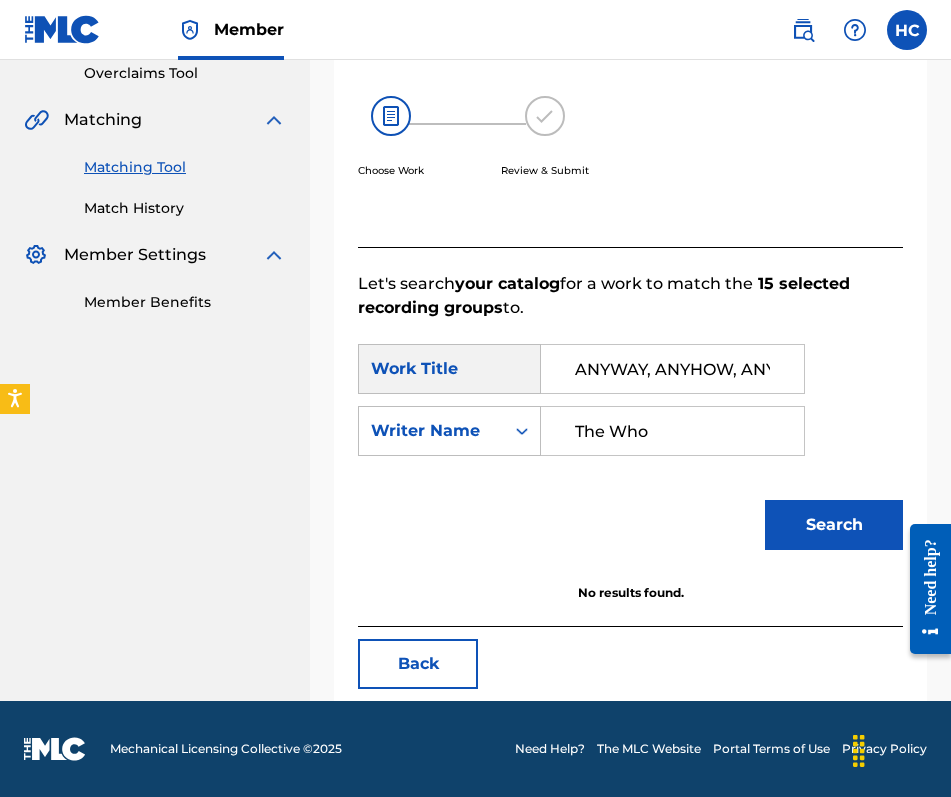 drag, startPoint x: 658, startPoint y: 441, endPoint x: 573, endPoint y: 437, distance: 85.09406 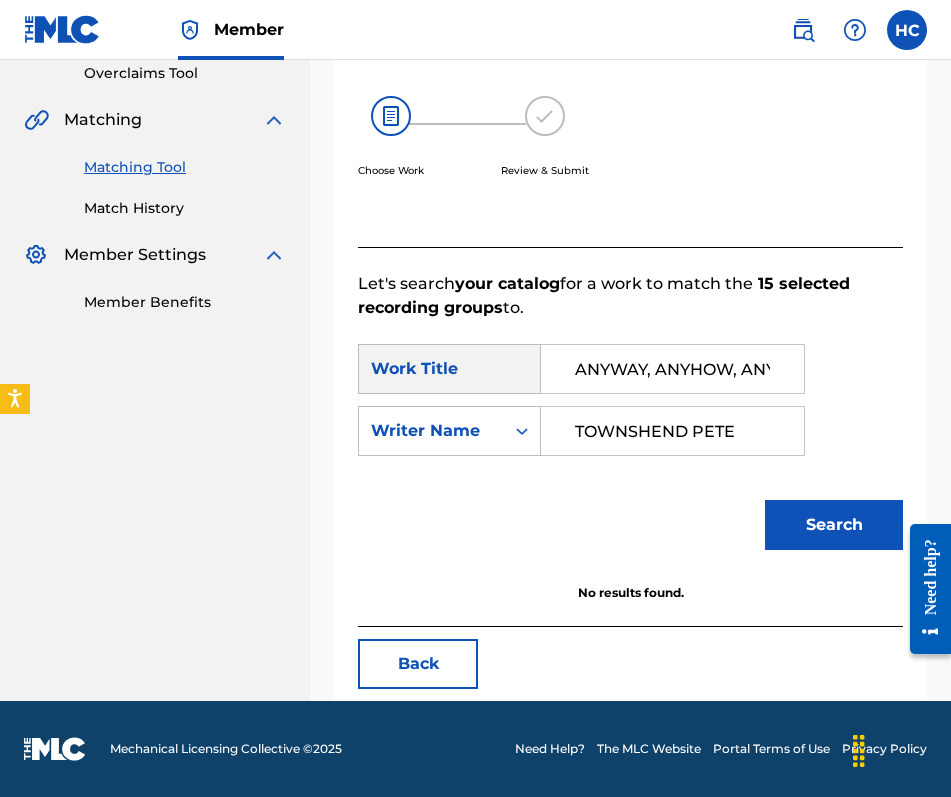 type on "TOWNSHEND PETE" 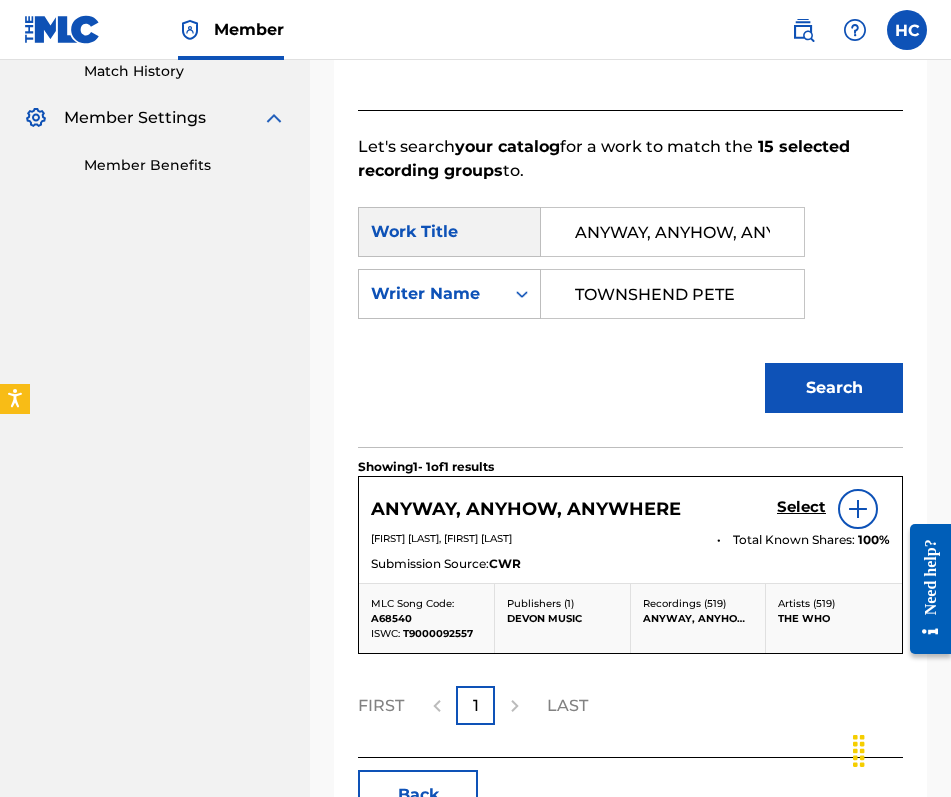 scroll, scrollTop: 694, scrollLeft: 0, axis: vertical 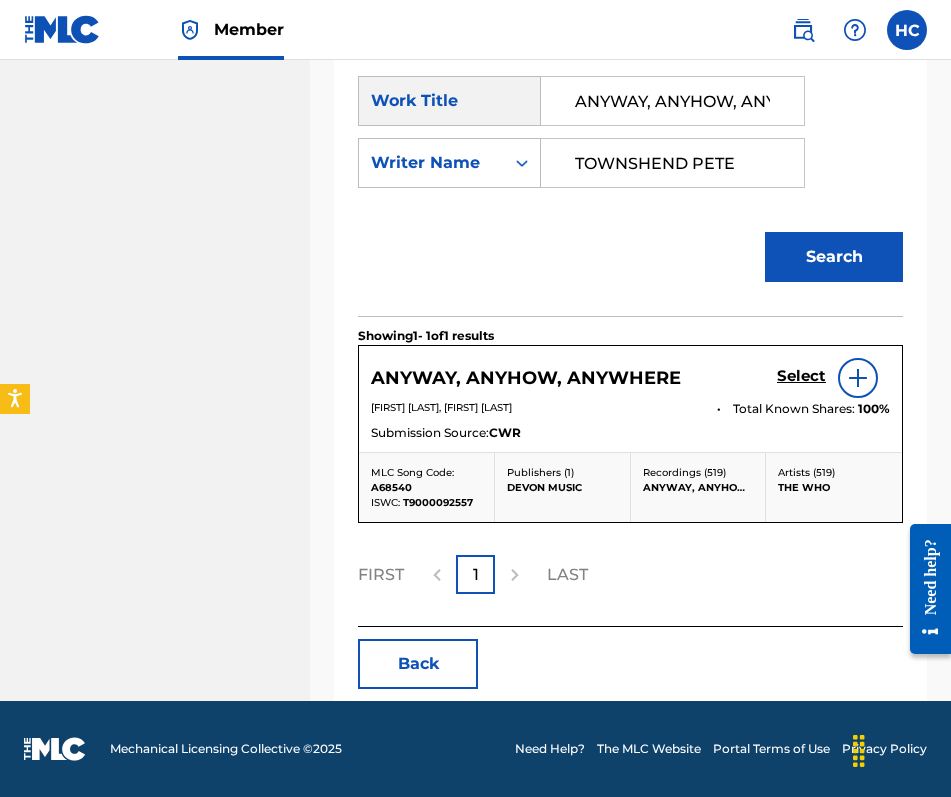 click at bounding box center (858, 378) 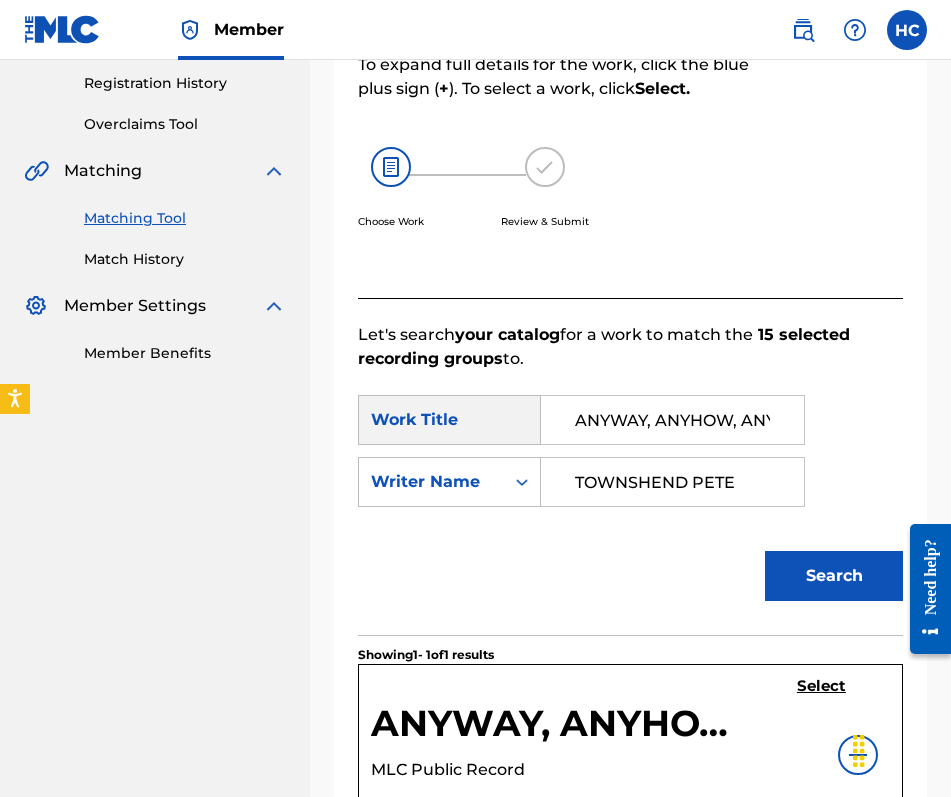 scroll, scrollTop: 573, scrollLeft: 0, axis: vertical 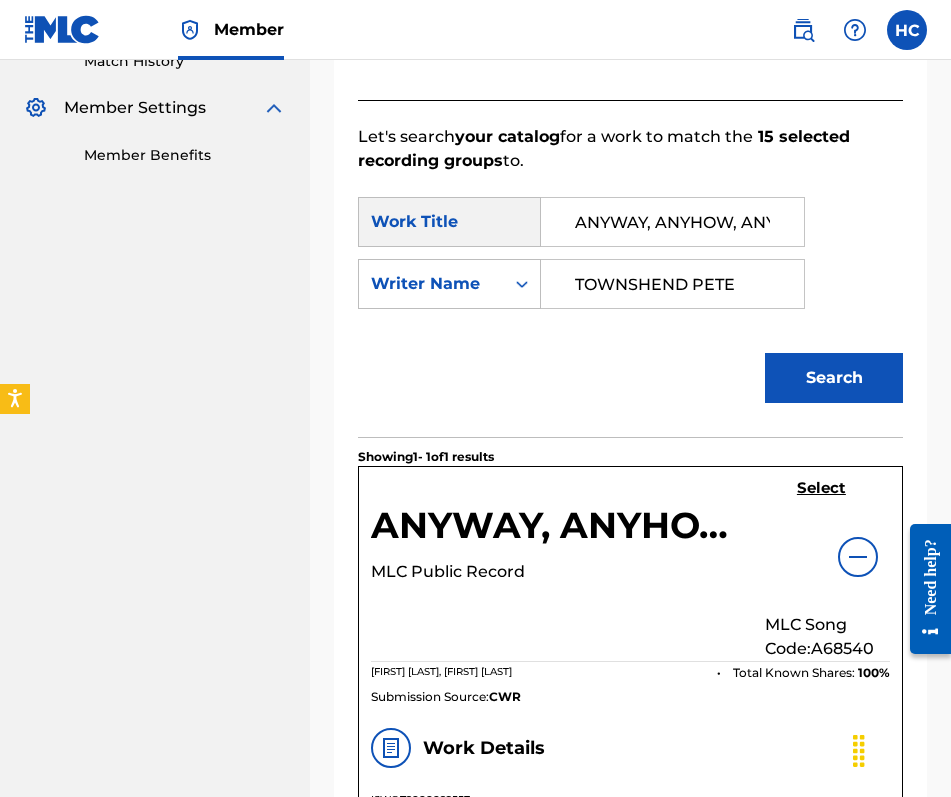 click on "Select" at bounding box center (821, 488) 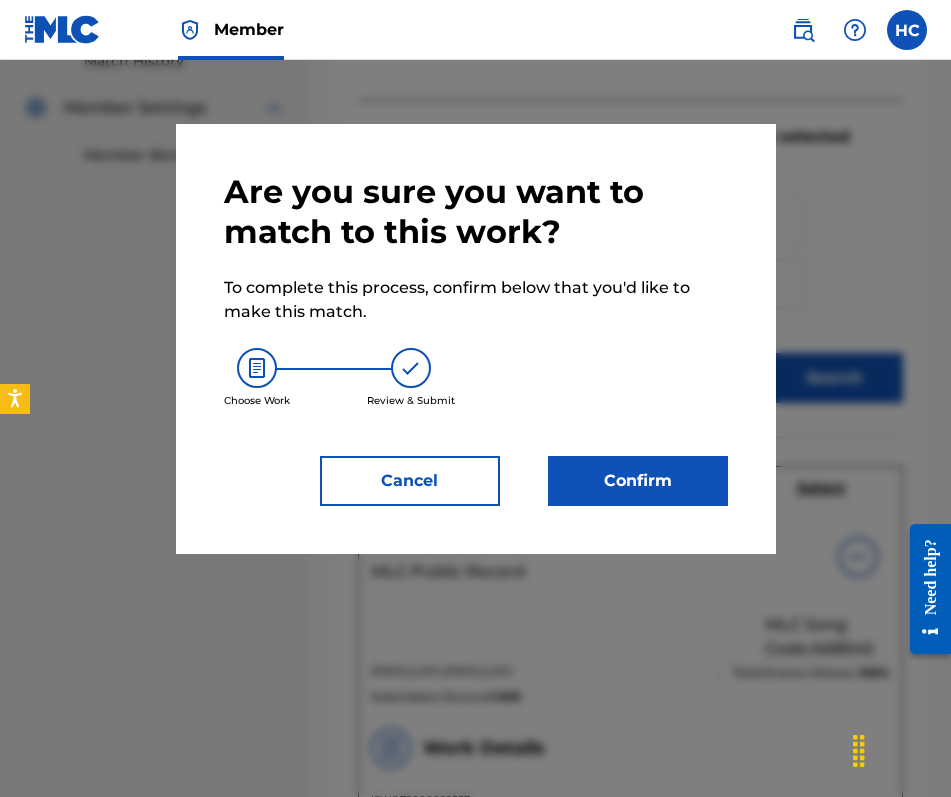 click on "Confirm" at bounding box center (638, 481) 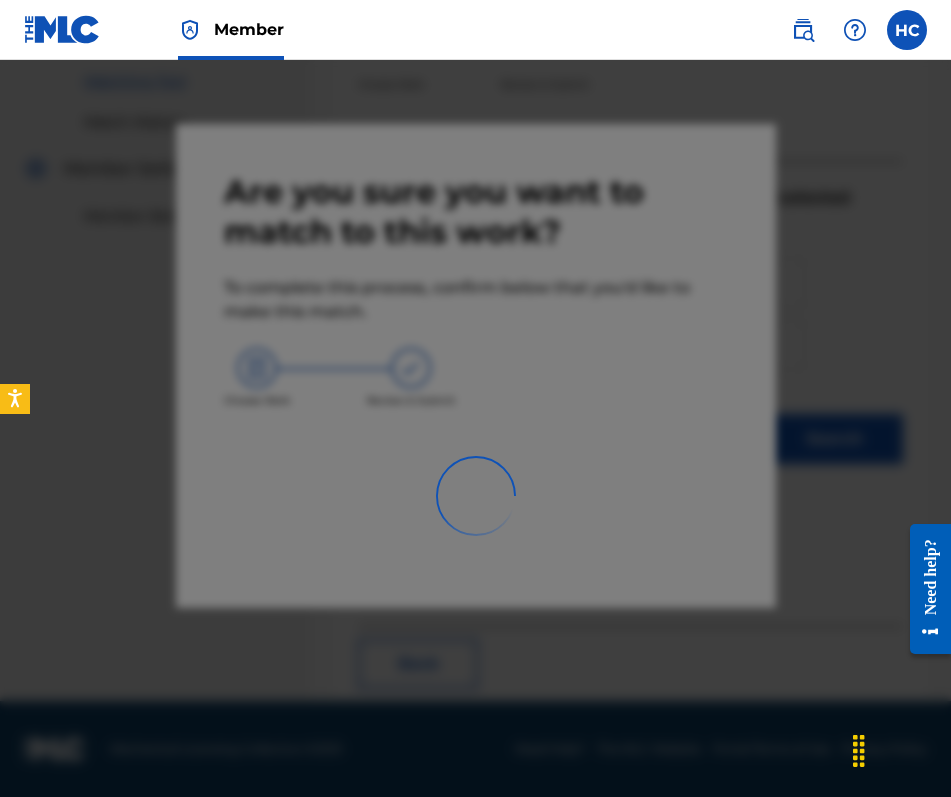 scroll, scrollTop: 80, scrollLeft: 0, axis: vertical 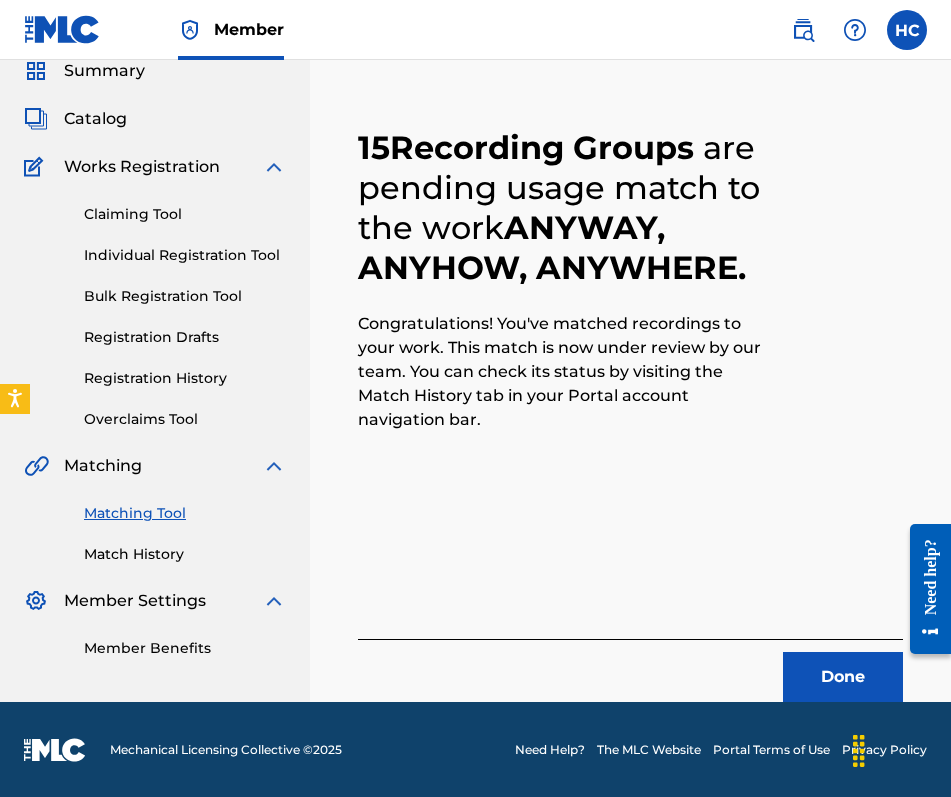 click on "15  Recording Groups   are pending usage match to the work  ANYWAY, ANYHOW, ANYWHERE . Congratulations! You've matched recordings to your work. This match is now under review by our team. You can check its status by visiting the Match History tab in your Portal account navigation bar. Done" at bounding box center [630, 391] 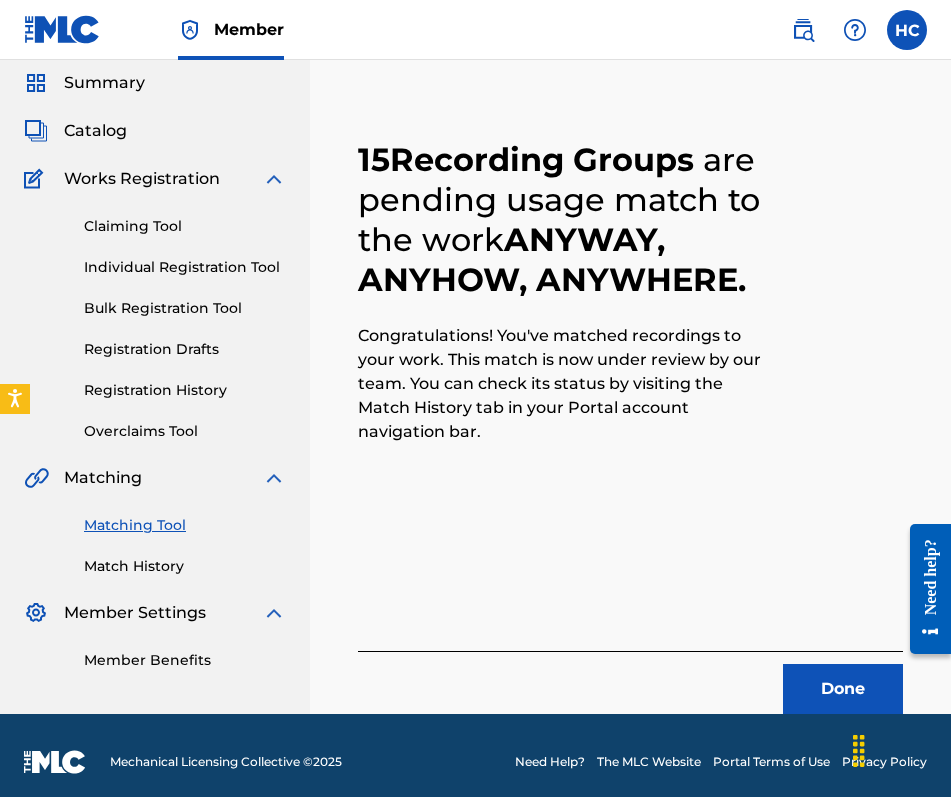 scroll, scrollTop: 80, scrollLeft: 0, axis: vertical 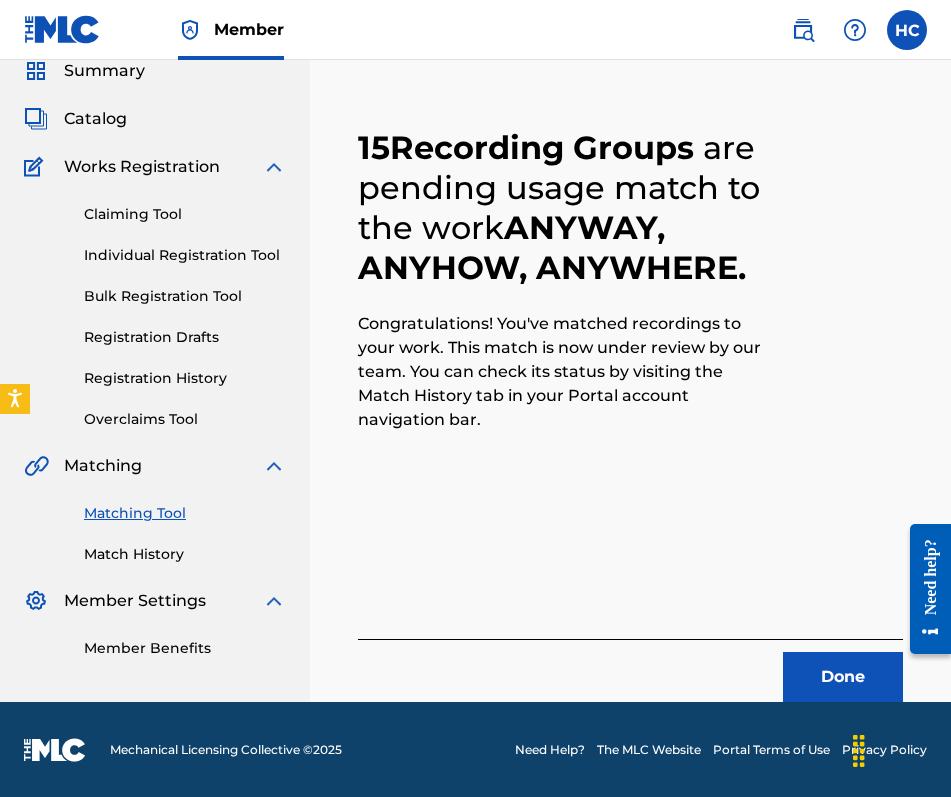 click on "Done" at bounding box center [843, 677] 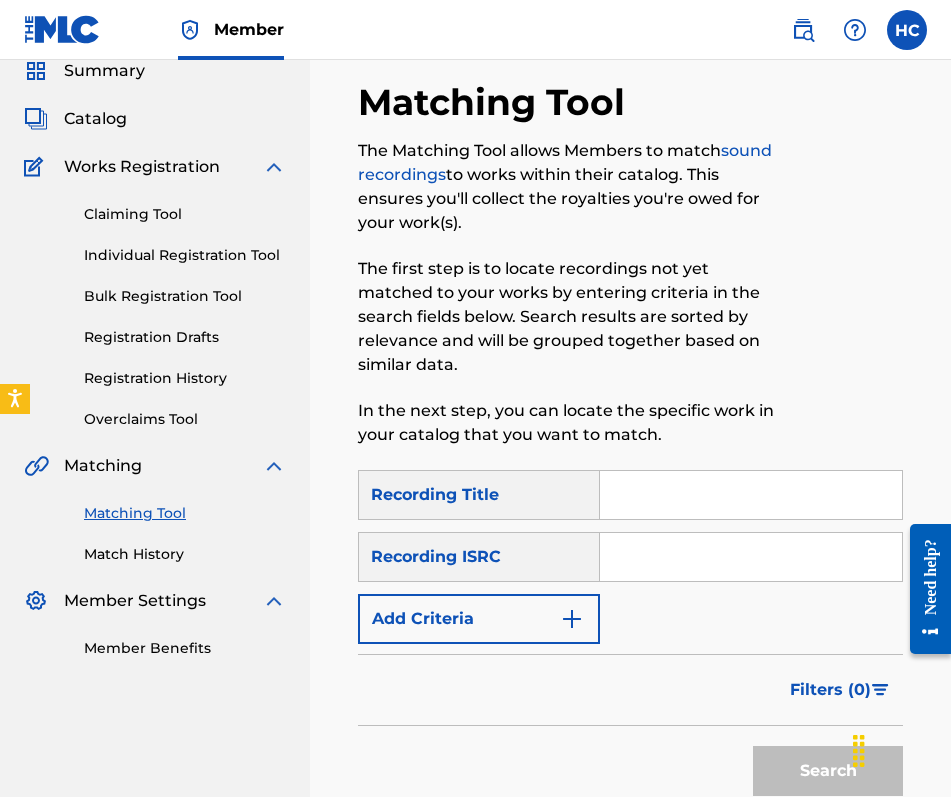 click at bounding box center [751, 495] 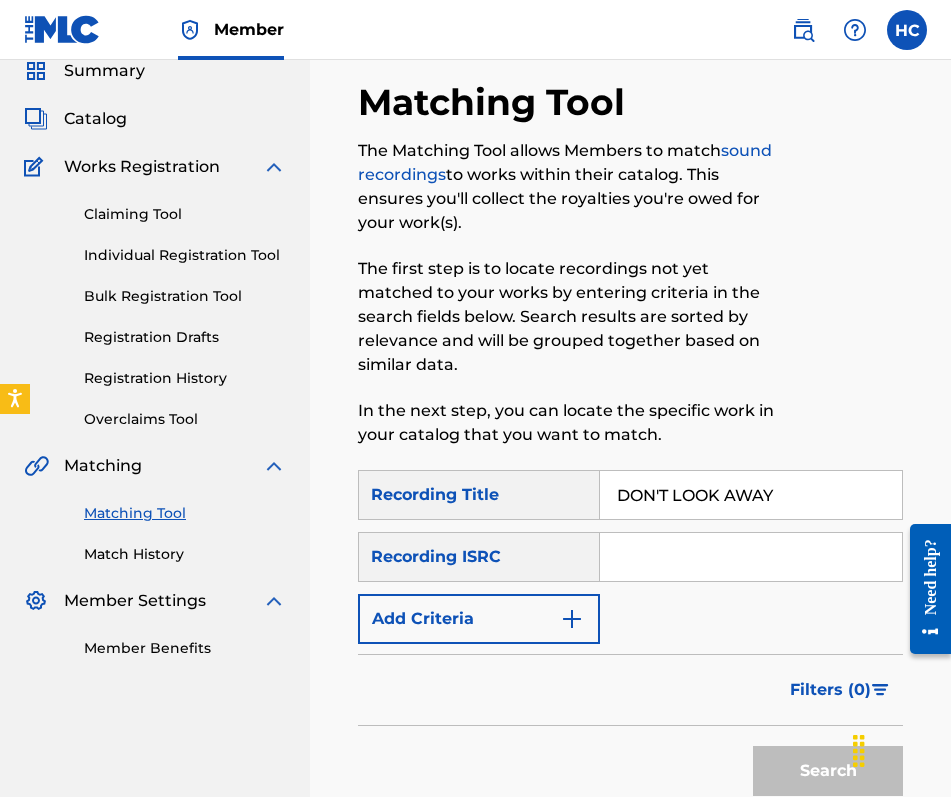 scroll, scrollTop: 0, scrollLeft: 41, axis: horizontal 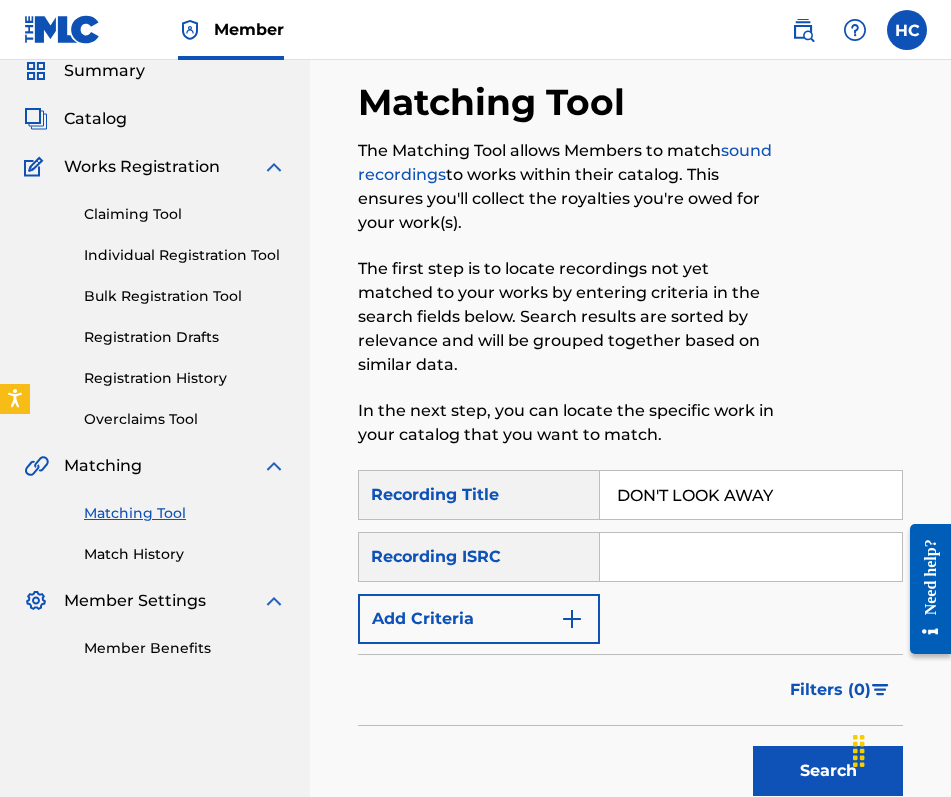 click on "Search" at bounding box center (828, 771) 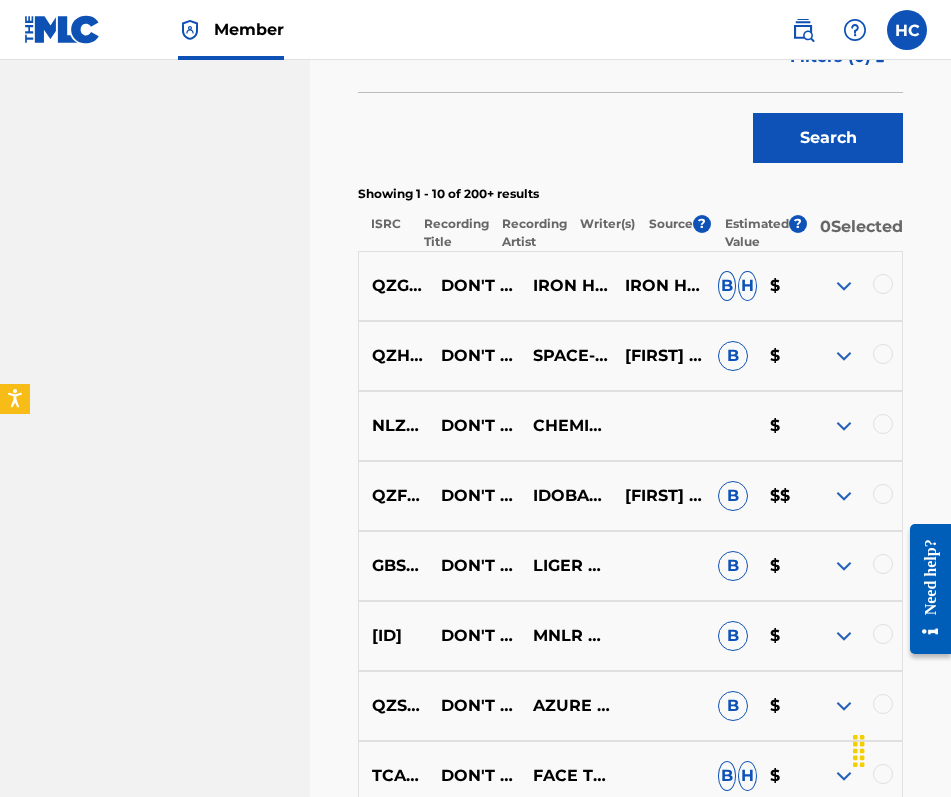 scroll, scrollTop: 714, scrollLeft: 0, axis: vertical 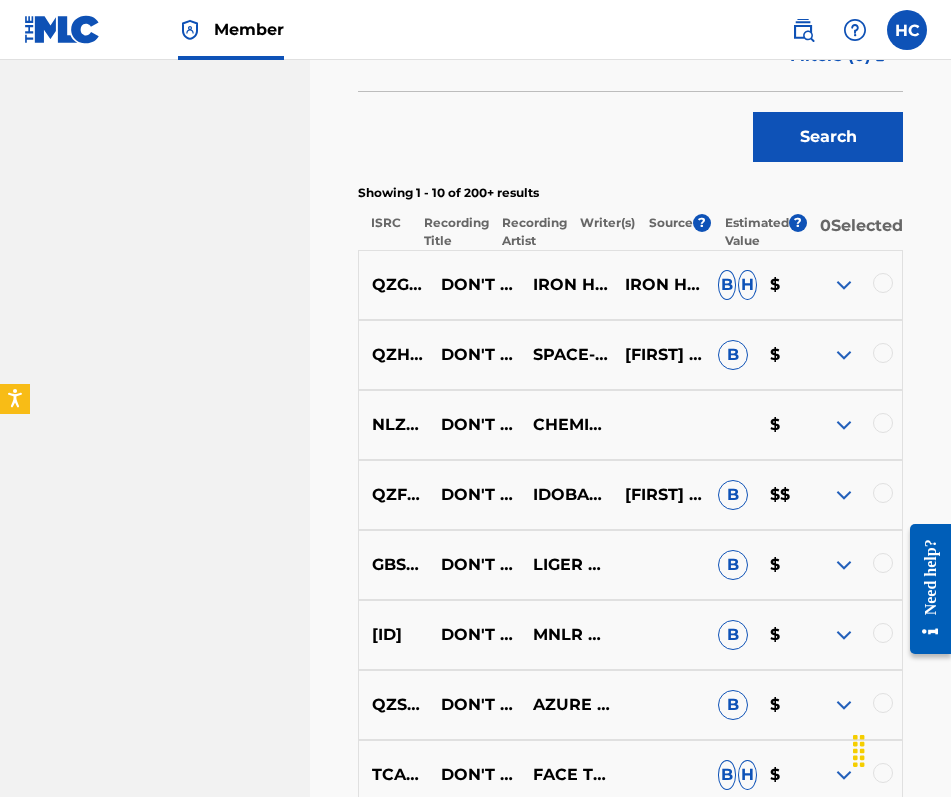 click at bounding box center [844, 285] 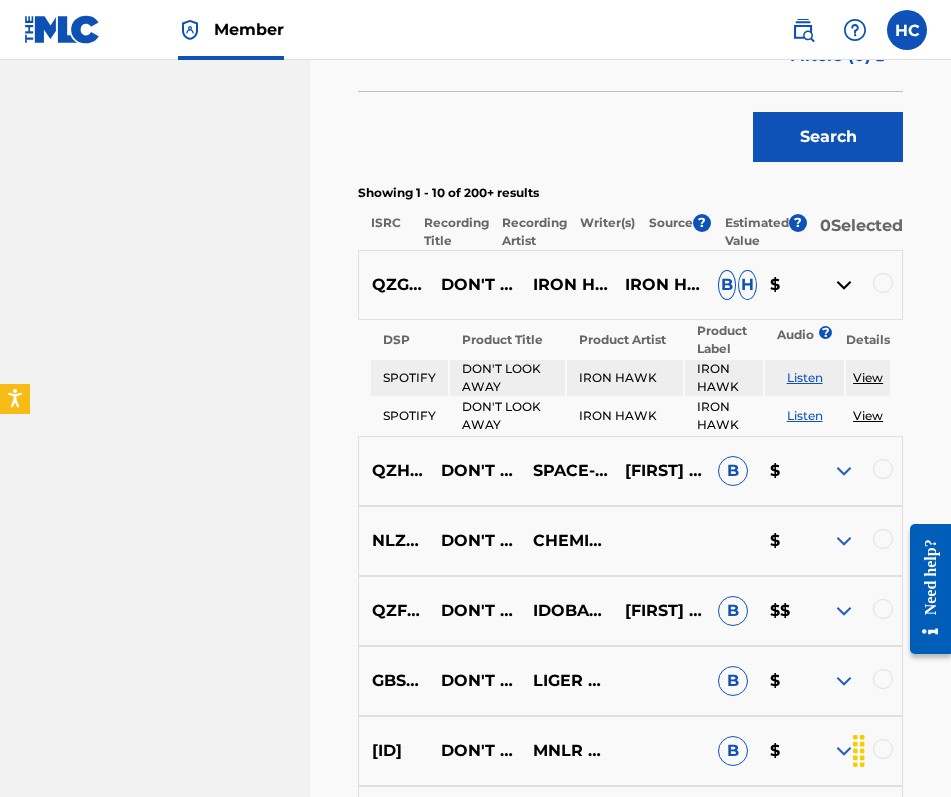 click on "Listen" at bounding box center (805, 377) 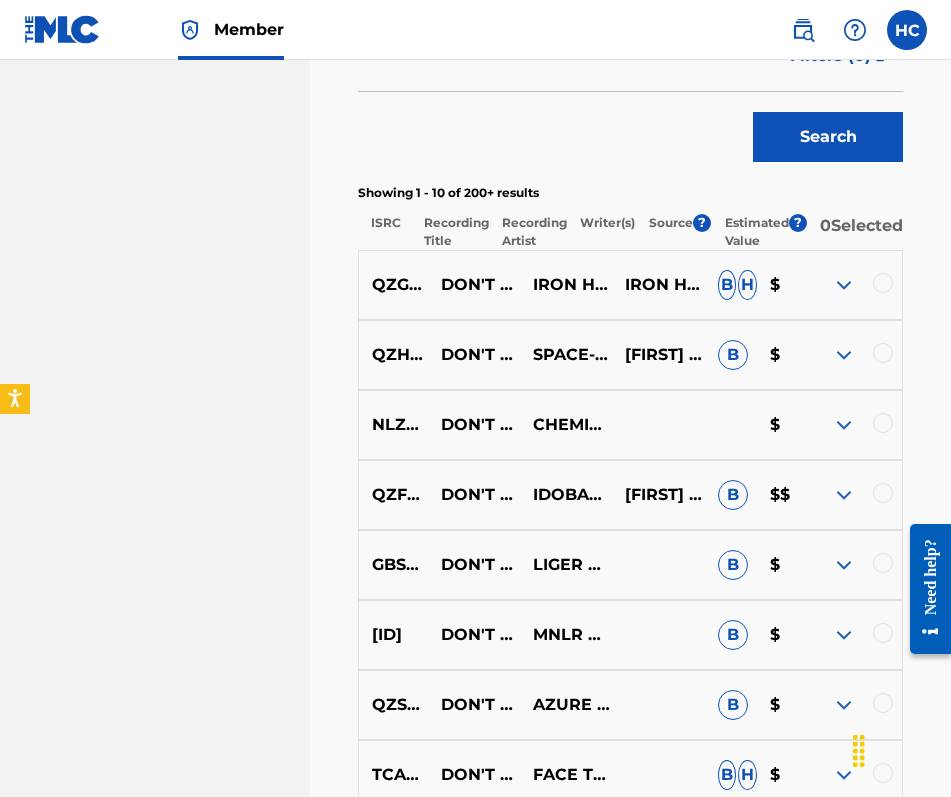 click at bounding box center [844, 355] 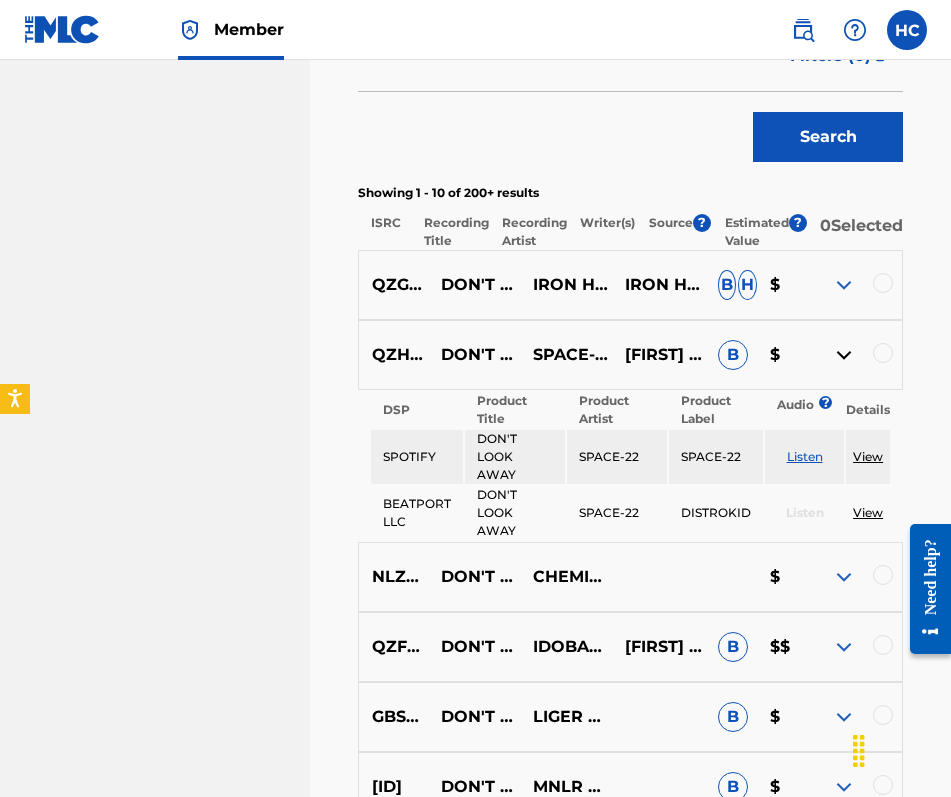 click on "Listen" at bounding box center (805, 456) 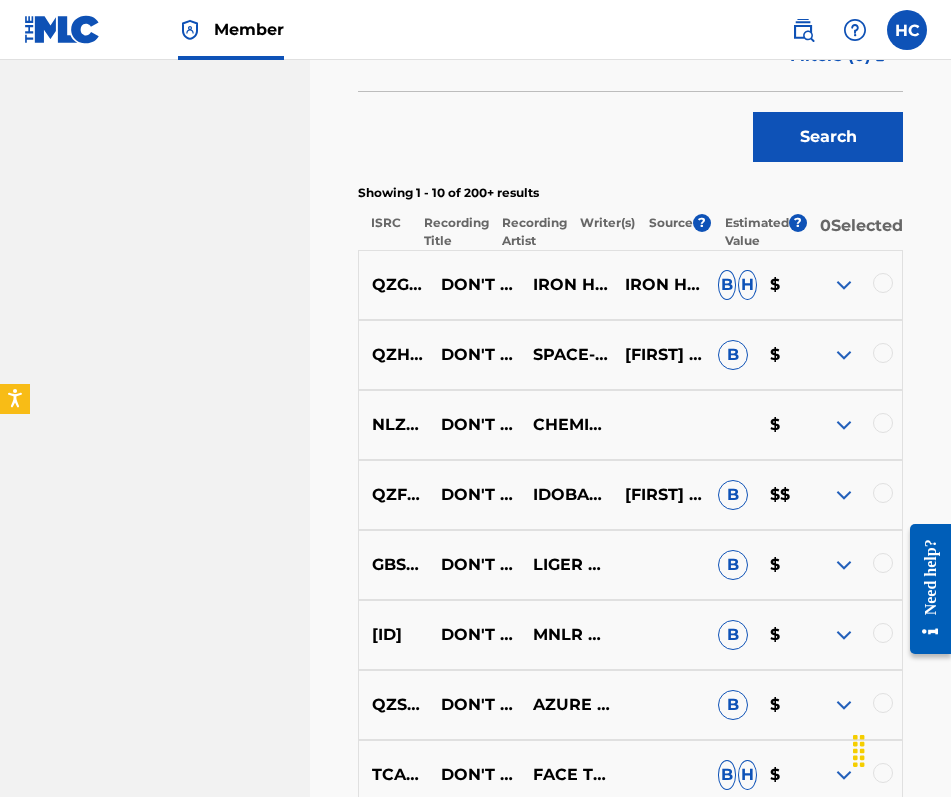 click at bounding box center (844, 425) 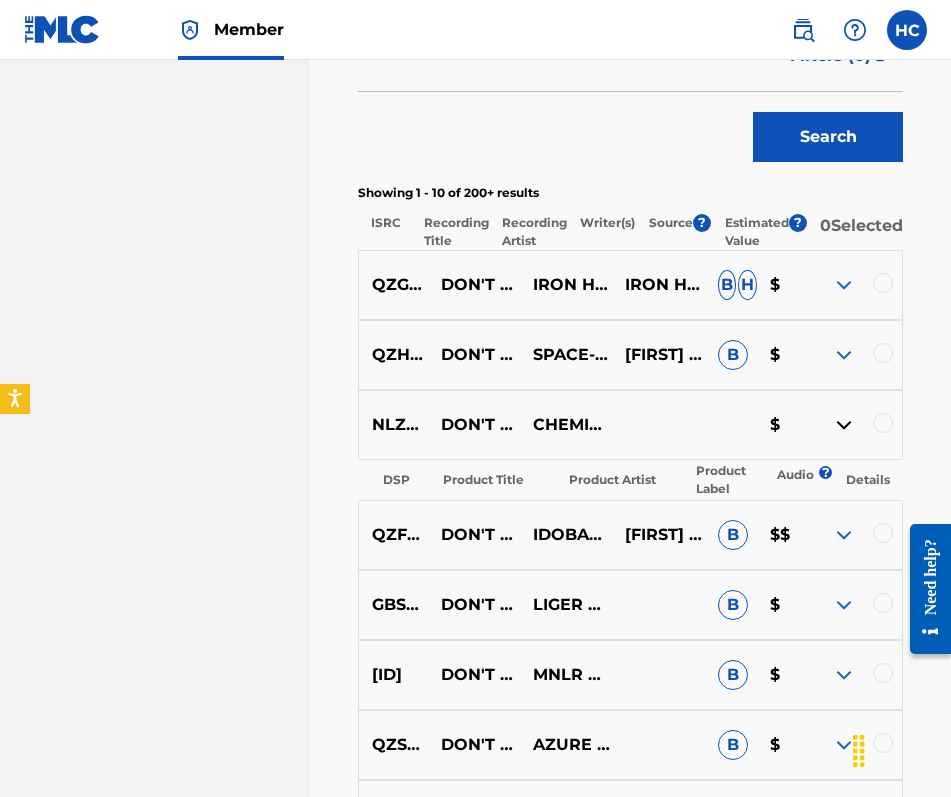 click on "NLZ541900389 DON'T LOOK AWAY CHEMICAL SURF $" at bounding box center (630, 425) 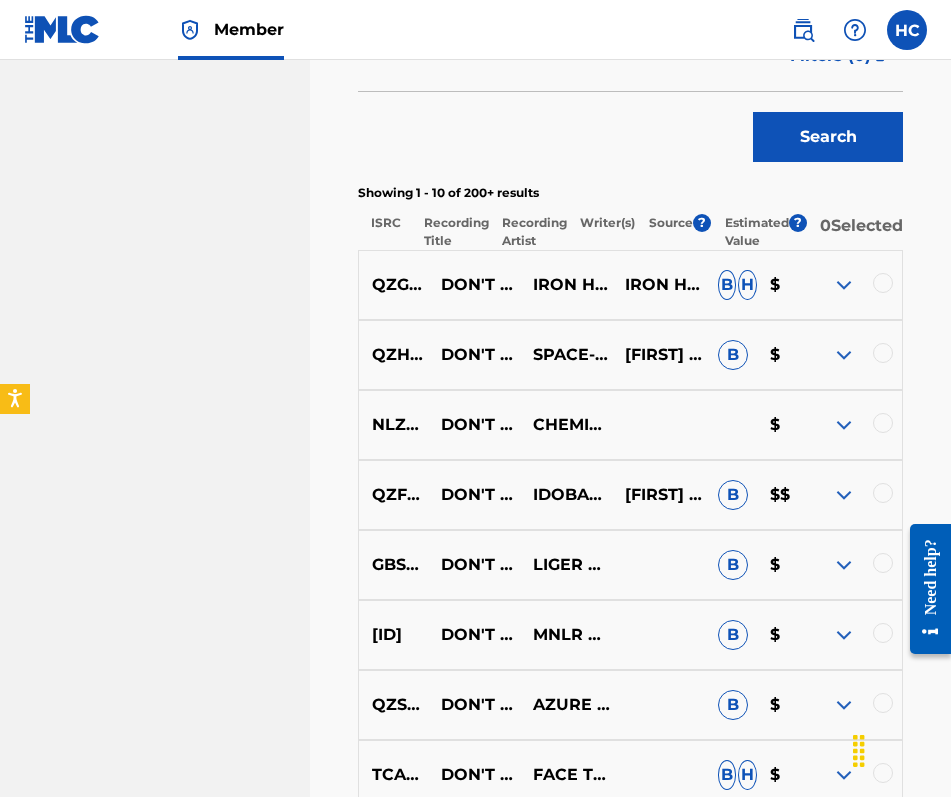 click at bounding box center (844, 495) 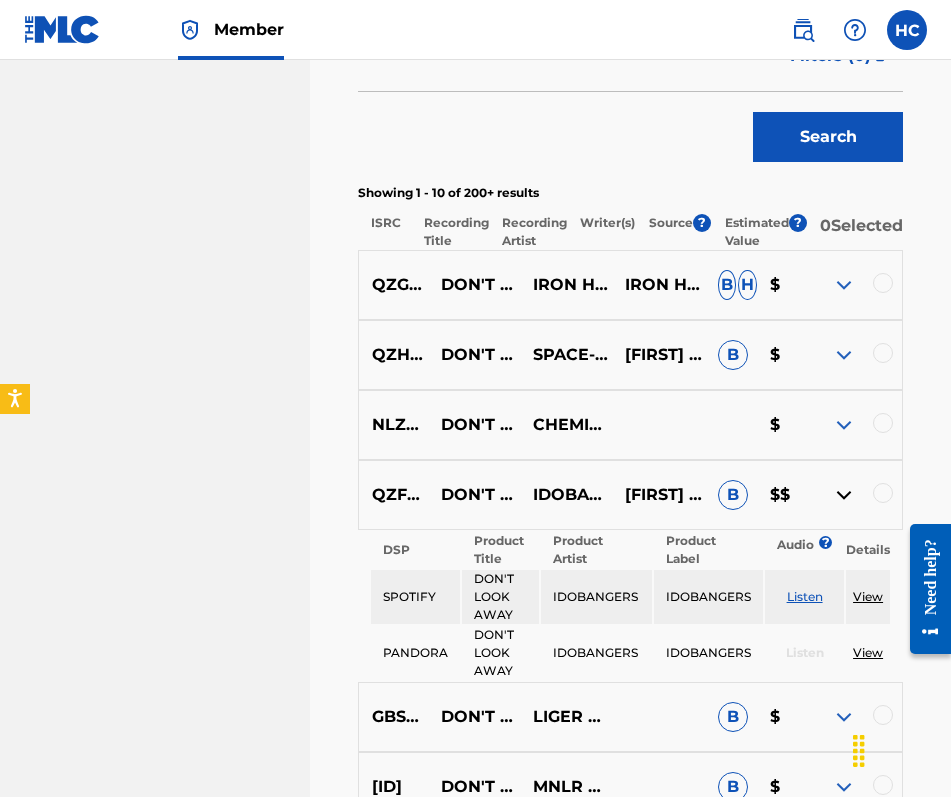 click on "Listen" at bounding box center [805, 596] 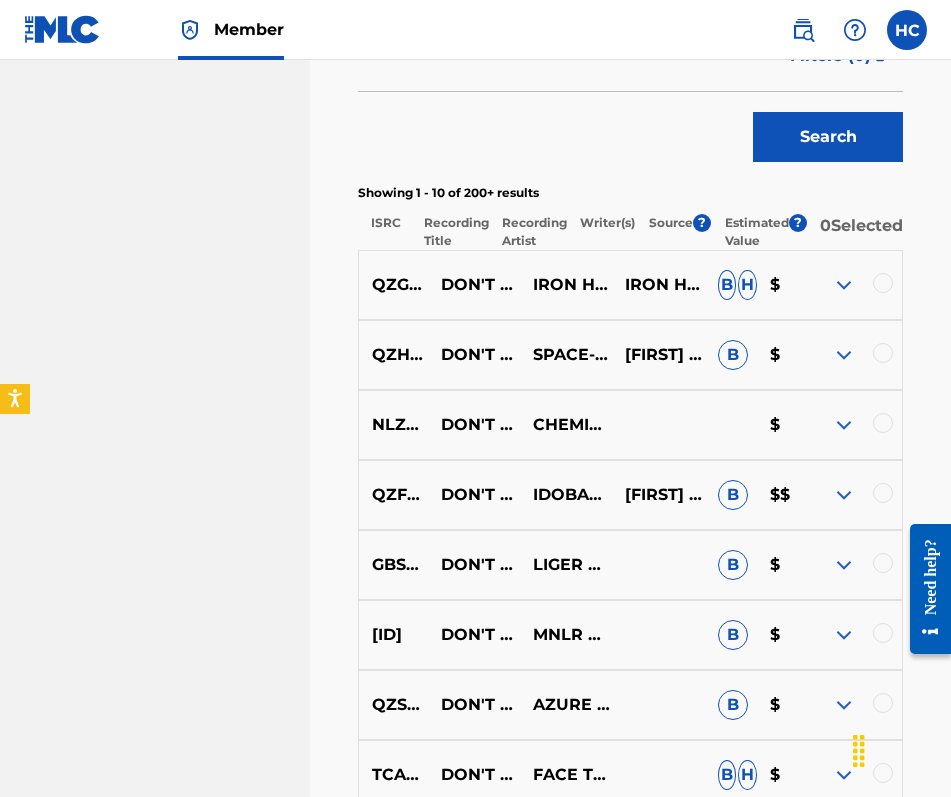 click at bounding box center (844, 565) 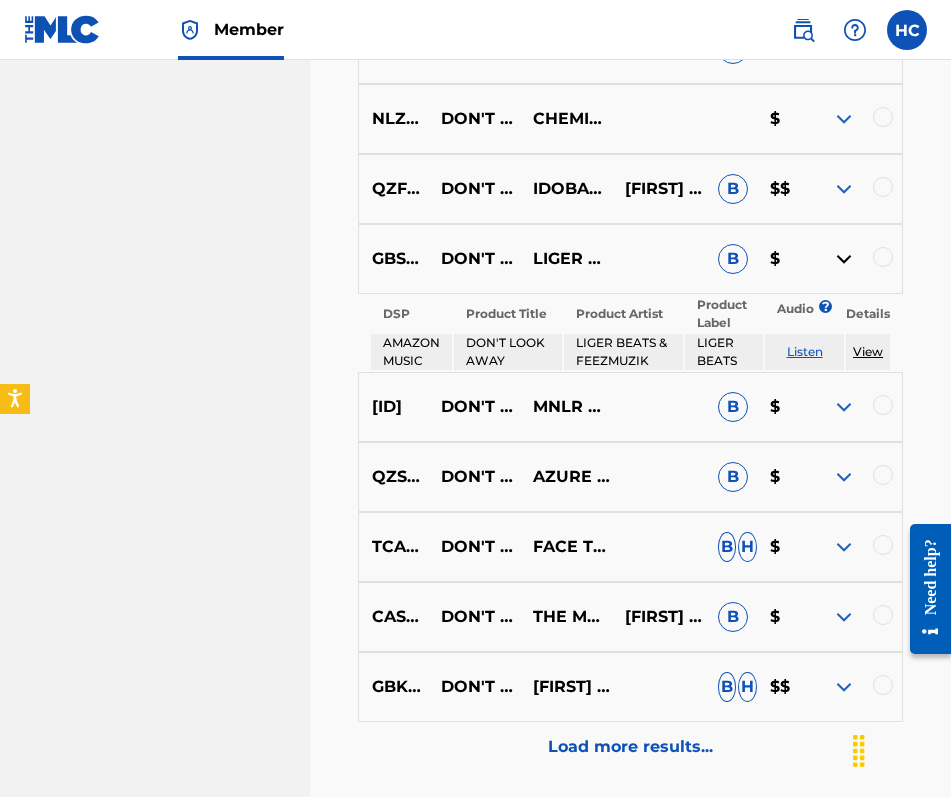 scroll, scrollTop: 1024, scrollLeft: 0, axis: vertical 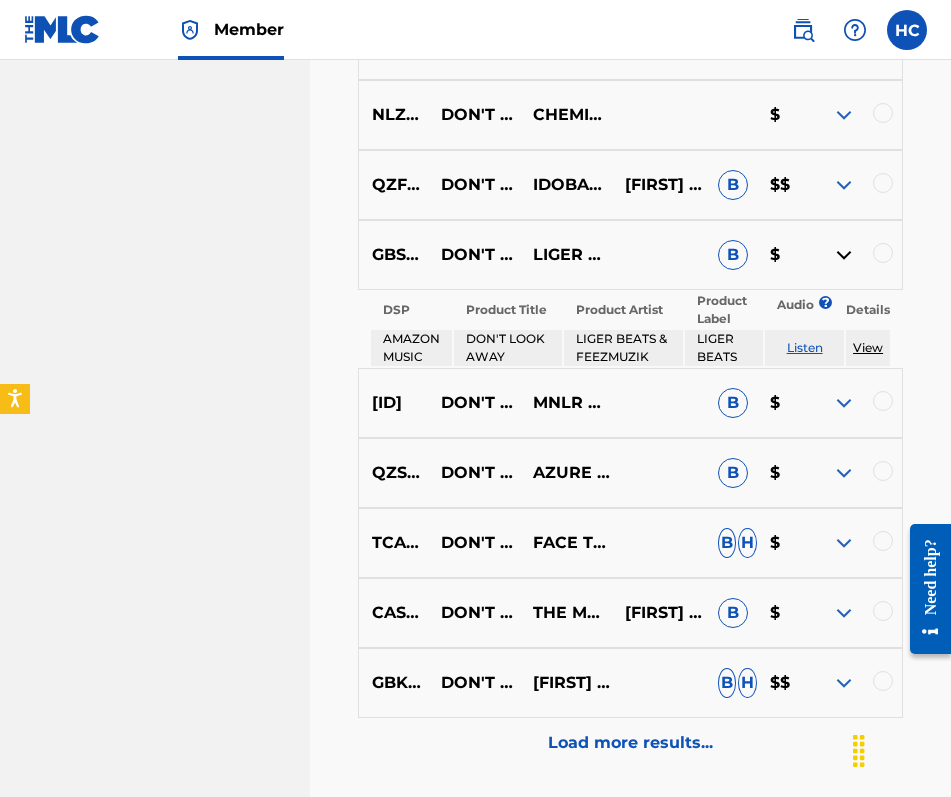 click at bounding box center (844, 255) 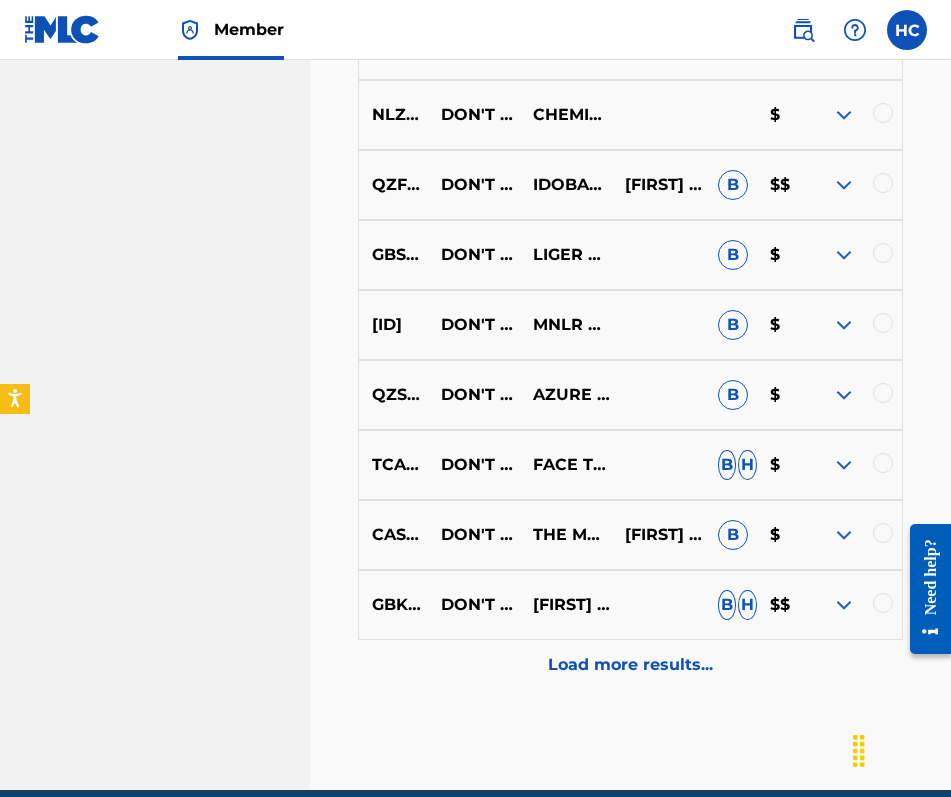 click at bounding box center (844, 325) 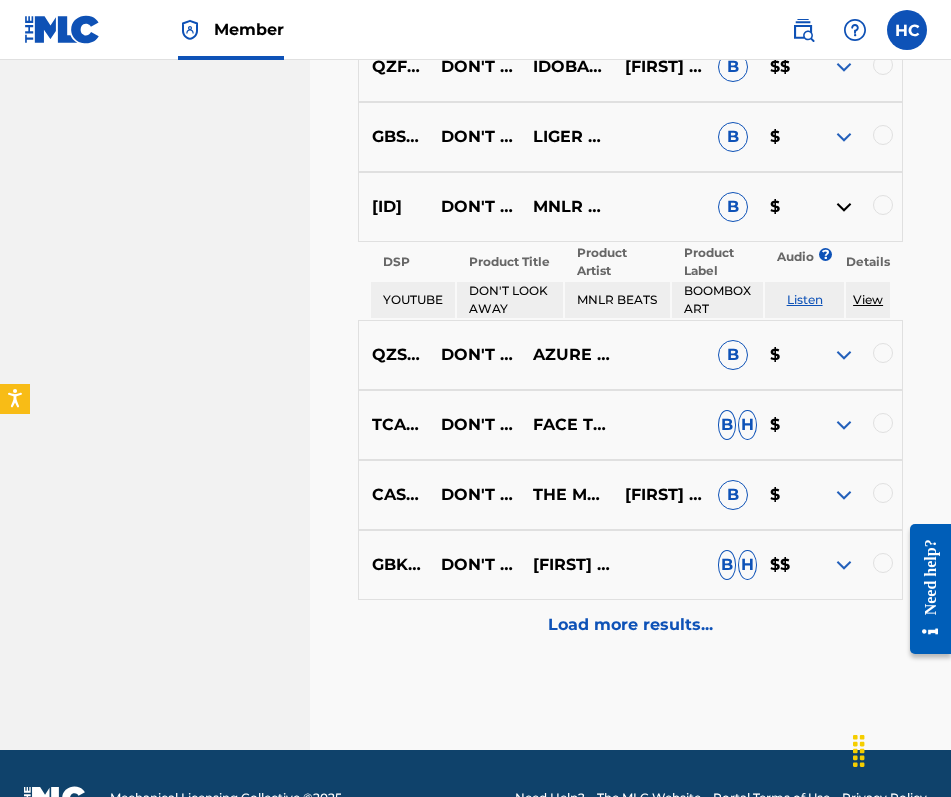 scroll, scrollTop: 1145, scrollLeft: 0, axis: vertical 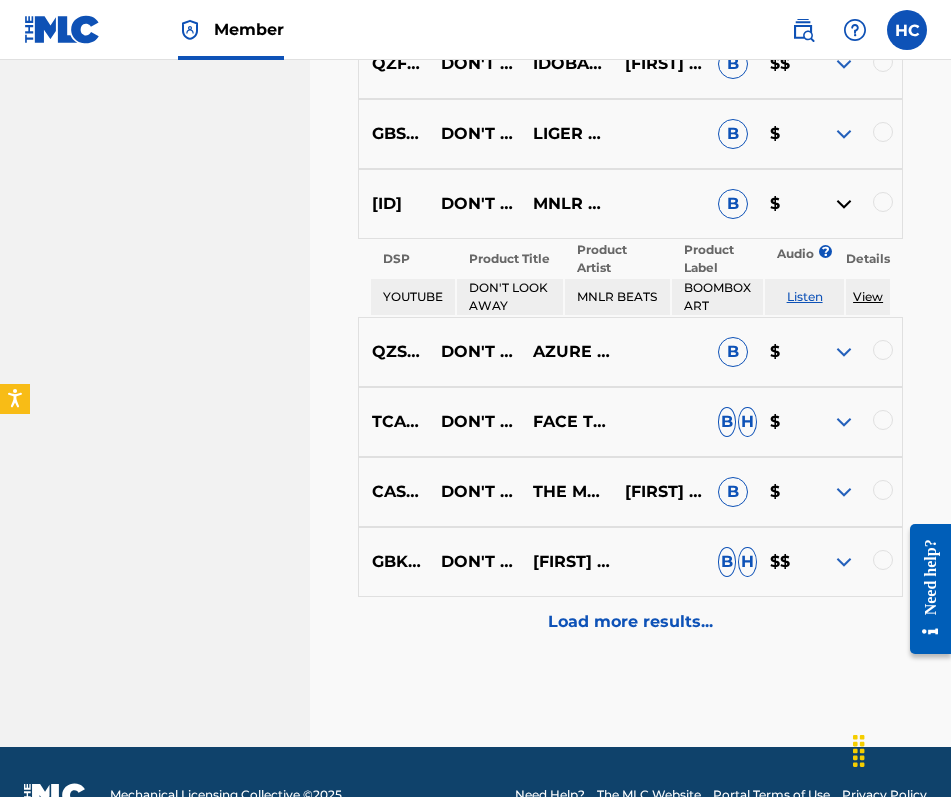 click on "Listen" at bounding box center (805, 296) 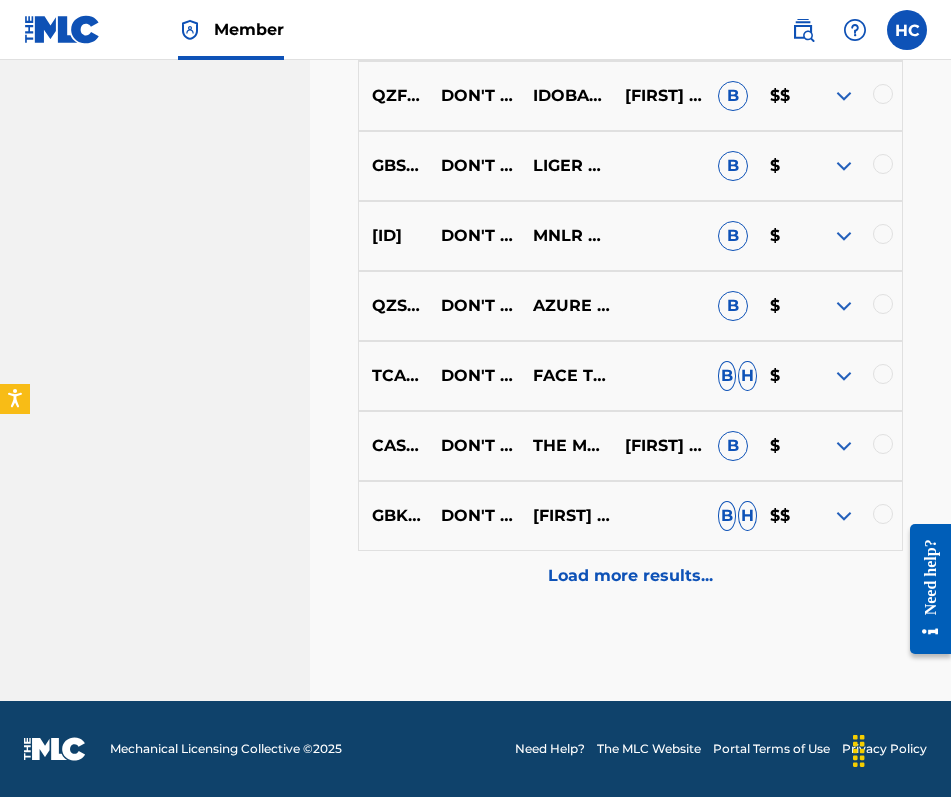 scroll, scrollTop: 1125, scrollLeft: 0, axis: vertical 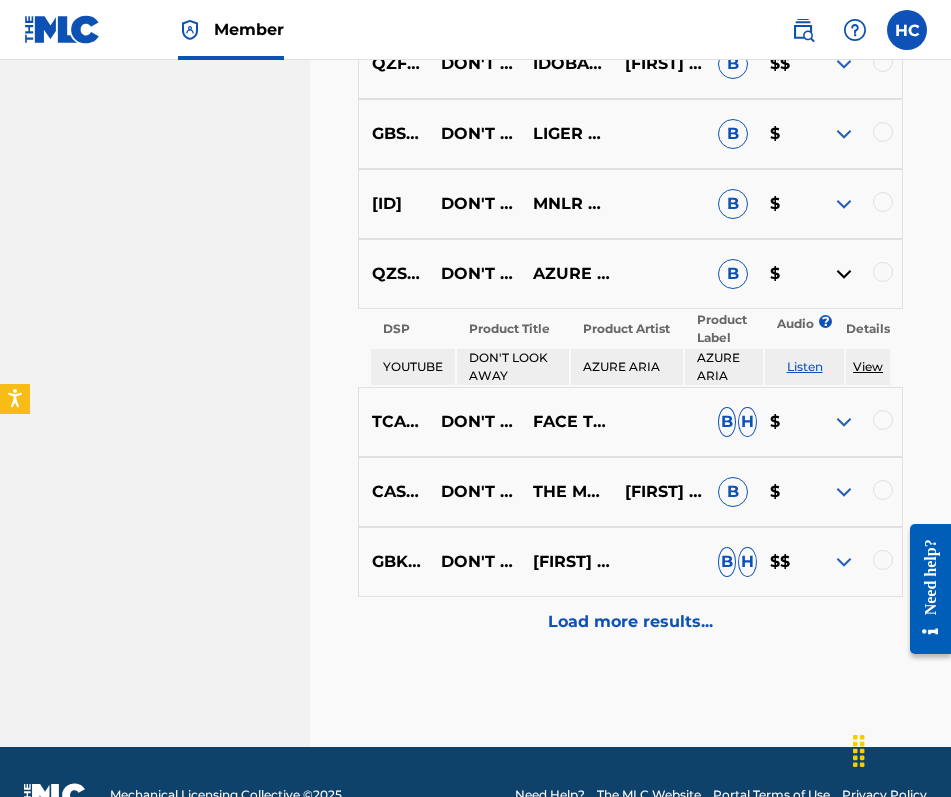 click on "Listen" at bounding box center (805, 366) 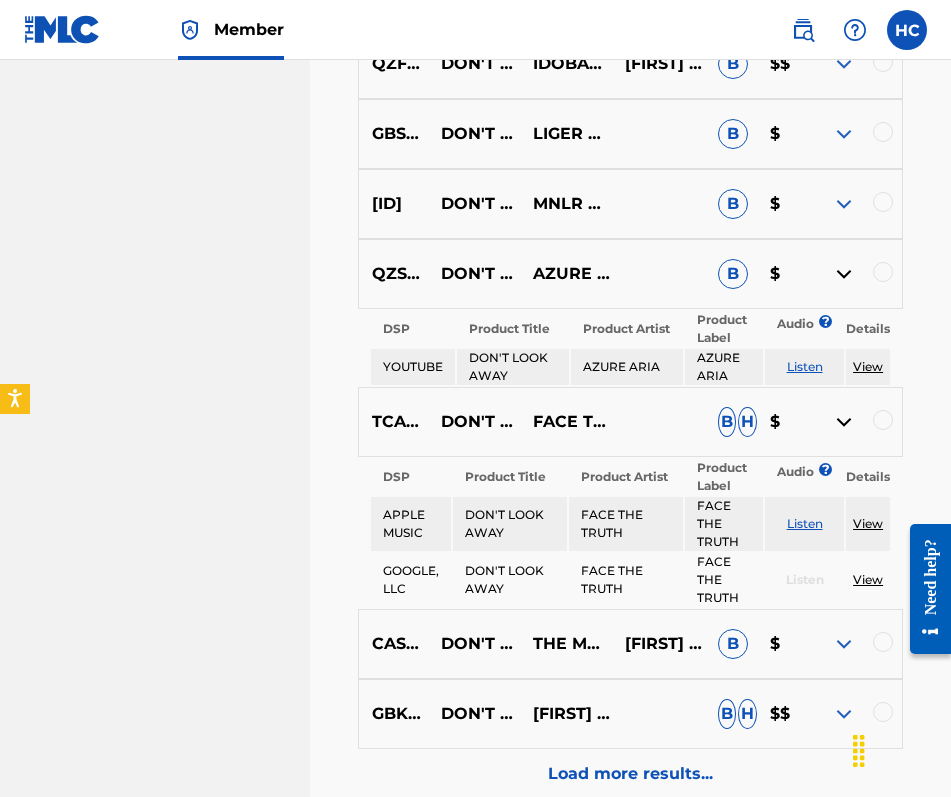 click at bounding box center (844, 274) 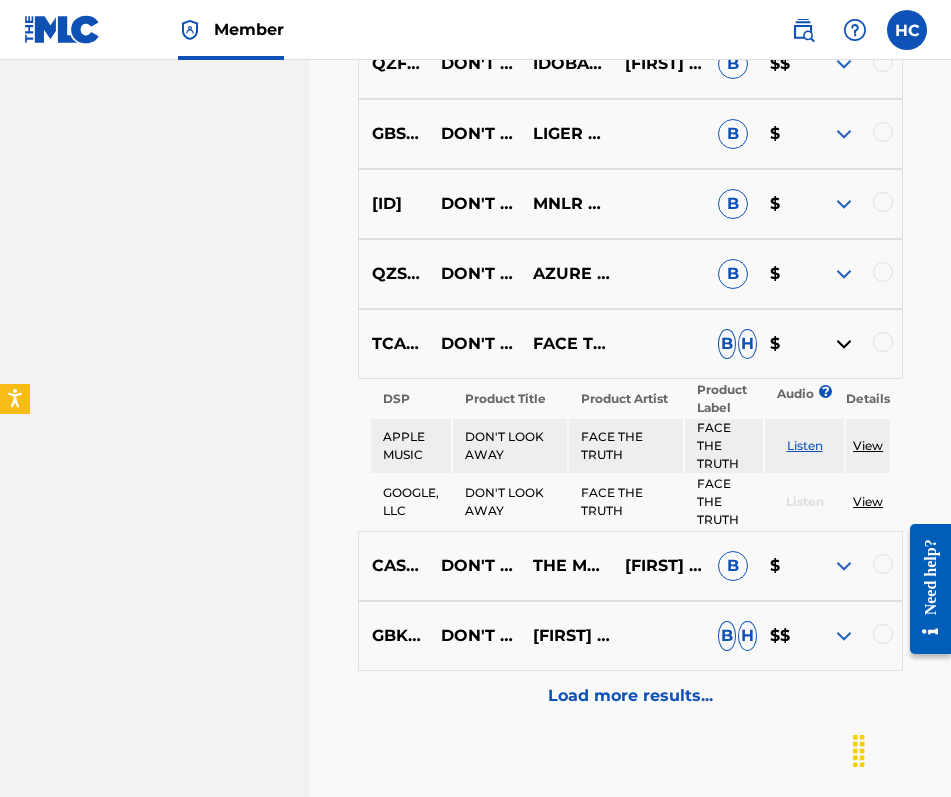 click at bounding box center (844, 344) 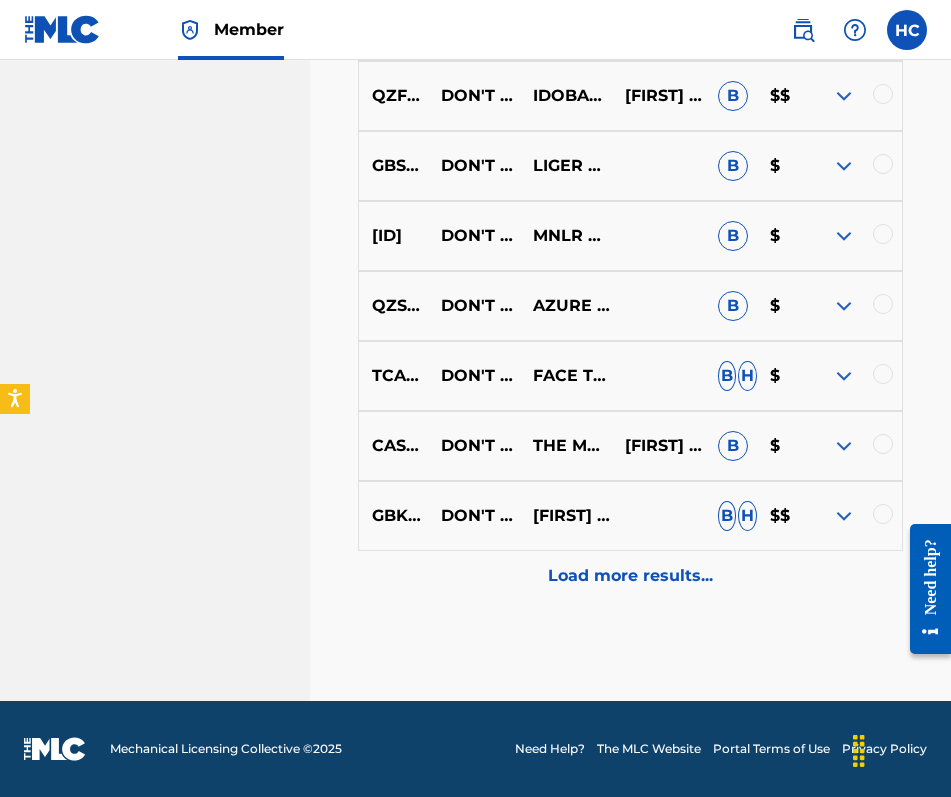 scroll, scrollTop: 1125, scrollLeft: 0, axis: vertical 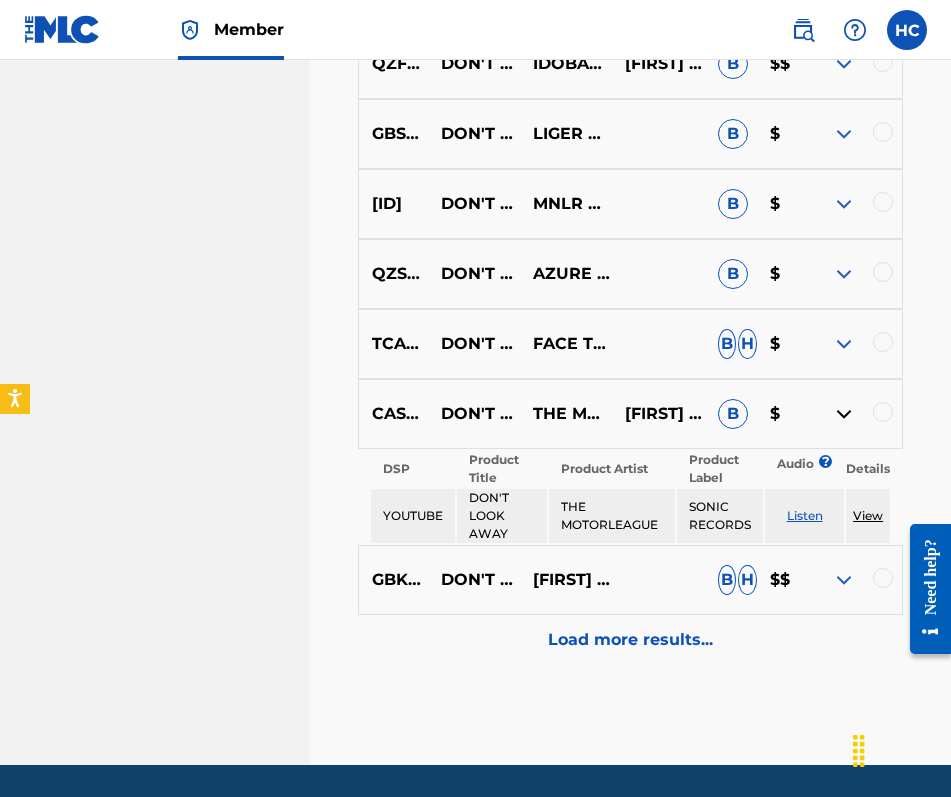 click on "Listen" at bounding box center (805, 515) 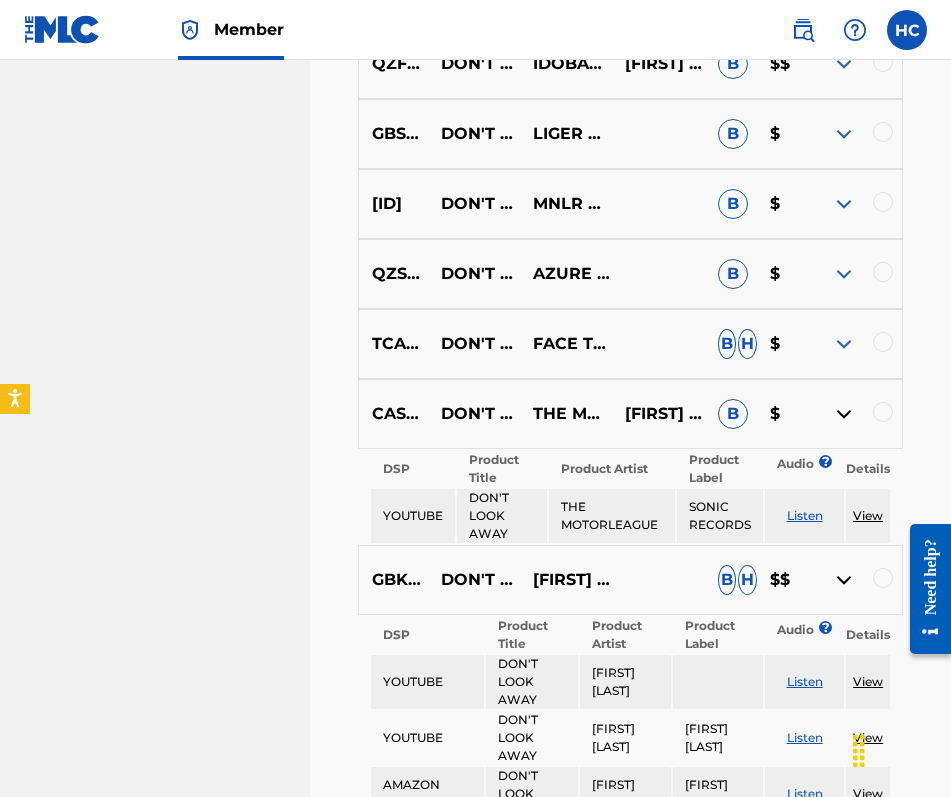 click at bounding box center [844, 414] 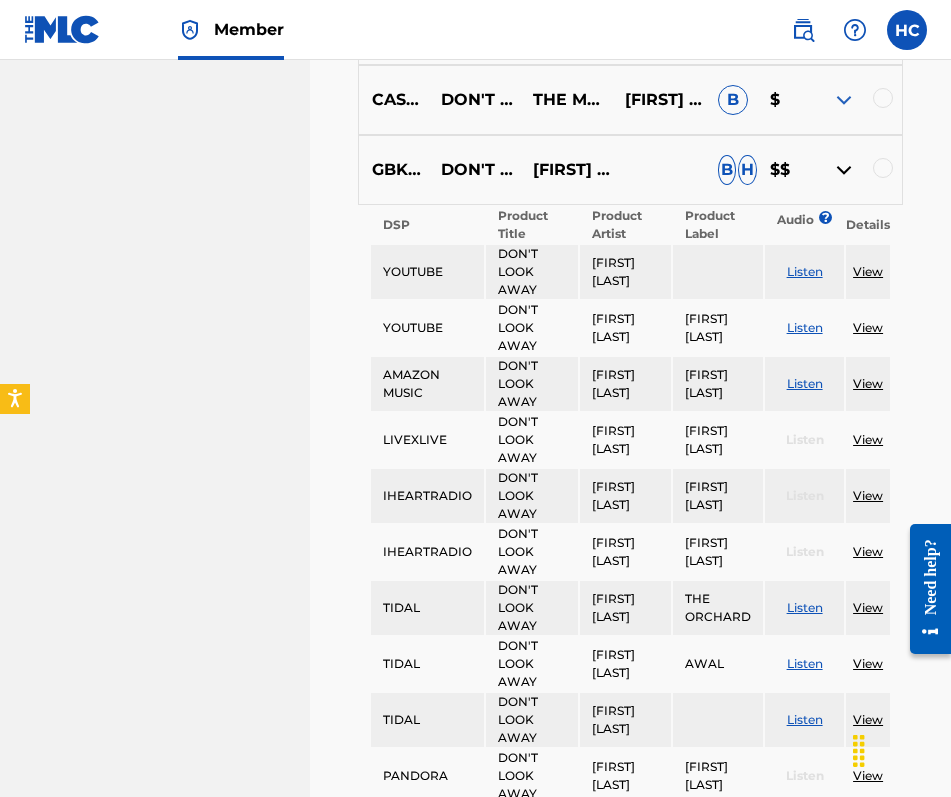 scroll, scrollTop: 1454, scrollLeft: 0, axis: vertical 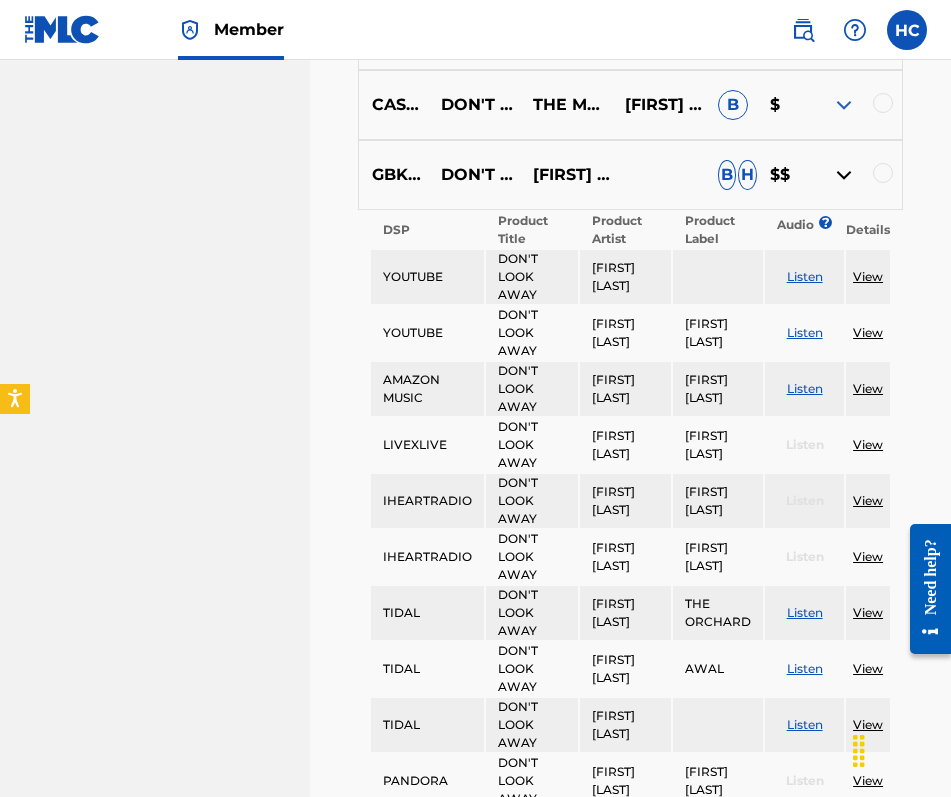 click on "Listen" at bounding box center [805, 276] 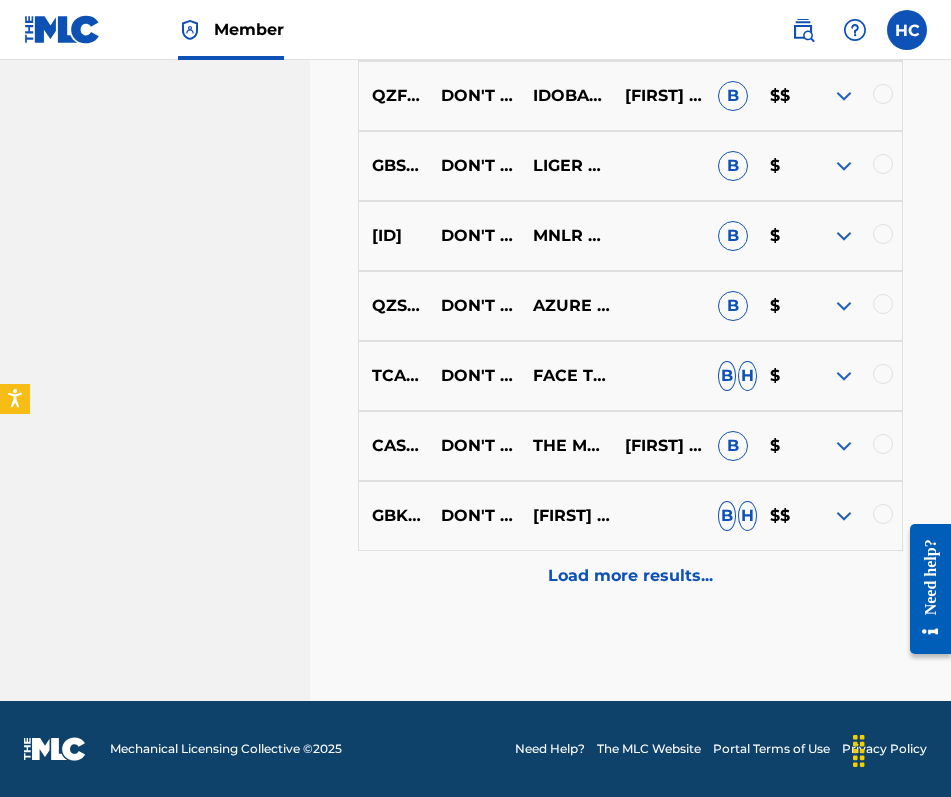 click at bounding box center [844, 306] 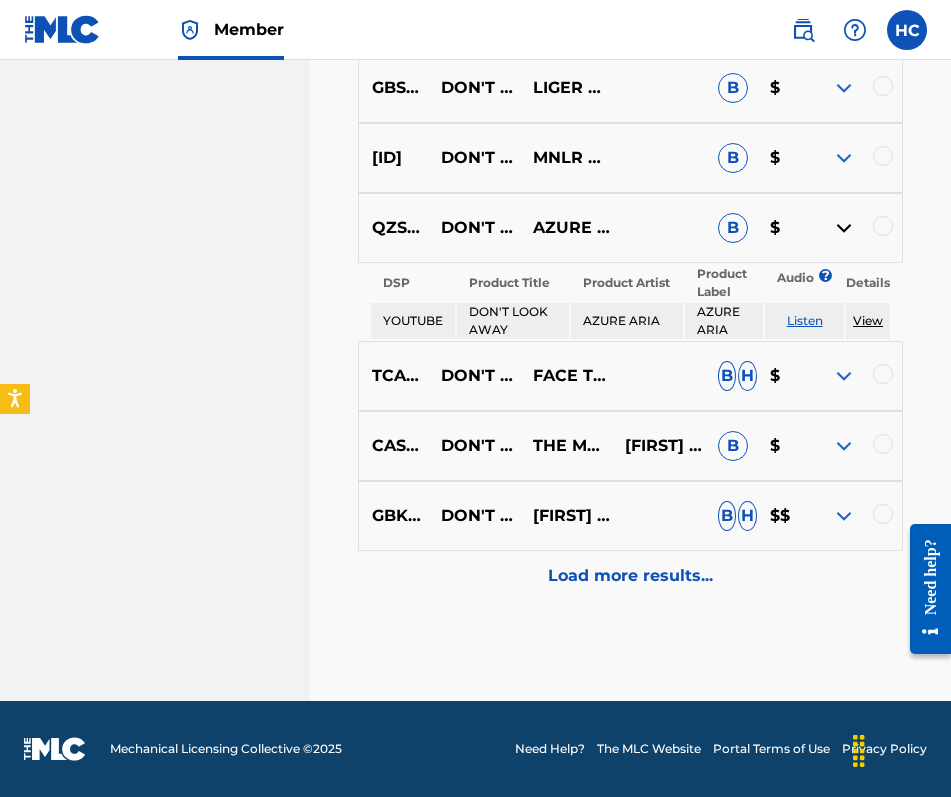 click on "Listen" at bounding box center (805, 320) 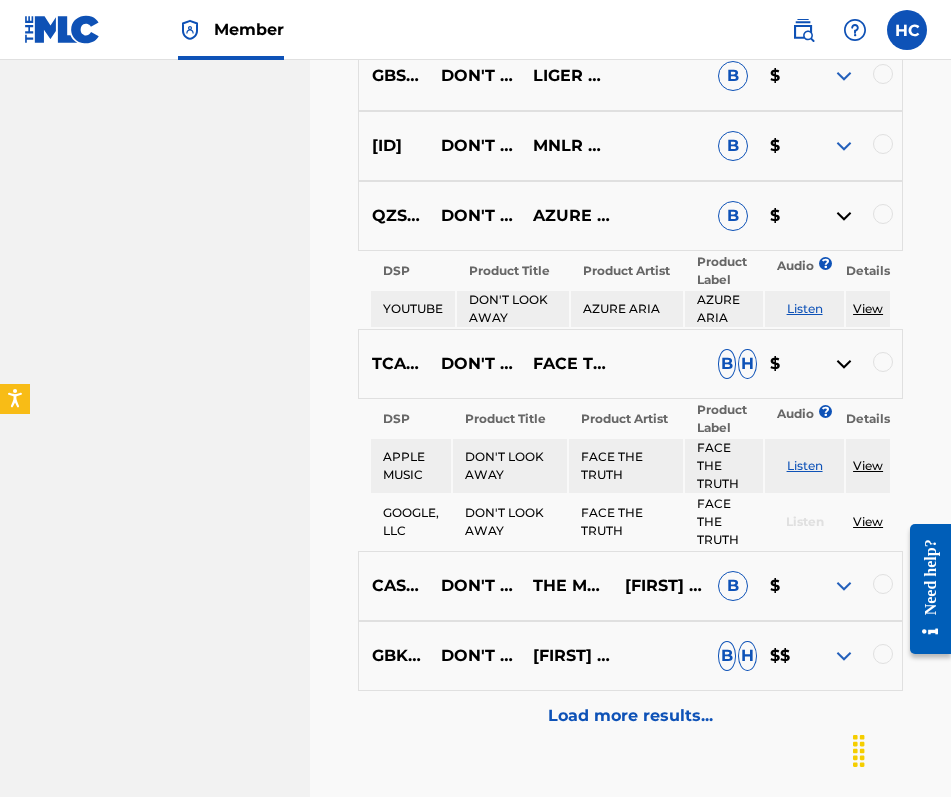 click at bounding box center (844, 216) 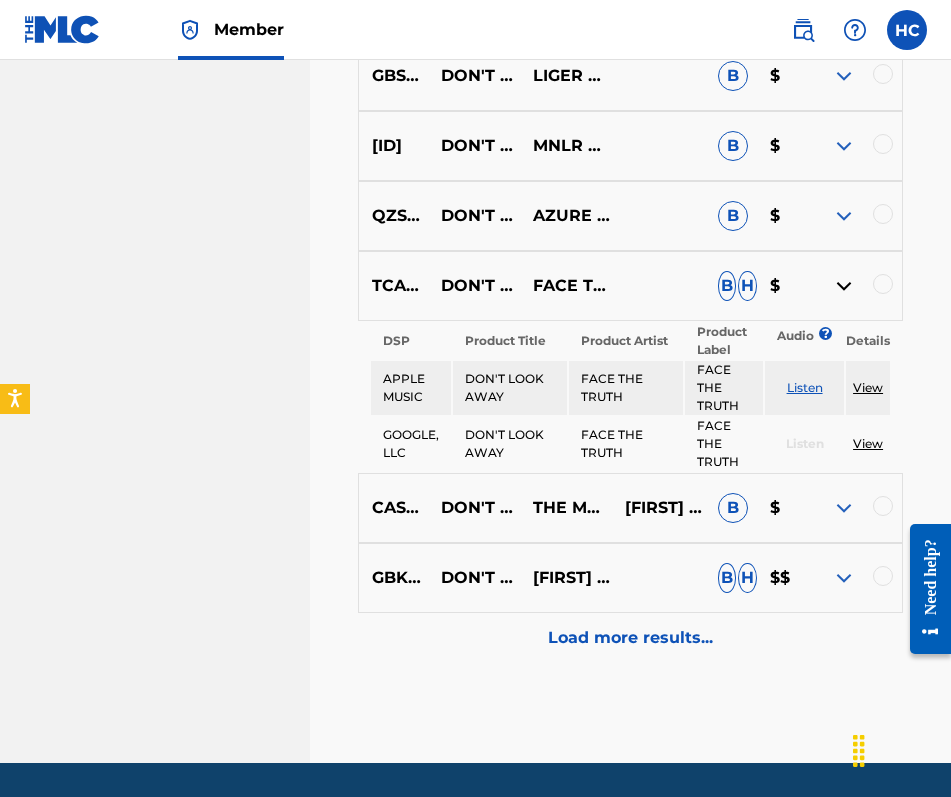 click at bounding box center (844, 508) 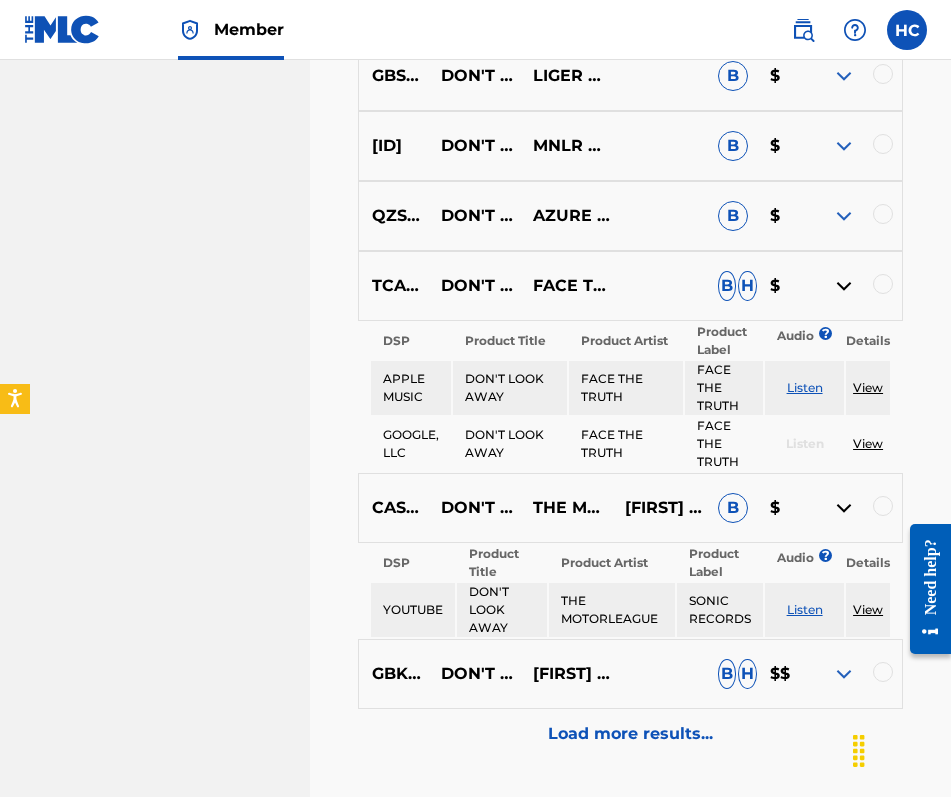 click on "Load more results..." at bounding box center (630, 734) 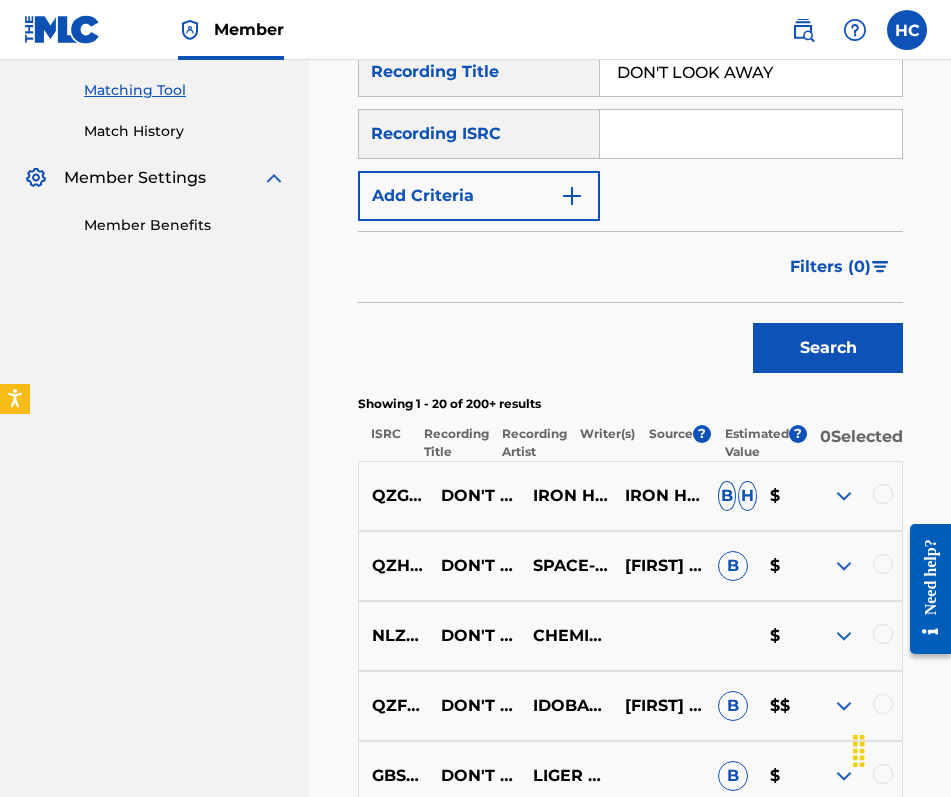scroll, scrollTop: 1203, scrollLeft: 0, axis: vertical 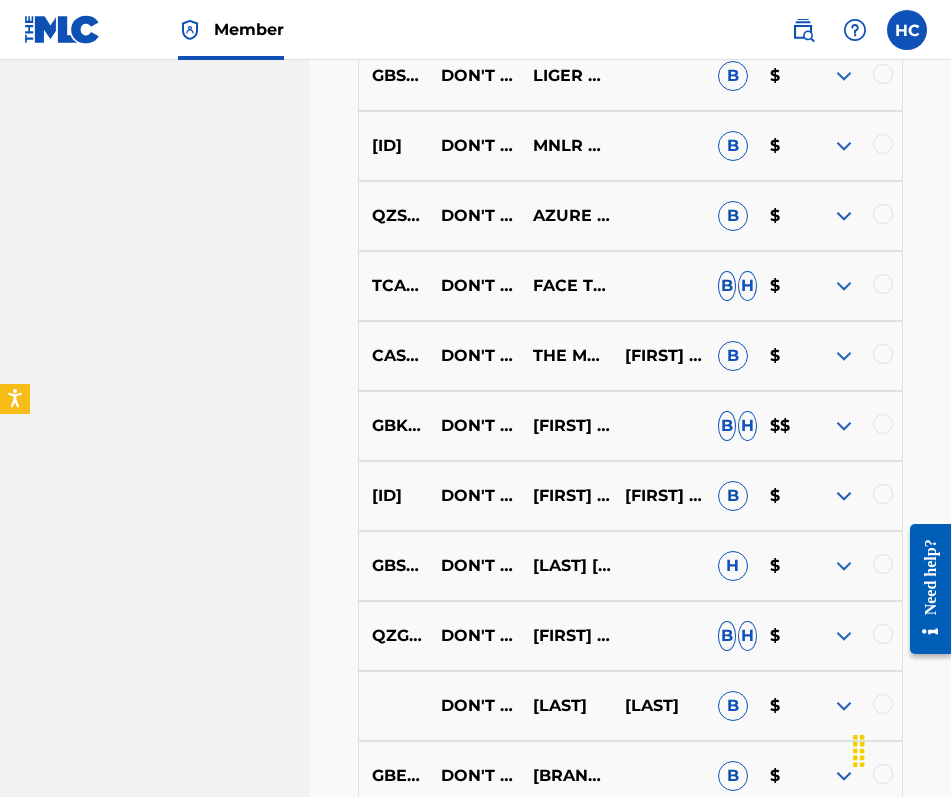 click at bounding box center [844, 356] 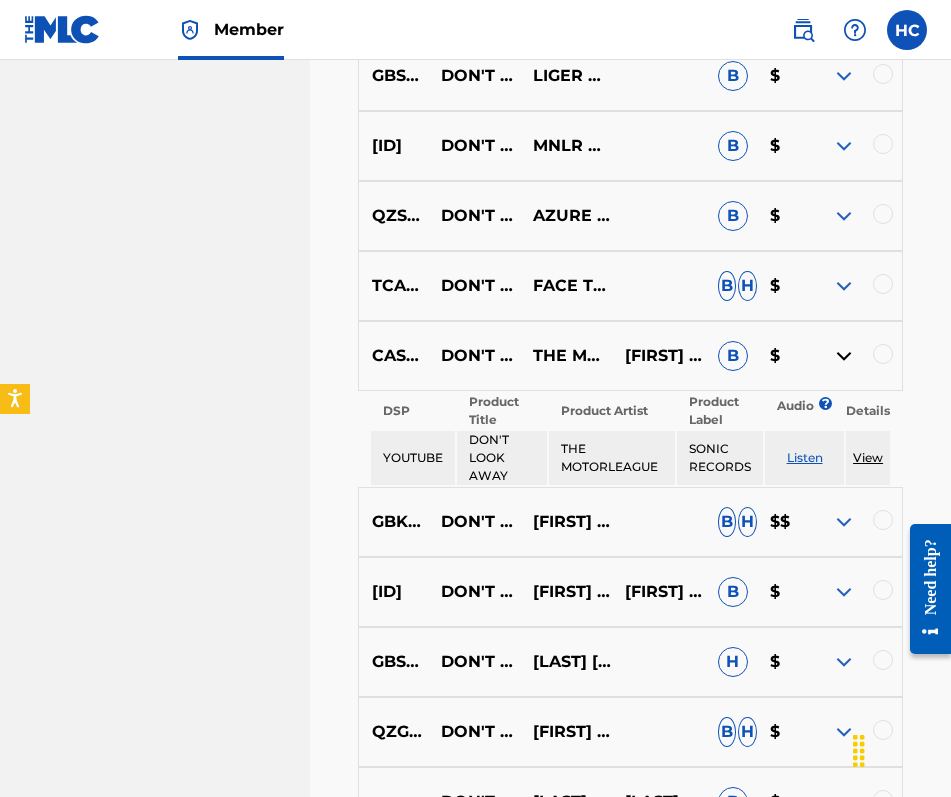 click on "Listen" at bounding box center [805, 457] 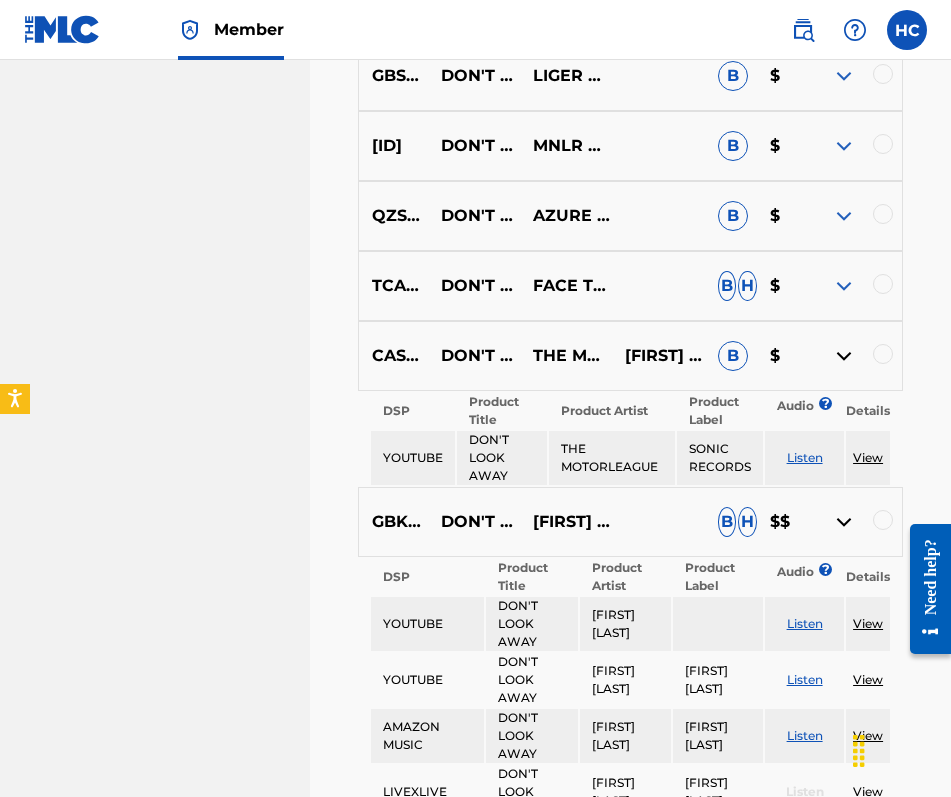click at bounding box center [844, 356] 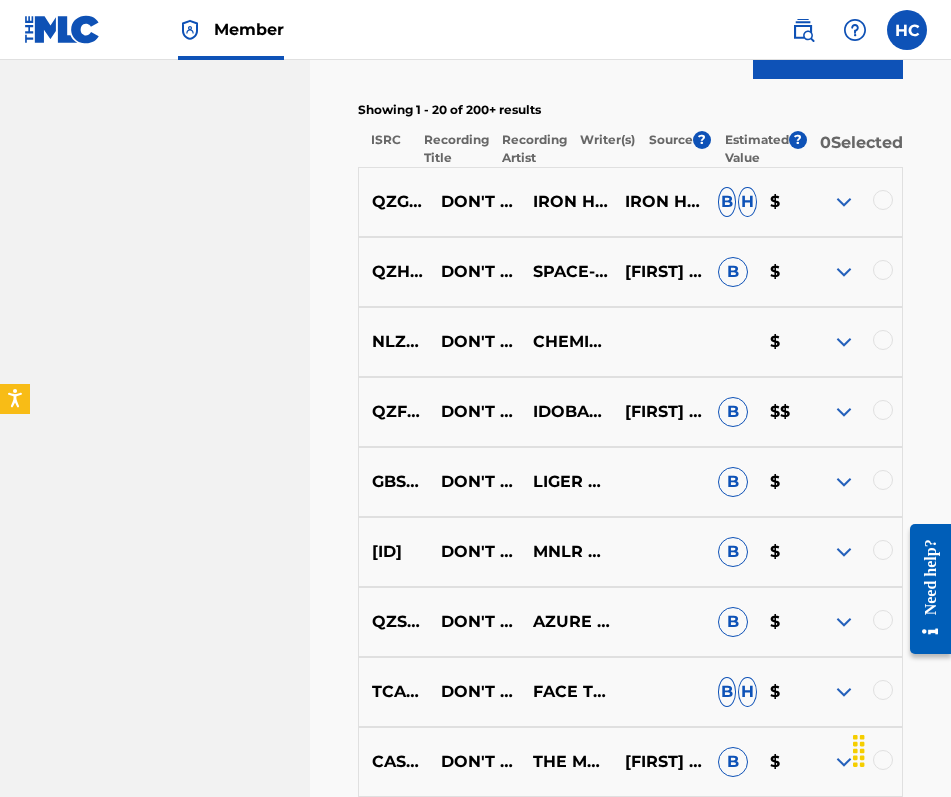 scroll, scrollTop: 808, scrollLeft: 0, axis: vertical 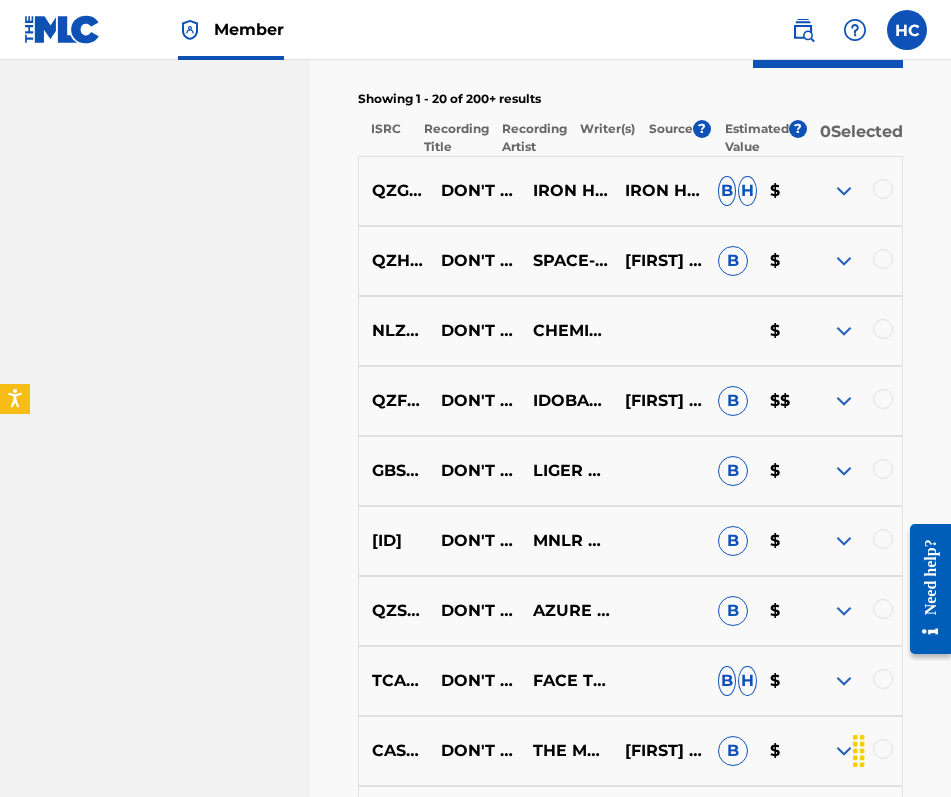 click at bounding box center [844, 191] 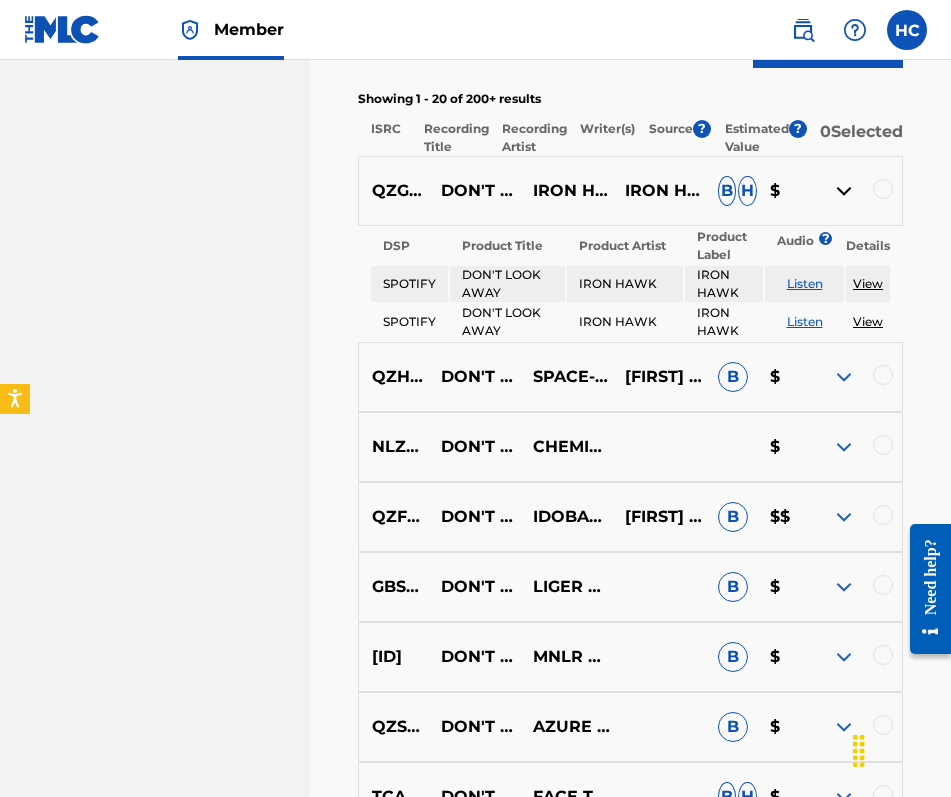 click on "Listen" at bounding box center [805, 283] 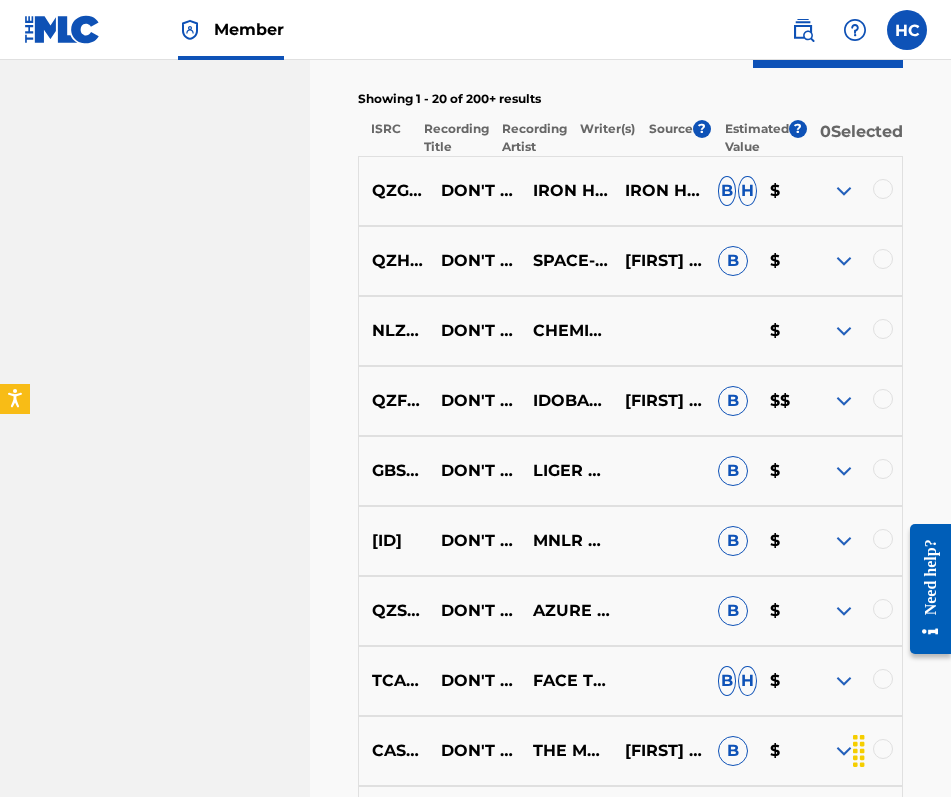 click at bounding box center (844, 261) 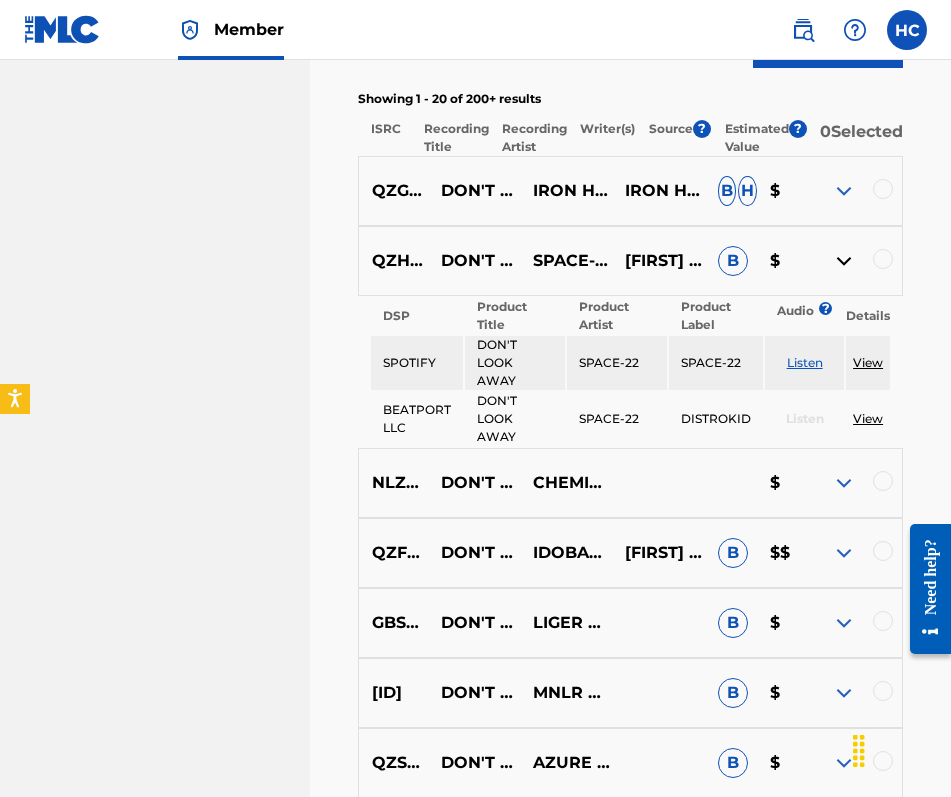 click on "Listen" at bounding box center (805, 362) 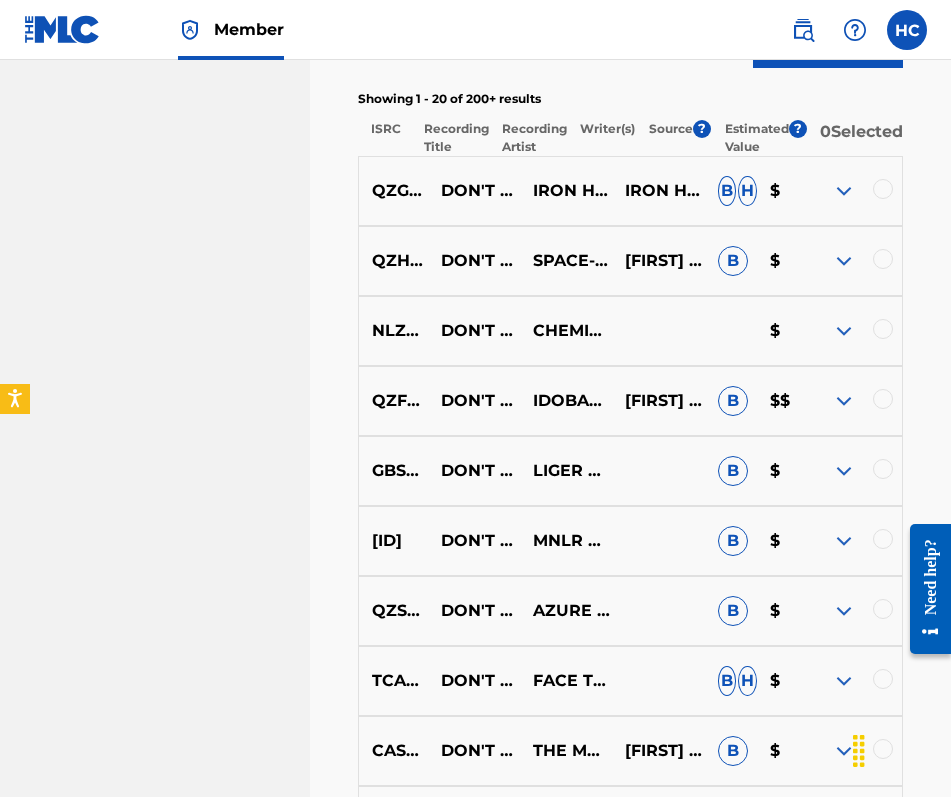 click at bounding box center [844, 331] 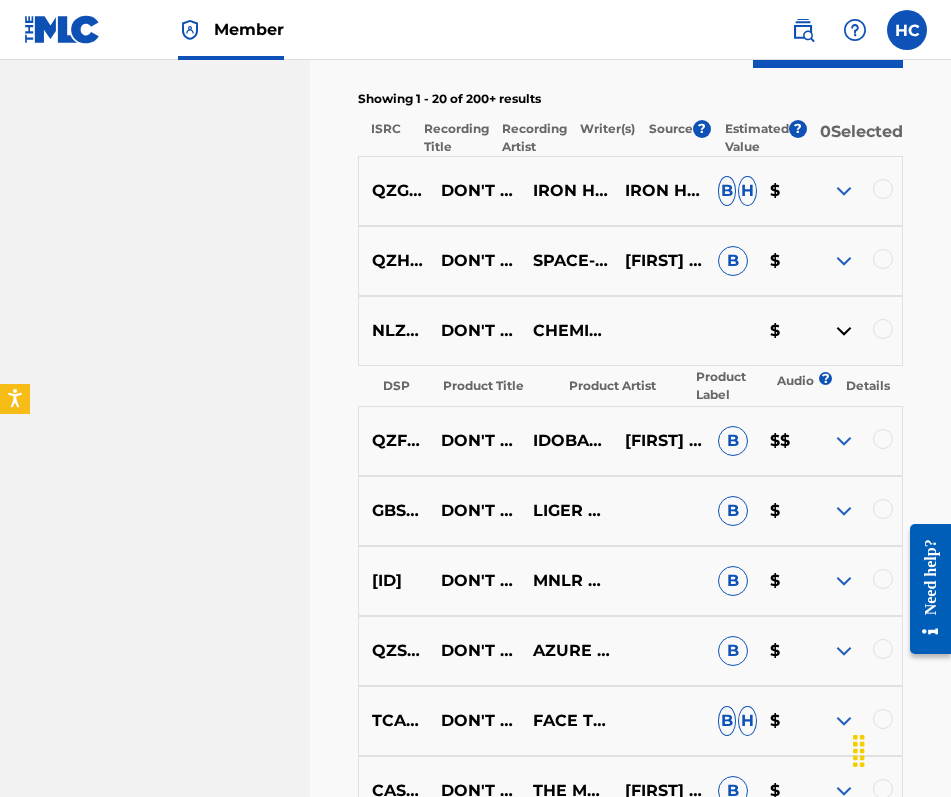 click at bounding box center [844, 331] 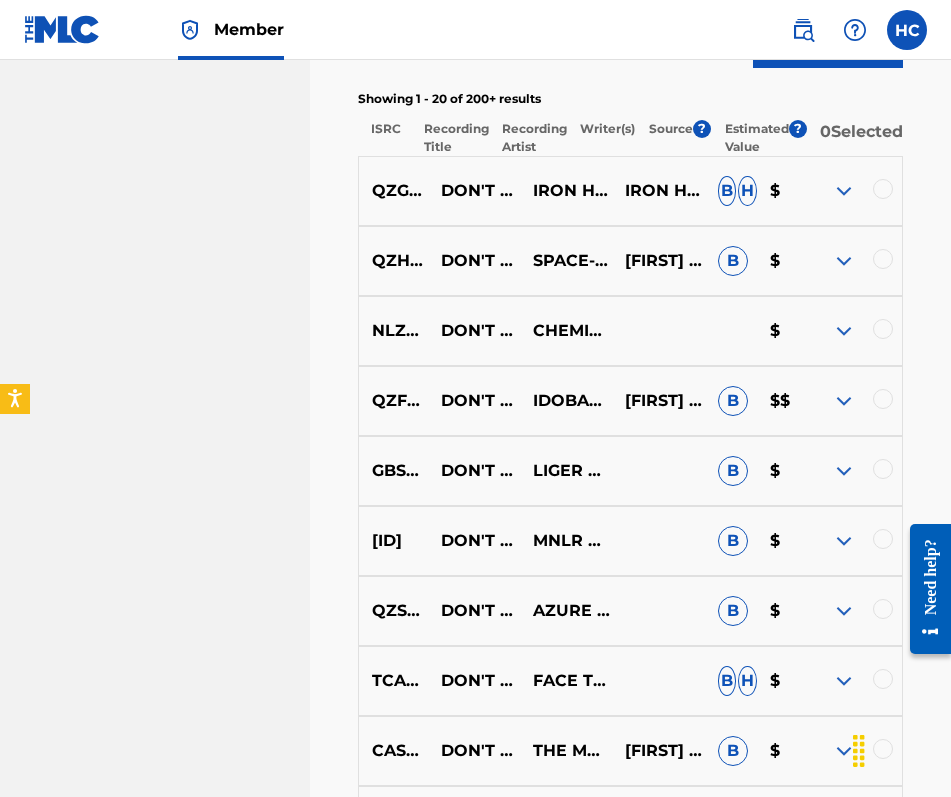 click at bounding box center (844, 401) 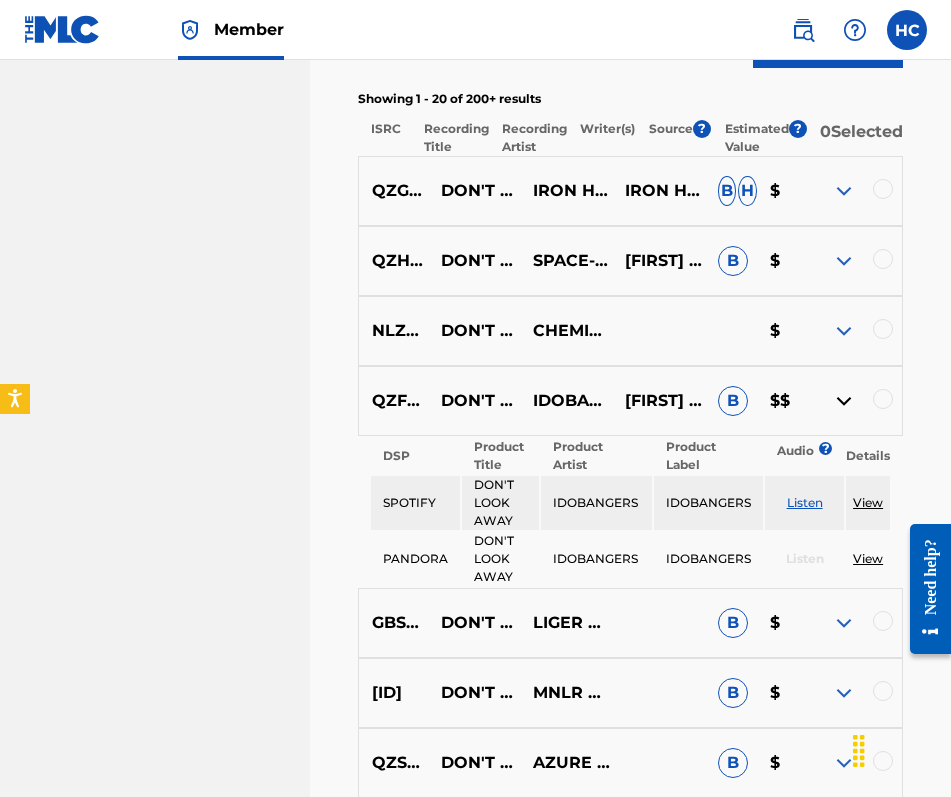 click on "Listen" at bounding box center (805, 502) 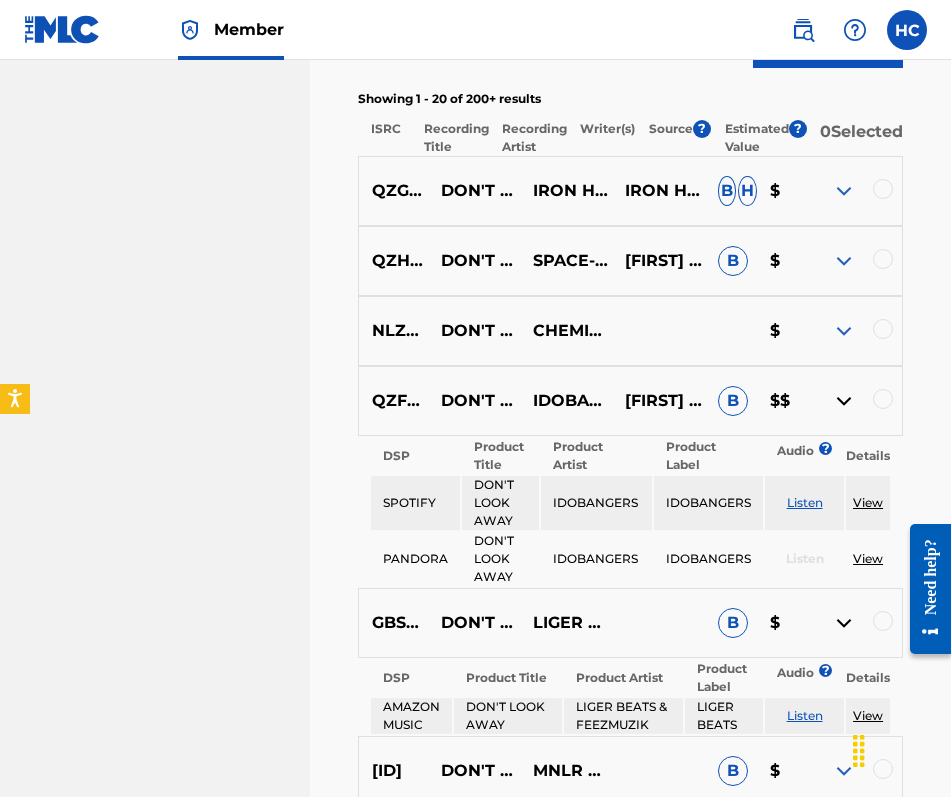 click at bounding box center (844, 401) 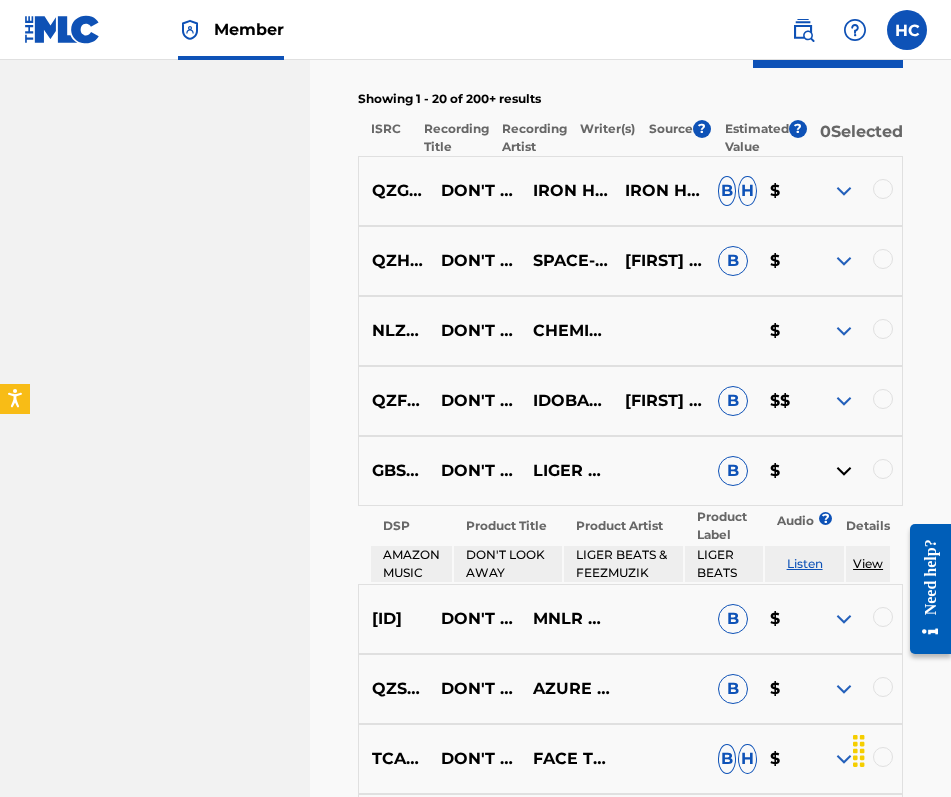 click at bounding box center [844, 619] 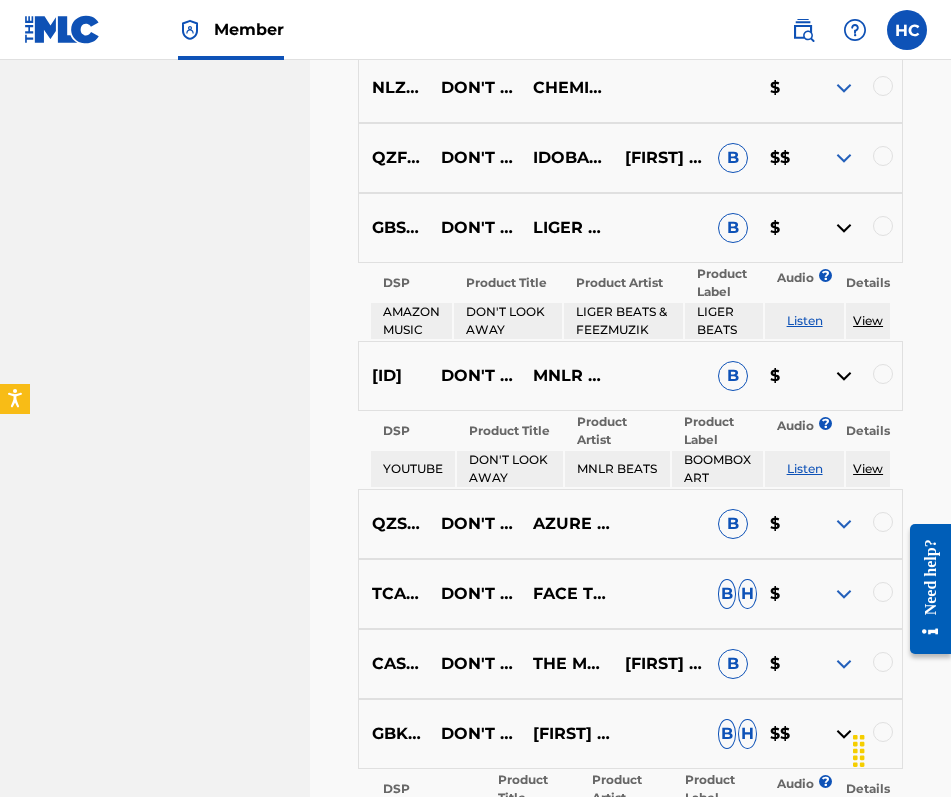 scroll, scrollTop: 1072, scrollLeft: 0, axis: vertical 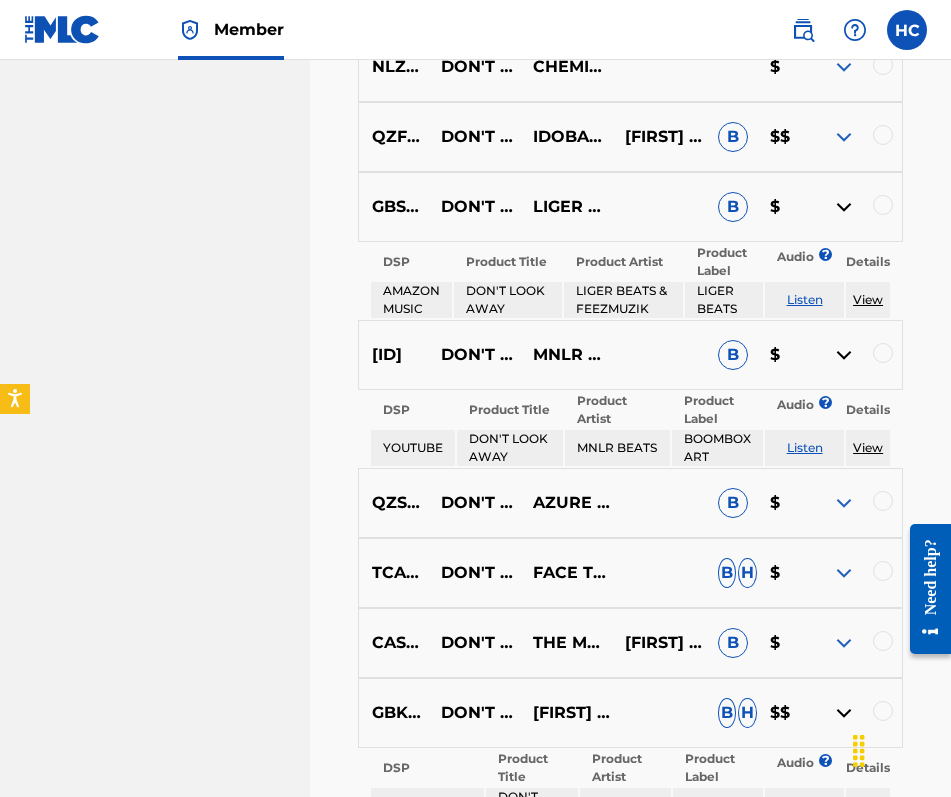 click at bounding box center [844, 207] 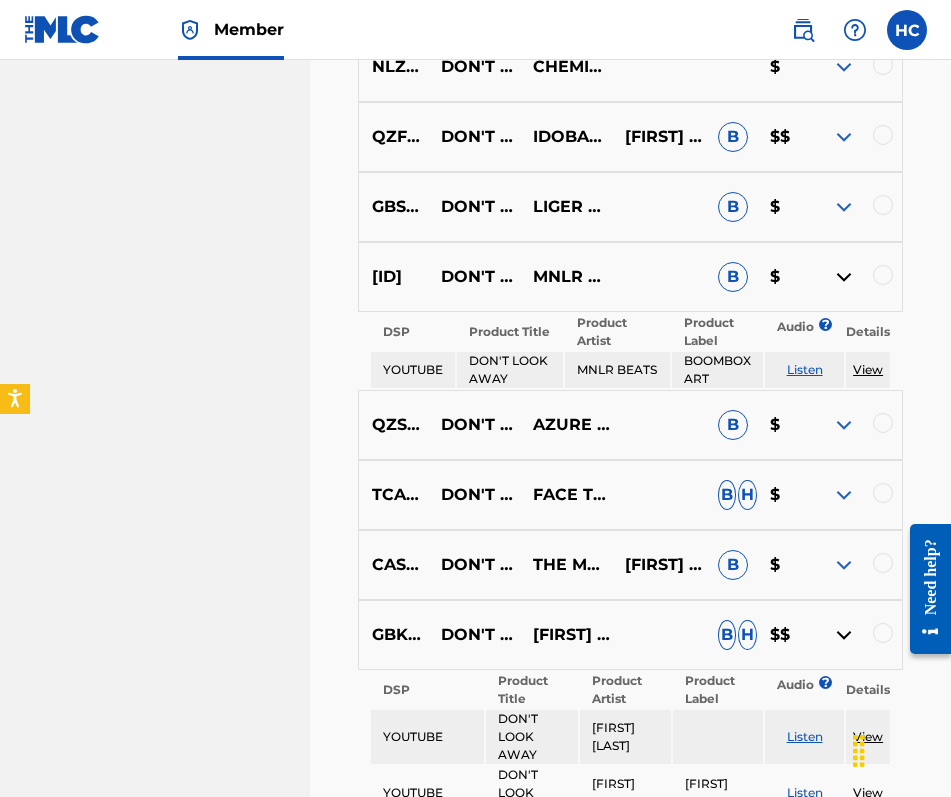 click on "Listen" at bounding box center [805, 369] 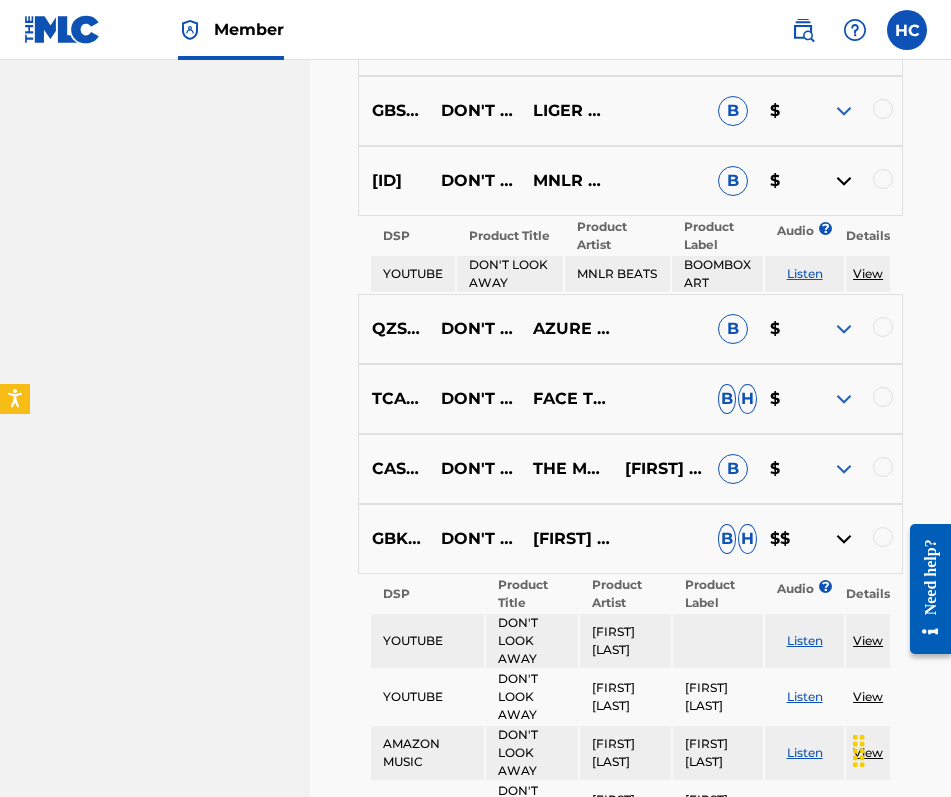 scroll, scrollTop: 1224, scrollLeft: 0, axis: vertical 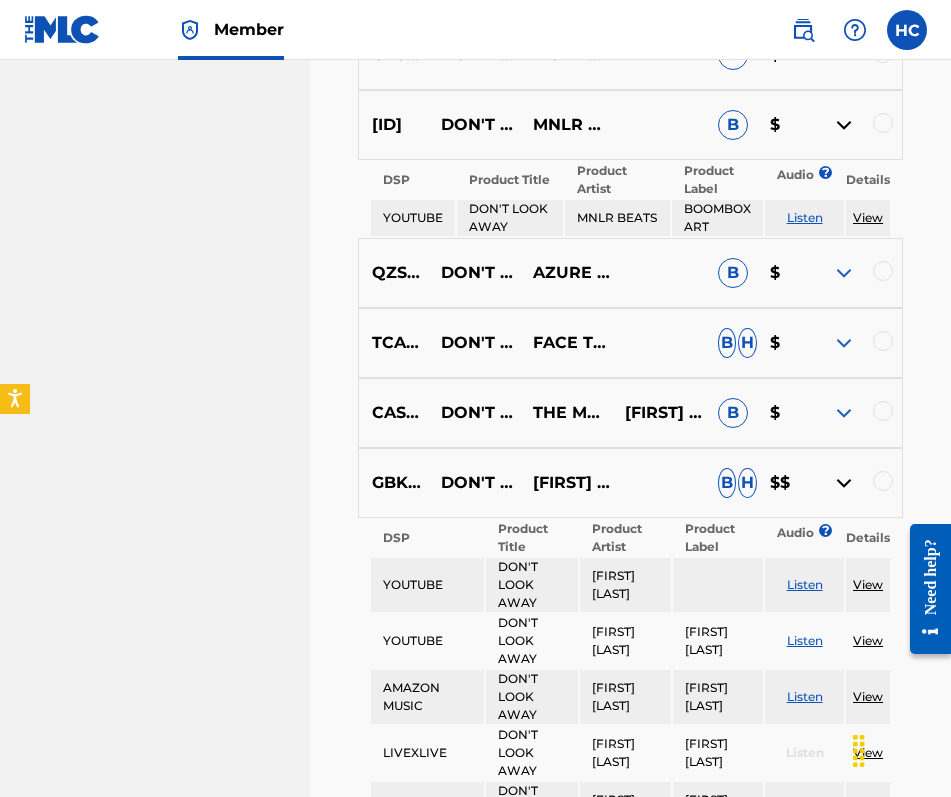click at bounding box center (844, 273) 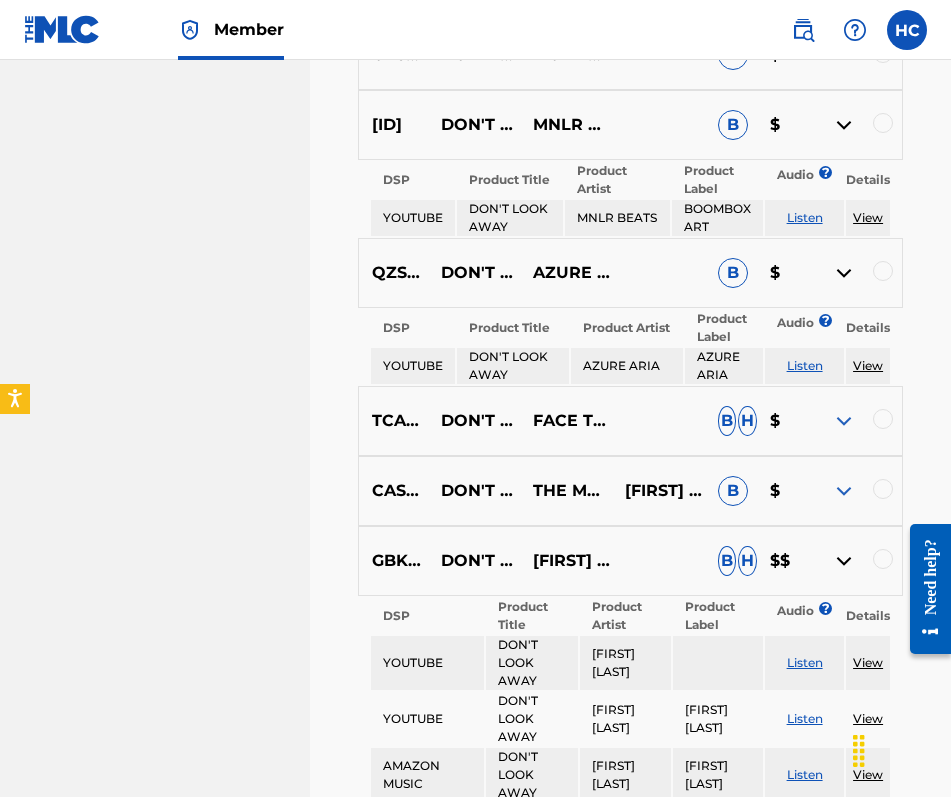 click at bounding box center (844, 125) 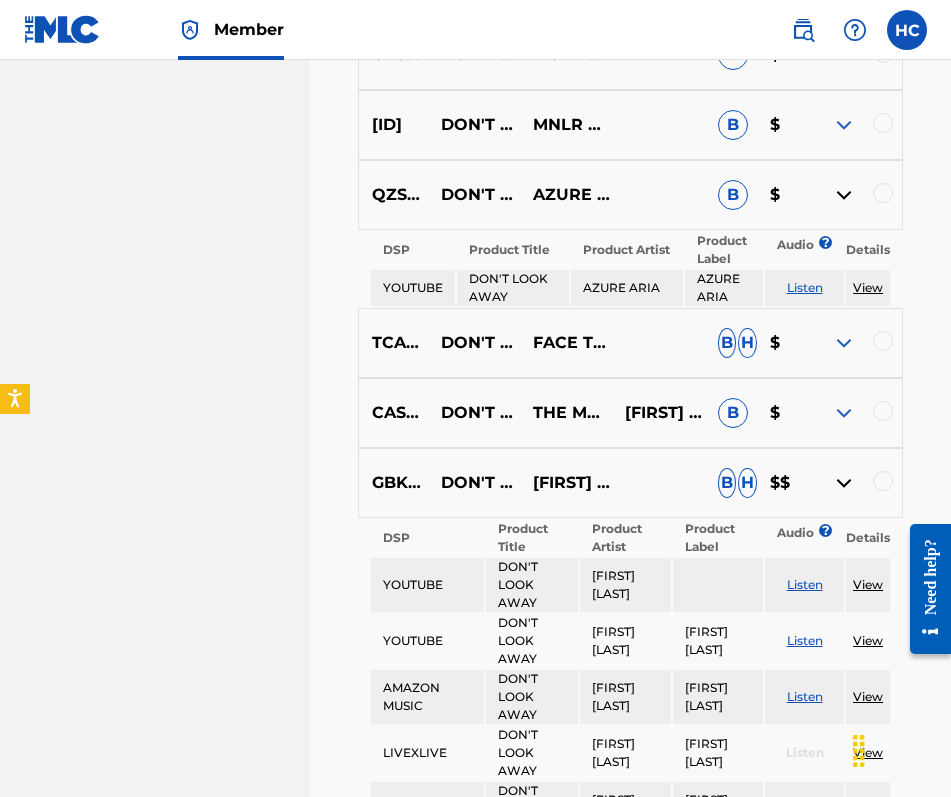 click on "Listen" at bounding box center [805, 287] 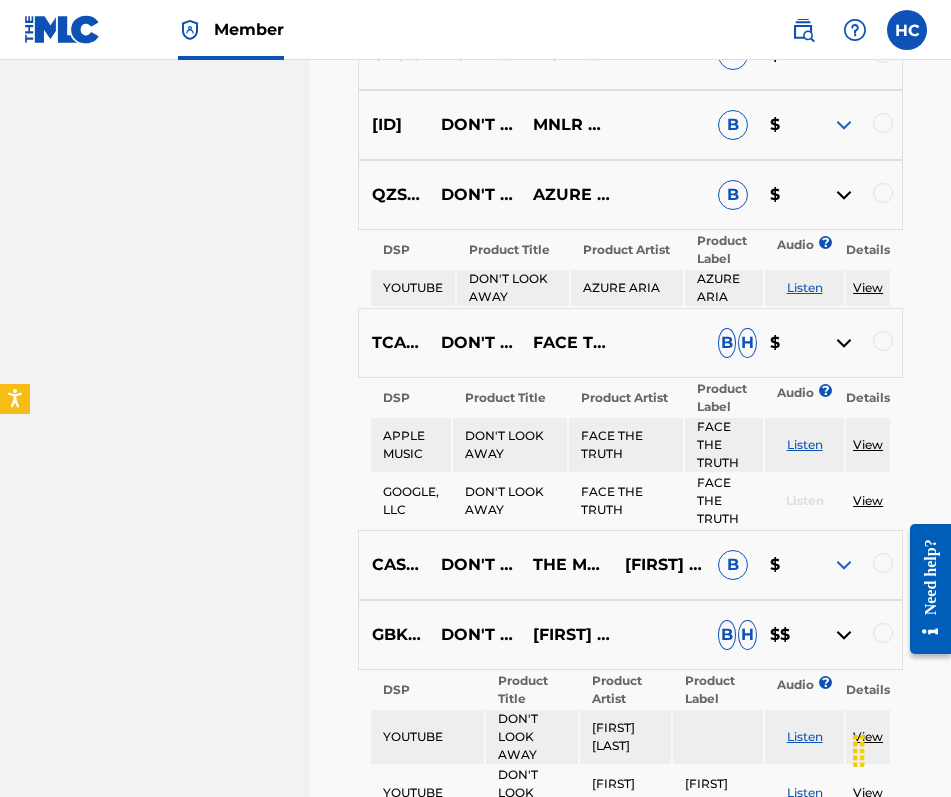click at bounding box center [844, 195] 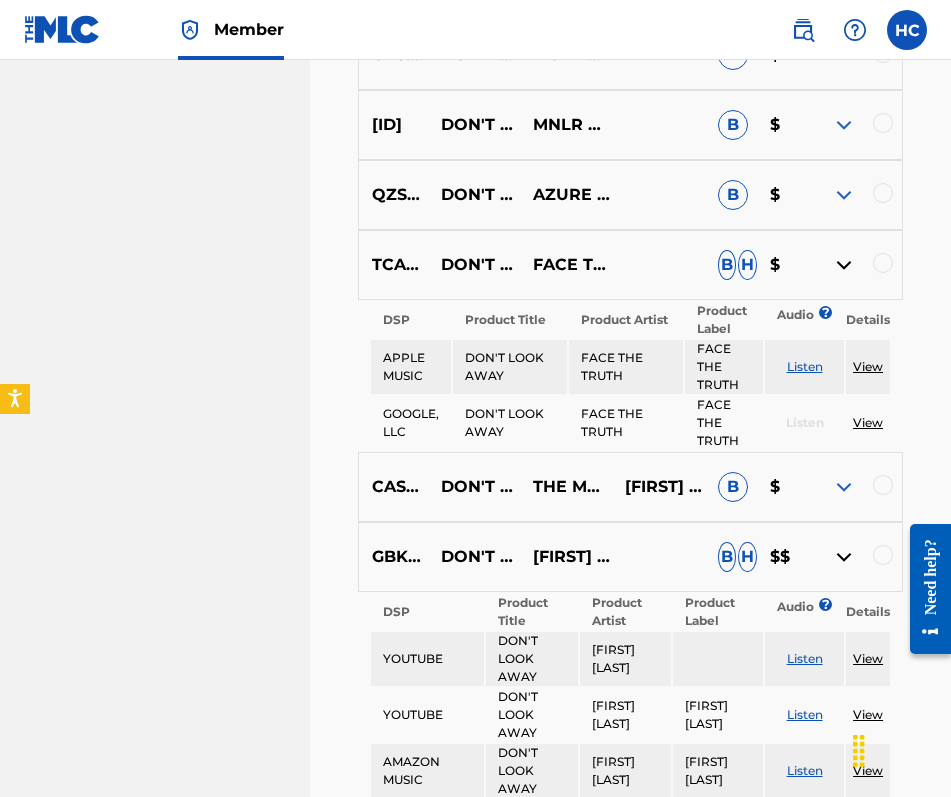 click at bounding box center (844, 265) 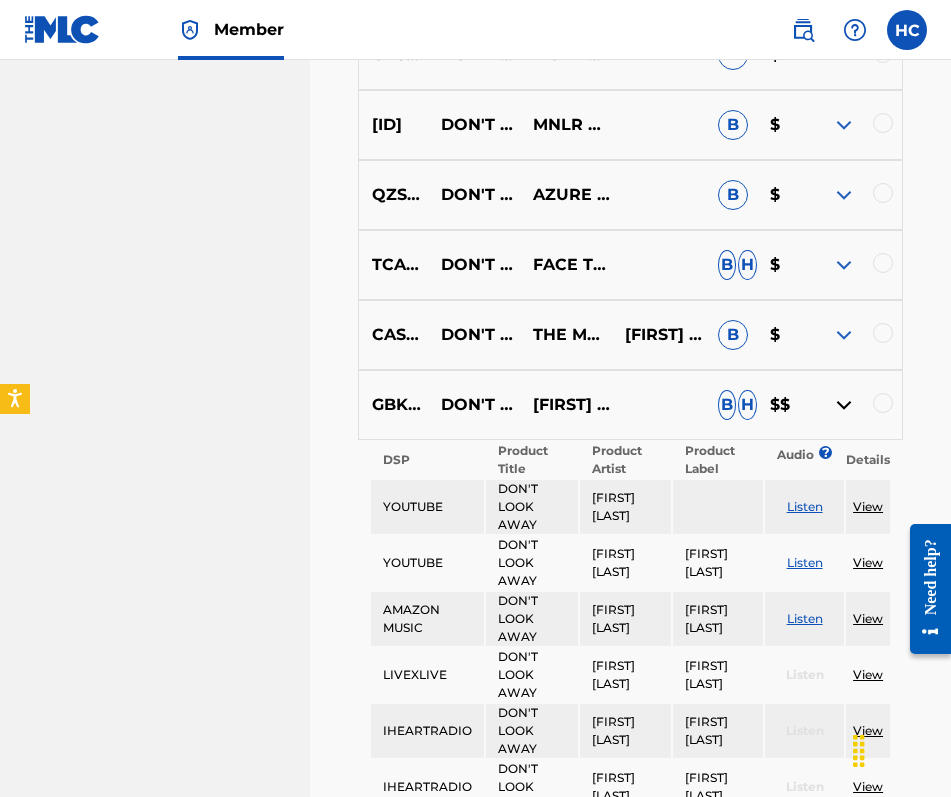 click at bounding box center [844, 335] 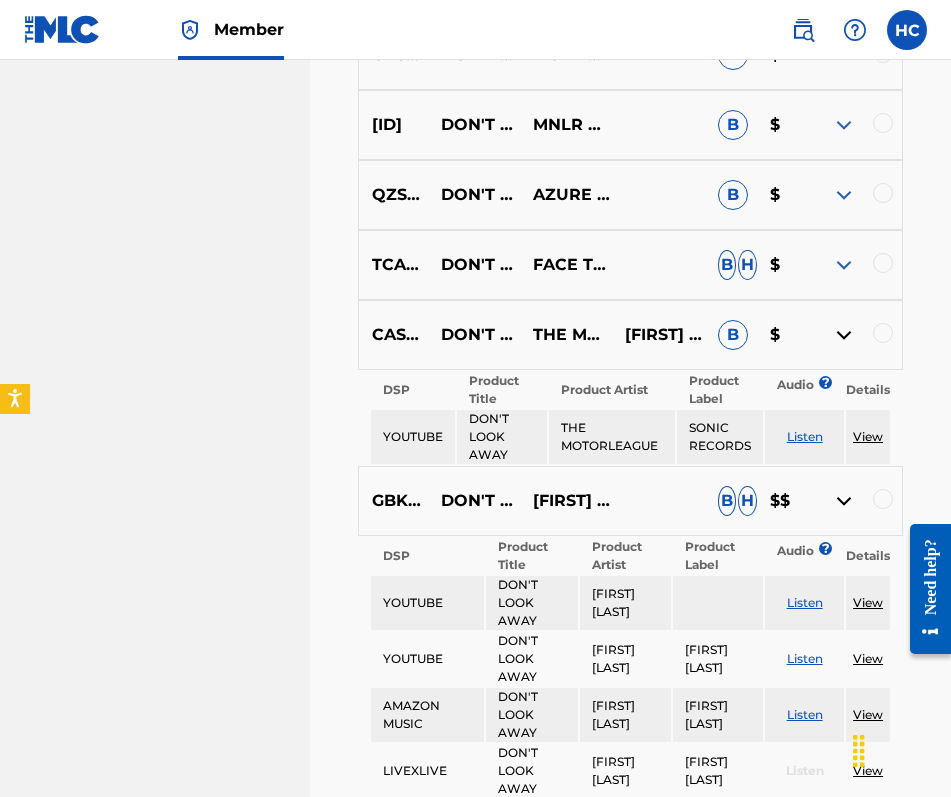 click on "Listen" at bounding box center [805, 436] 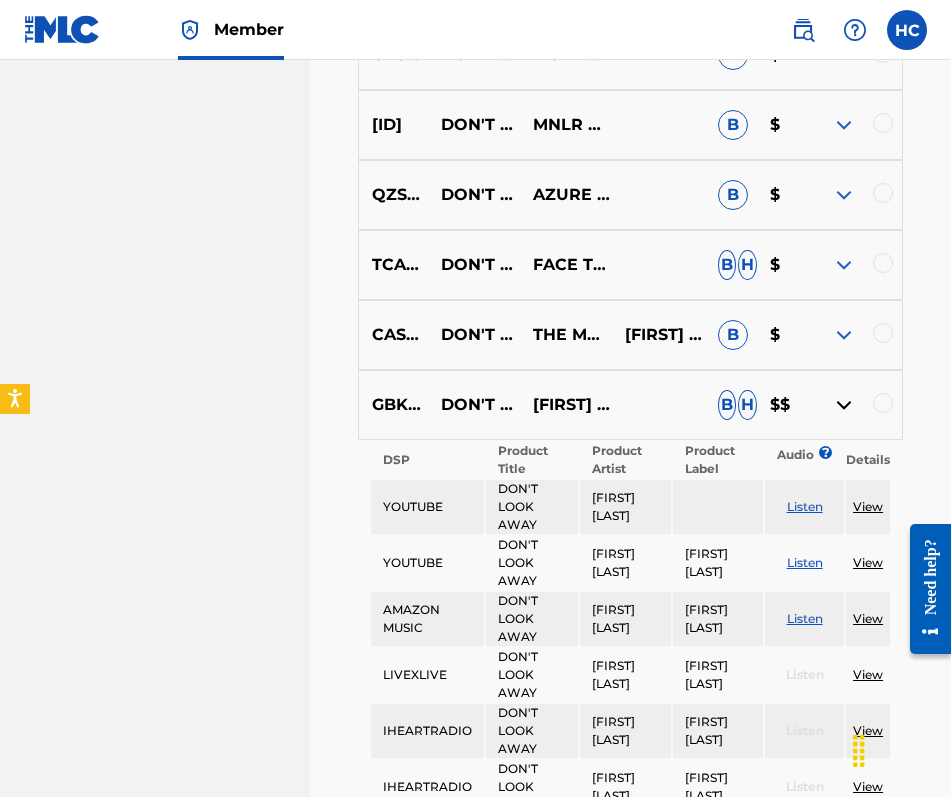 click at bounding box center (844, 405) 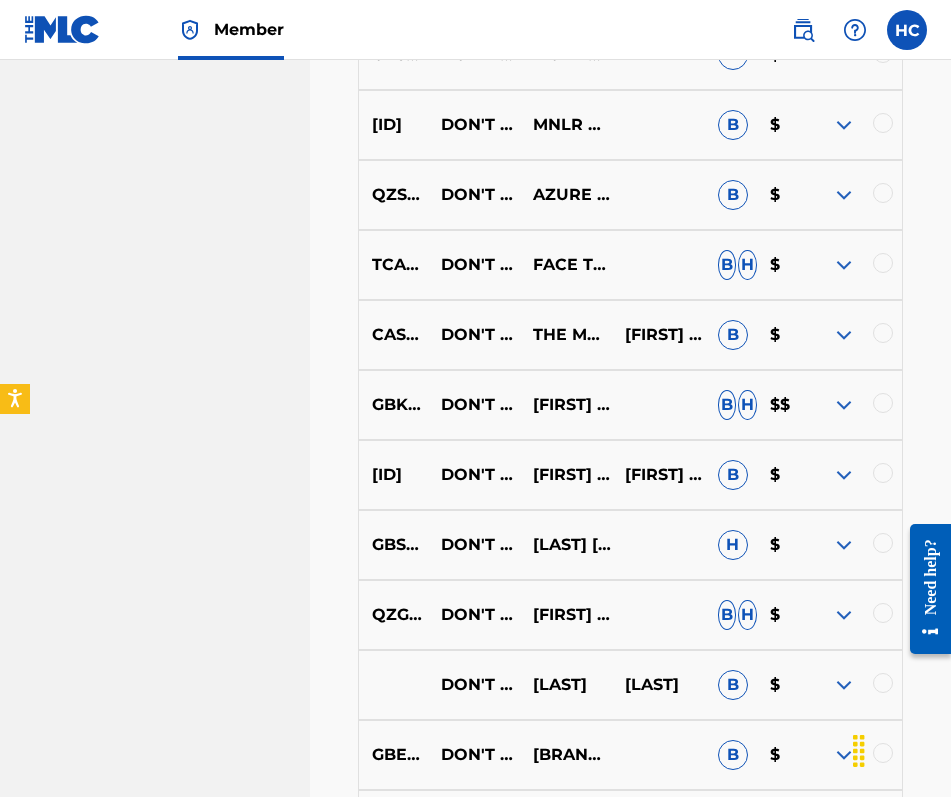 click at bounding box center [844, 405] 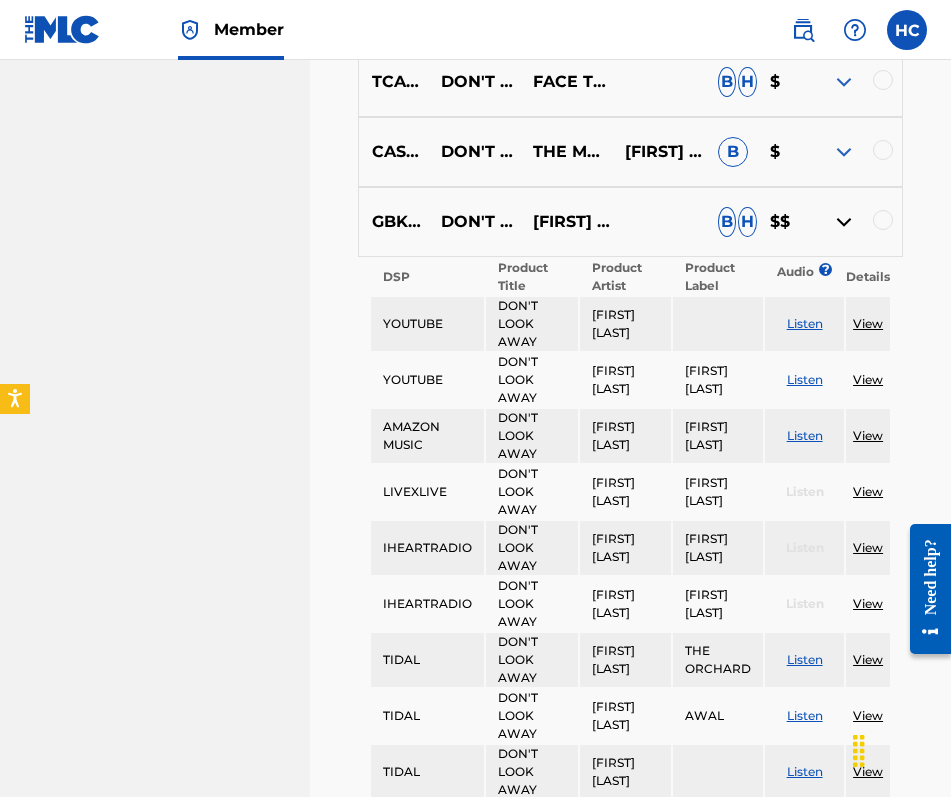 scroll, scrollTop: 1409, scrollLeft: 0, axis: vertical 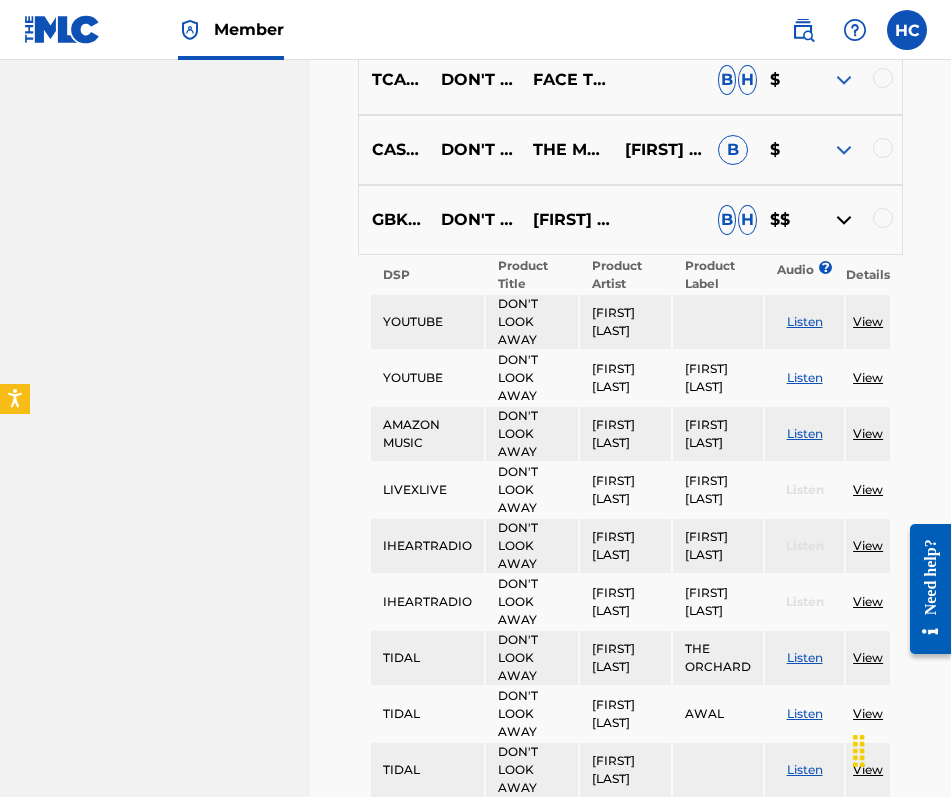 click on "Listen" at bounding box center (805, 321) 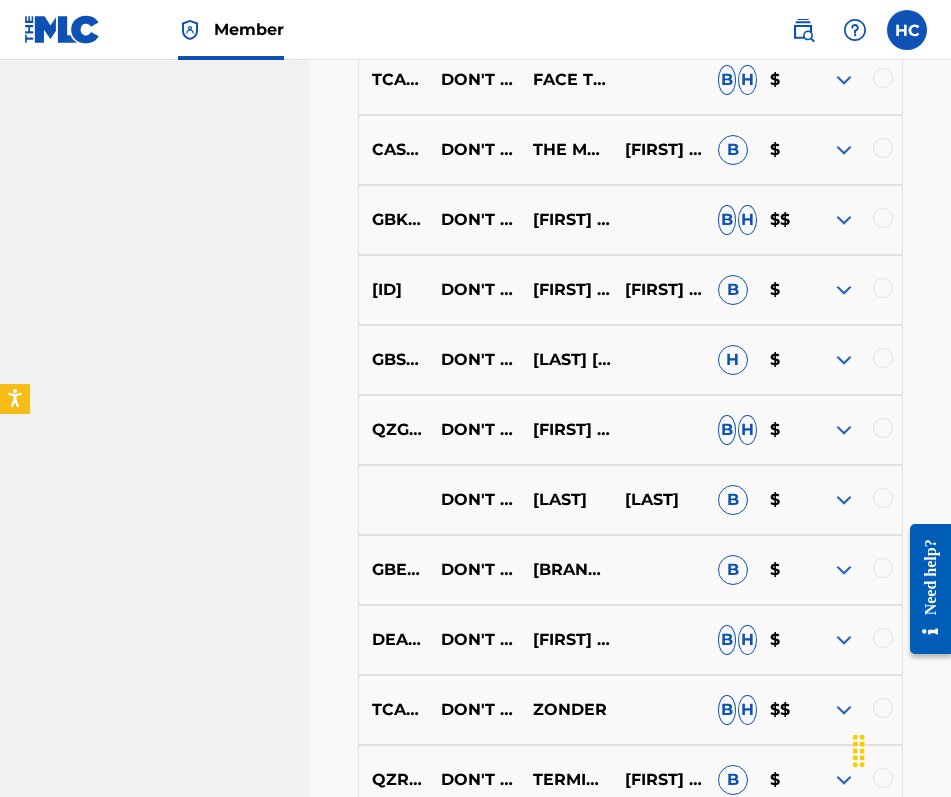 click at bounding box center (844, 290) 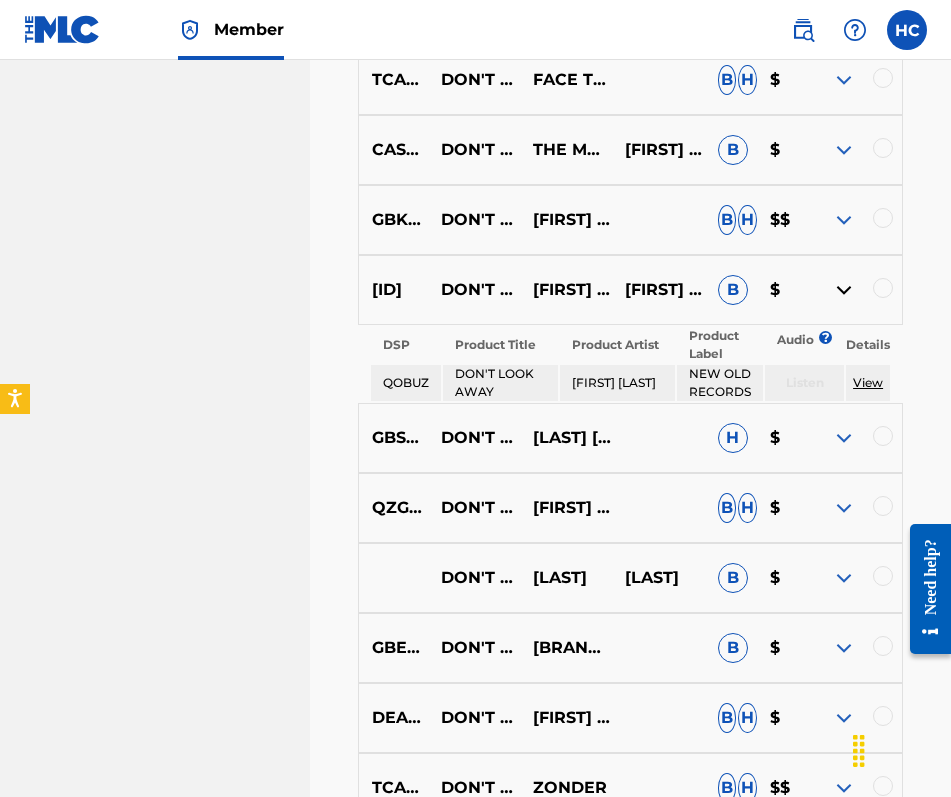 click at bounding box center [844, 290] 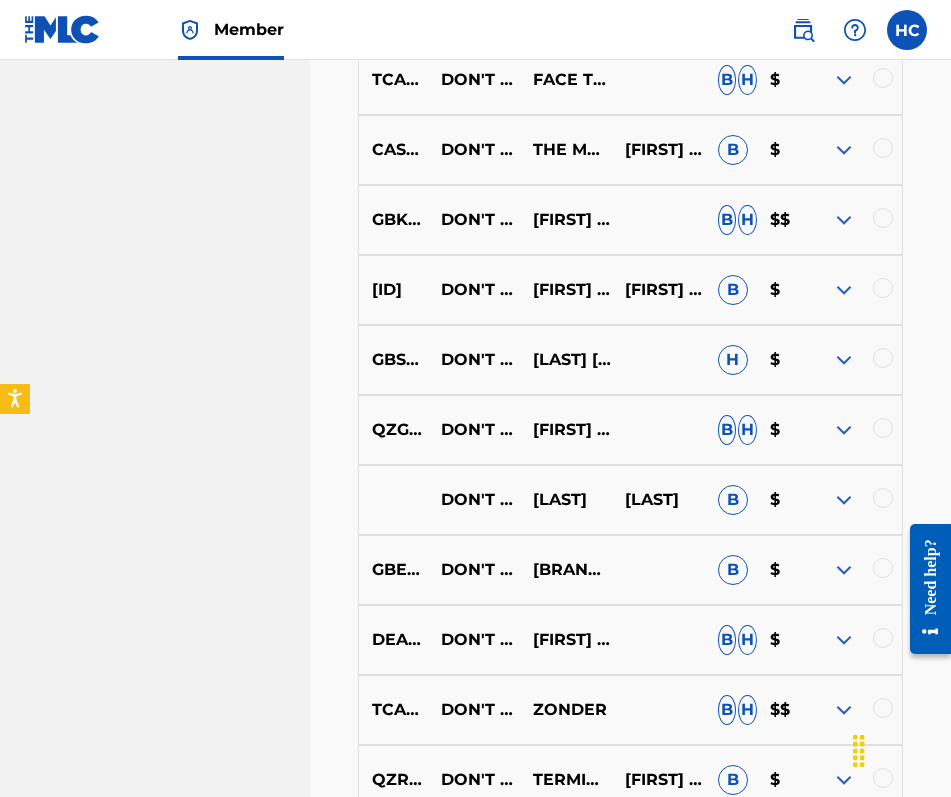 click at bounding box center [844, 360] 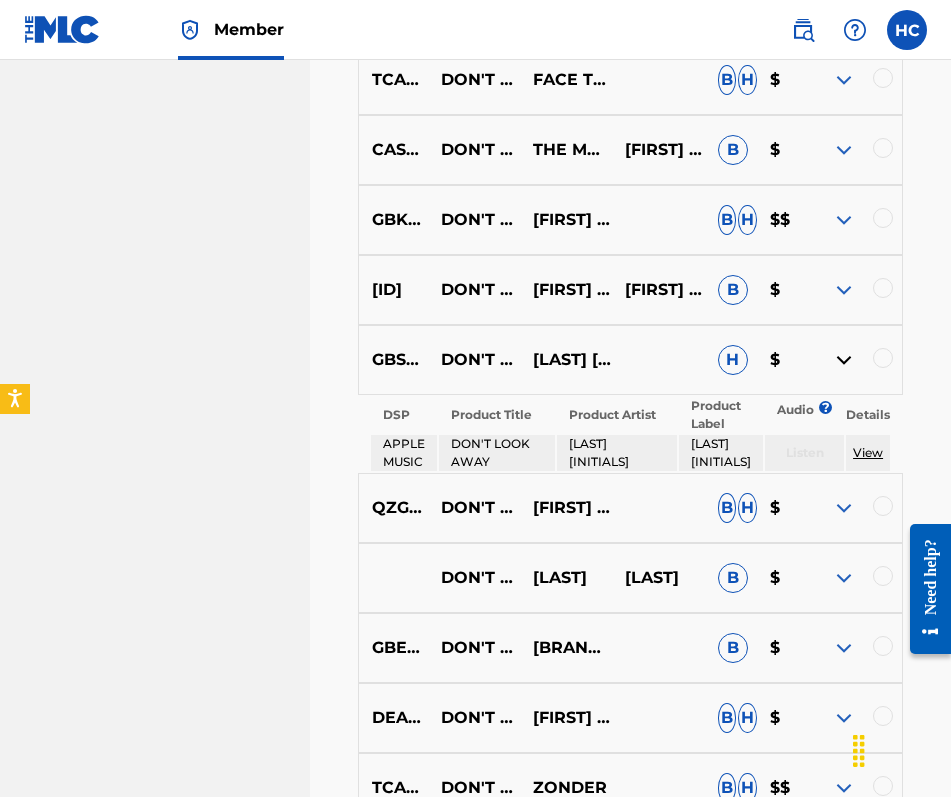 click at bounding box center [844, 360] 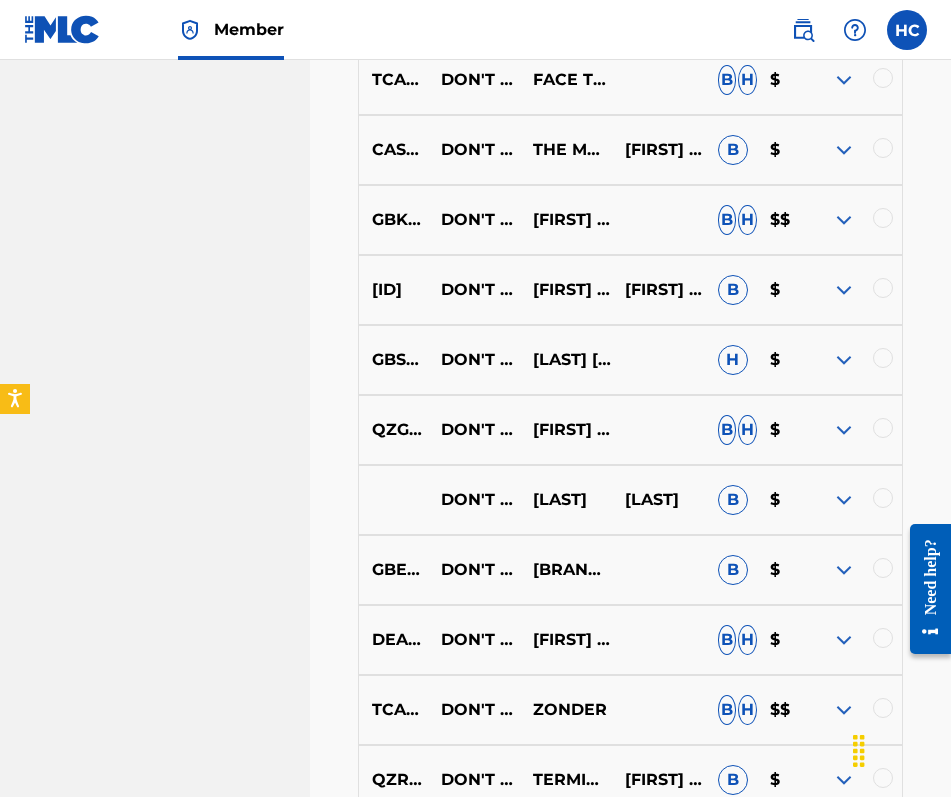 click at bounding box center (844, 430) 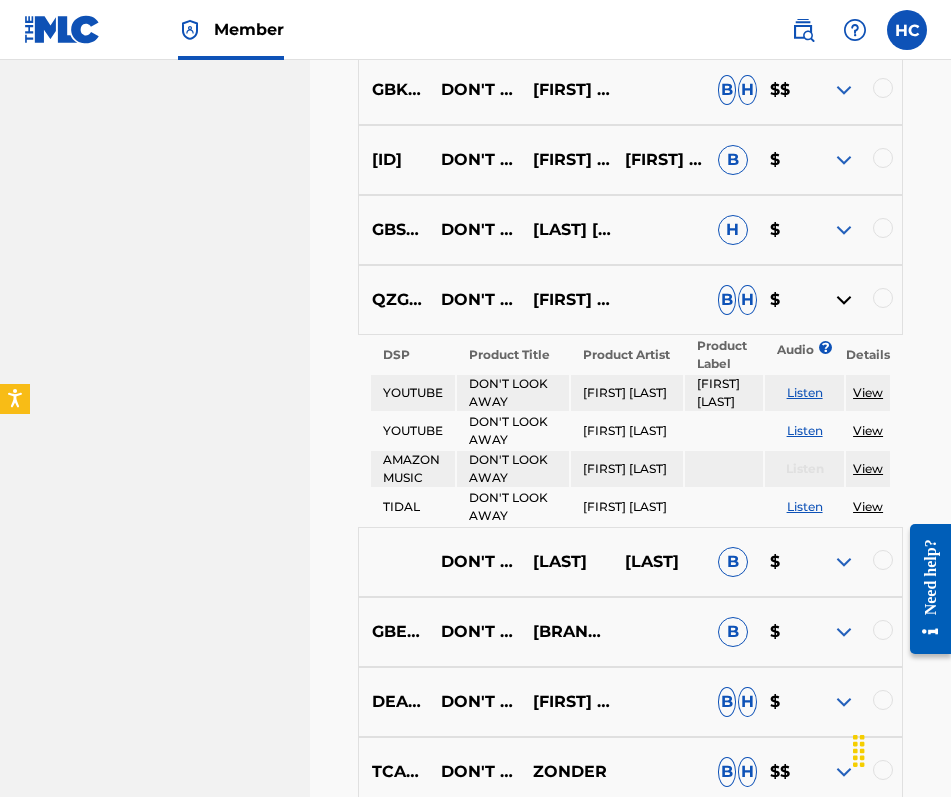 scroll, scrollTop: 1560, scrollLeft: 0, axis: vertical 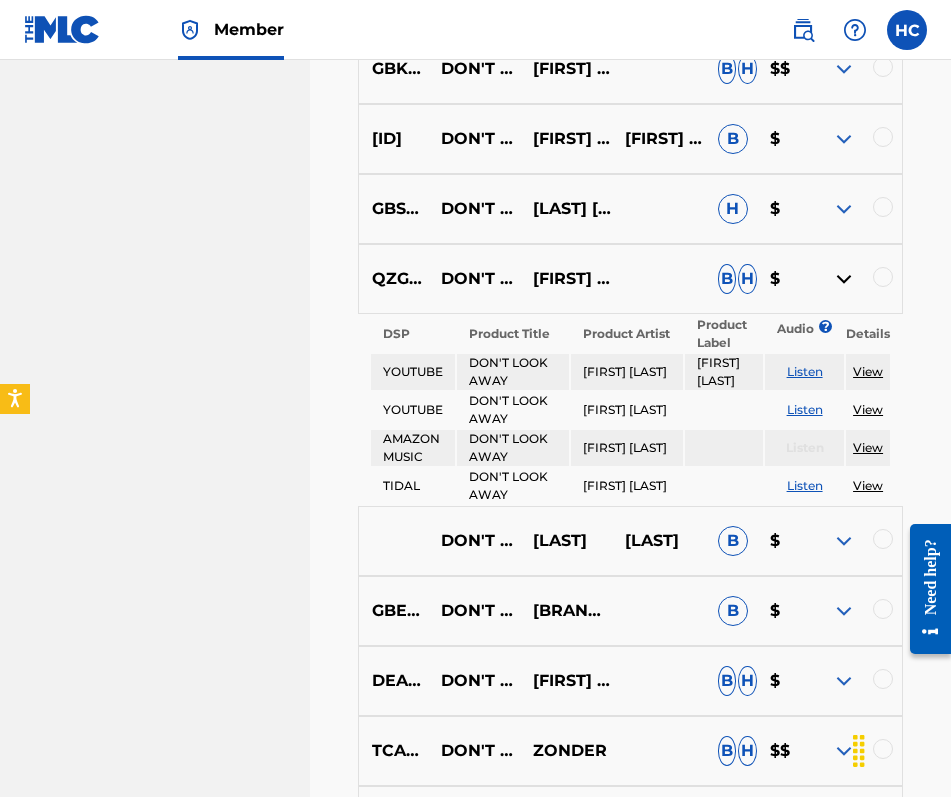 click on "Listen" at bounding box center [805, 371] 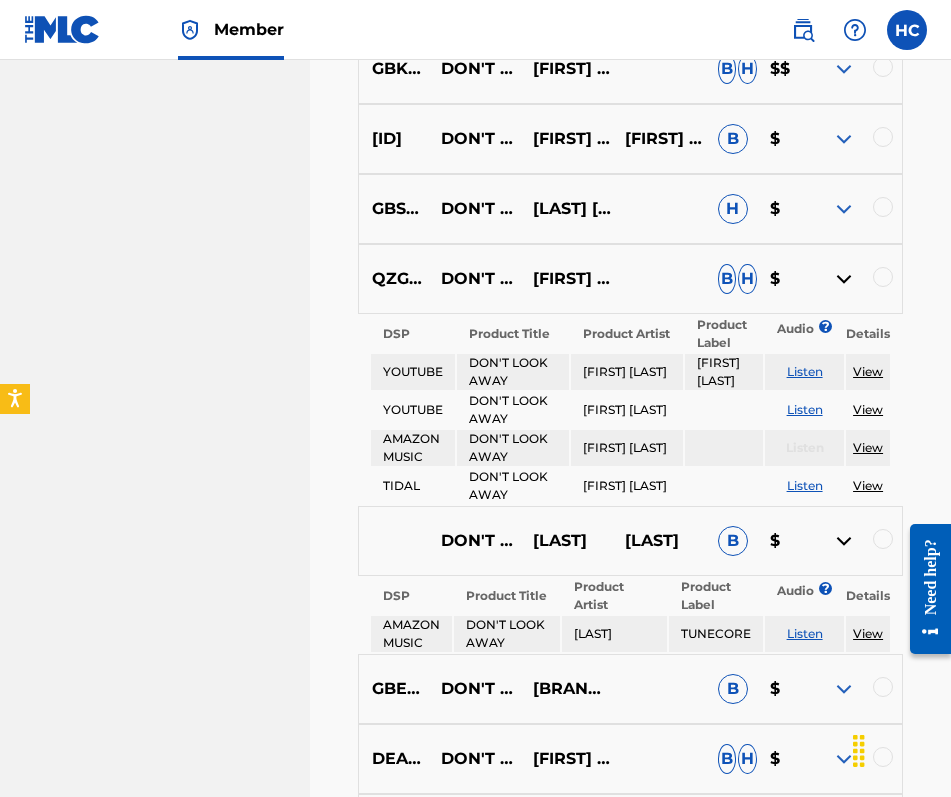 click on "QZGWW2029934 DON'T LOOK AWAY ALLEN BRASCH B H $" at bounding box center (630, 279) 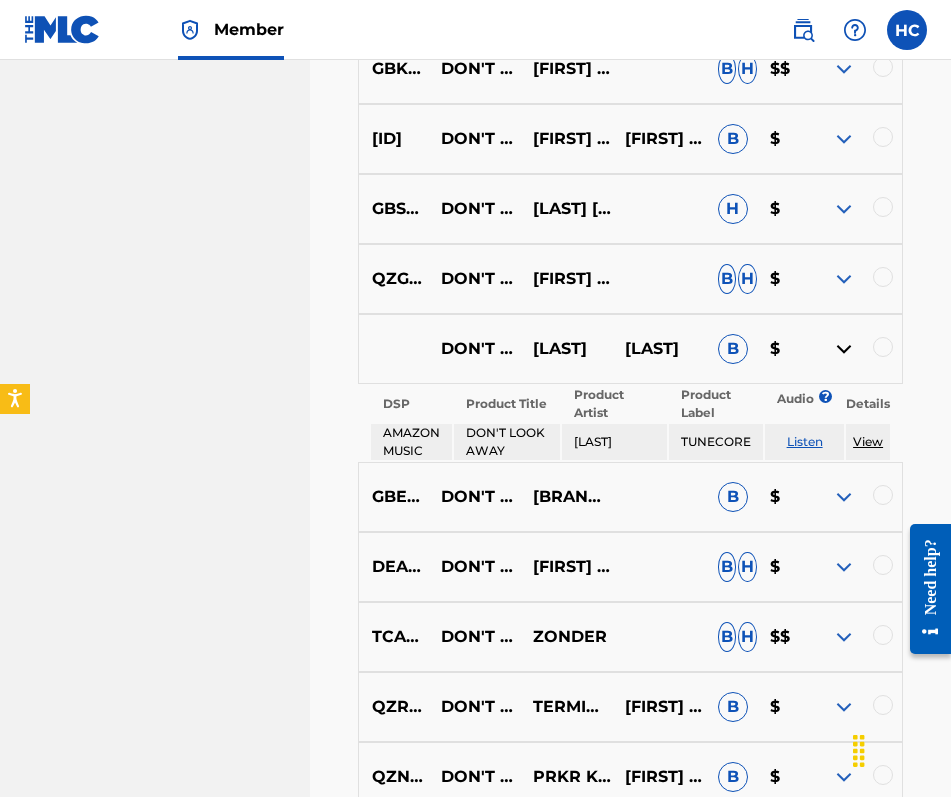 click at bounding box center [844, 497] 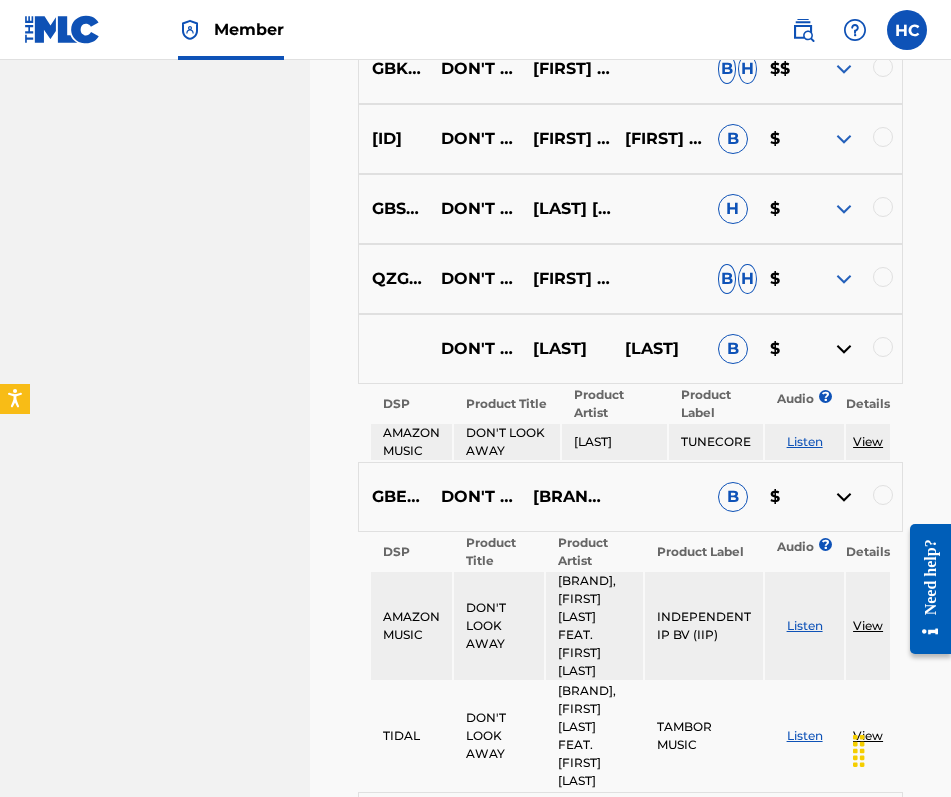 click at bounding box center [844, 349] 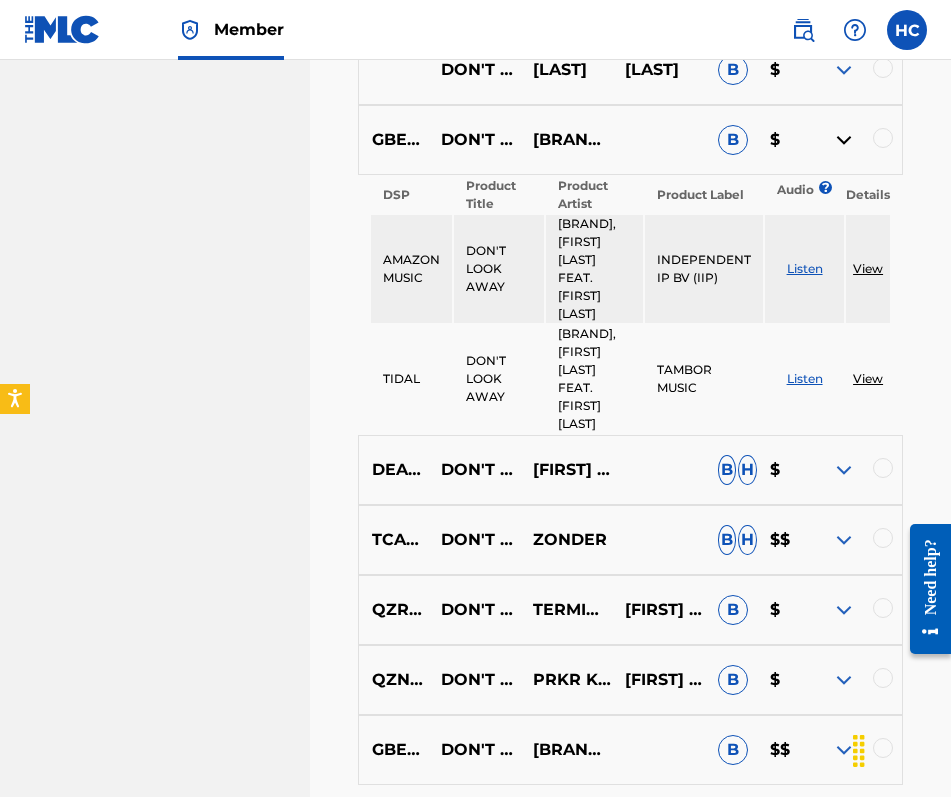 scroll, scrollTop: 1841, scrollLeft: 0, axis: vertical 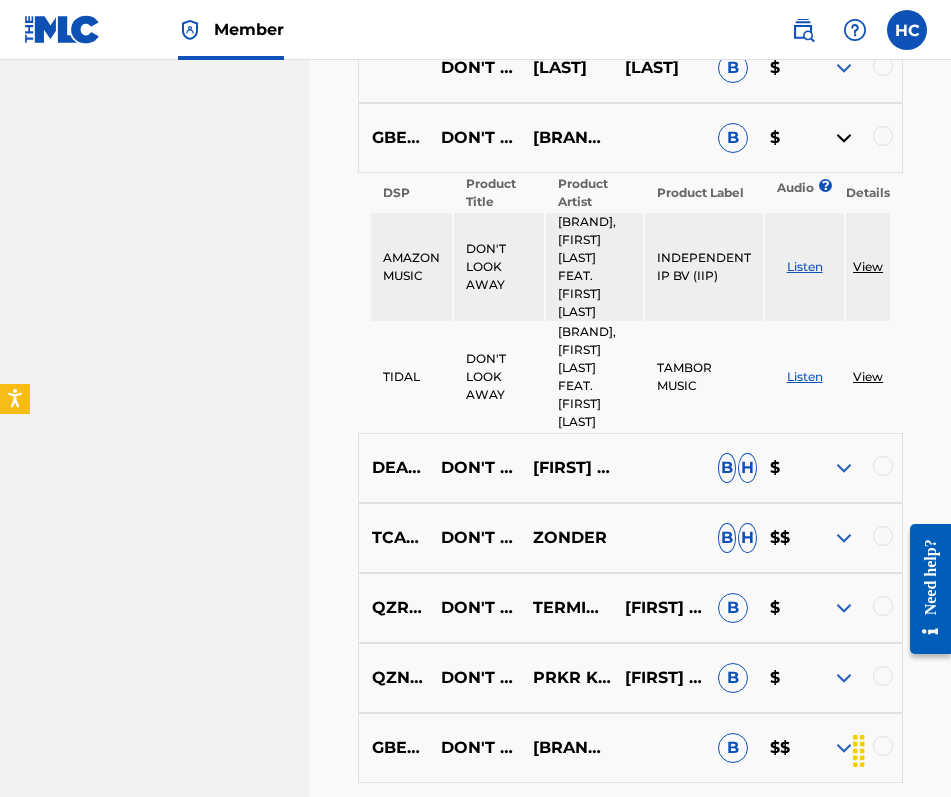 click at bounding box center [844, 468] 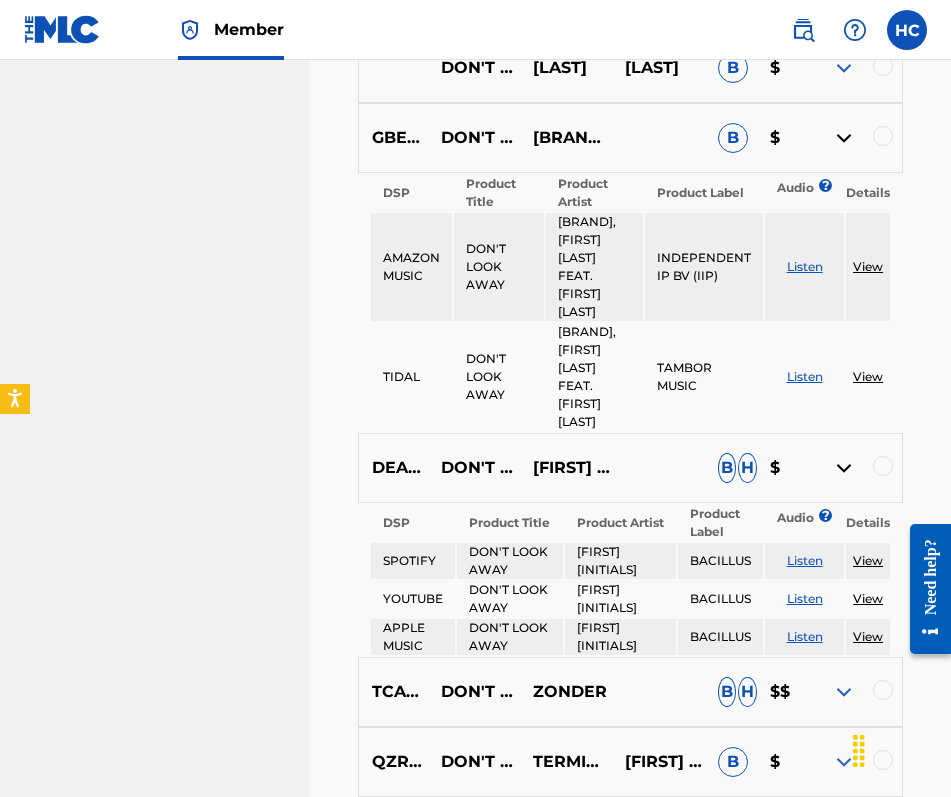 click at bounding box center (844, 138) 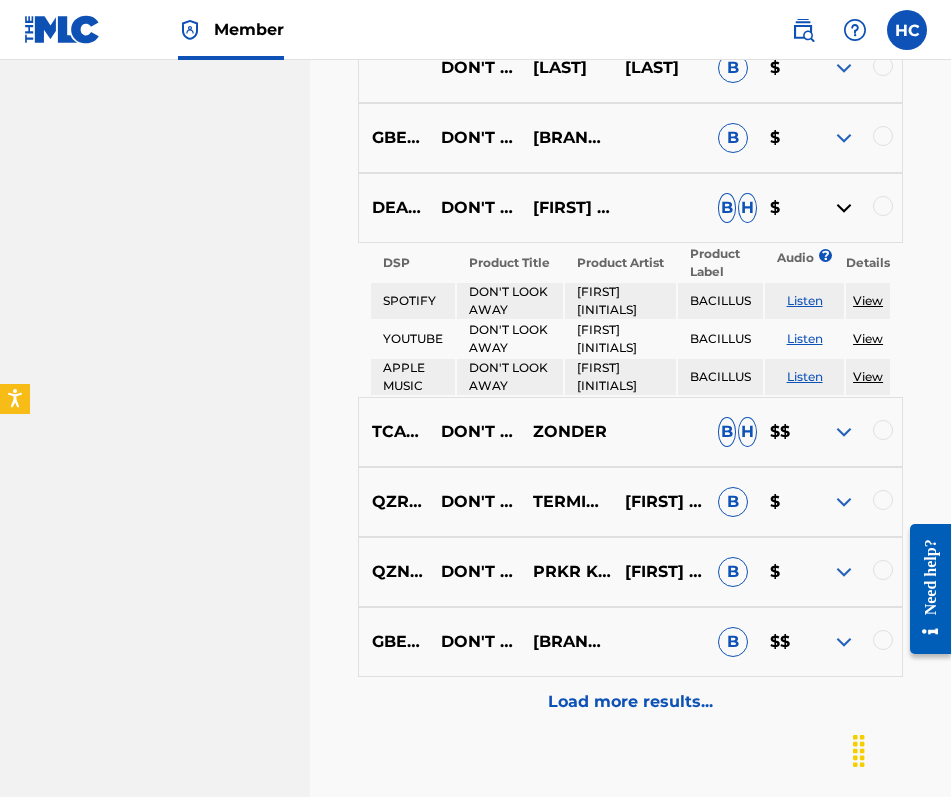 click on "Listen" at bounding box center [805, 300] 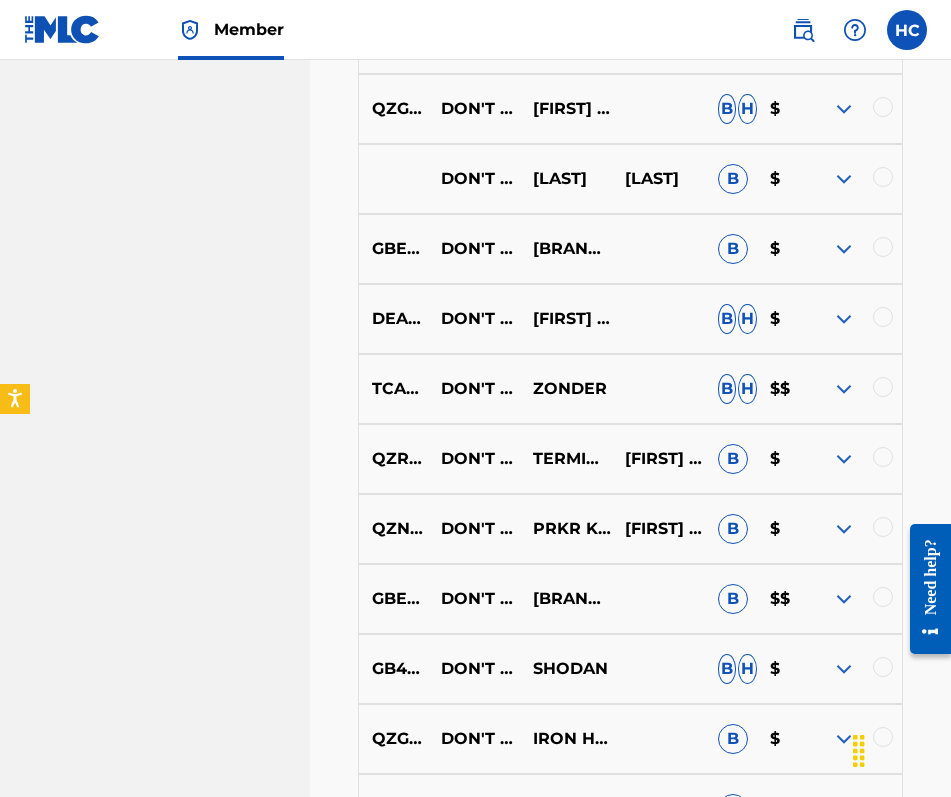 scroll, scrollTop: 1733, scrollLeft: 0, axis: vertical 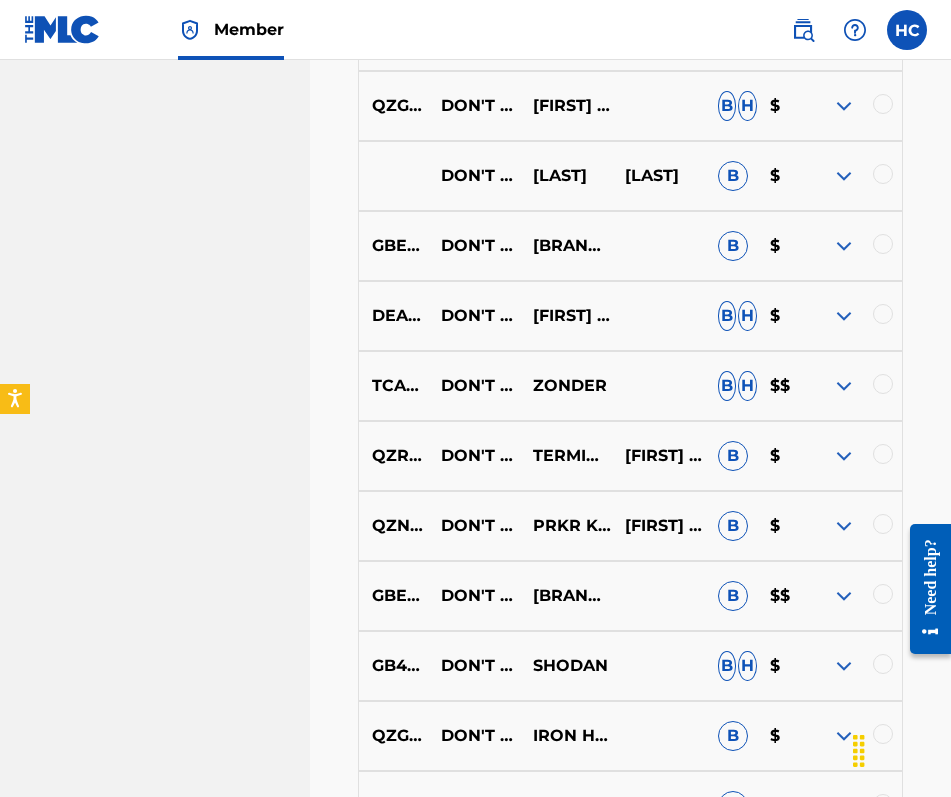 click at bounding box center (844, 246) 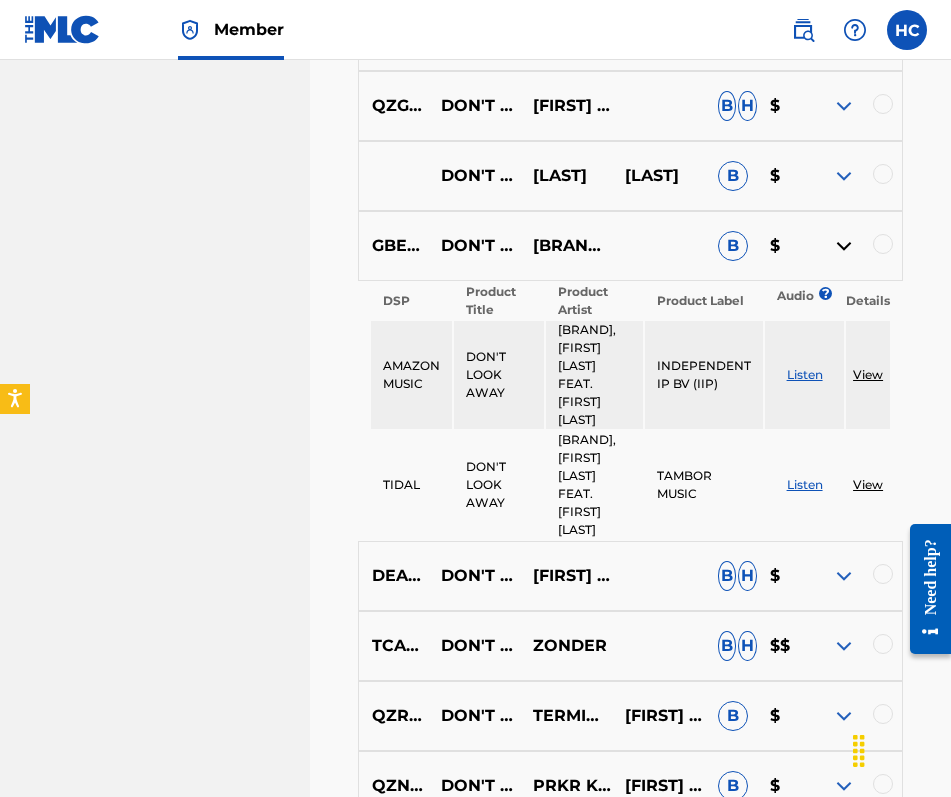 click at bounding box center [844, 246] 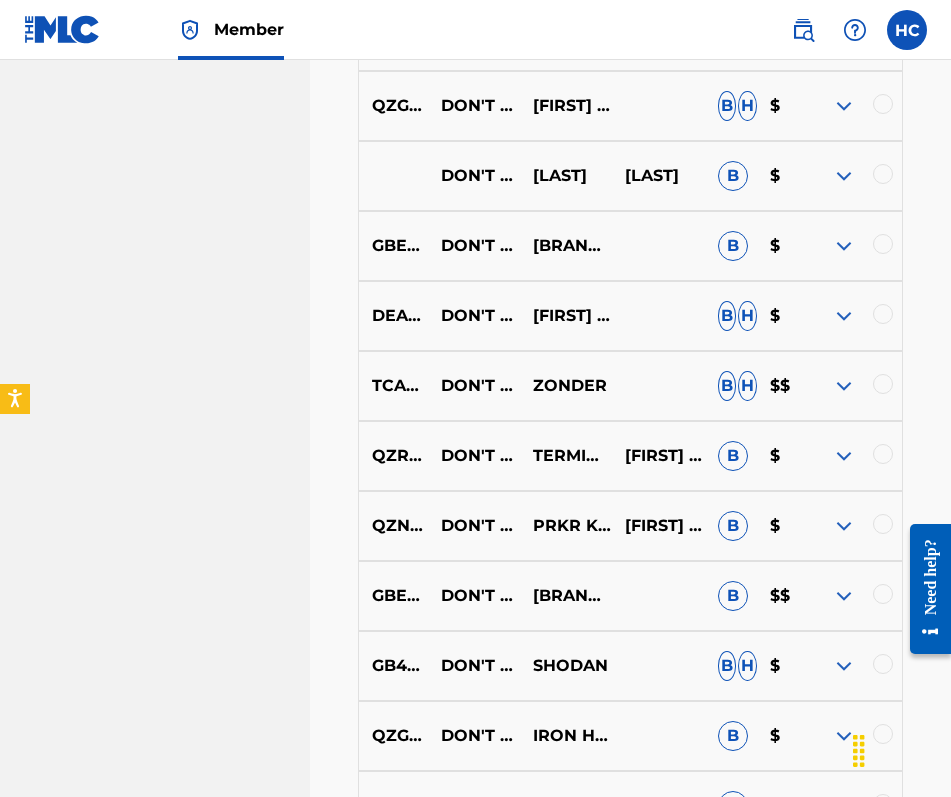 click at bounding box center (844, 316) 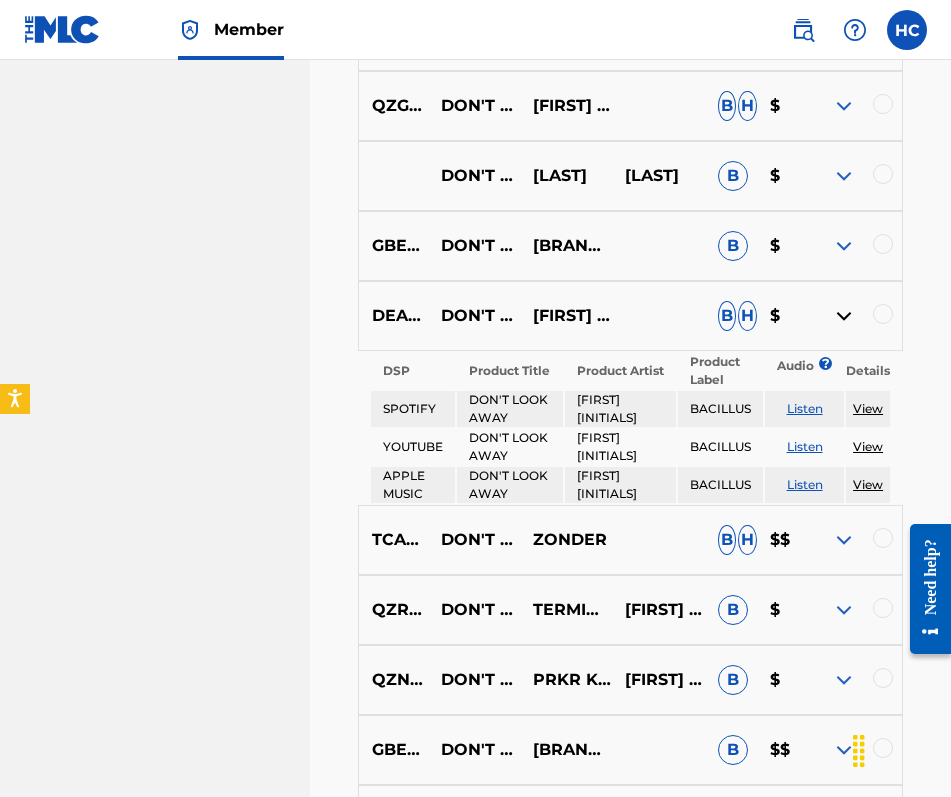 click at bounding box center [844, 540] 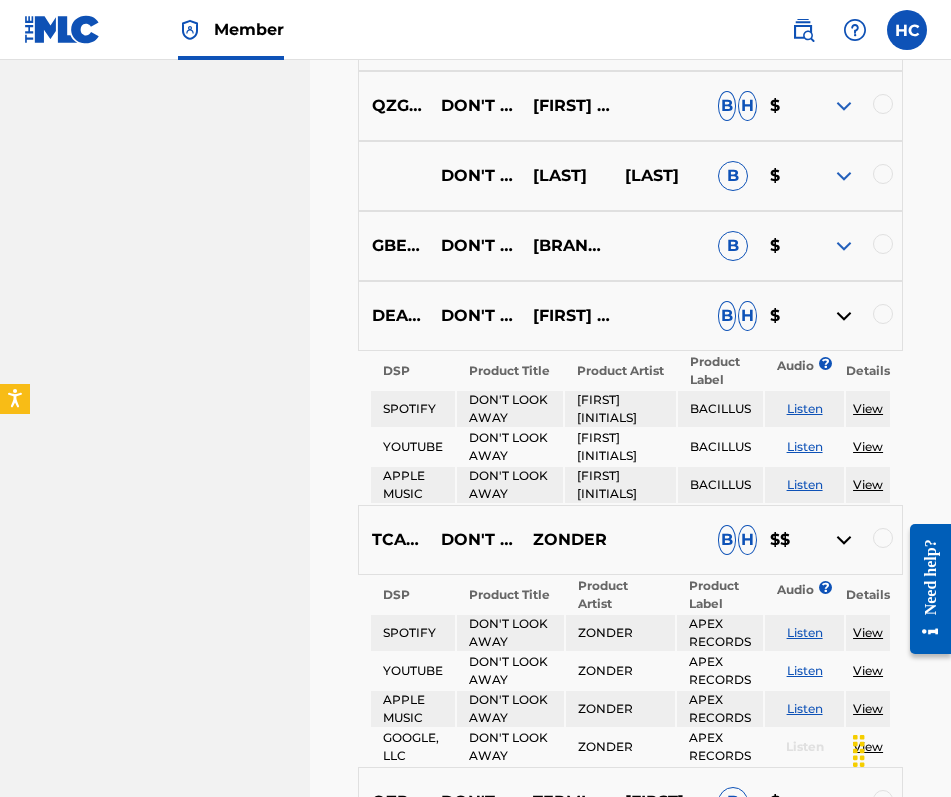 click at bounding box center [844, 316] 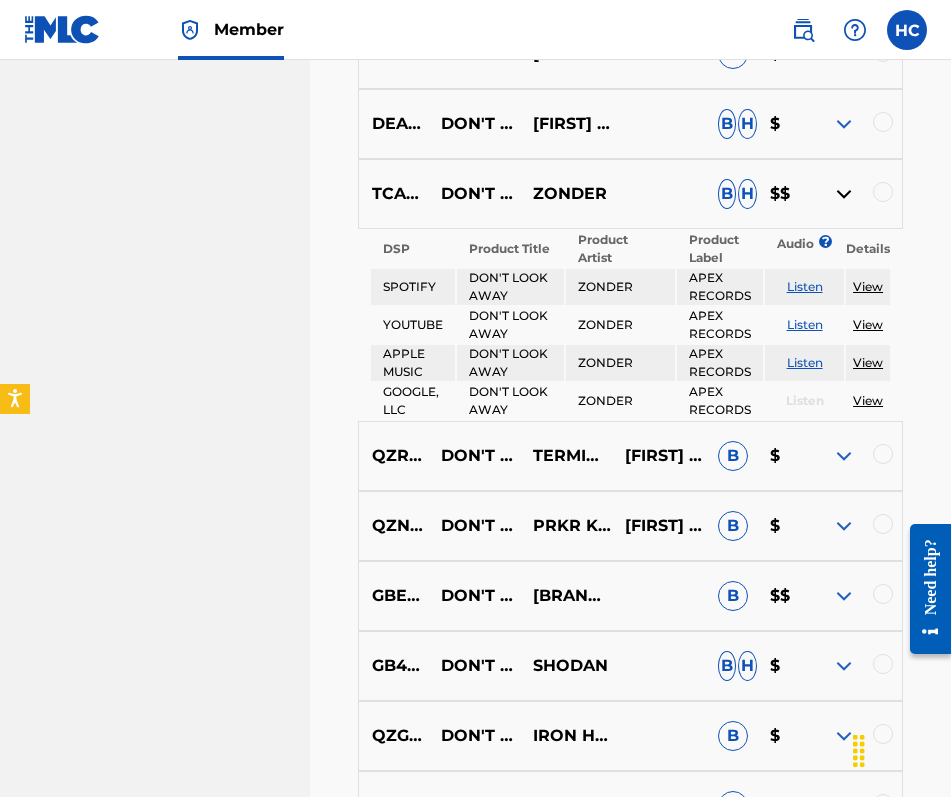 scroll, scrollTop: 1932, scrollLeft: 0, axis: vertical 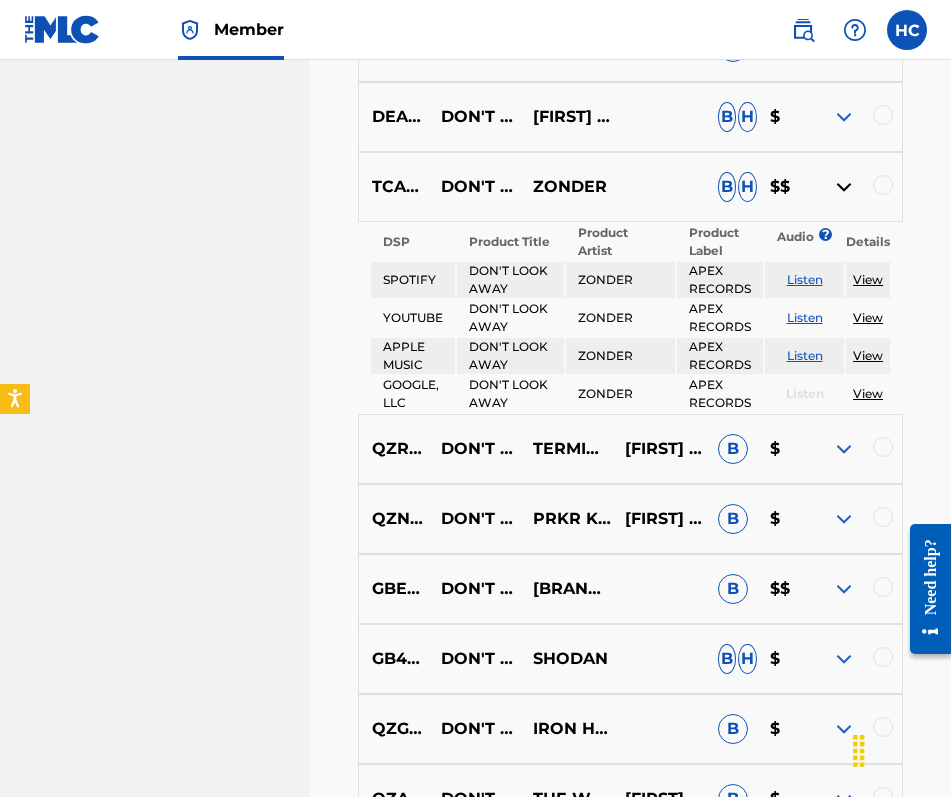 click on "Listen" at bounding box center (805, 279) 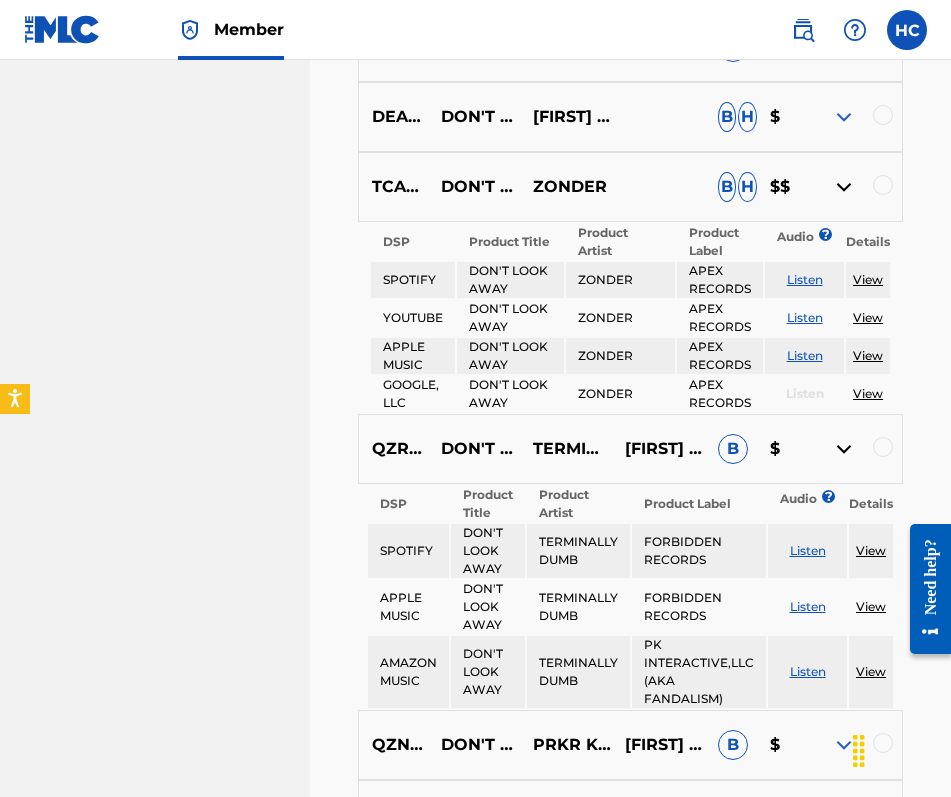 click on "Listen" at bounding box center [808, 550] 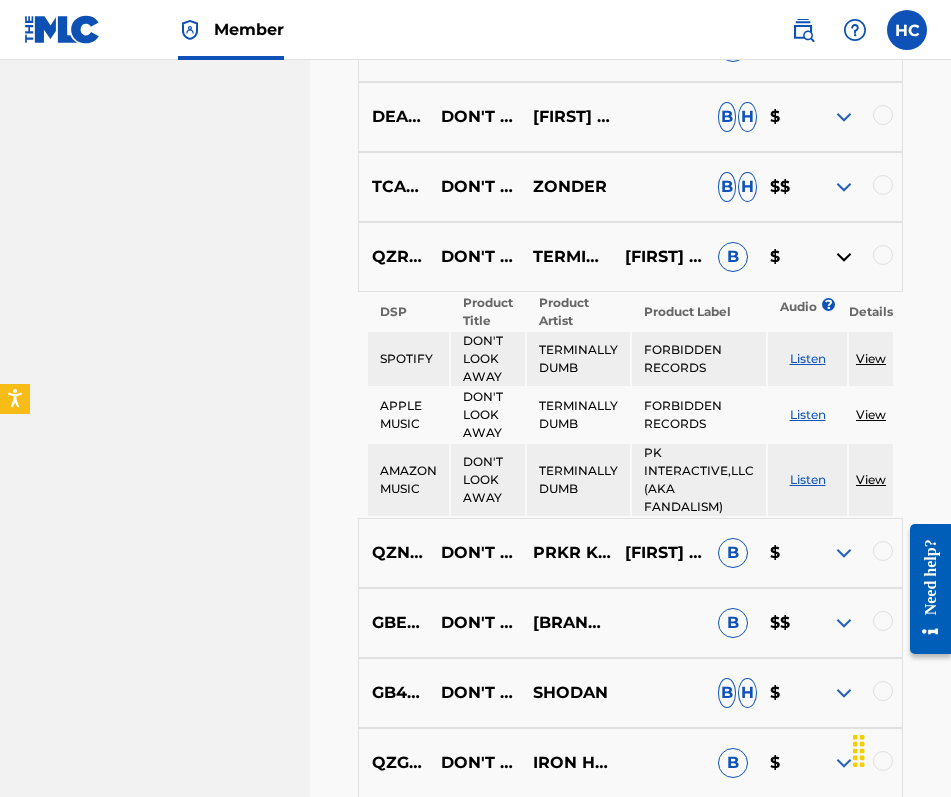 click at bounding box center (844, 553) 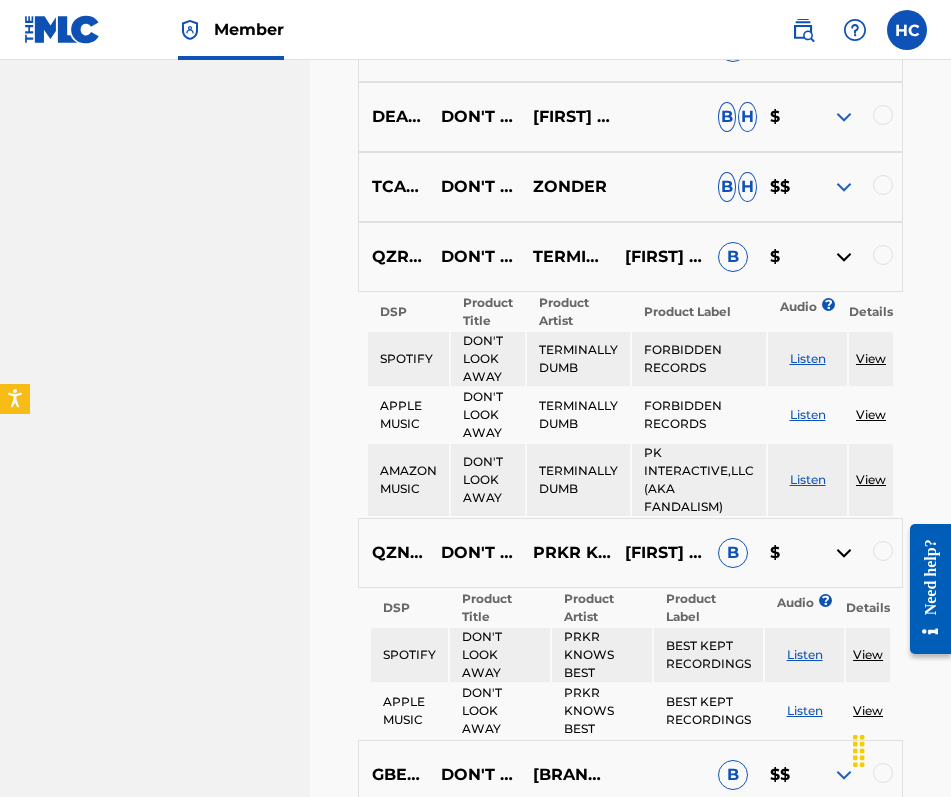 click at bounding box center [844, 257] 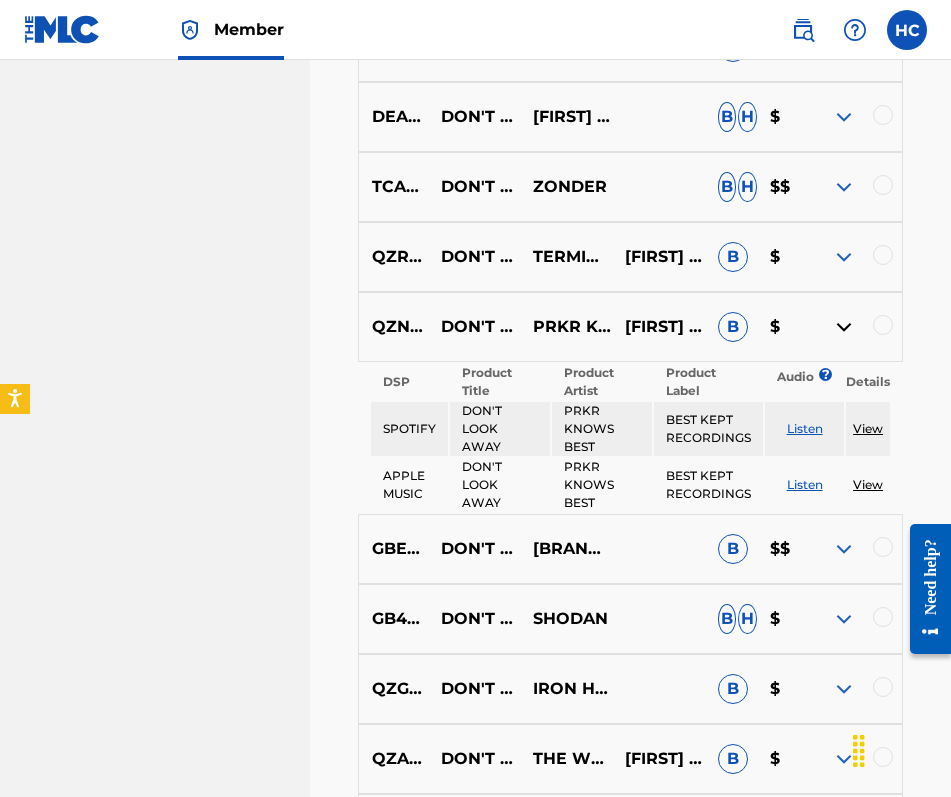 click on "Listen" at bounding box center (805, 428) 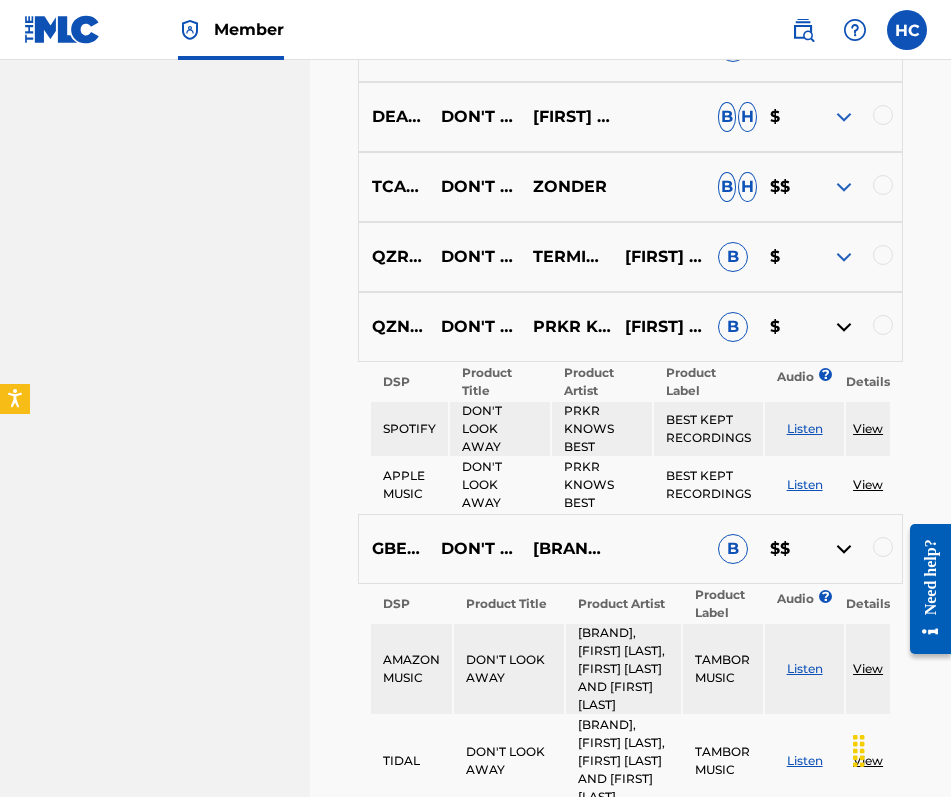 click at bounding box center (844, 327) 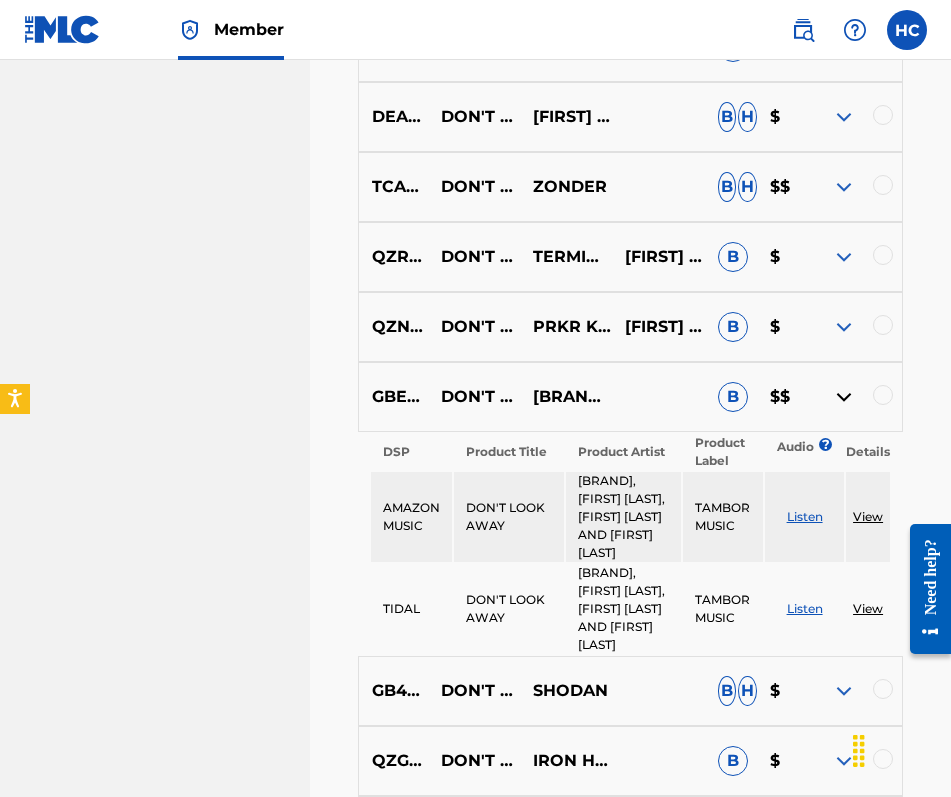 click at bounding box center (844, 691) 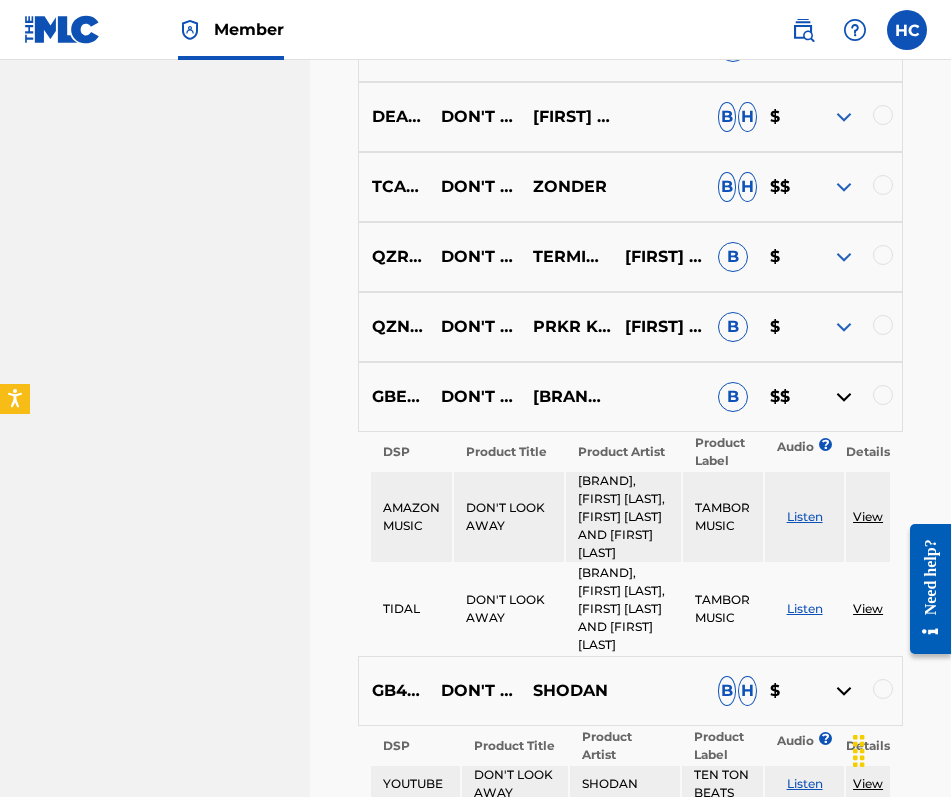 click at bounding box center (844, 397) 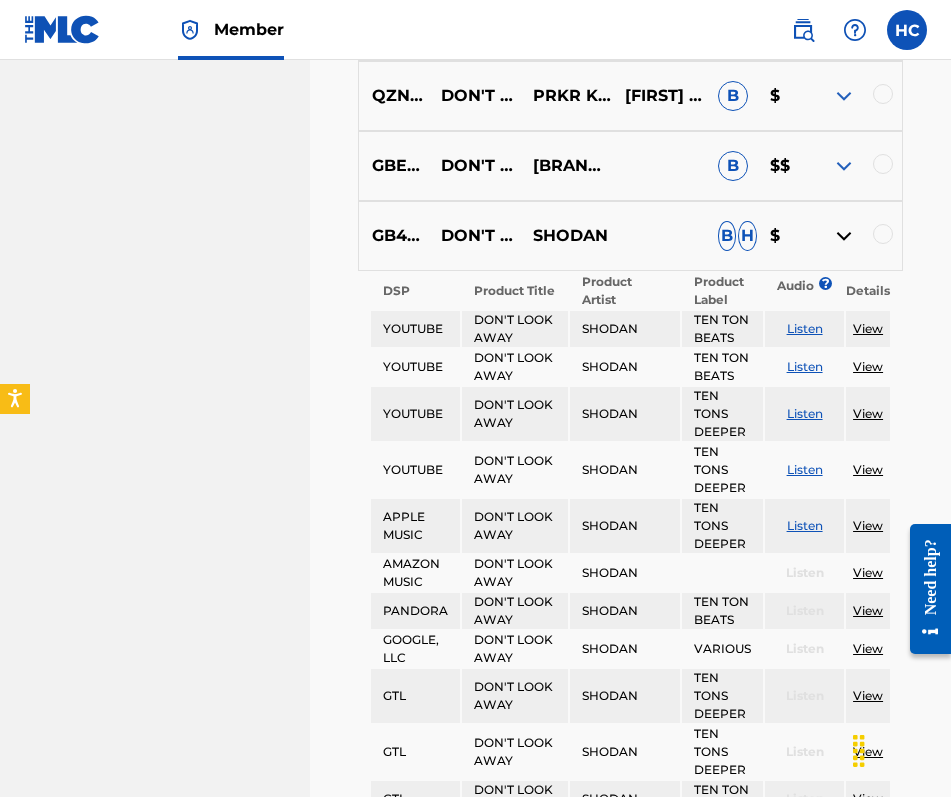 scroll, scrollTop: 2174, scrollLeft: 0, axis: vertical 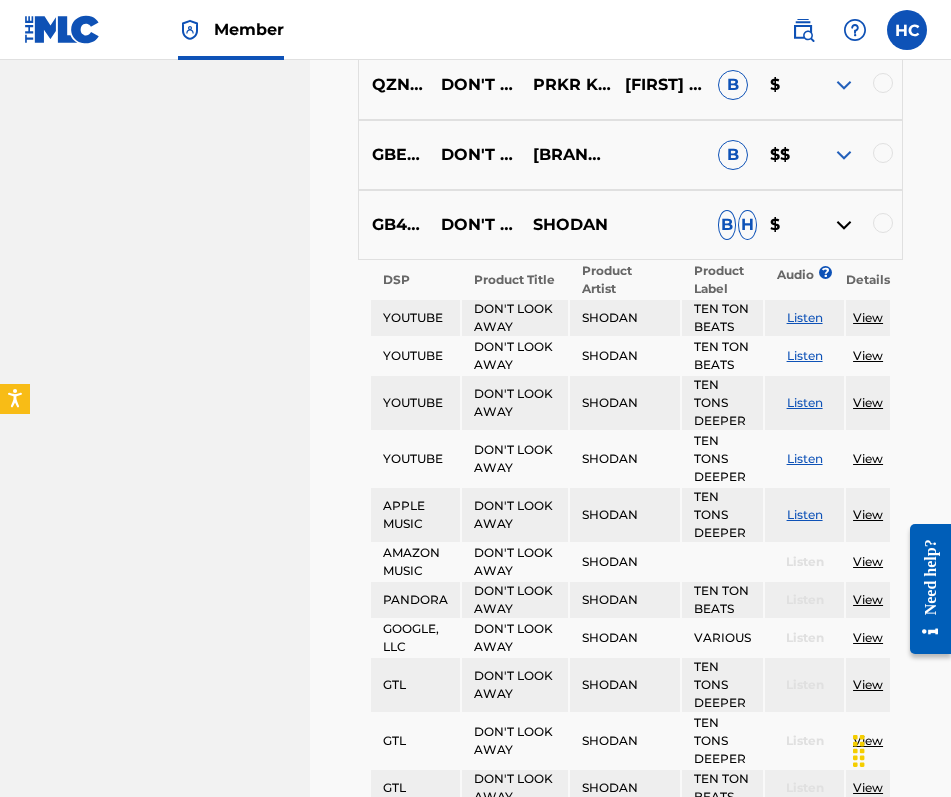 click on "Listen" at bounding box center (805, 317) 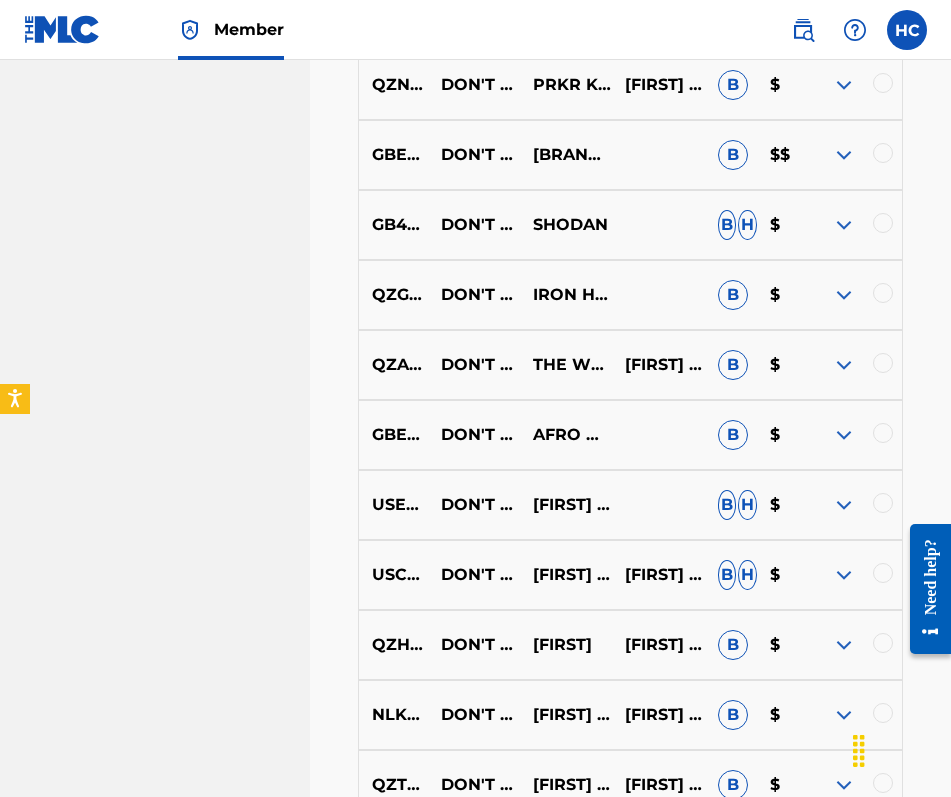 click at bounding box center (844, 295) 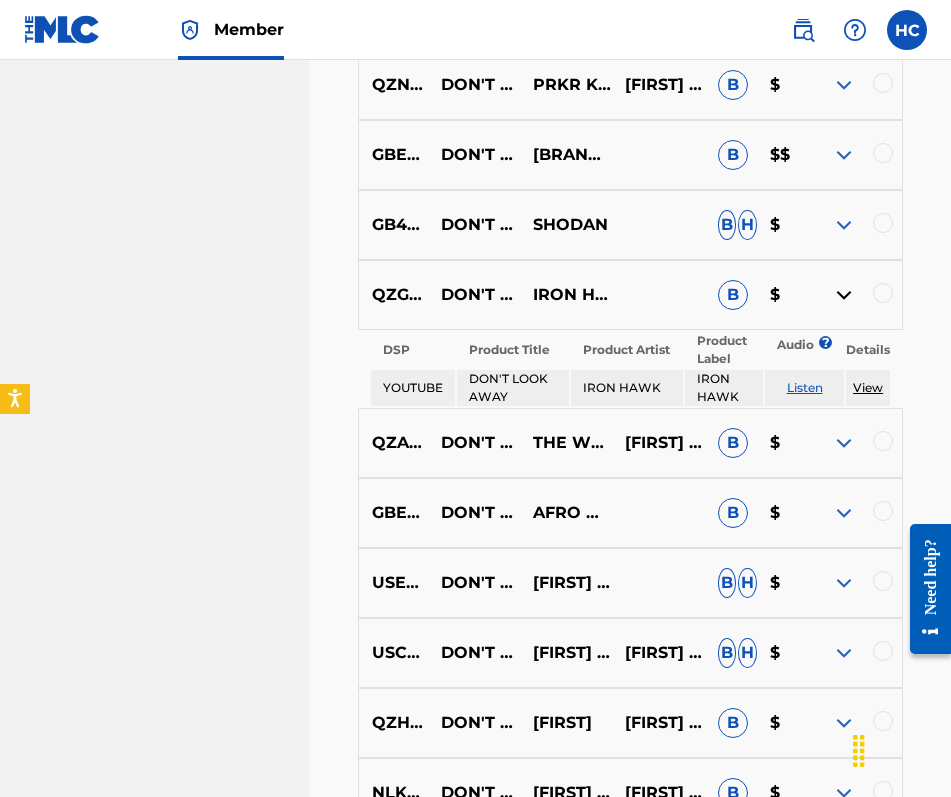 click at bounding box center (844, 295) 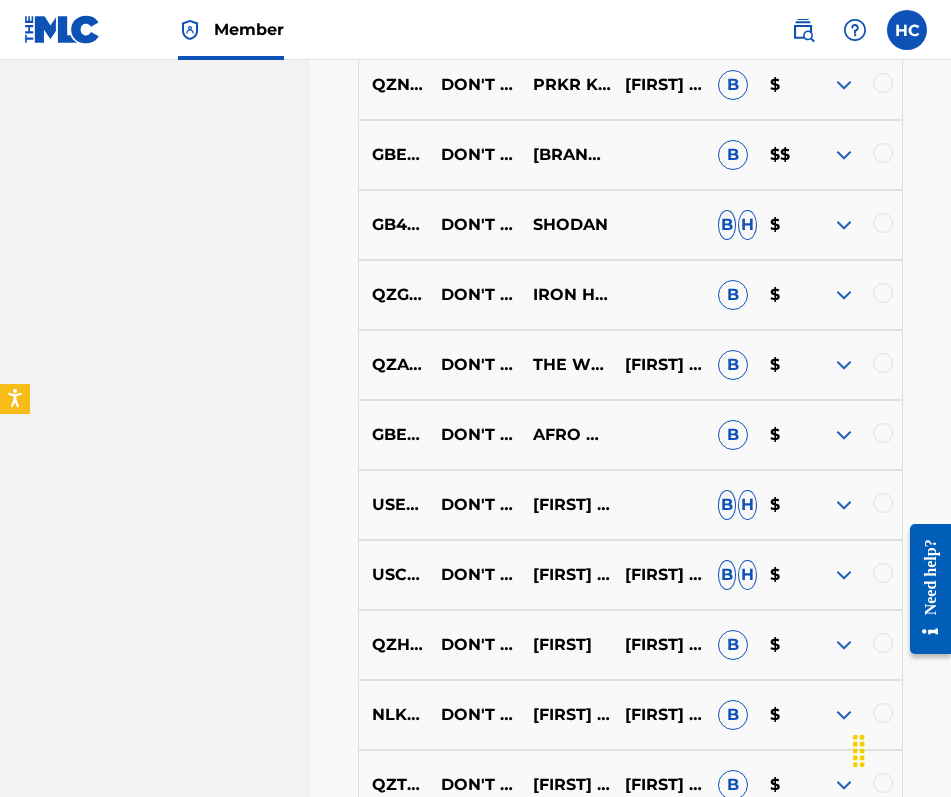 click at bounding box center (844, 365) 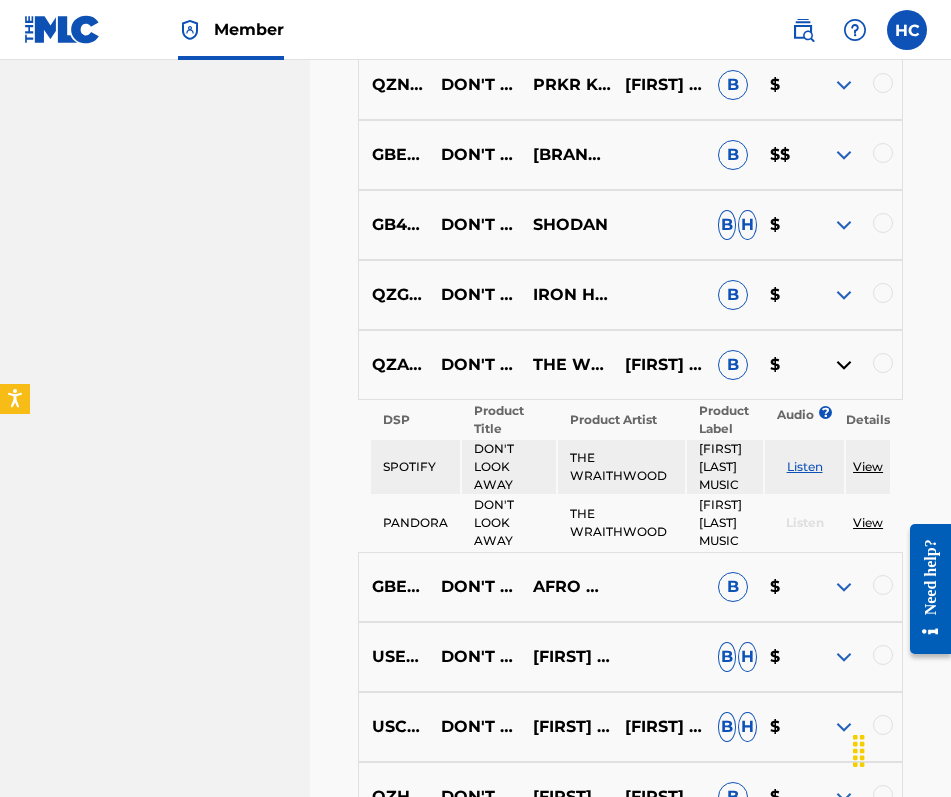 click on "Listen" at bounding box center (805, 466) 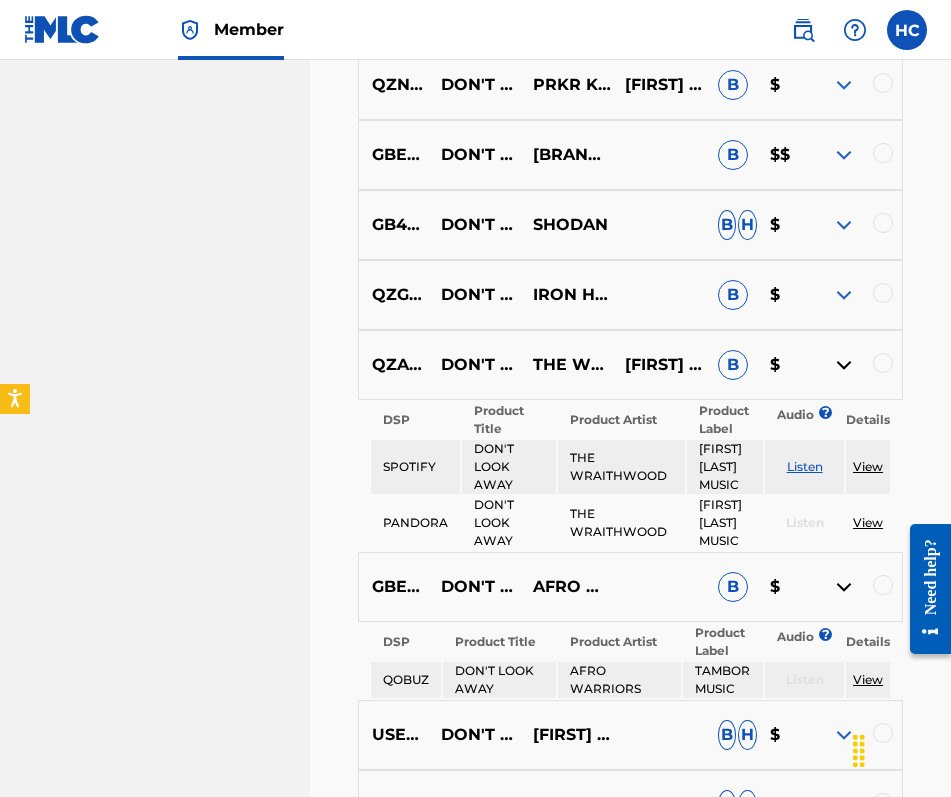 click at bounding box center [844, 587] 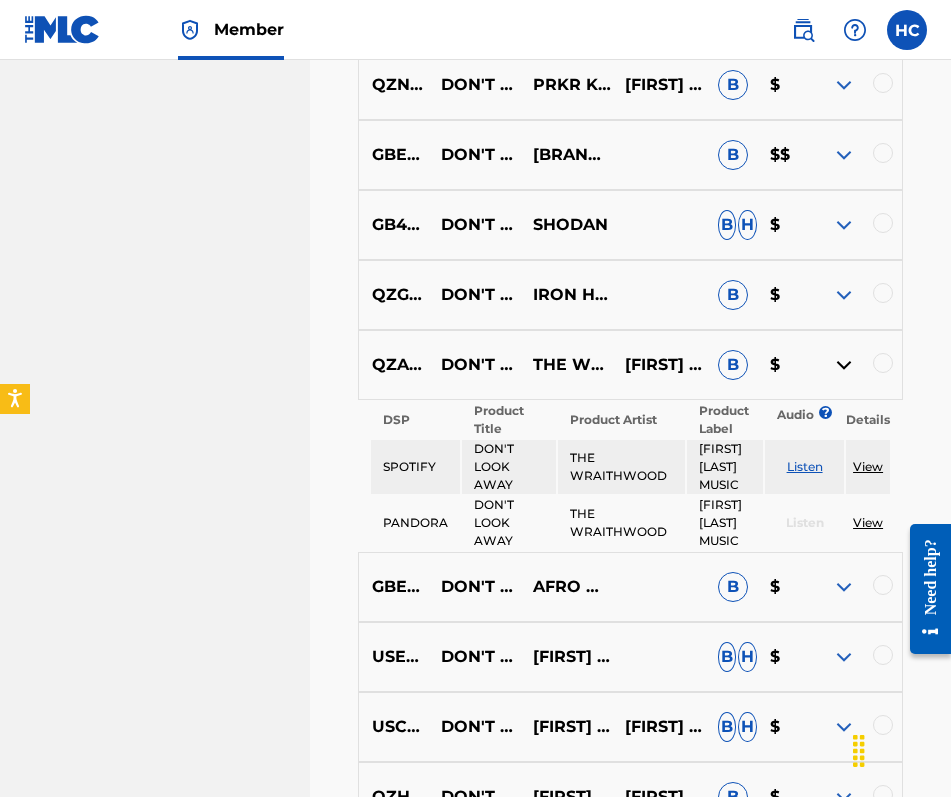 click at bounding box center [844, 365] 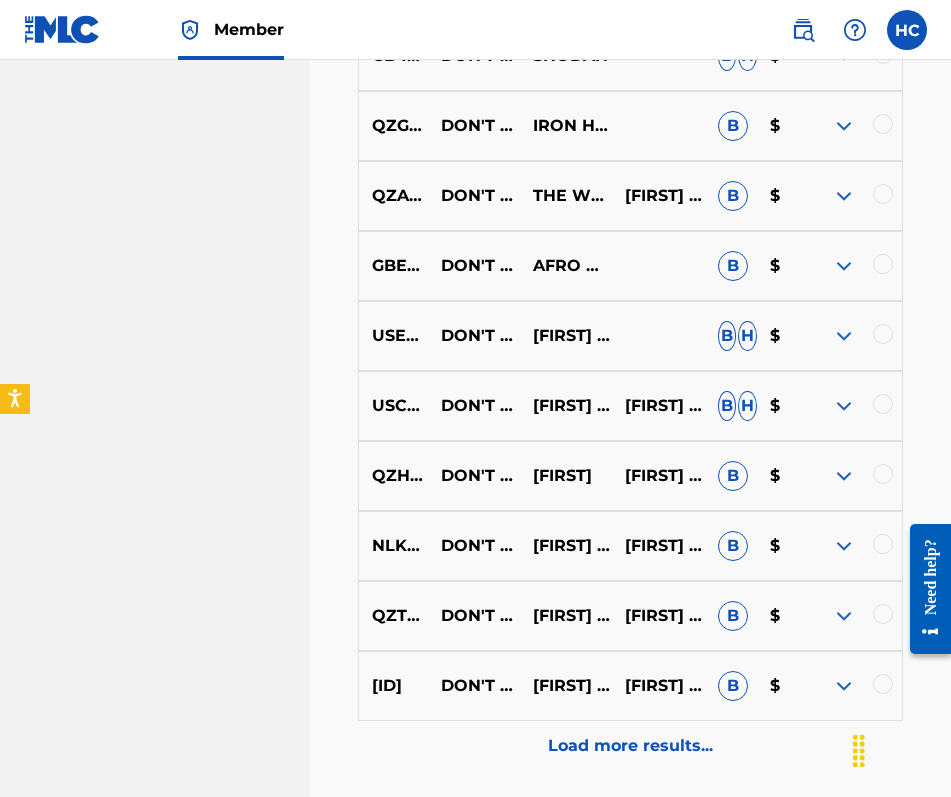 scroll, scrollTop: 2353, scrollLeft: 0, axis: vertical 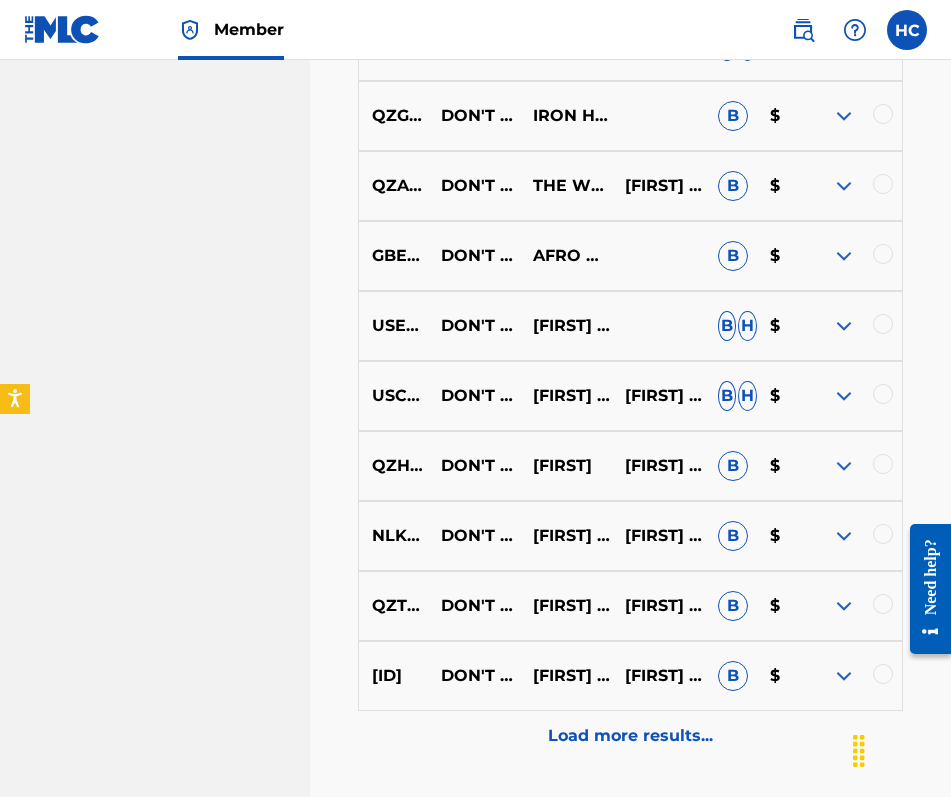 click at bounding box center (844, 326) 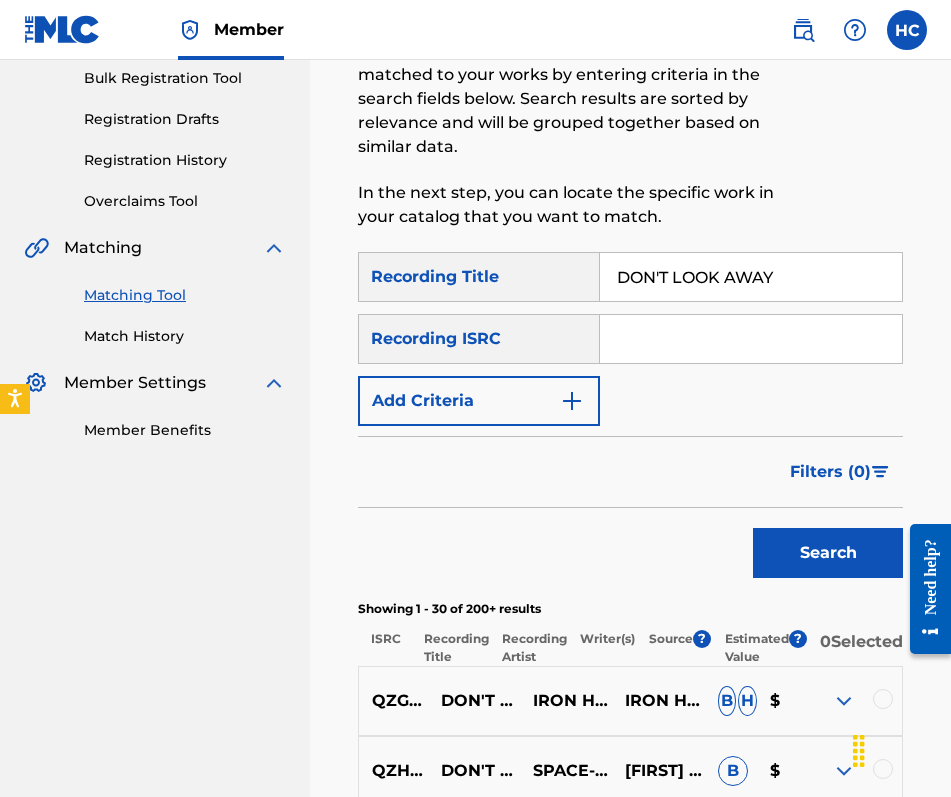 scroll, scrollTop: 329, scrollLeft: 0, axis: vertical 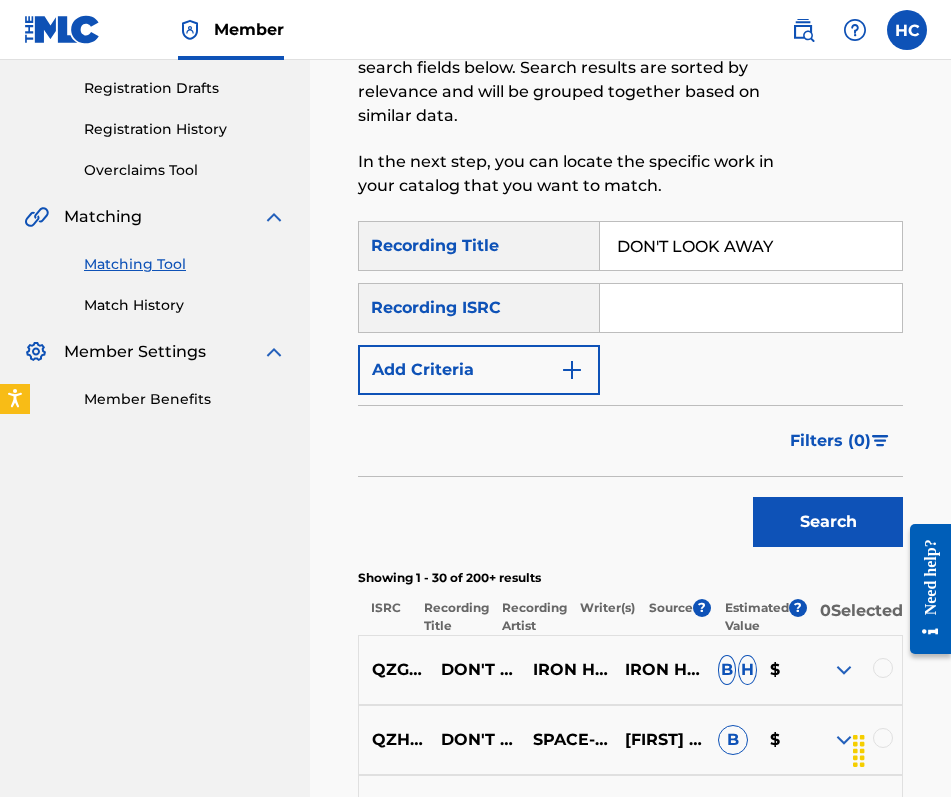 click on "Filters ( 0 )" at bounding box center [840, 441] 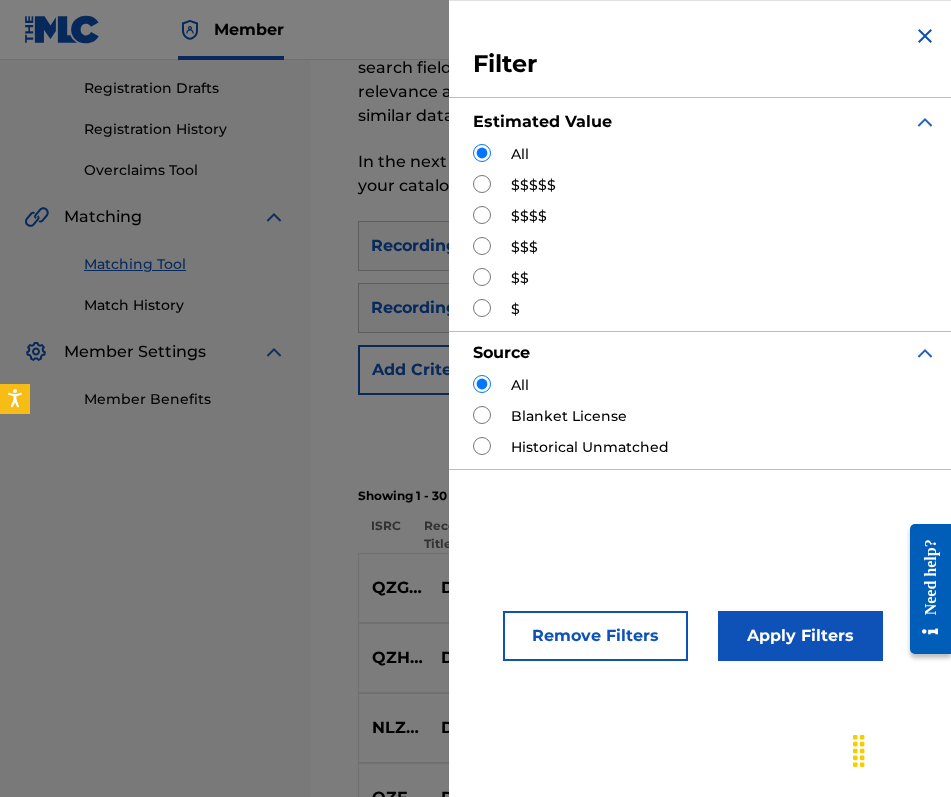 click at bounding box center [925, 122] 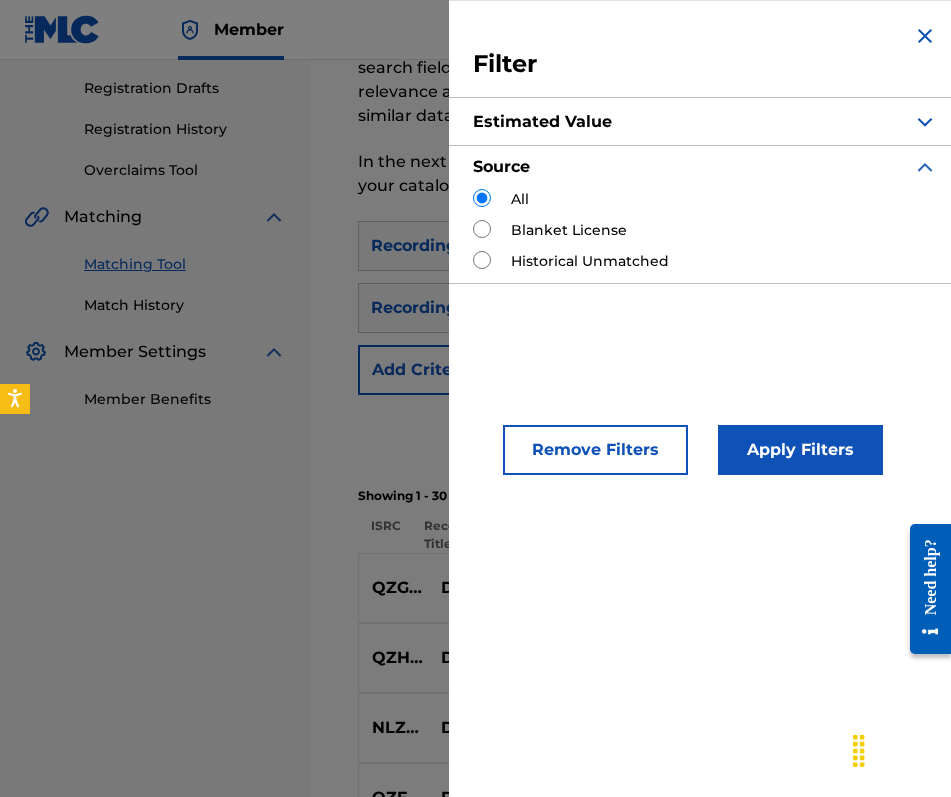 click at bounding box center [925, 167] 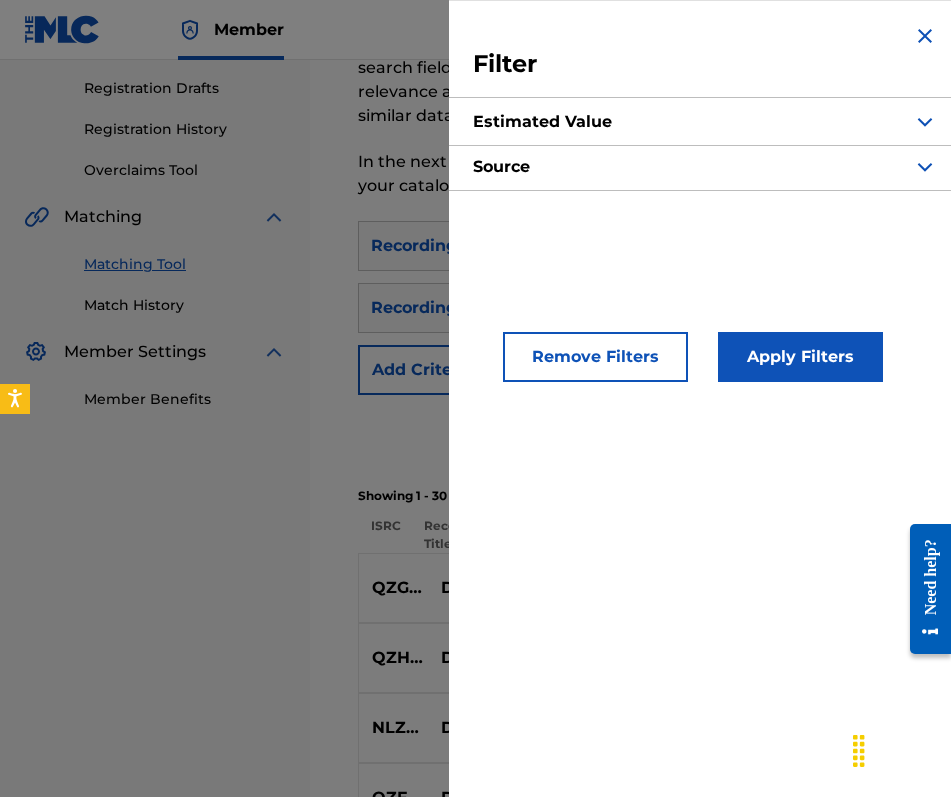 click at bounding box center (925, 36) 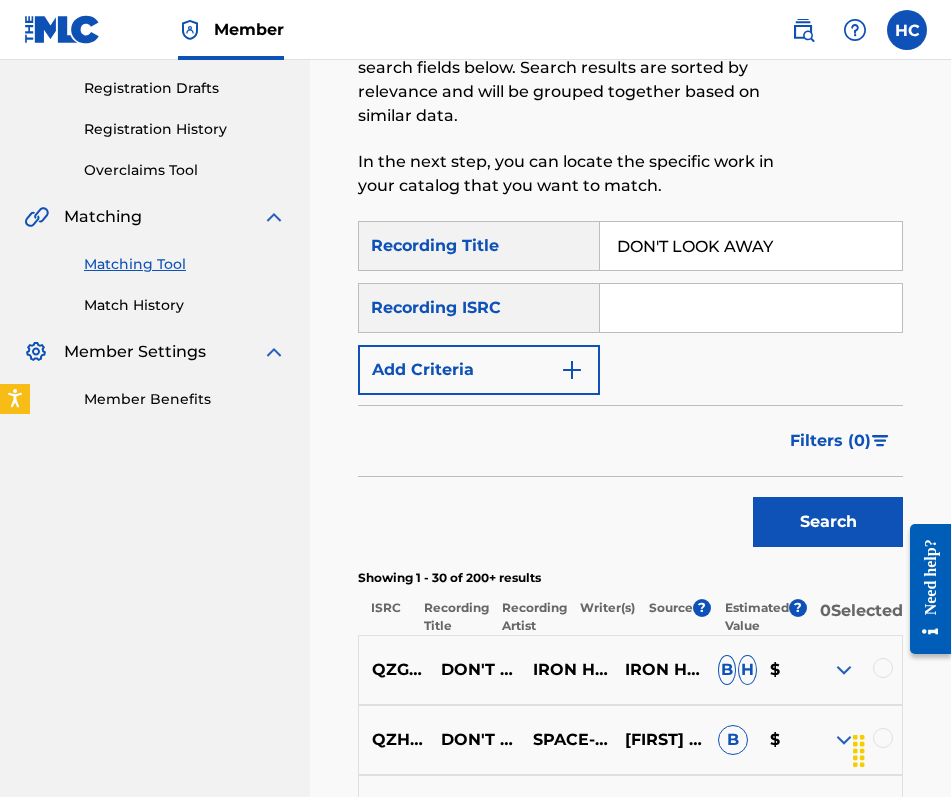 scroll, scrollTop: 0, scrollLeft: 41, axis: horizontal 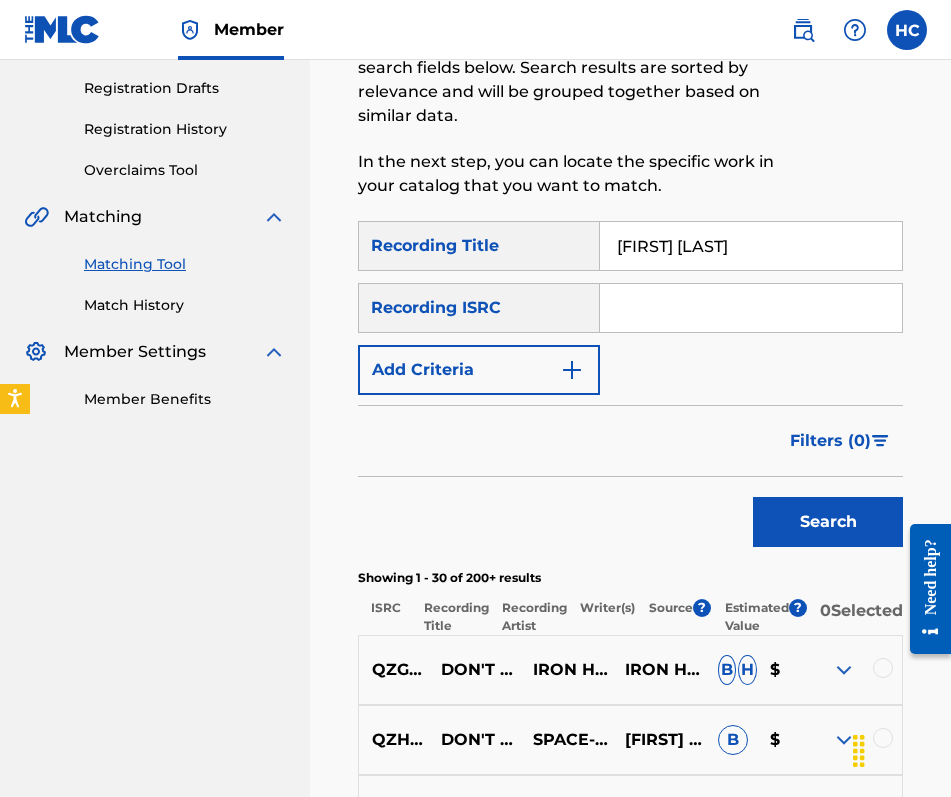 type on "[ARTIST] [ARTIST]" 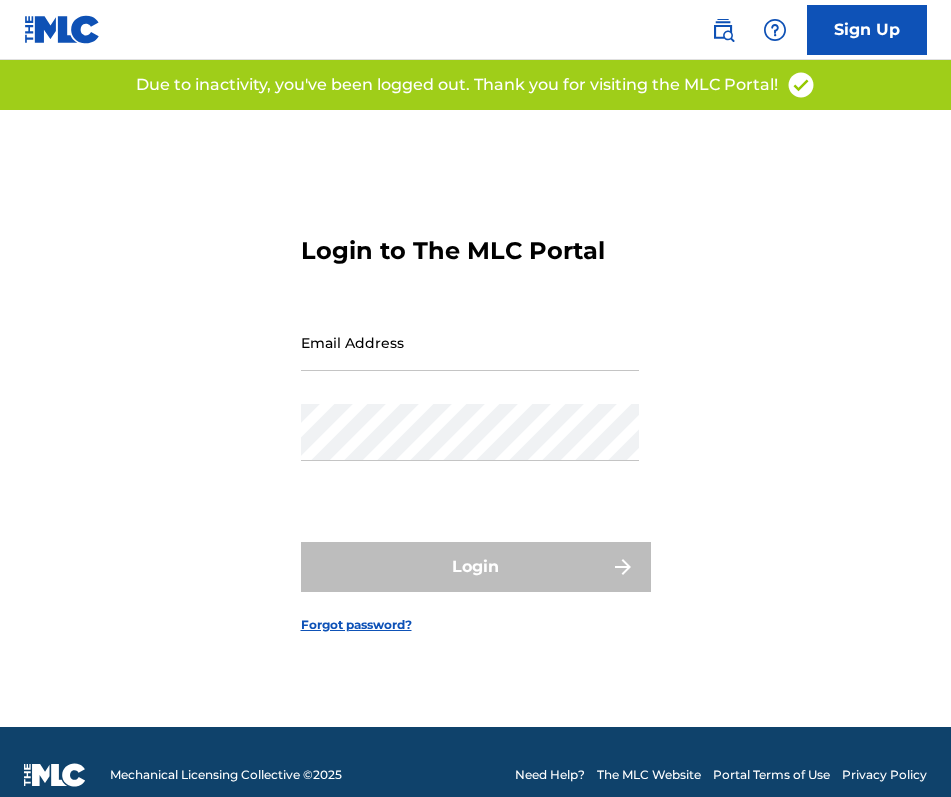 scroll, scrollTop: 0, scrollLeft: 0, axis: both 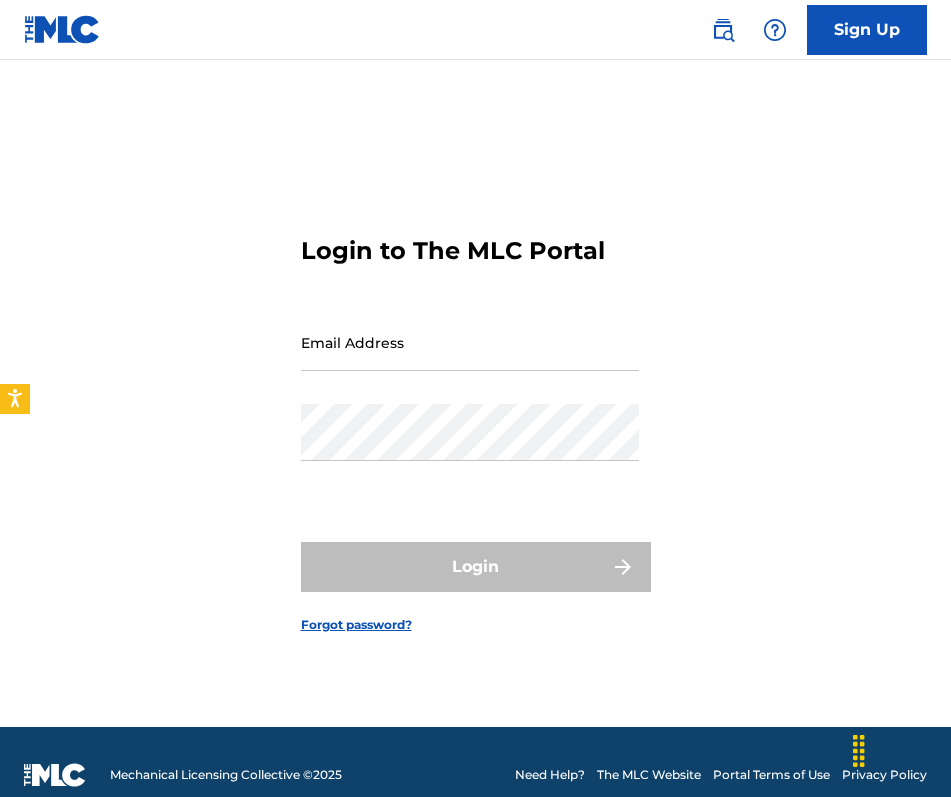 click on "Email Address" at bounding box center (470, 342) 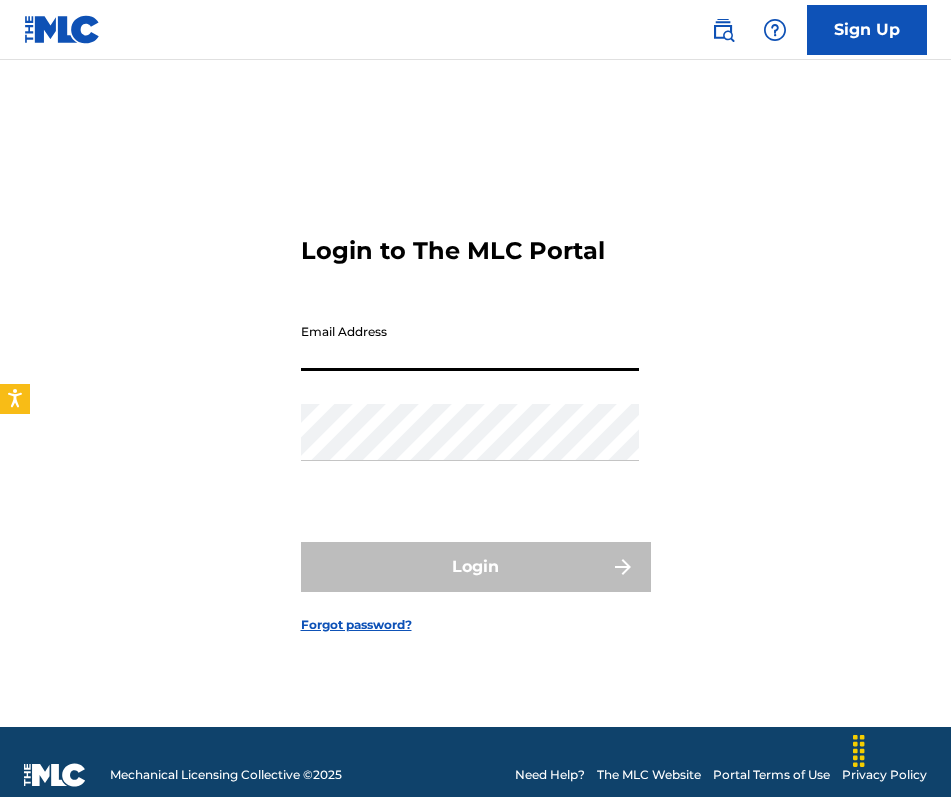 type on "hchapman613@example.com" 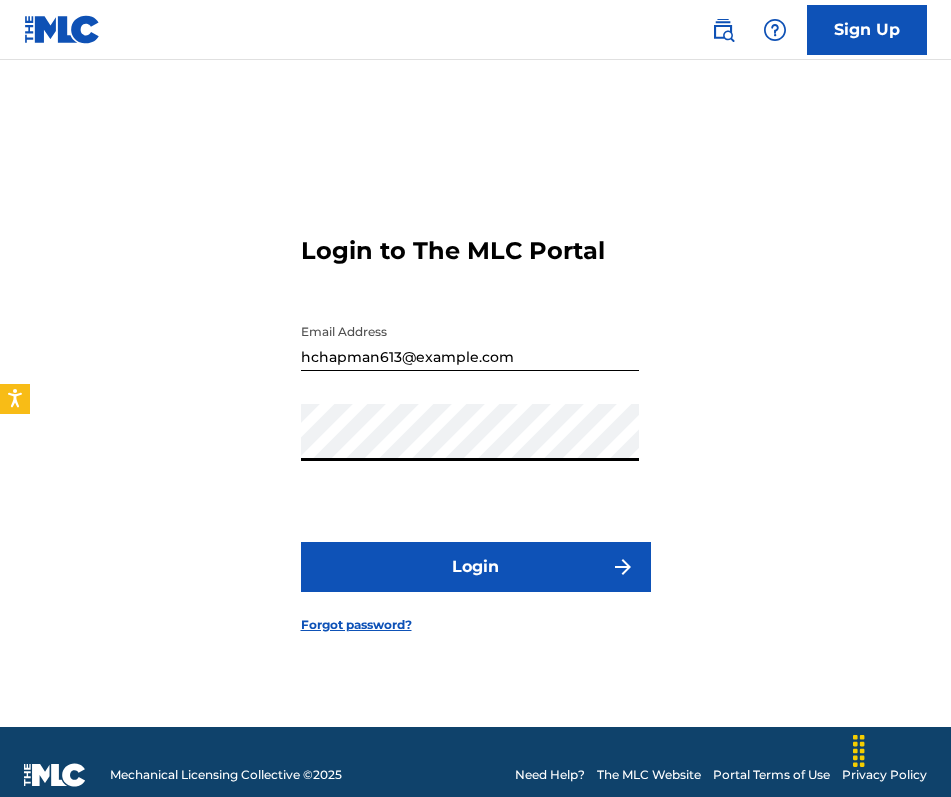 click on "Login" at bounding box center (476, 567) 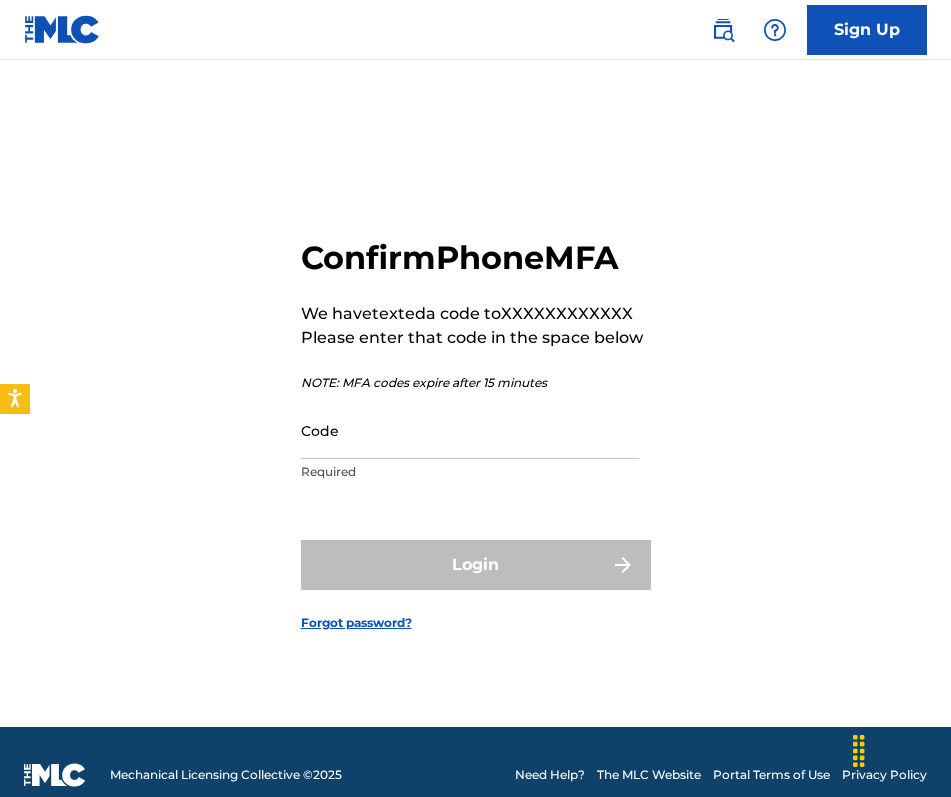 click on "Code" at bounding box center (470, 430) 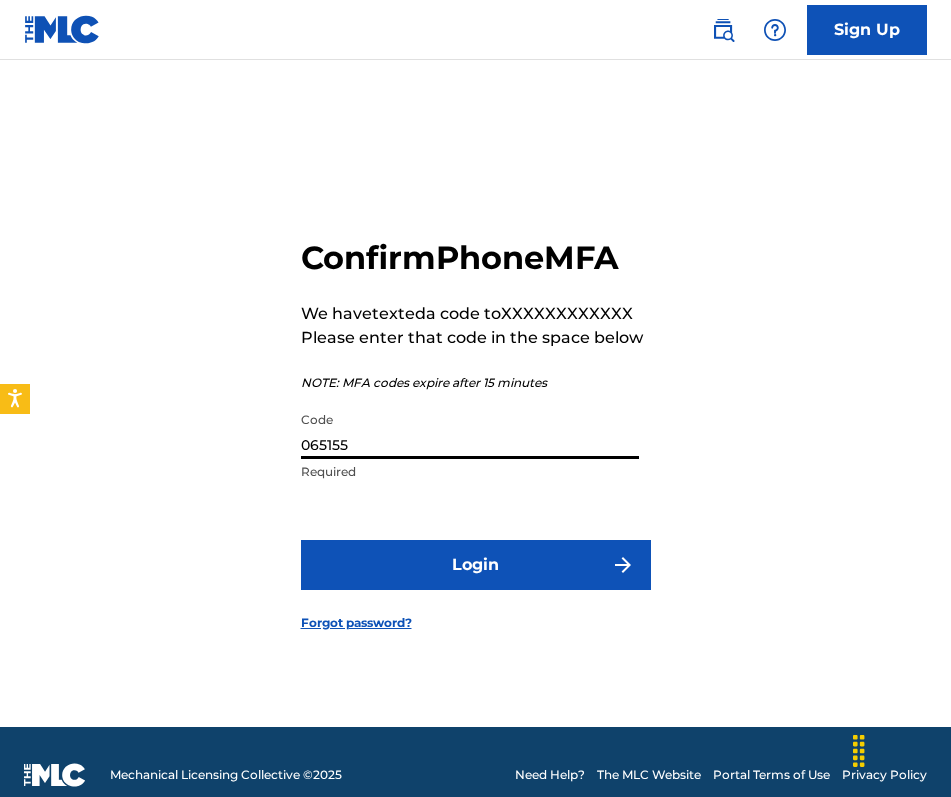 type on "065155" 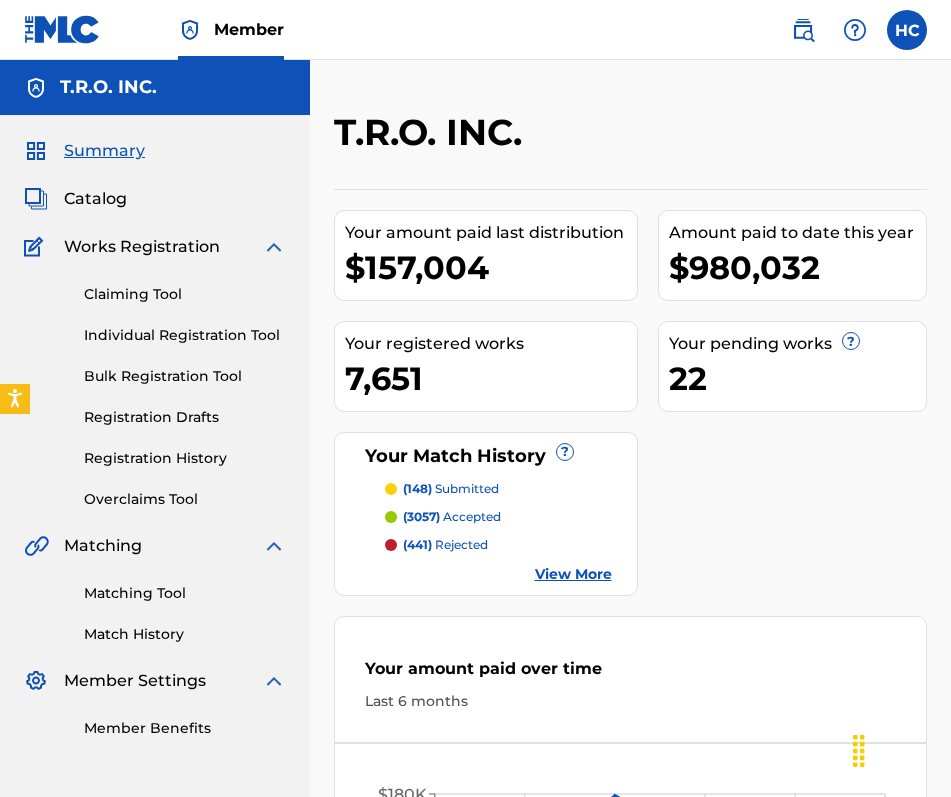 scroll, scrollTop: 0, scrollLeft: 0, axis: both 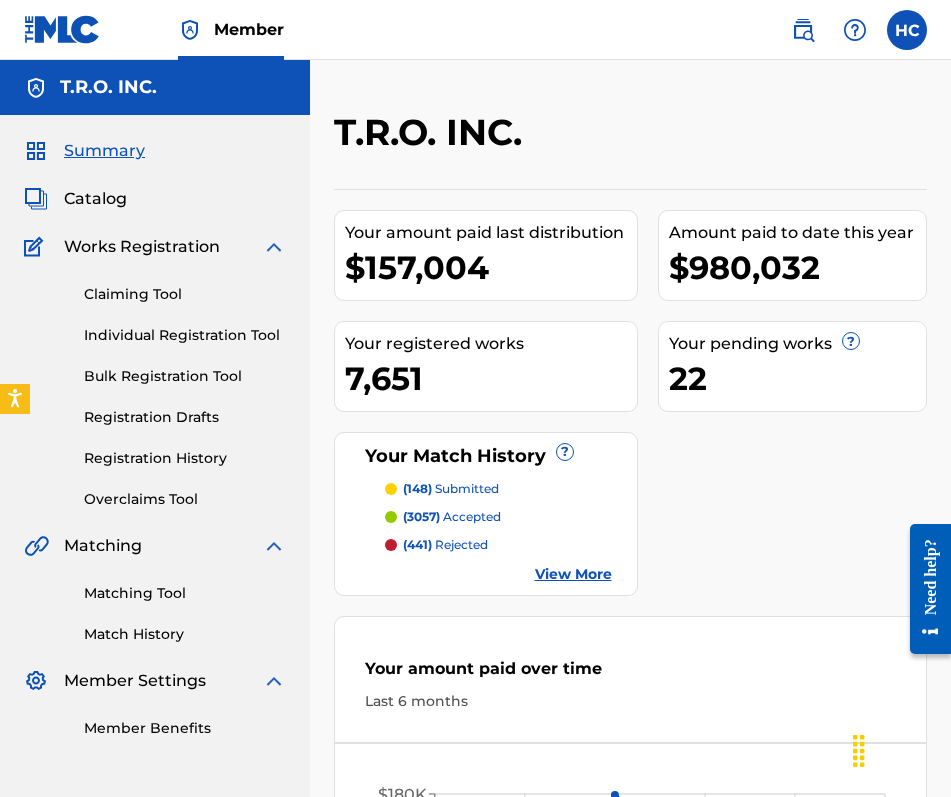 click on "Matching Tool" at bounding box center (185, 593) 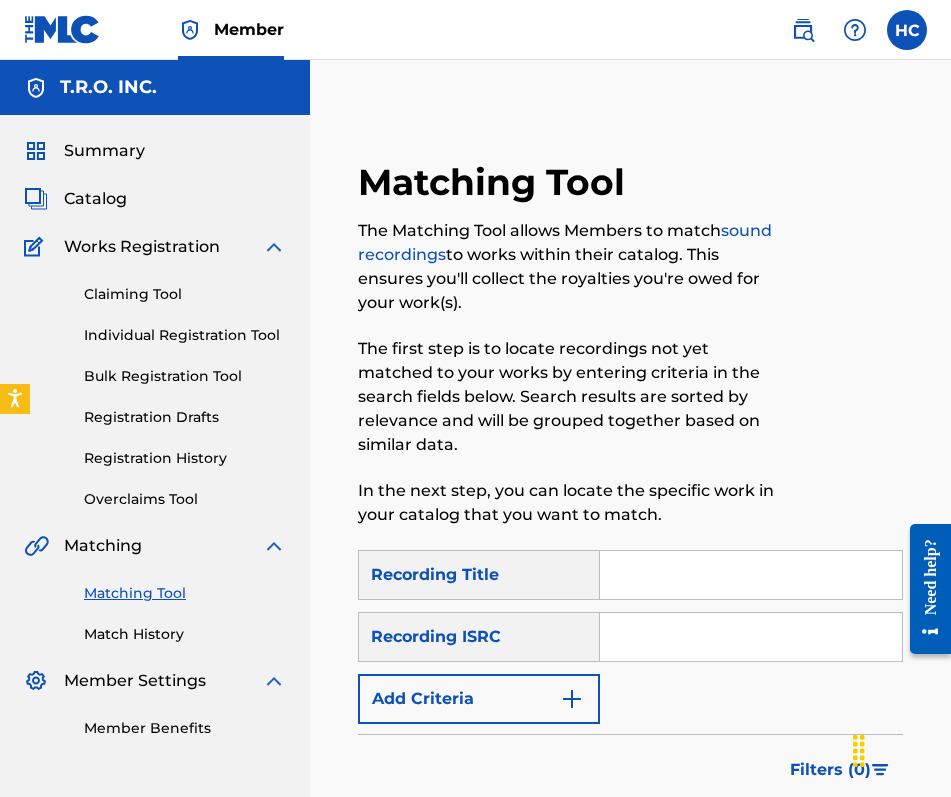 click at bounding box center (751, 575) 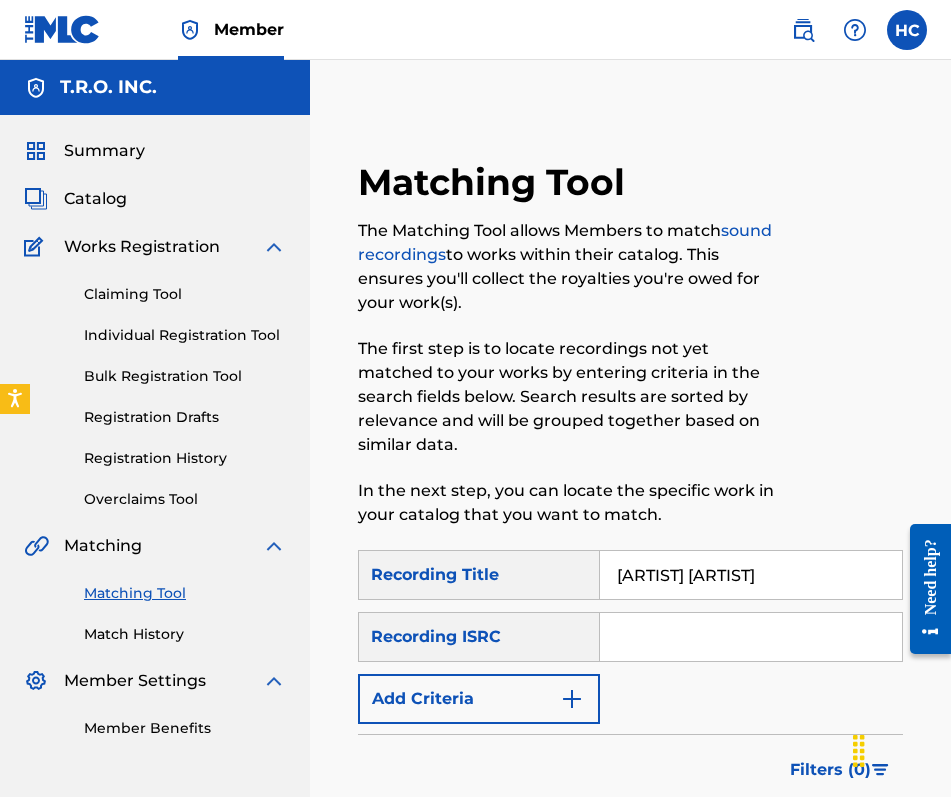 scroll, scrollTop: 0, scrollLeft: 8, axis: horizontal 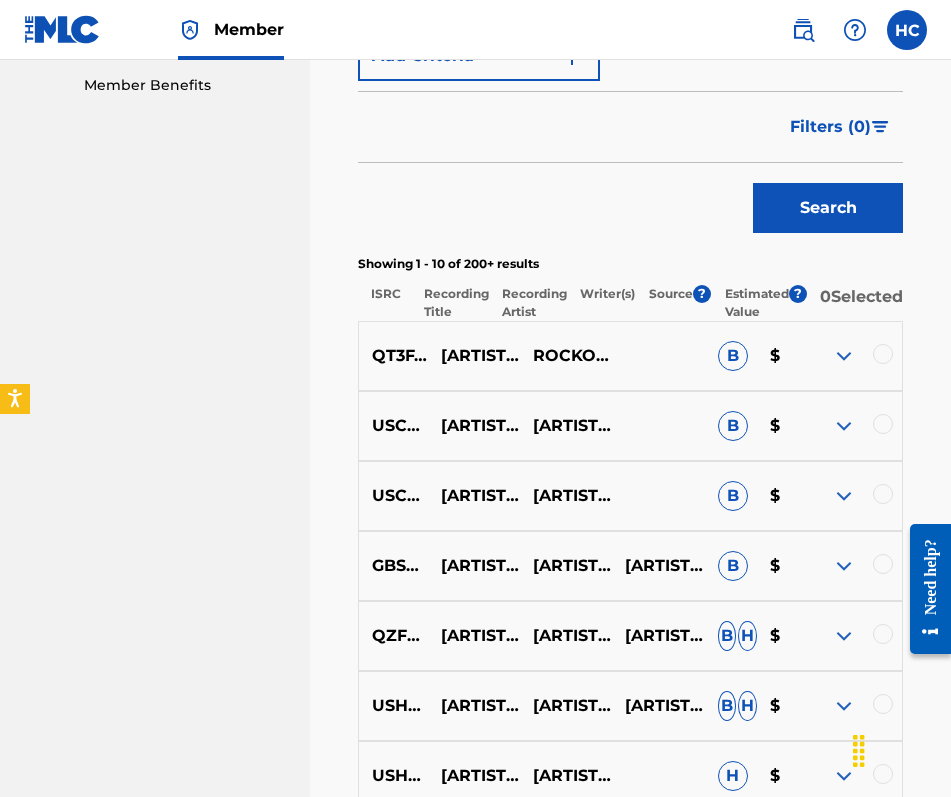 click at bounding box center [844, 356] 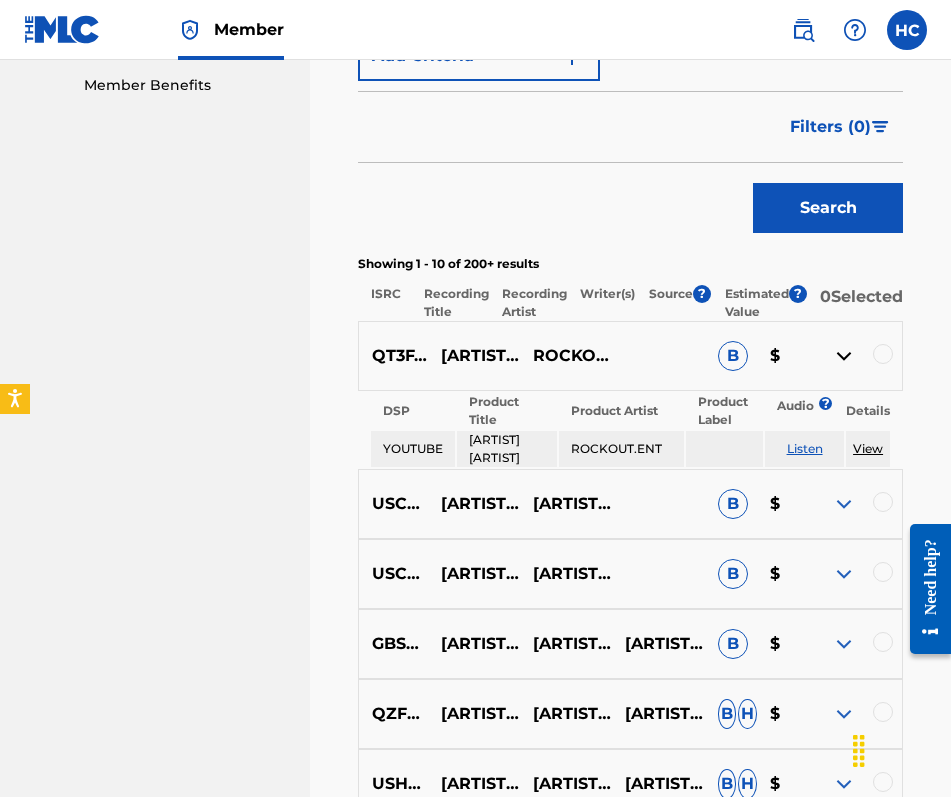 click on "Listen" at bounding box center (805, 448) 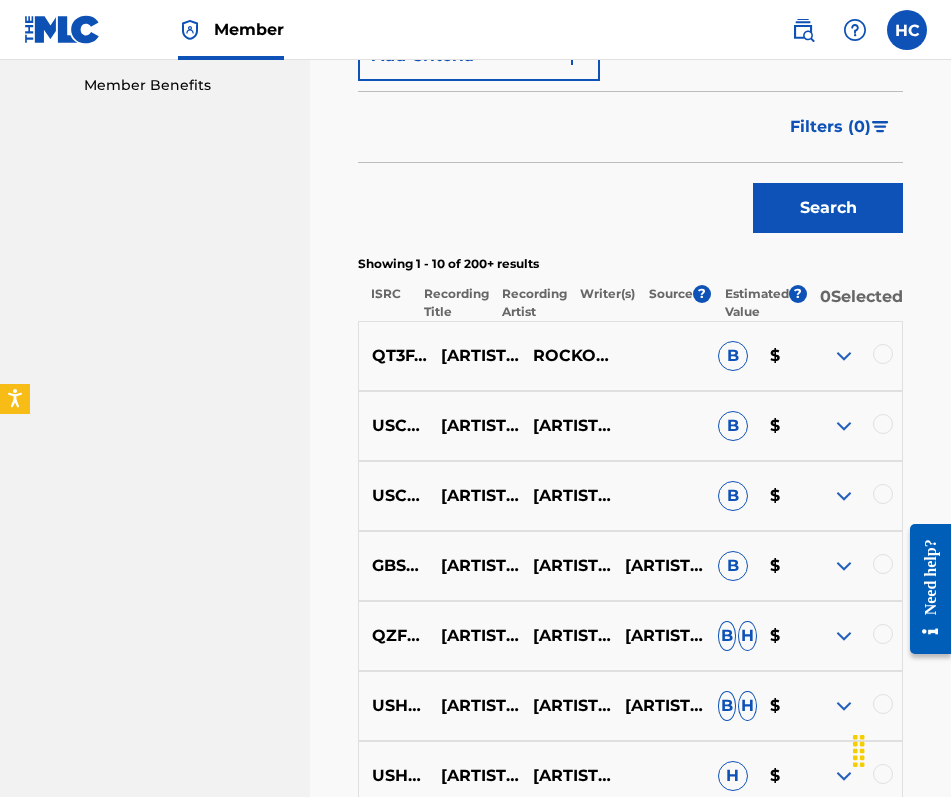 click at bounding box center (844, 426) 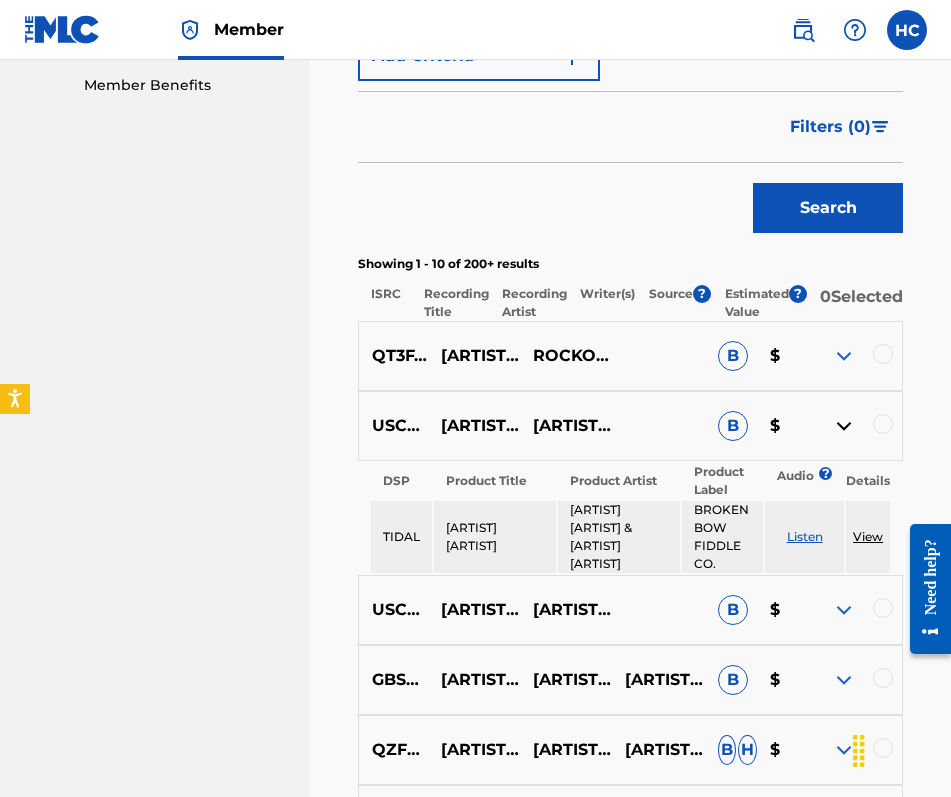 click on "Listen" at bounding box center [805, 536] 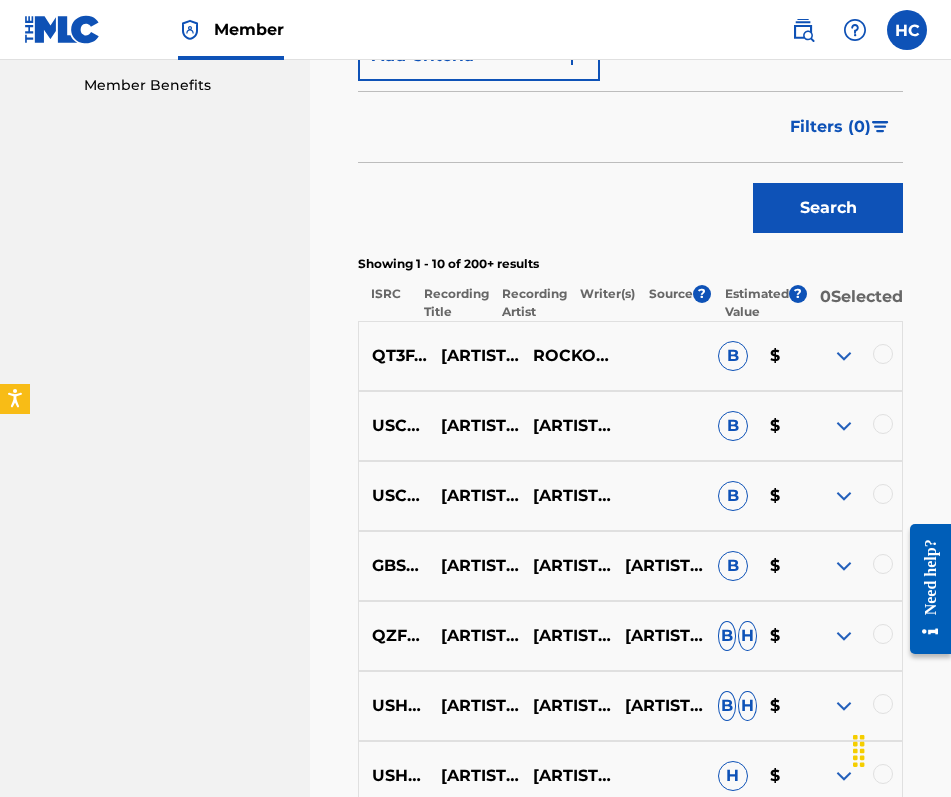 click at bounding box center (844, 496) 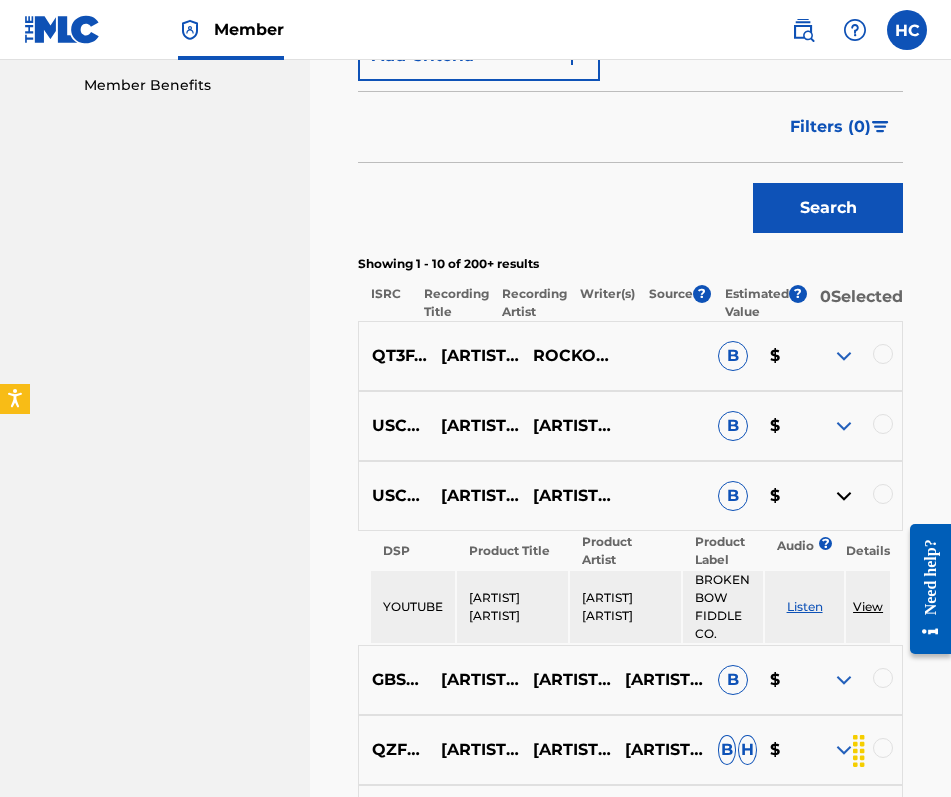 click on "Listen" at bounding box center [805, 606] 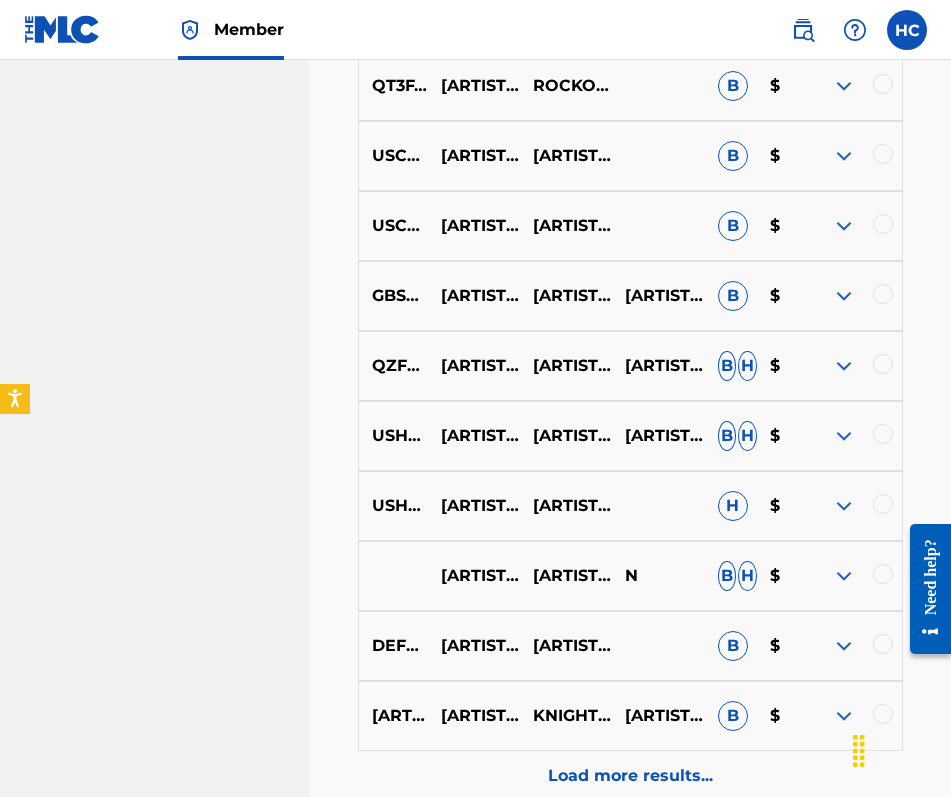 scroll, scrollTop: 914, scrollLeft: 0, axis: vertical 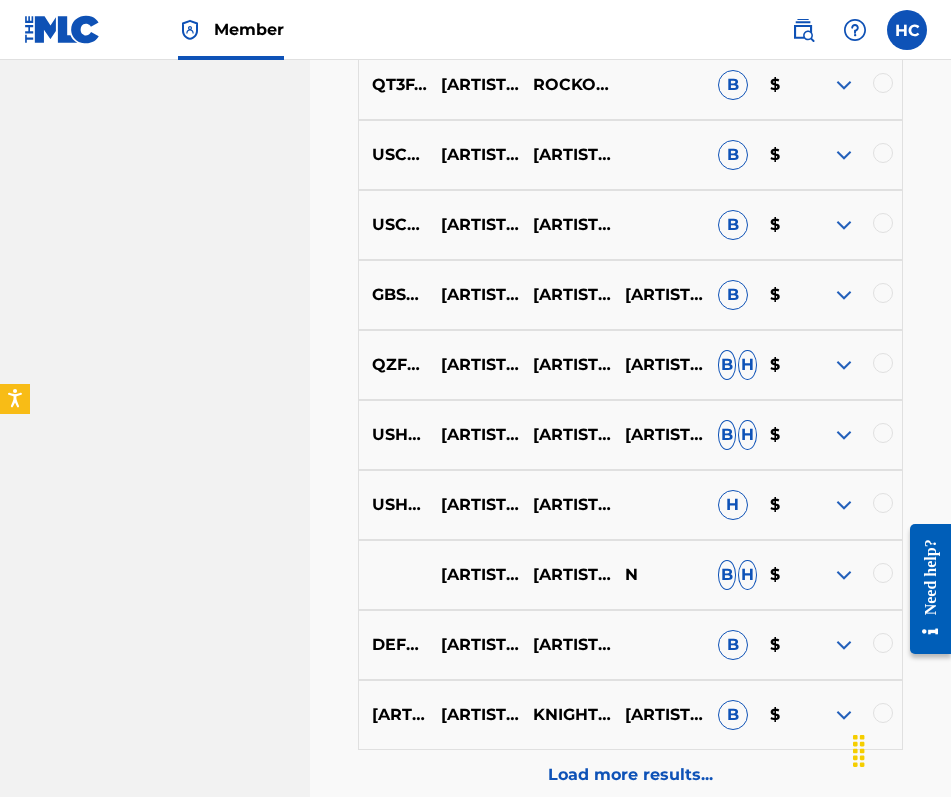 click at bounding box center (844, 295) 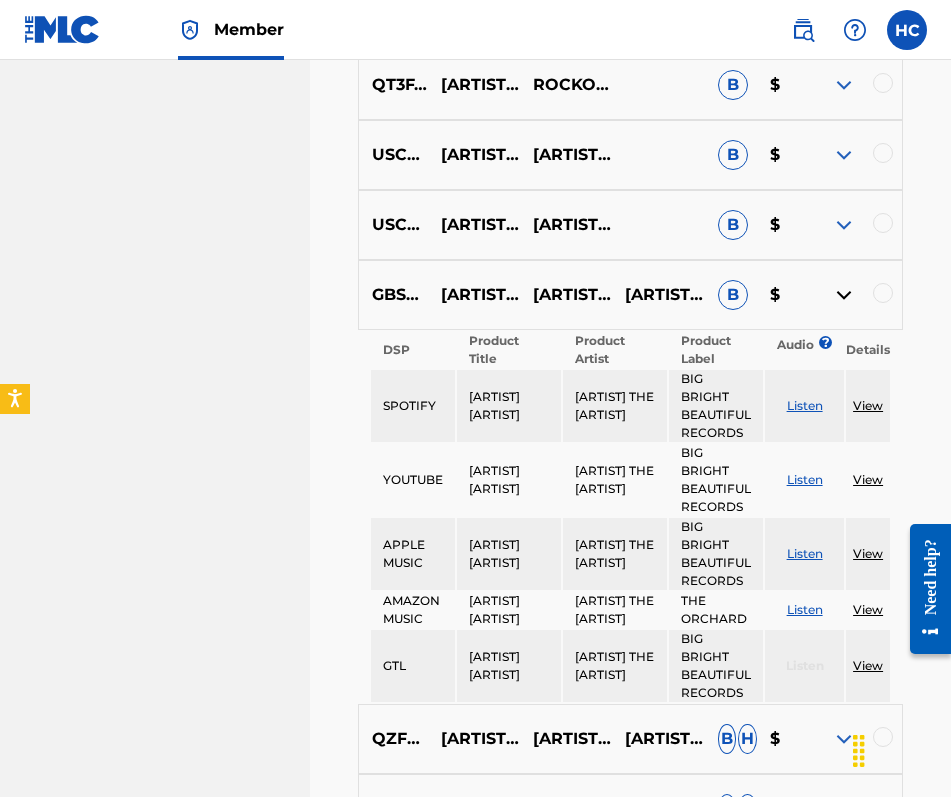 click on "Listen" at bounding box center (805, 405) 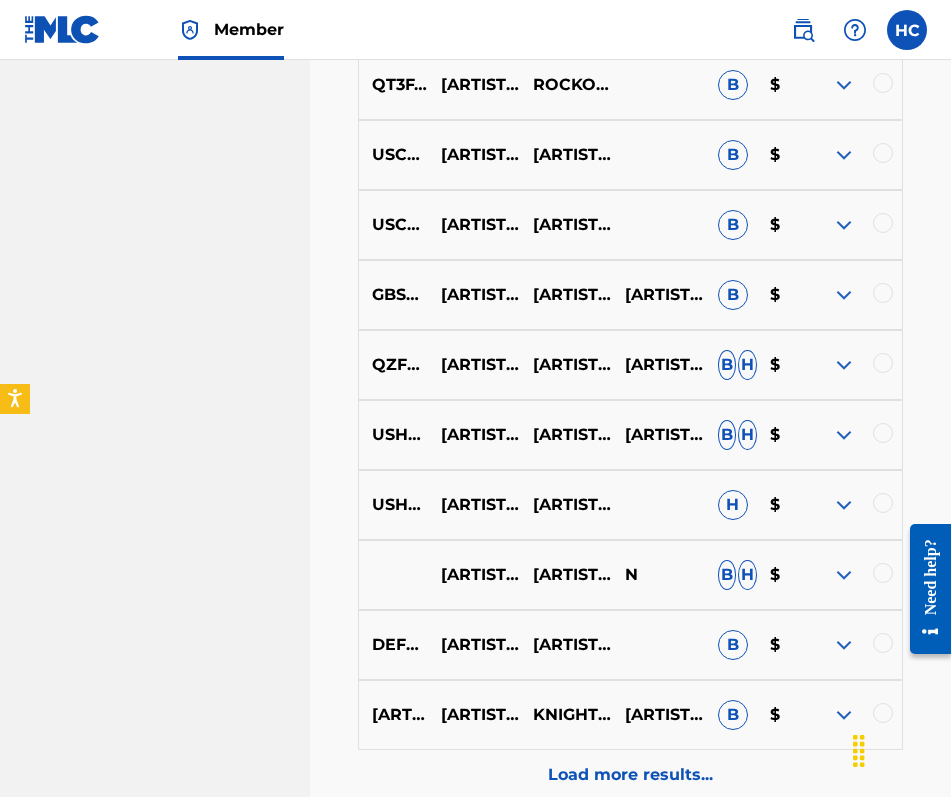 click at bounding box center (844, 295) 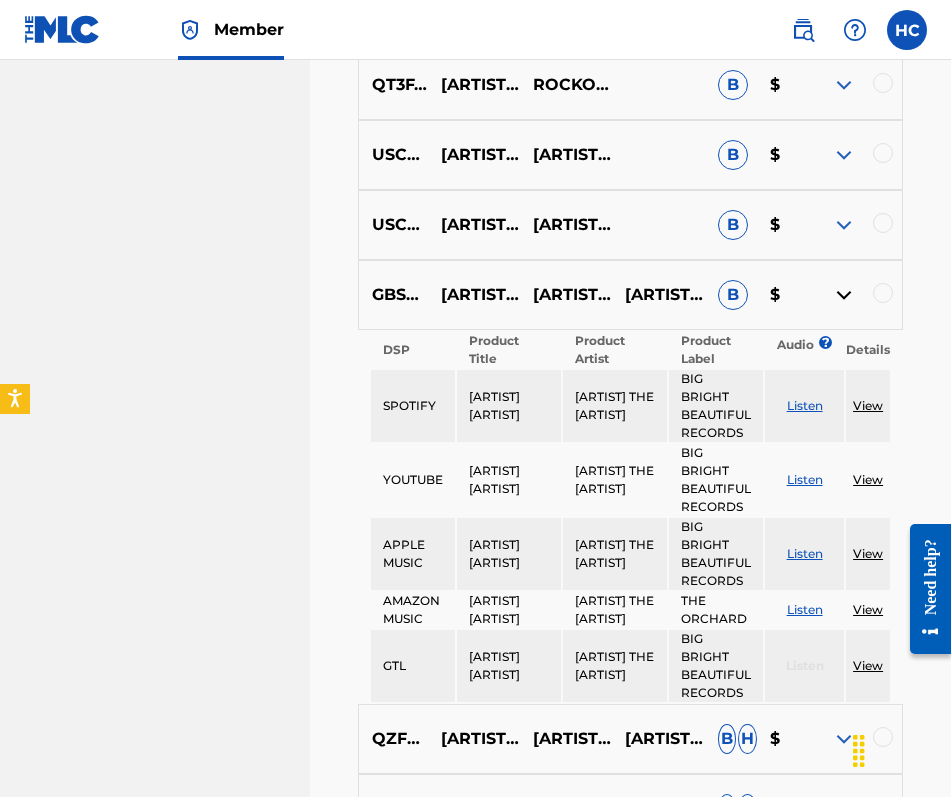 click on "Listen" at bounding box center (805, 405) 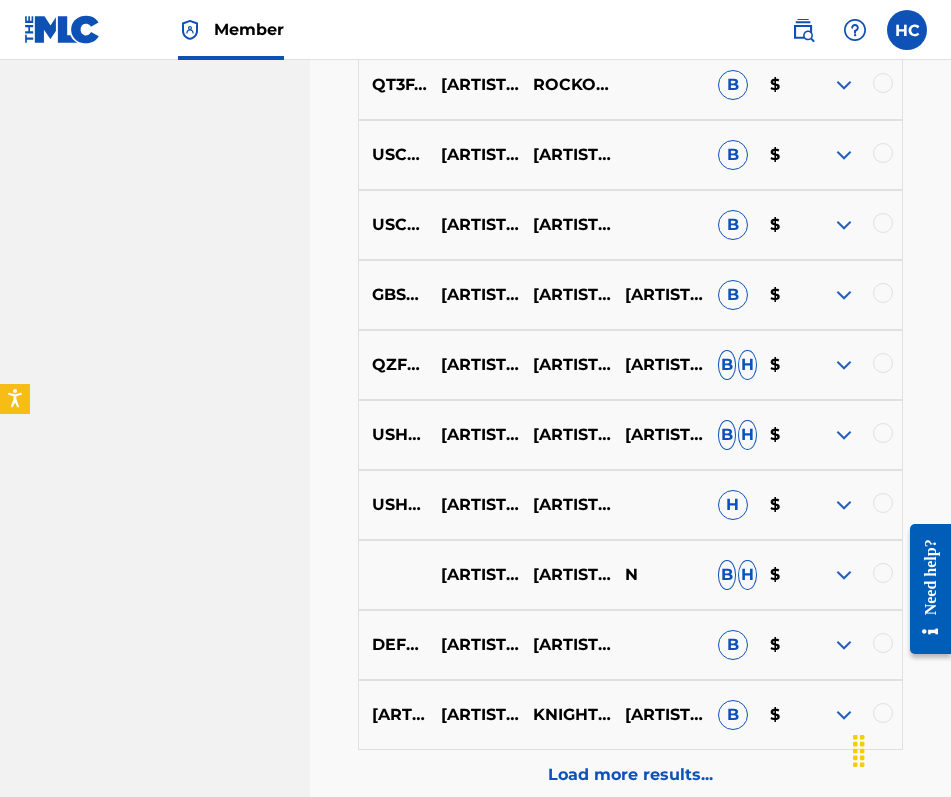 click at bounding box center (844, 365) 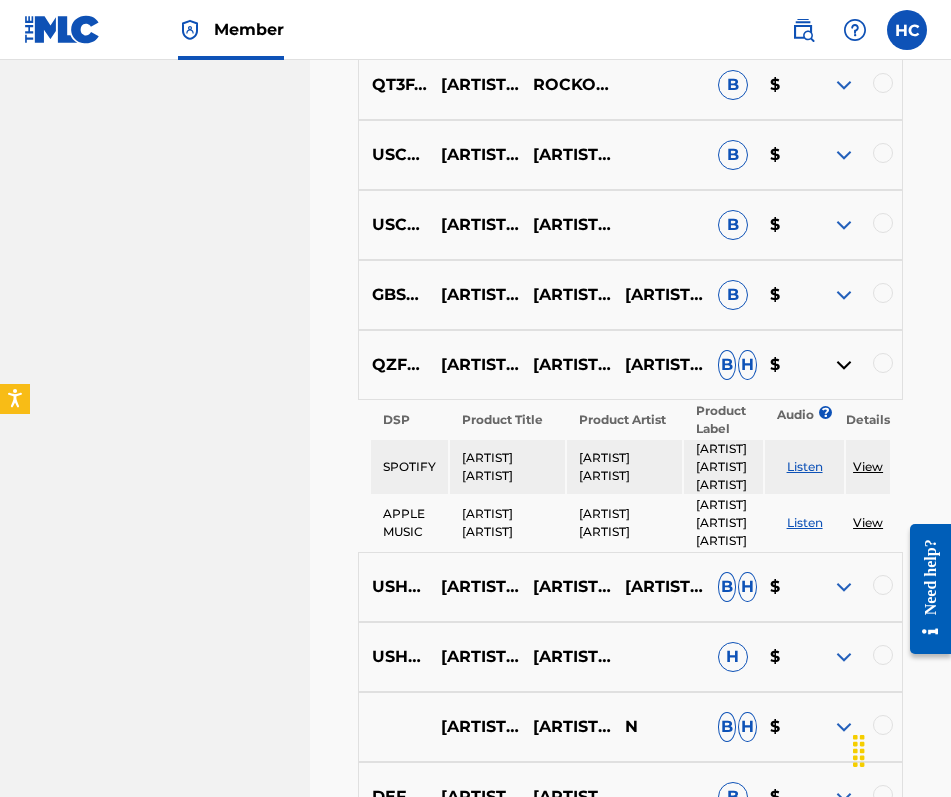 click on "Listen" at bounding box center [805, 466] 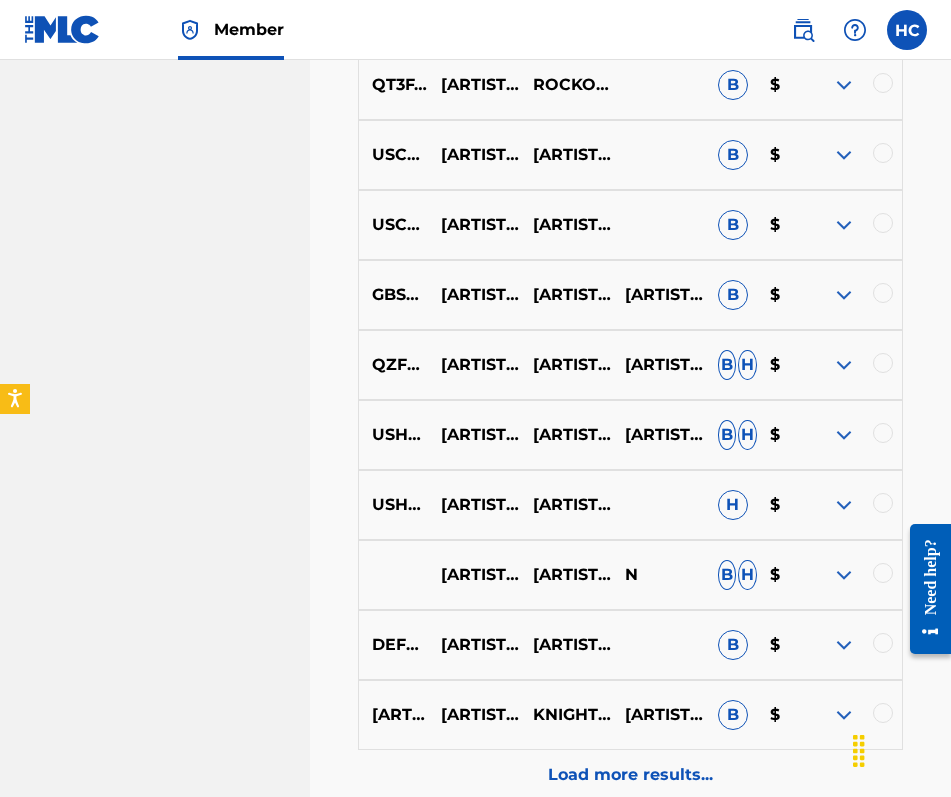 click at bounding box center (844, 435) 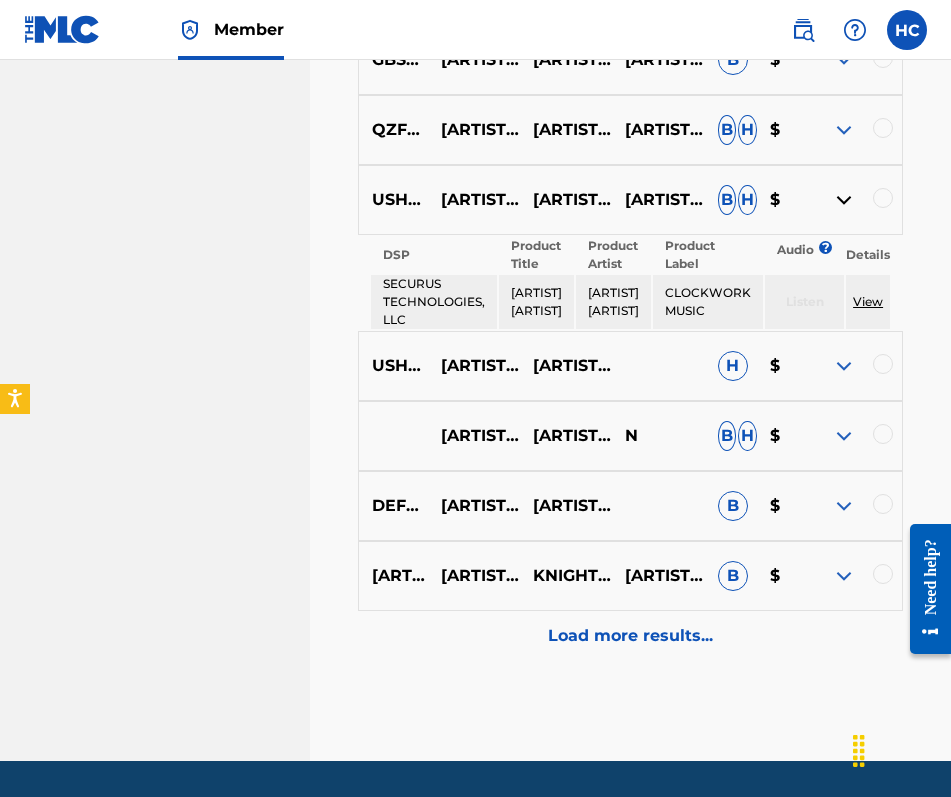 scroll, scrollTop: 1152, scrollLeft: 0, axis: vertical 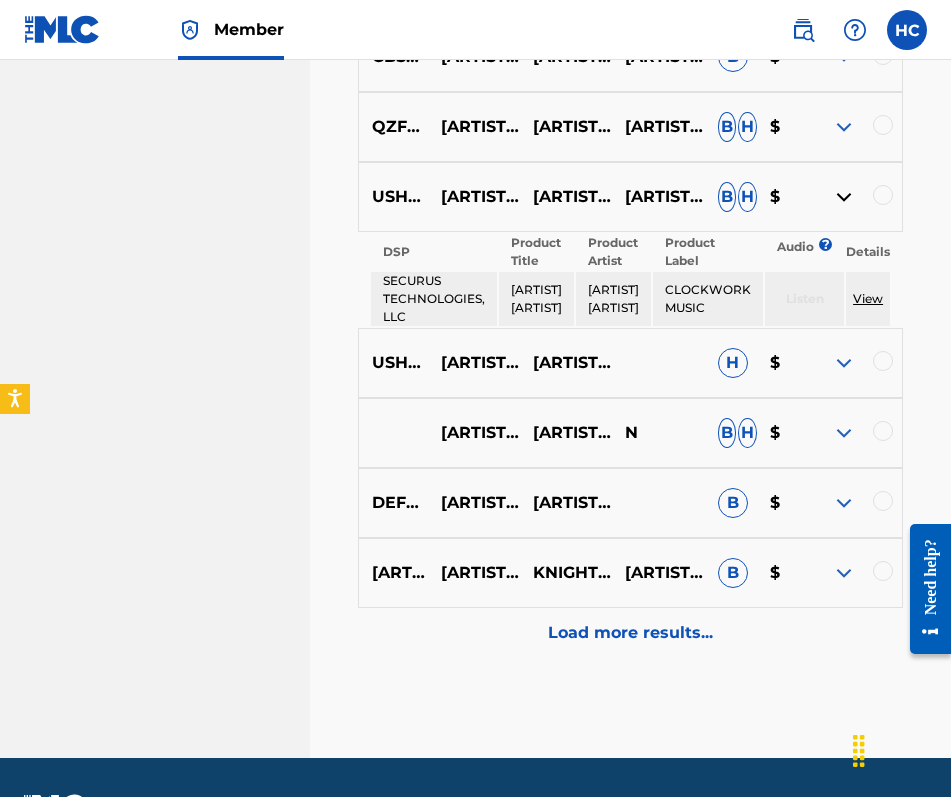 click at bounding box center [844, 363] 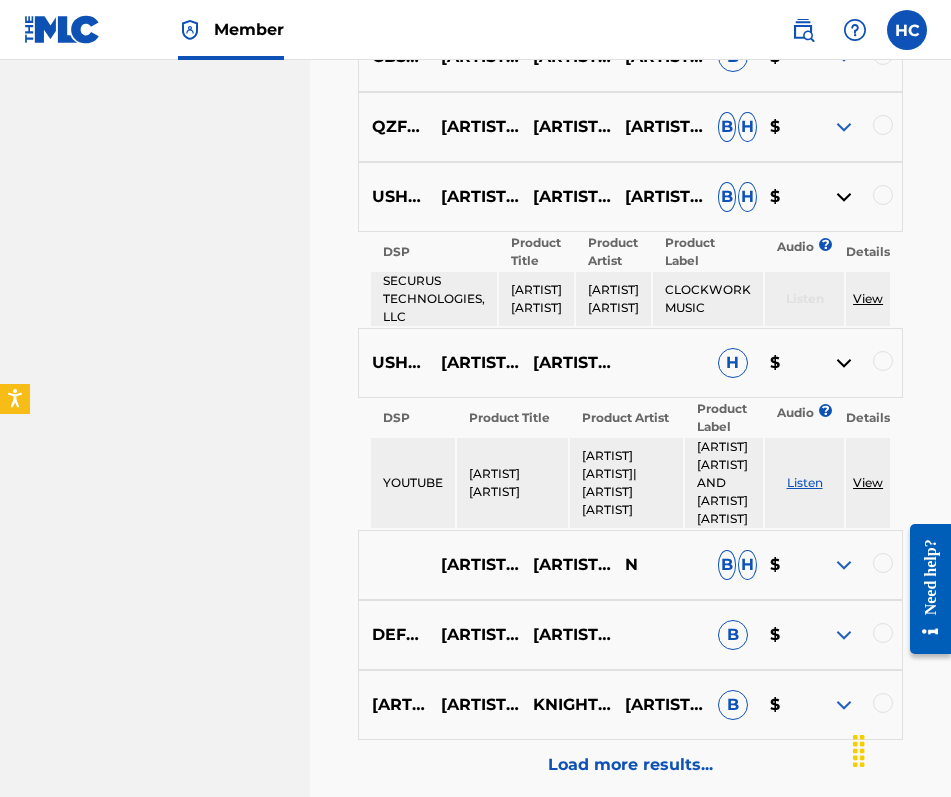click at bounding box center (844, 197) 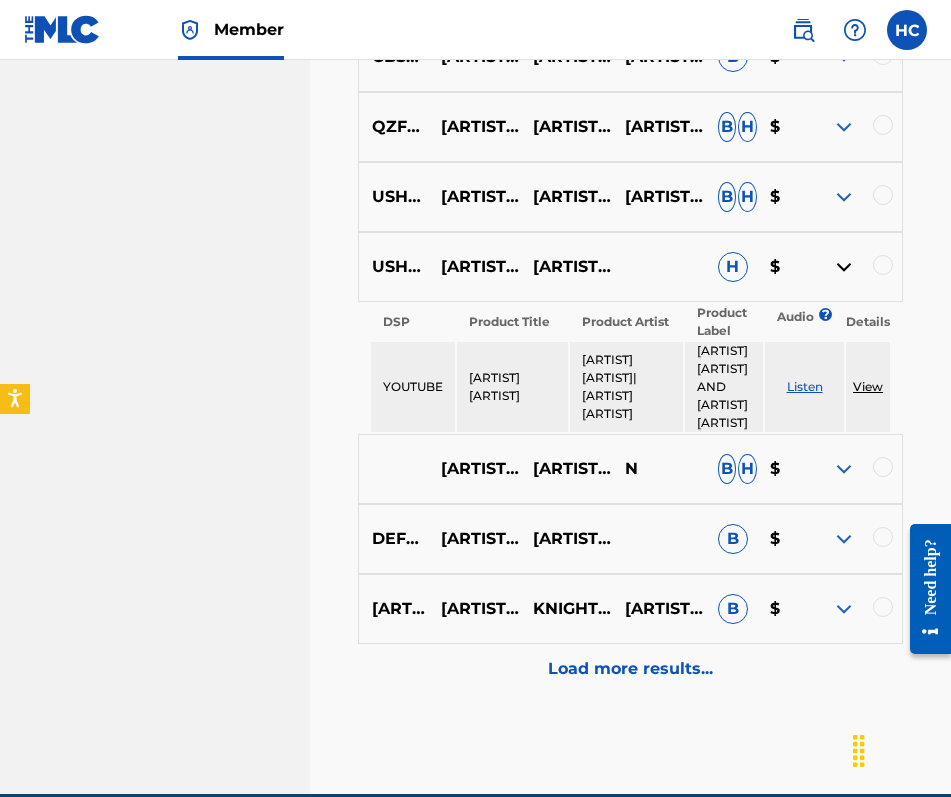 click on "Listen" at bounding box center [805, 386] 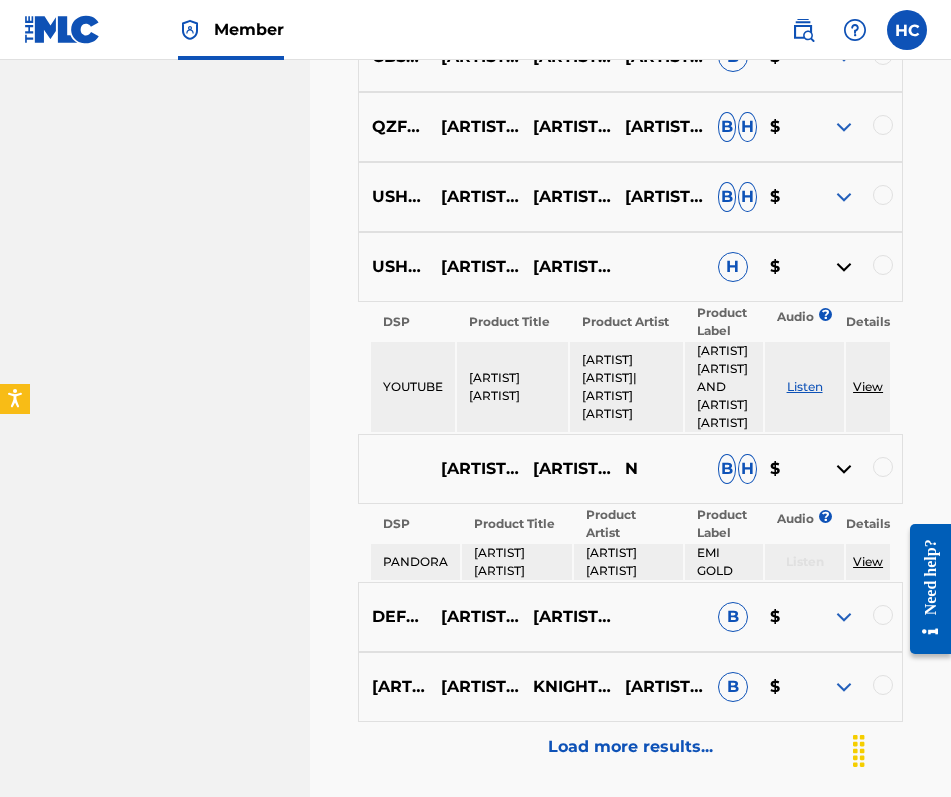 click at bounding box center (844, 267) 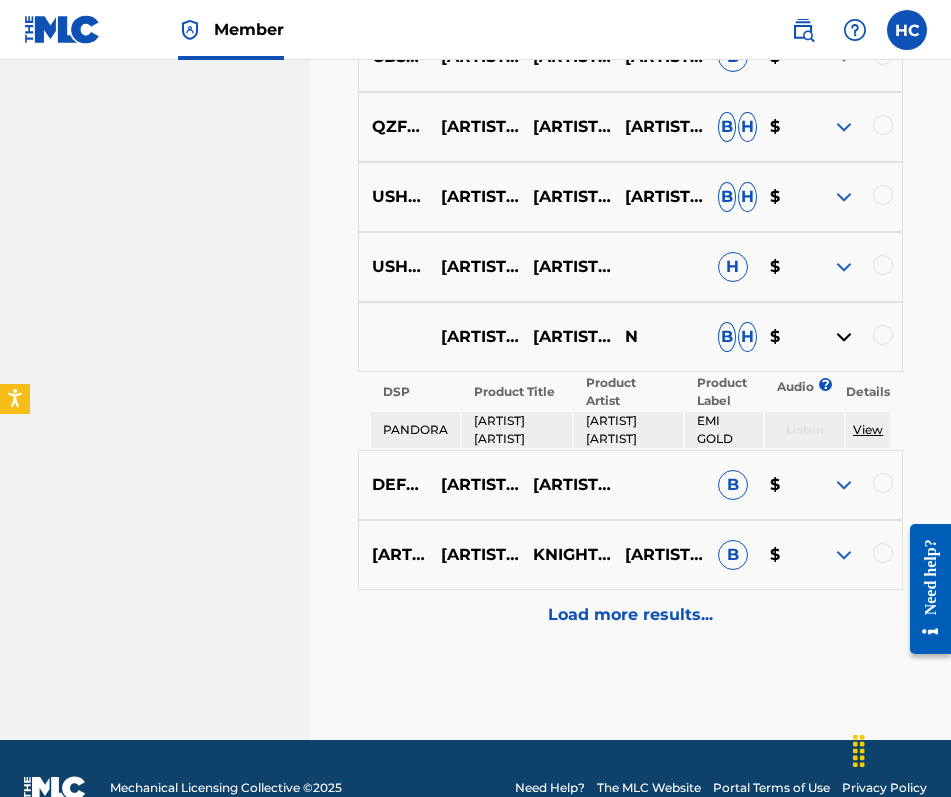 click at bounding box center [844, 485] 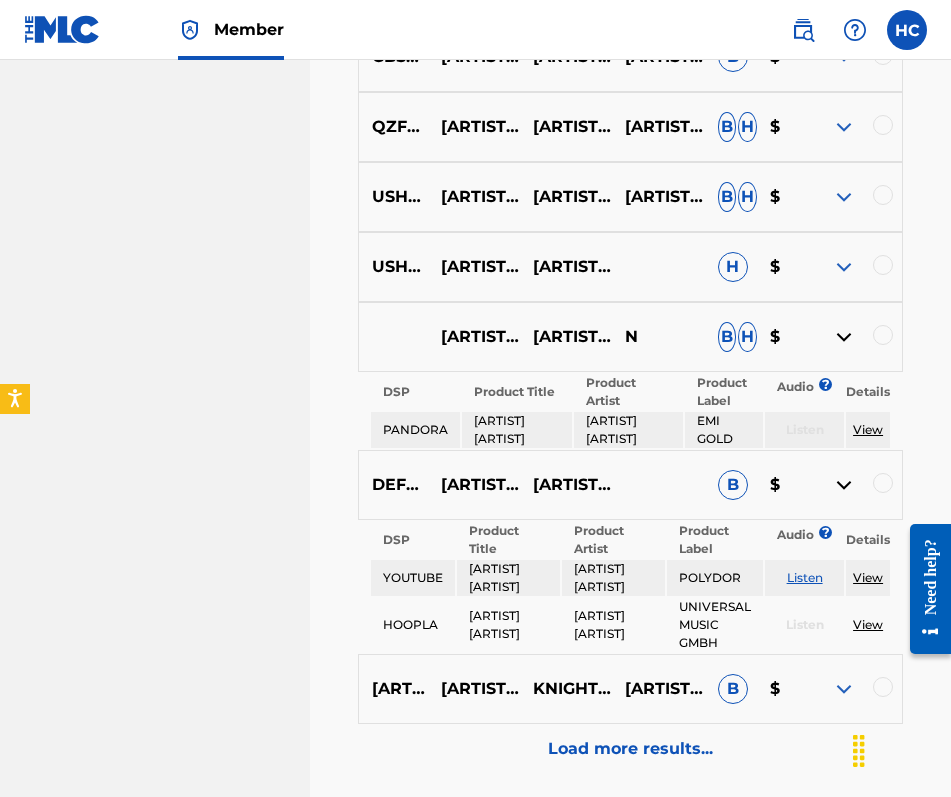 click on "[ARTIST] [ARTIST] [ARTIST] N B H $" at bounding box center [630, 337] 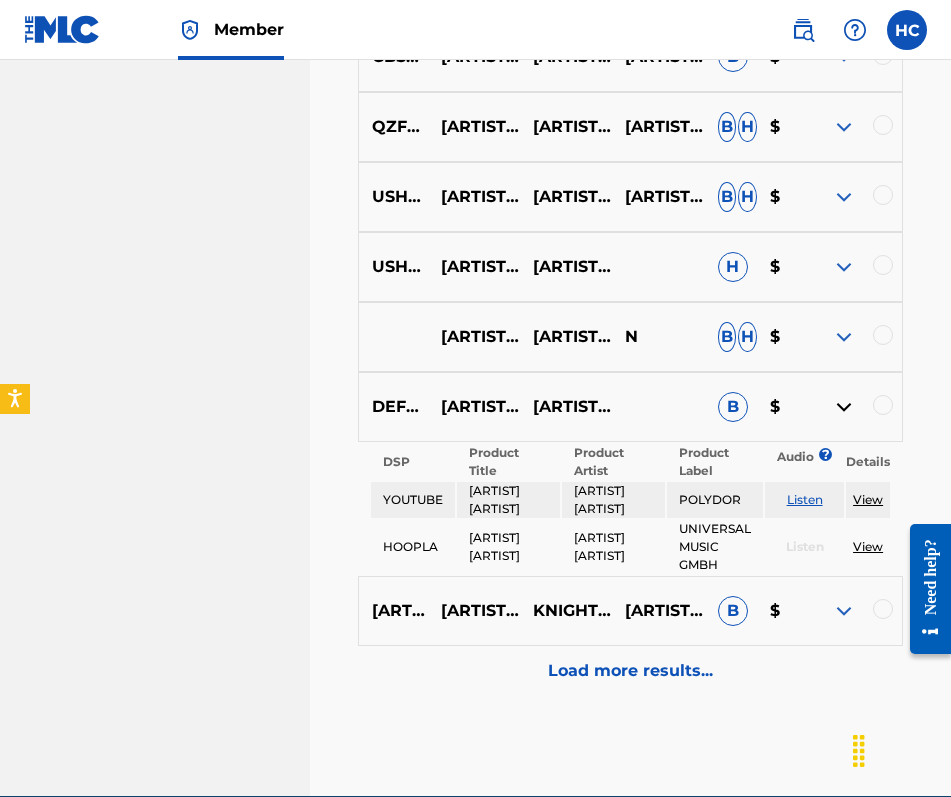 click on "Listen" at bounding box center (805, 499) 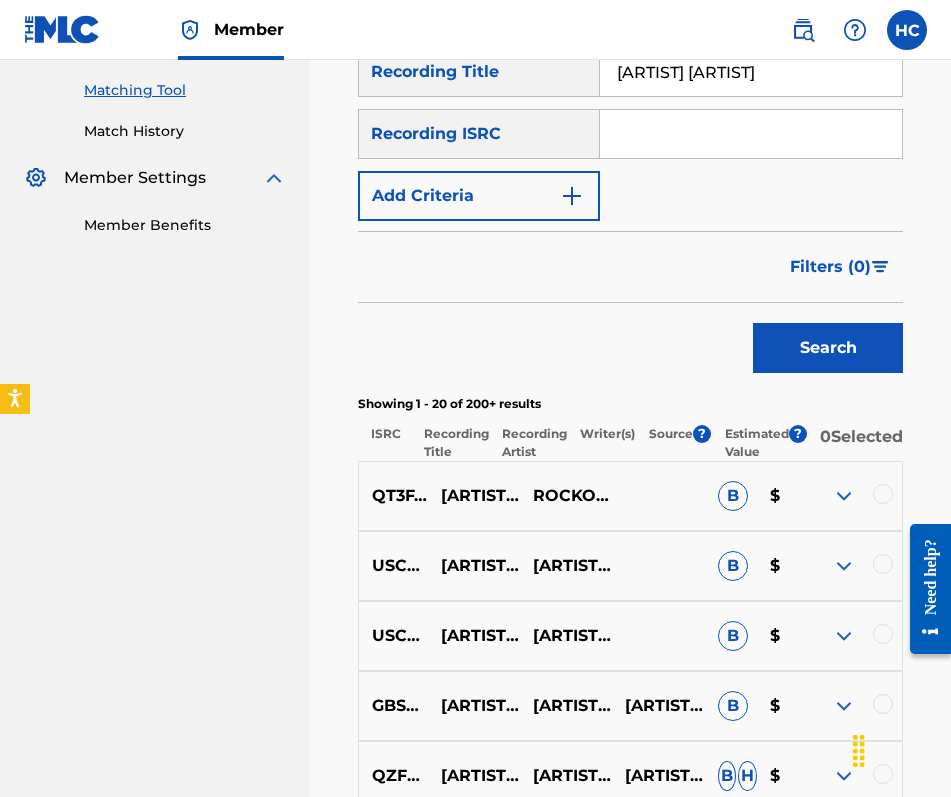 scroll, scrollTop: 1152, scrollLeft: 0, axis: vertical 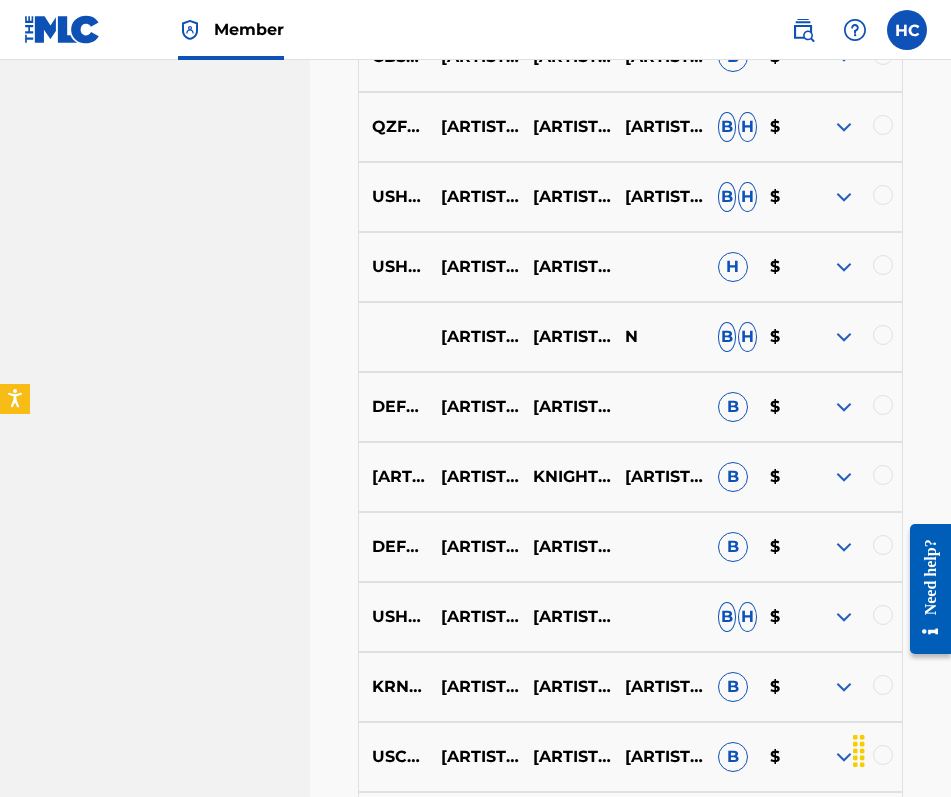 click on "[ARTIST] [ARTIST] [ARTIST] [ARTIST], [ARTIST] [ARTIST], [ARTIST] [ARTIST], [ARTIST] [ARTIST] B $" at bounding box center (630, 477) 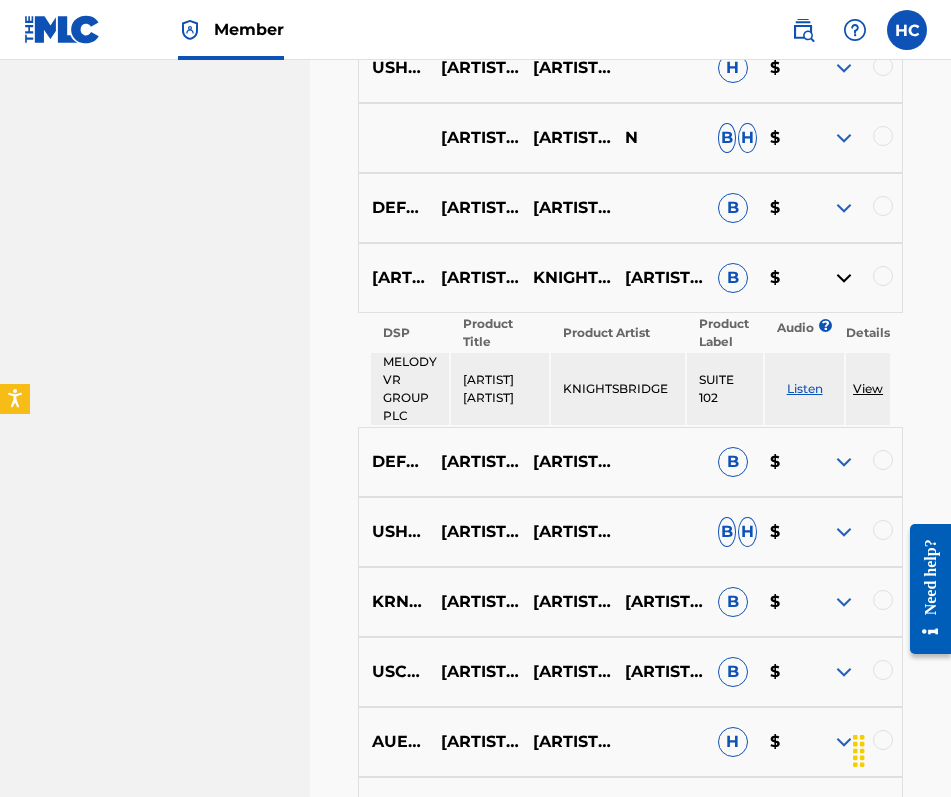 scroll, scrollTop: 1369, scrollLeft: 0, axis: vertical 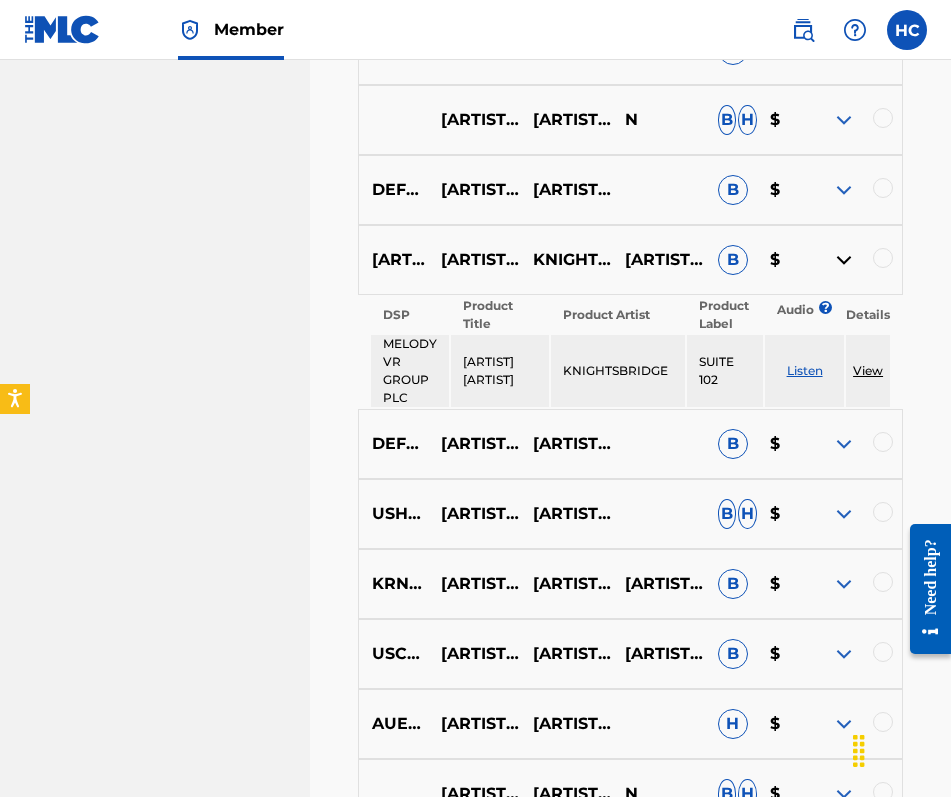 click on "Listen" at bounding box center (805, 370) 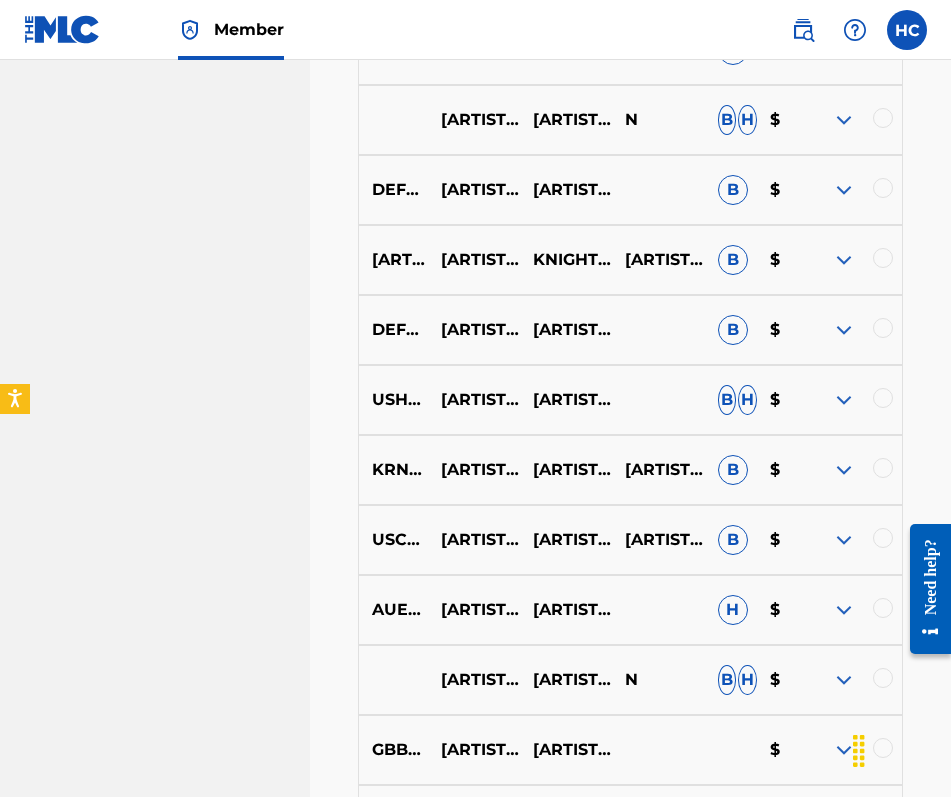 click at bounding box center [844, 330] 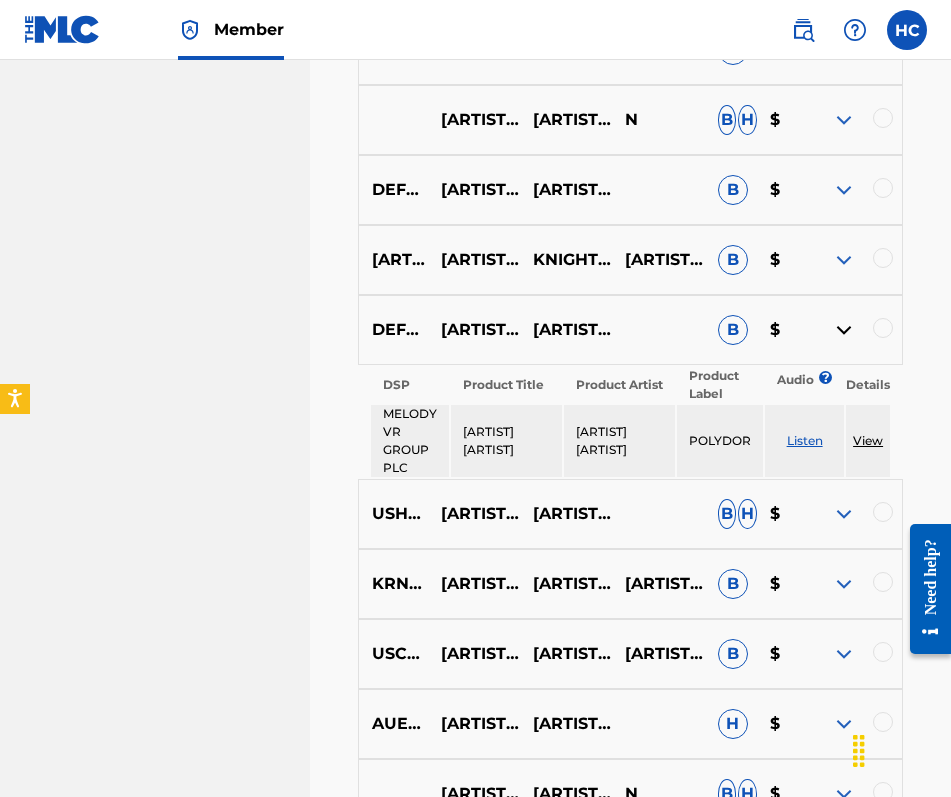 click at bounding box center (844, 260) 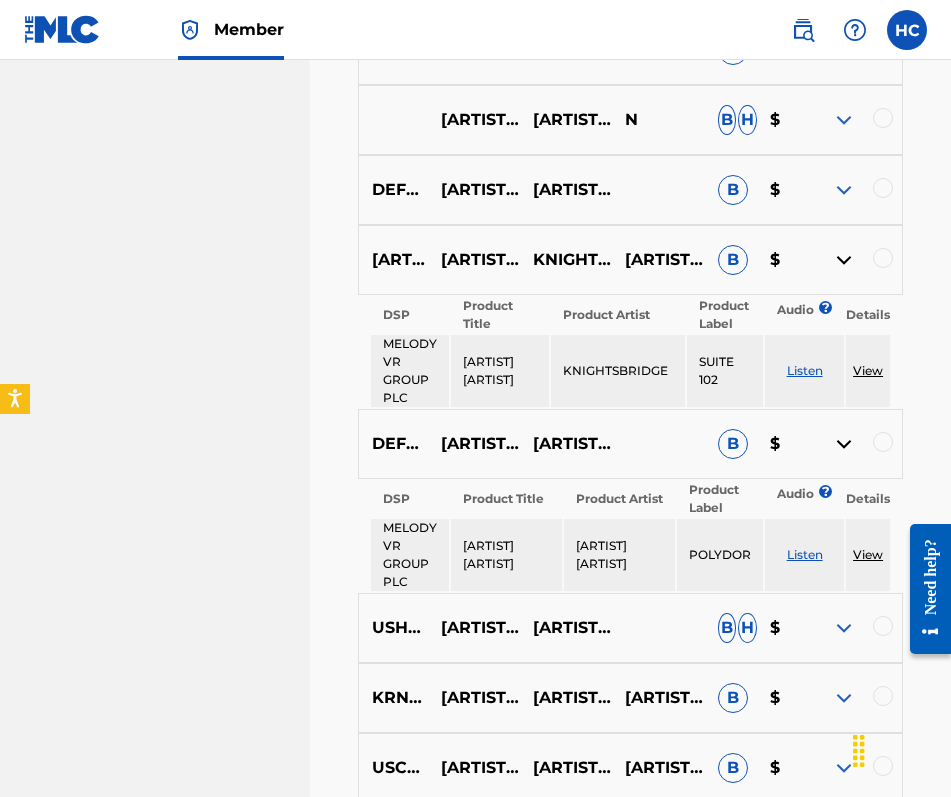 click at bounding box center [844, 260] 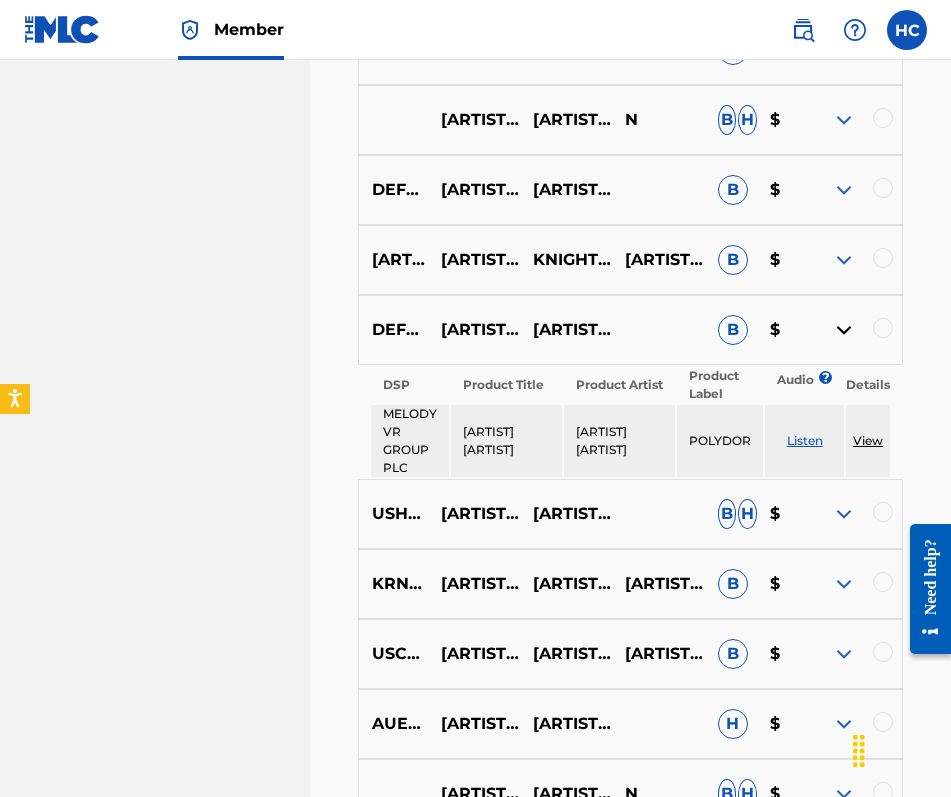 click at bounding box center (844, 330) 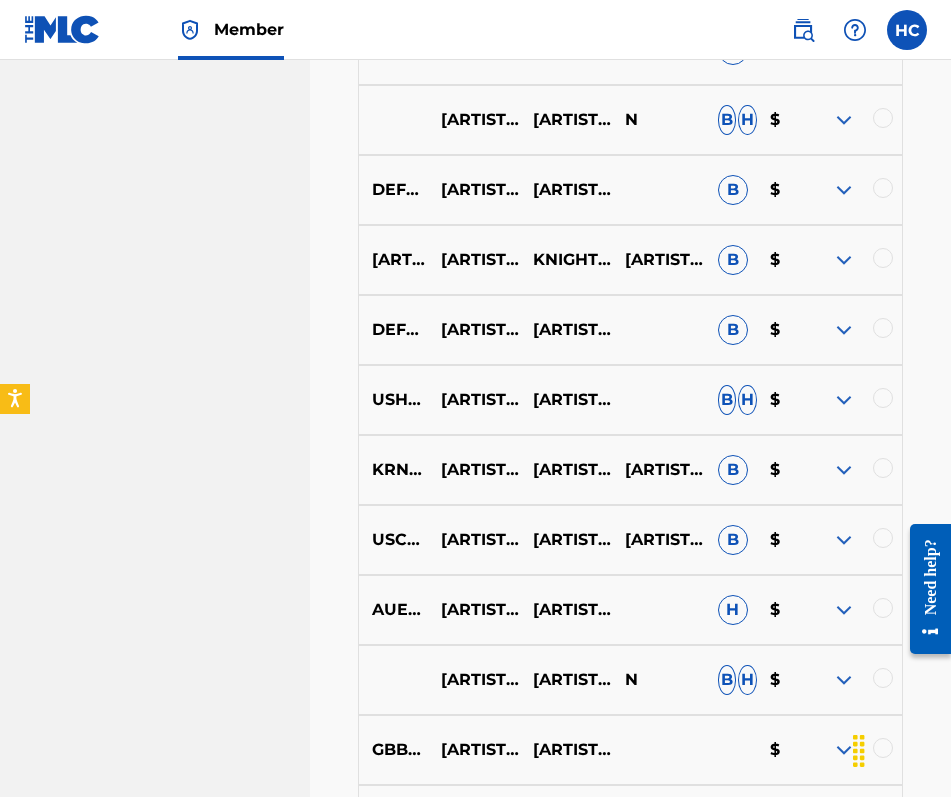 click at bounding box center (844, 400) 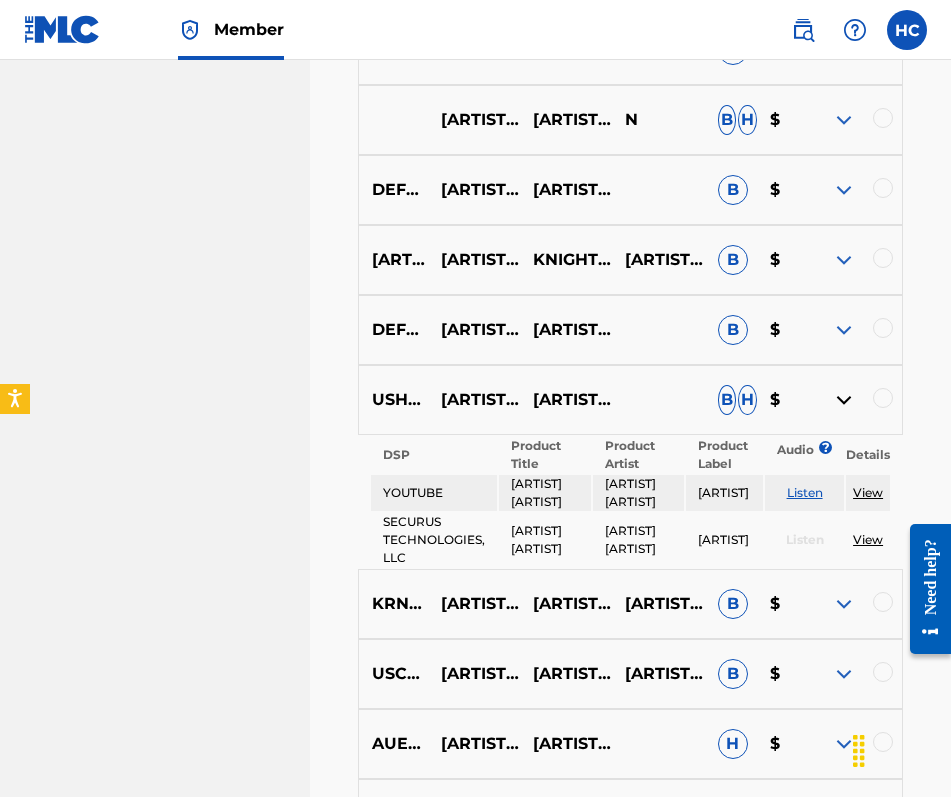 click on "Listen" at bounding box center (805, 492) 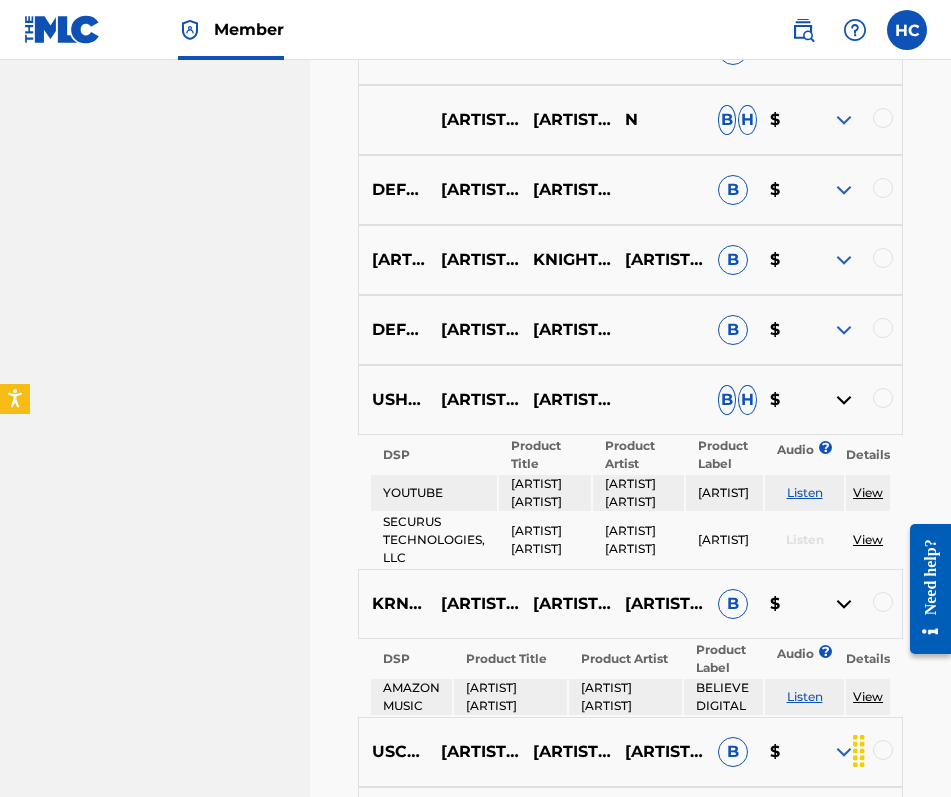 click at bounding box center (844, 400) 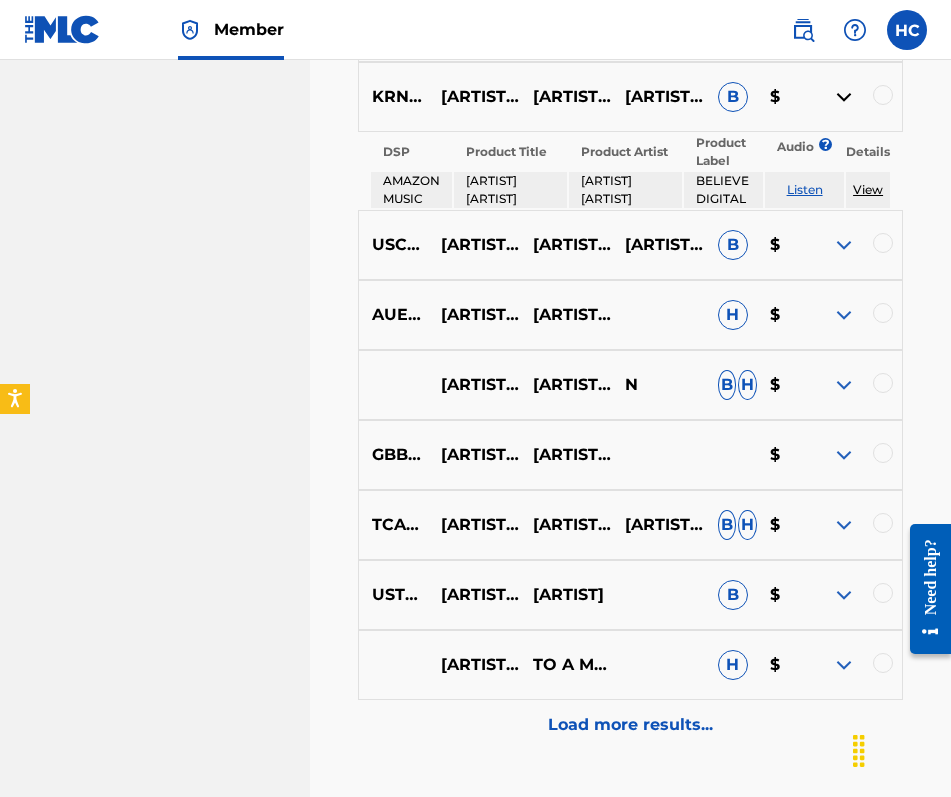 scroll, scrollTop: 1743, scrollLeft: 0, axis: vertical 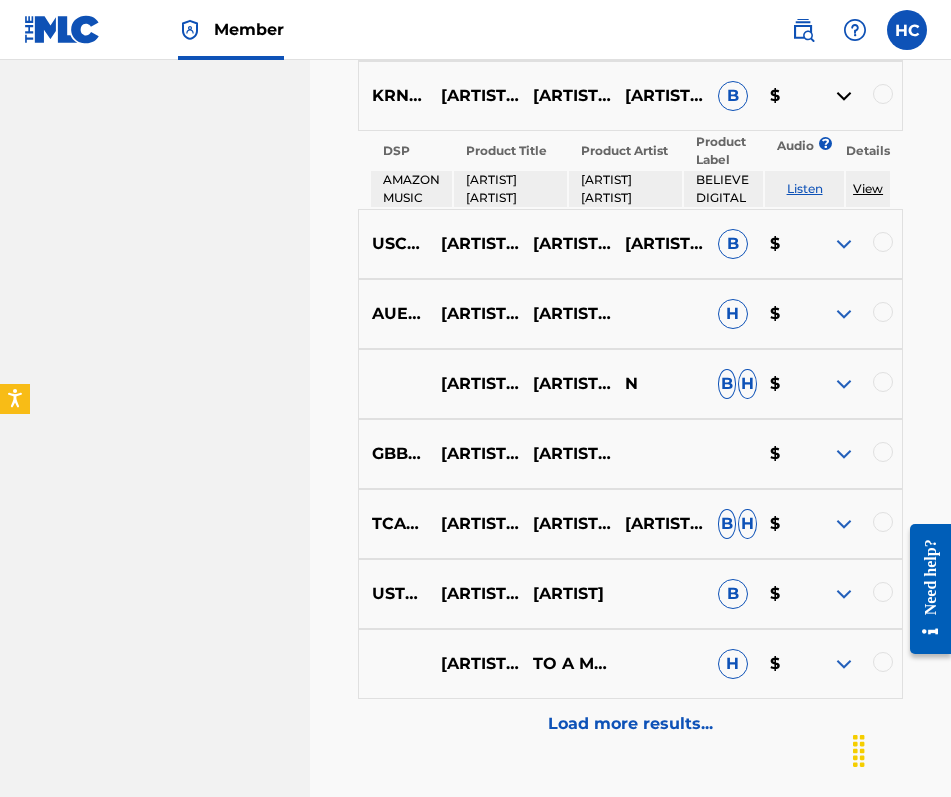 click at bounding box center (844, 244) 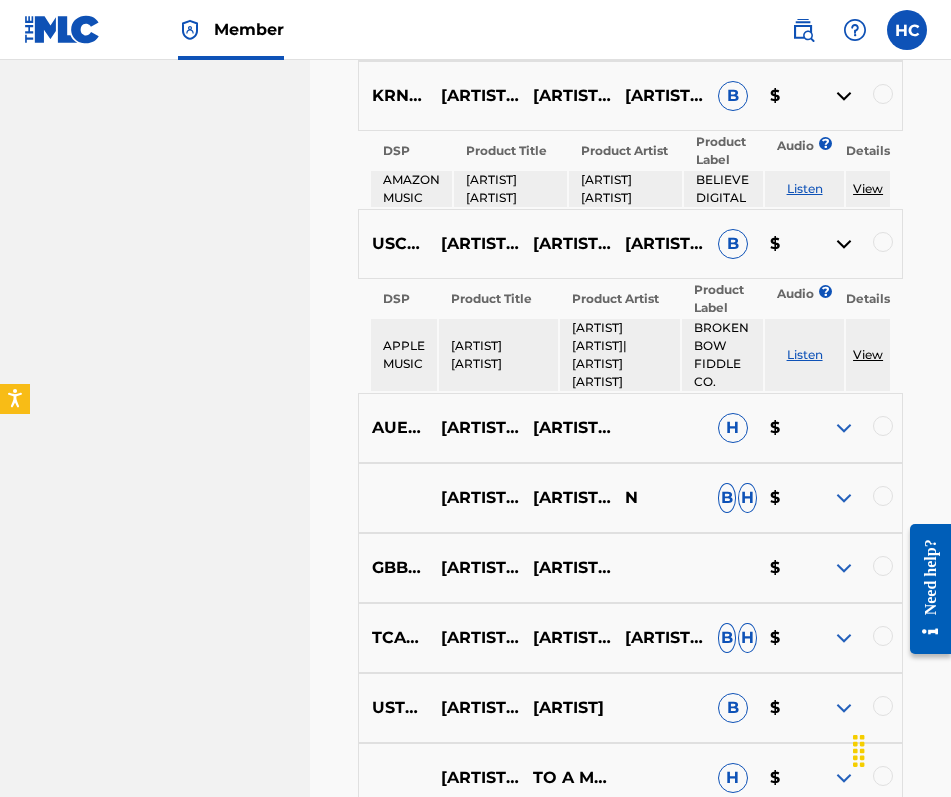 click at bounding box center (844, 96) 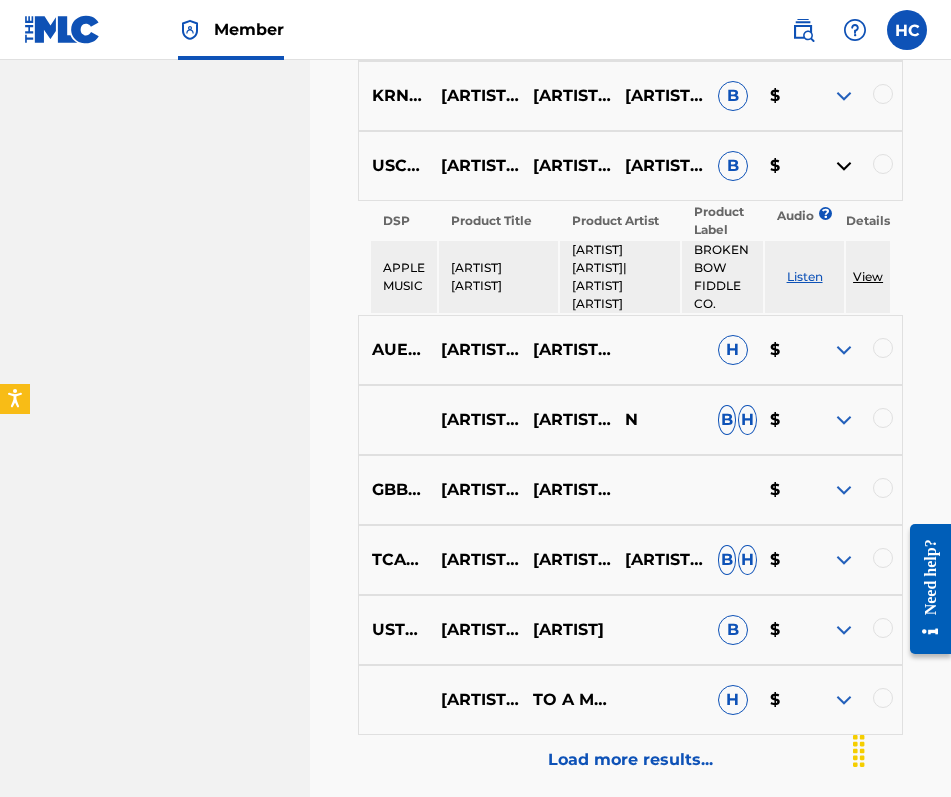 click at bounding box center (844, 350) 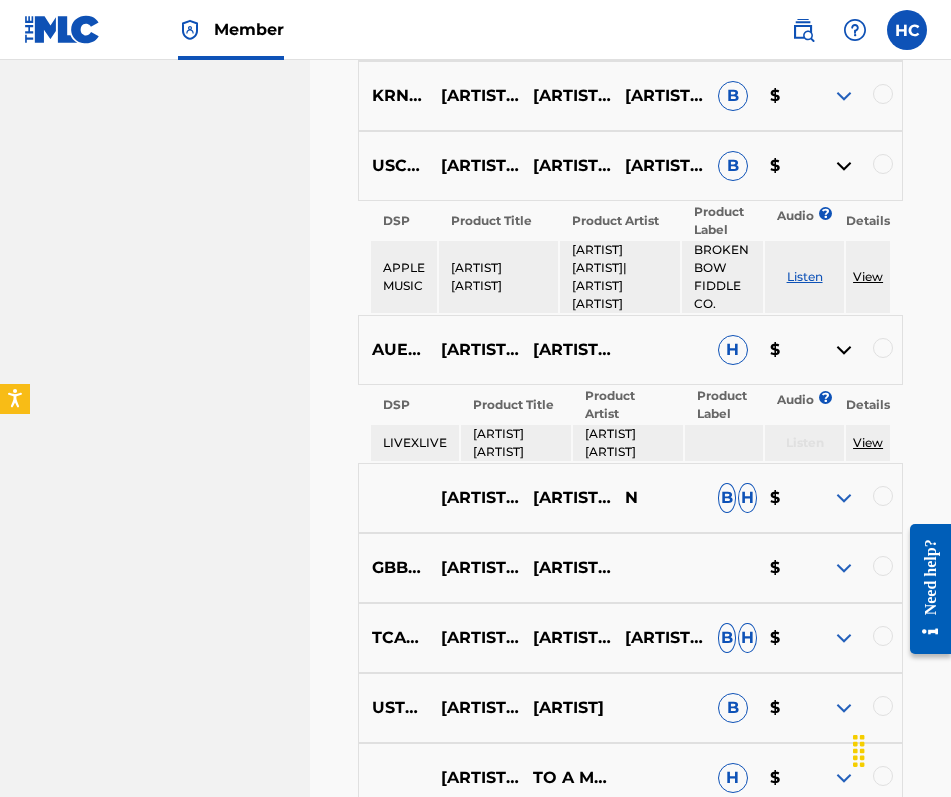 click at bounding box center [844, 166] 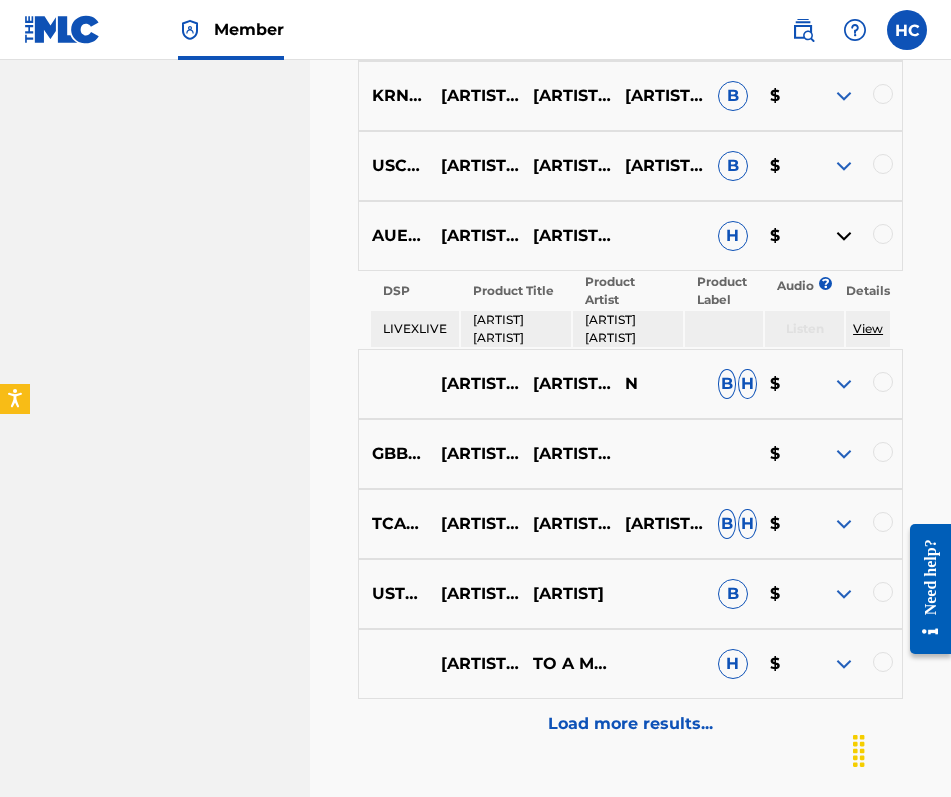 click at bounding box center (844, 384) 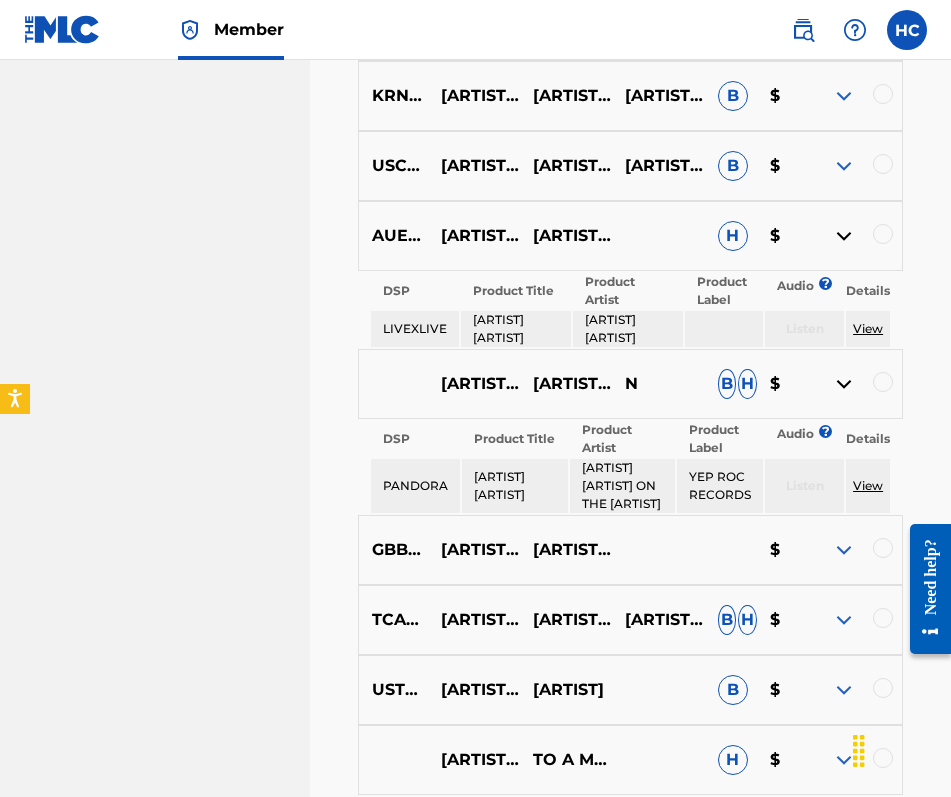 click at bounding box center [844, 550] 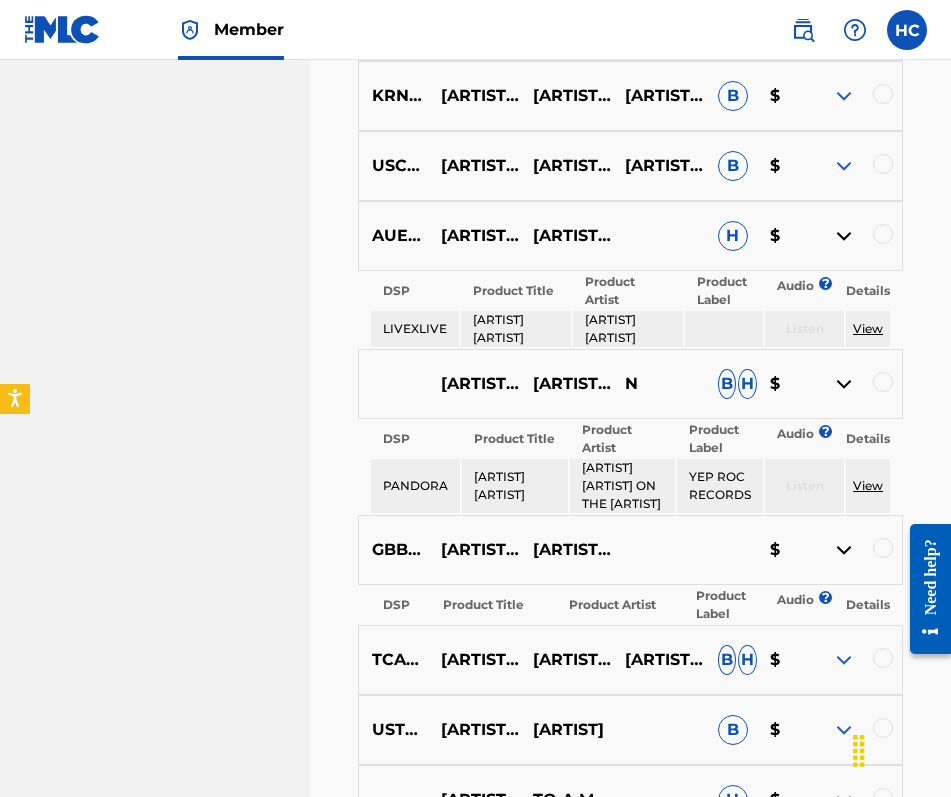 click at bounding box center [844, 236] 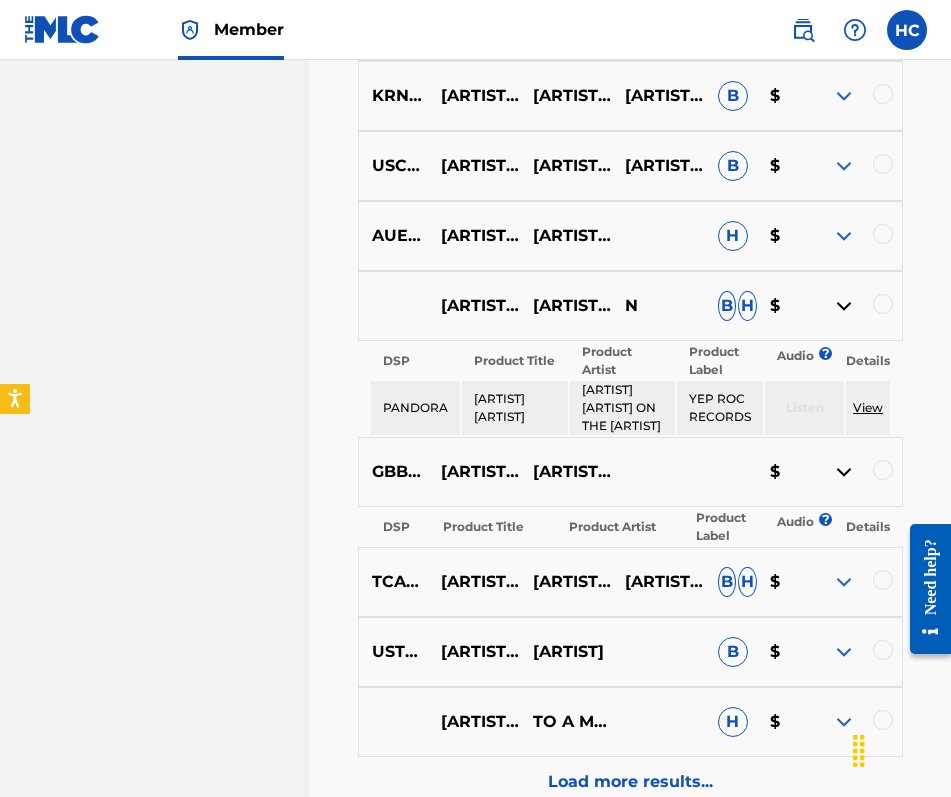 click at bounding box center (844, 306) 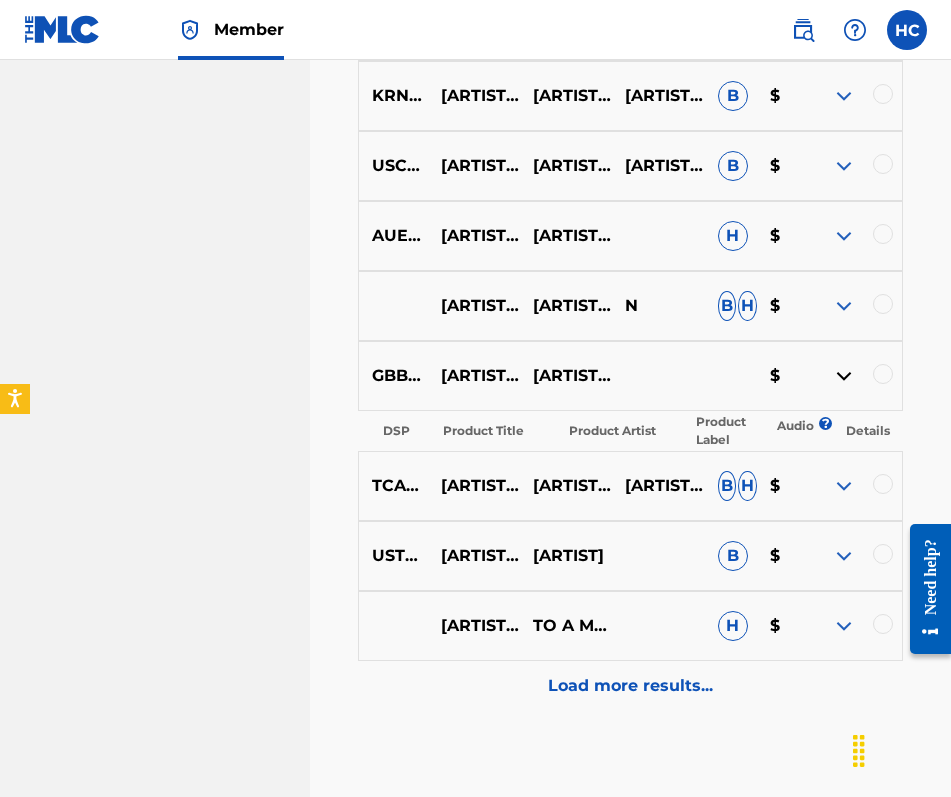 click at bounding box center [844, 486] 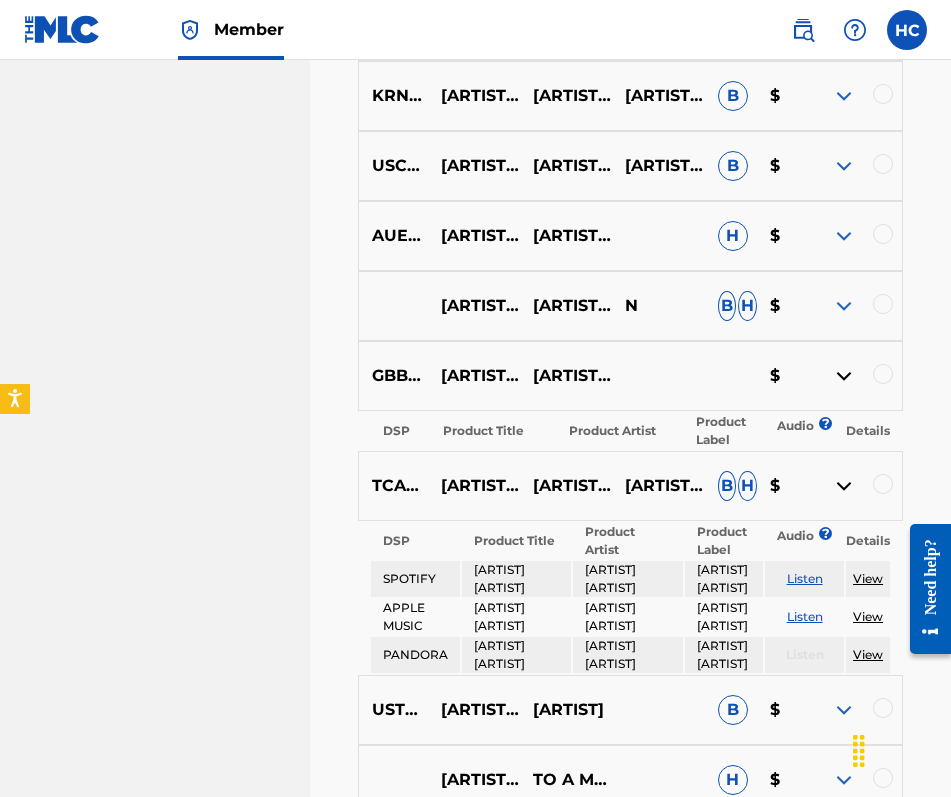 click at bounding box center [844, 376] 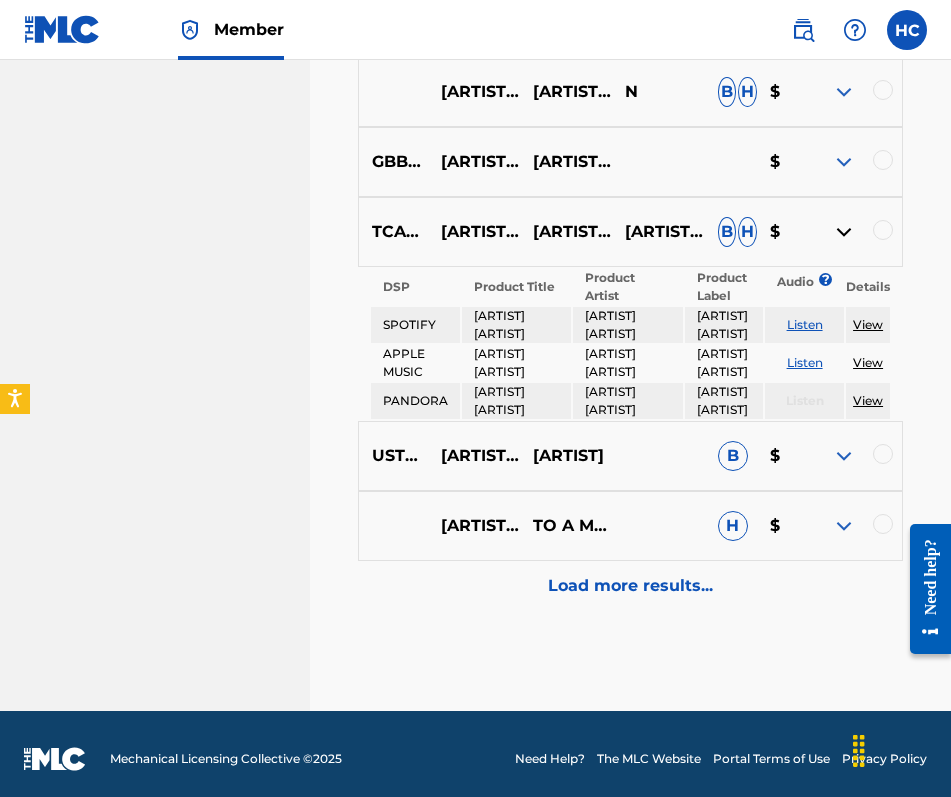scroll, scrollTop: 1958, scrollLeft: 0, axis: vertical 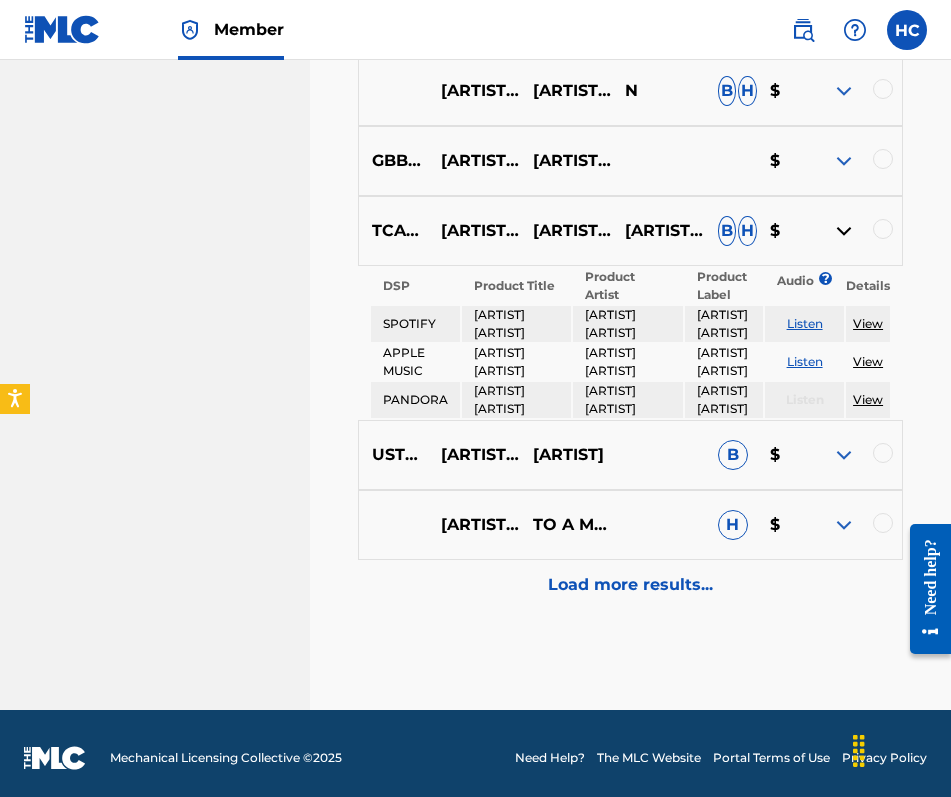 click on "Listen" at bounding box center [805, 323] 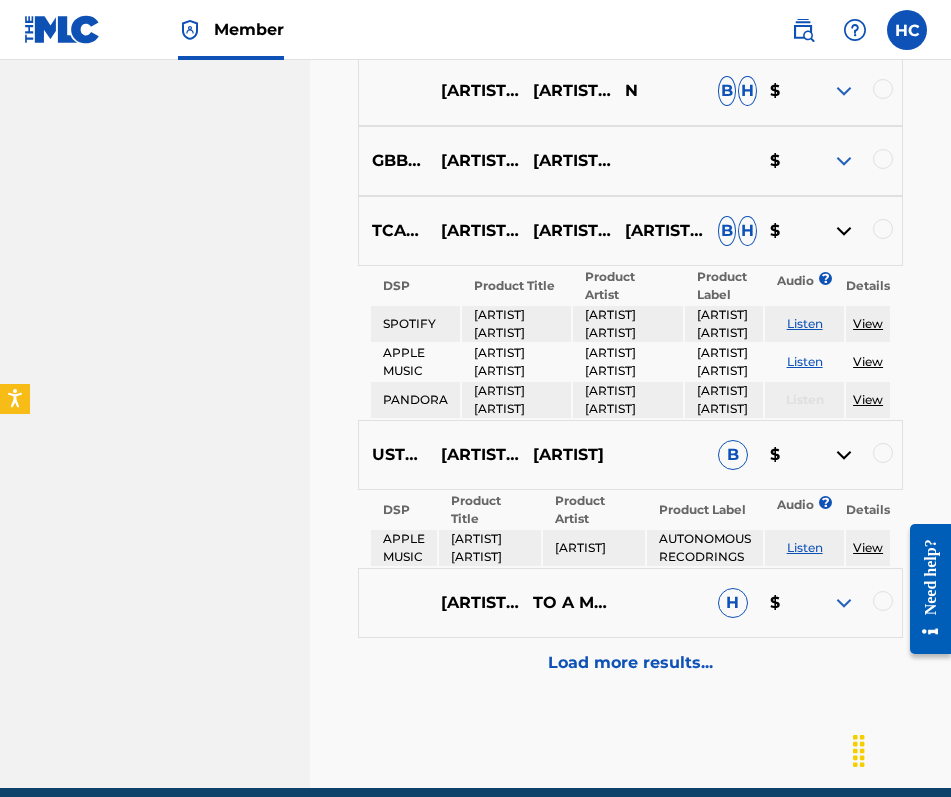 click on "Load more results..." at bounding box center (630, 663) 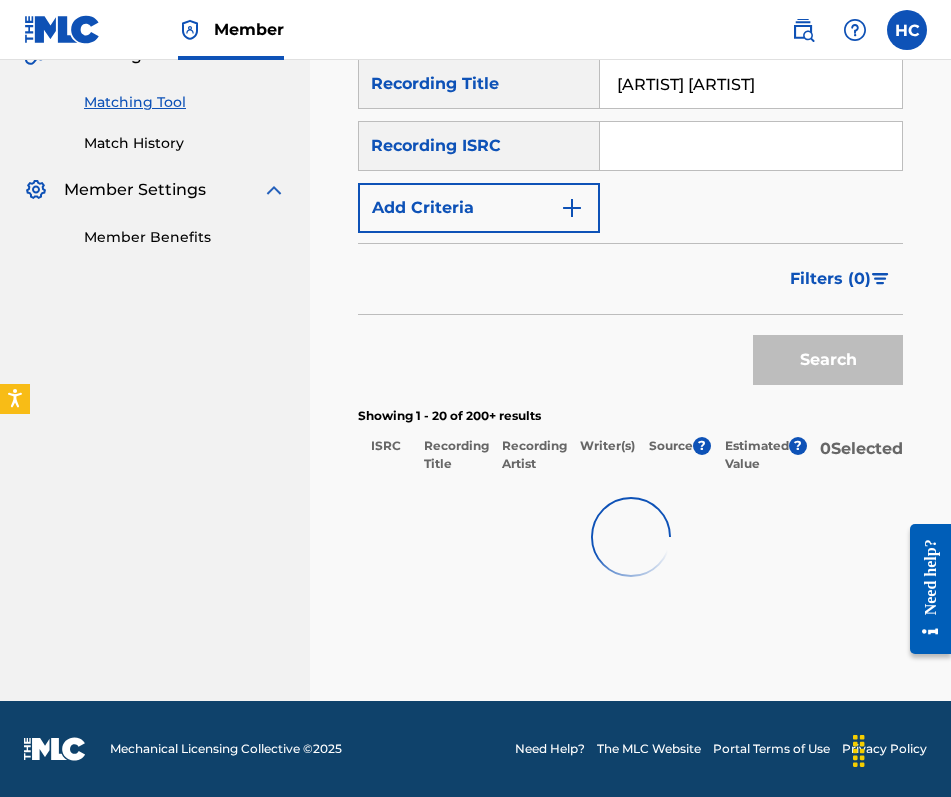scroll, scrollTop: 1958, scrollLeft: 0, axis: vertical 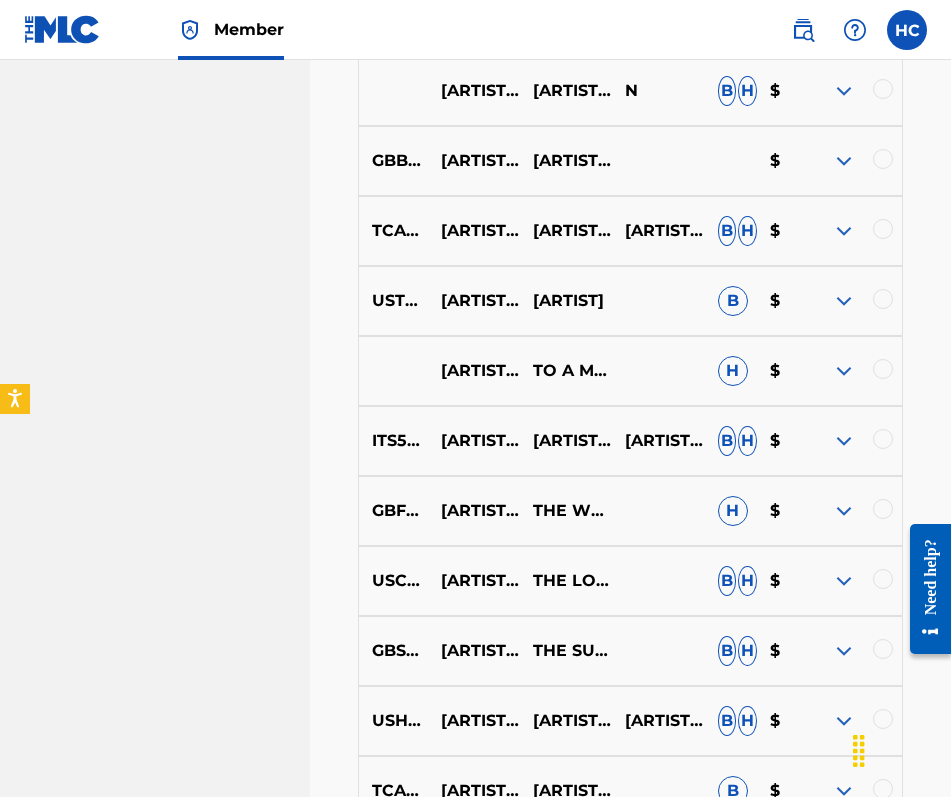 click at bounding box center (844, 371) 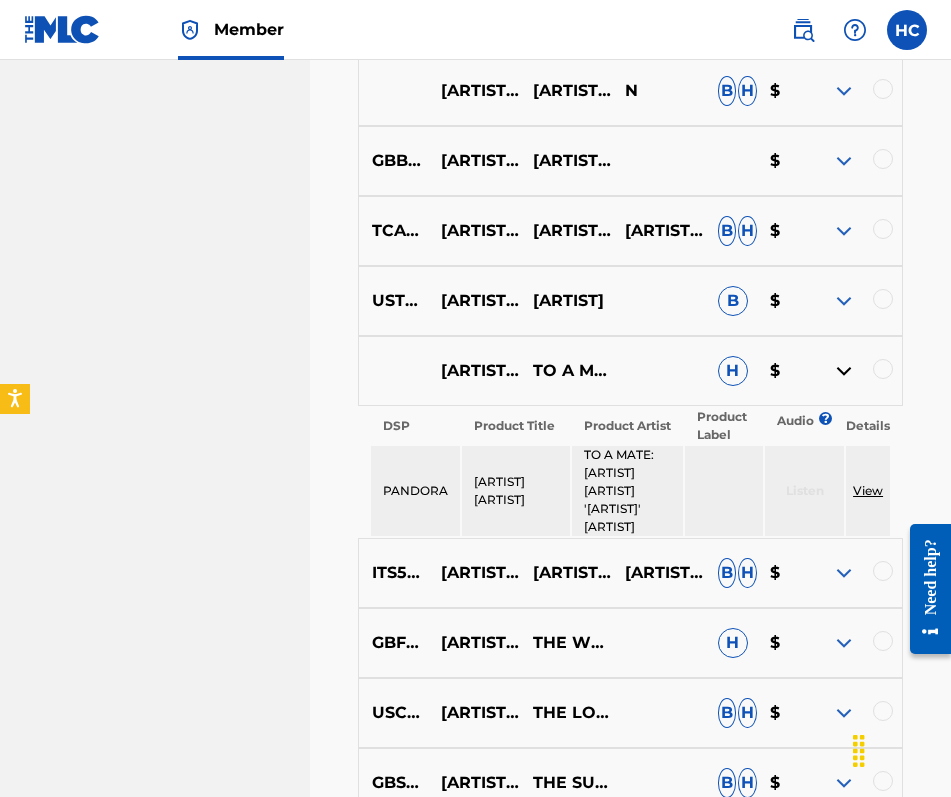 click at bounding box center (844, 371) 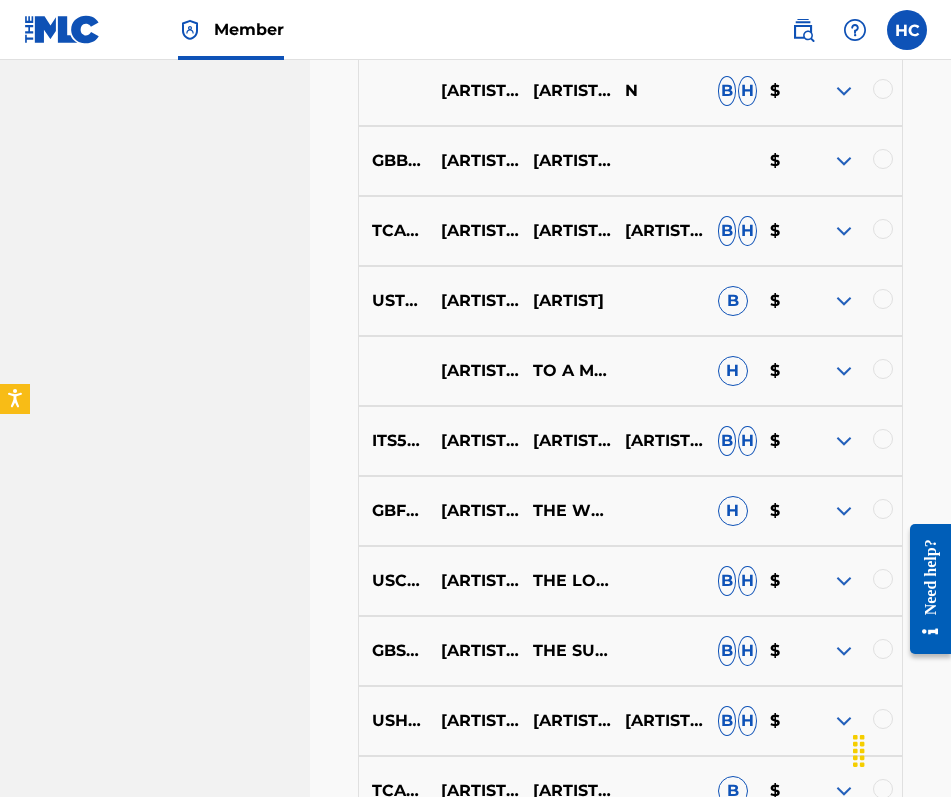 click at bounding box center (844, 441) 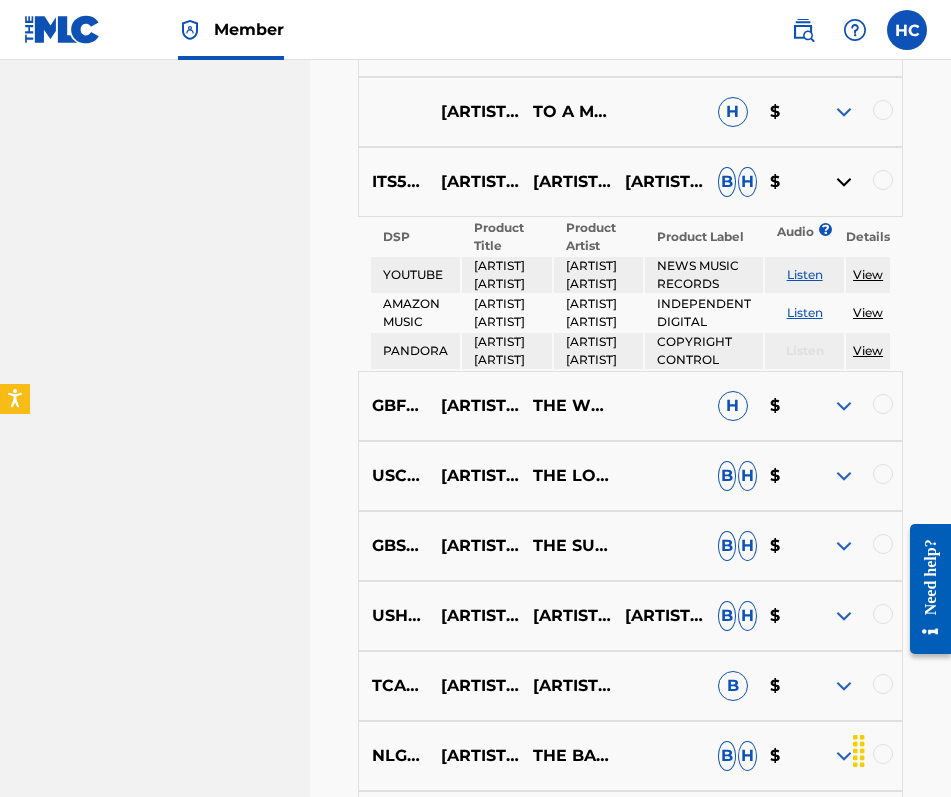 scroll, scrollTop: 2230, scrollLeft: 0, axis: vertical 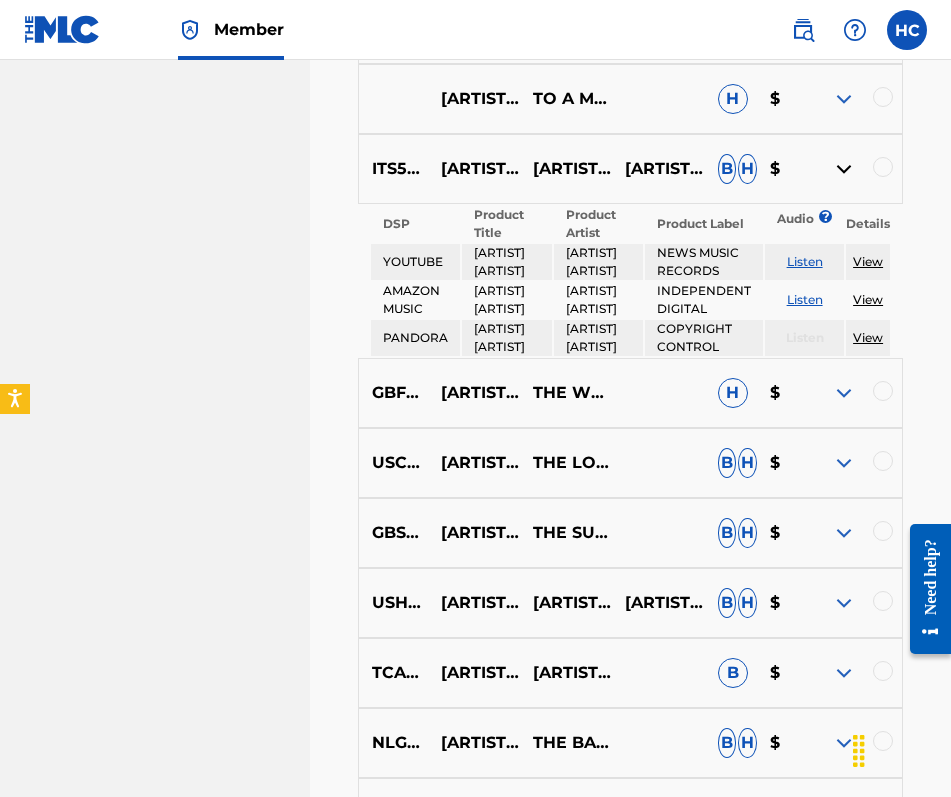 click on "Listen" at bounding box center (805, 261) 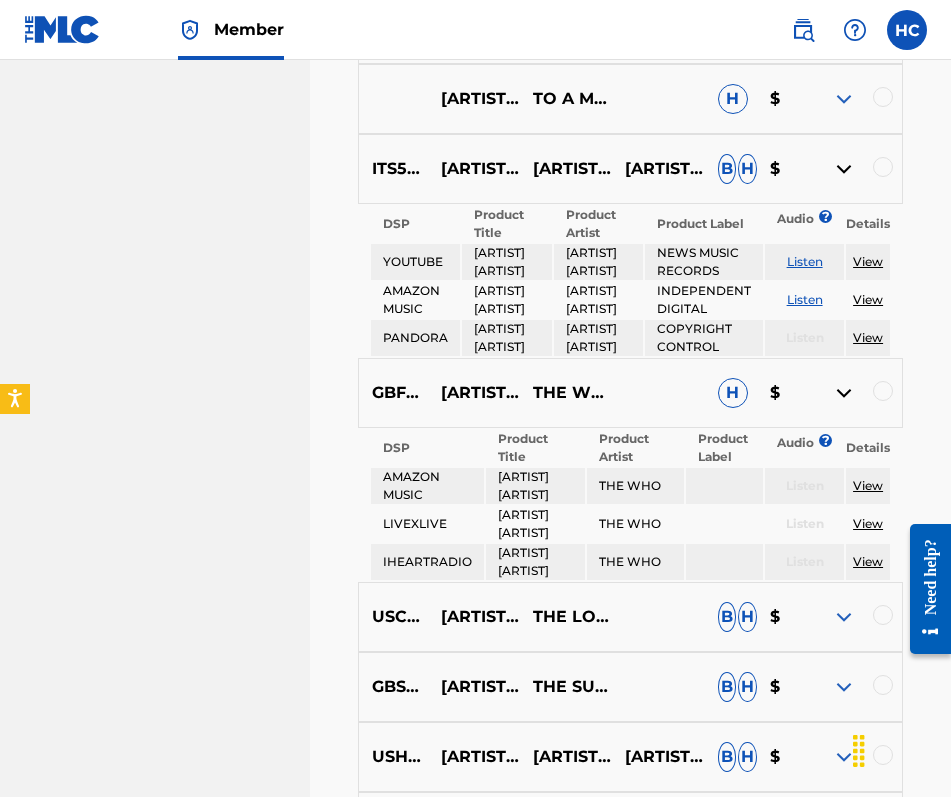 click at bounding box center (844, 169) 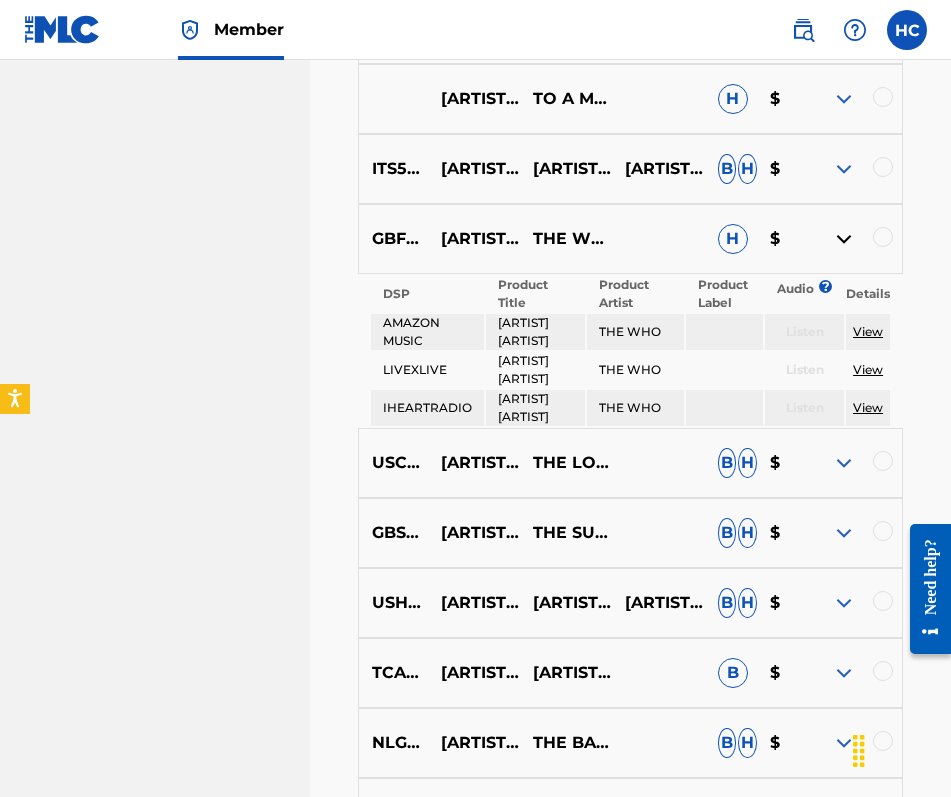 click at bounding box center [883, 237] 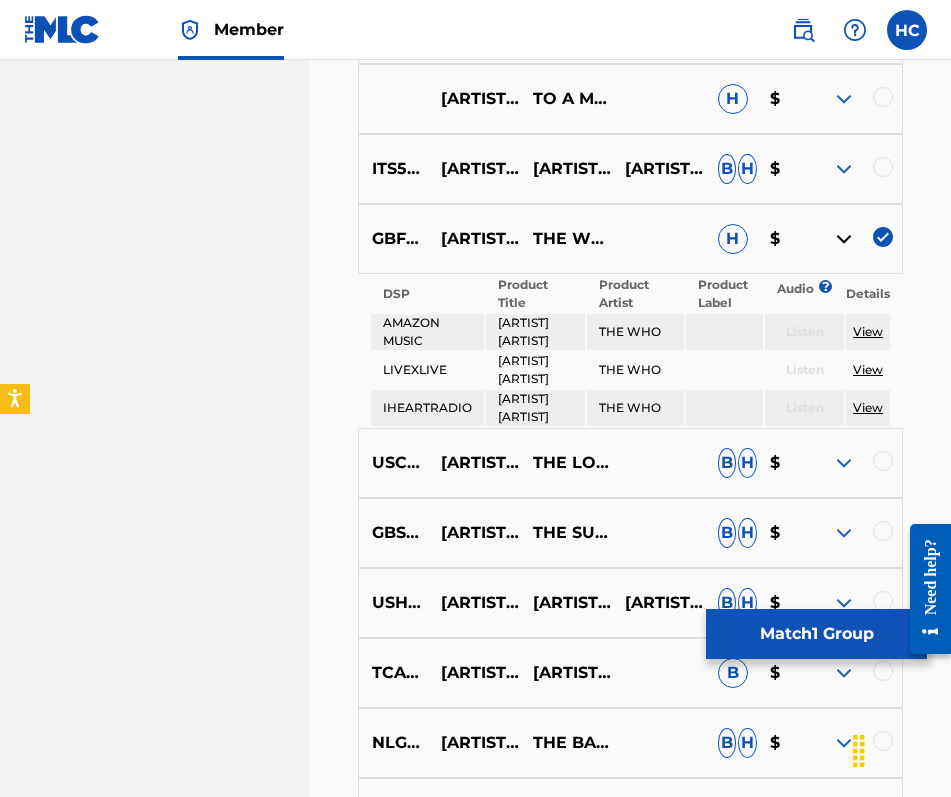 click at bounding box center (844, 463) 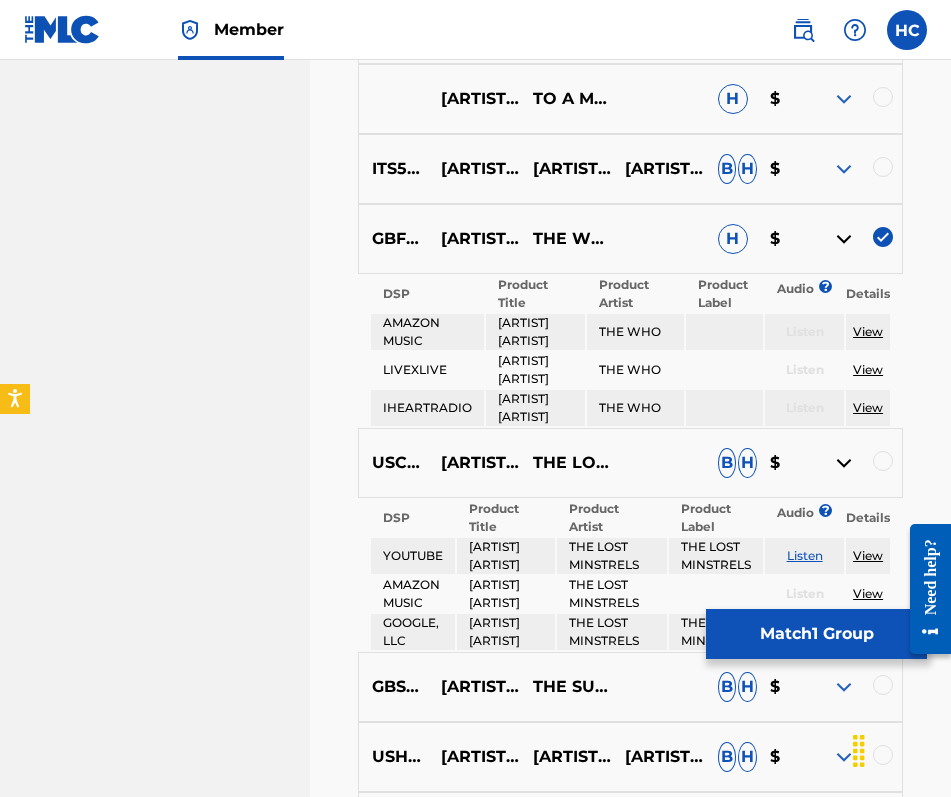 click at bounding box center [844, 239] 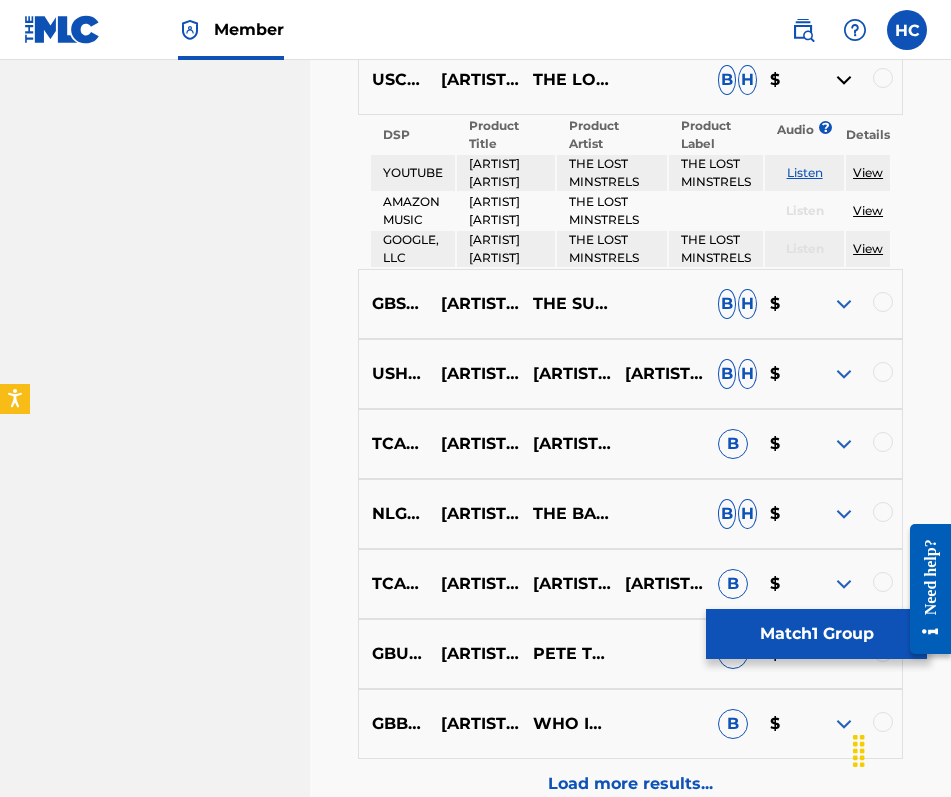 scroll, scrollTop: 2462, scrollLeft: 0, axis: vertical 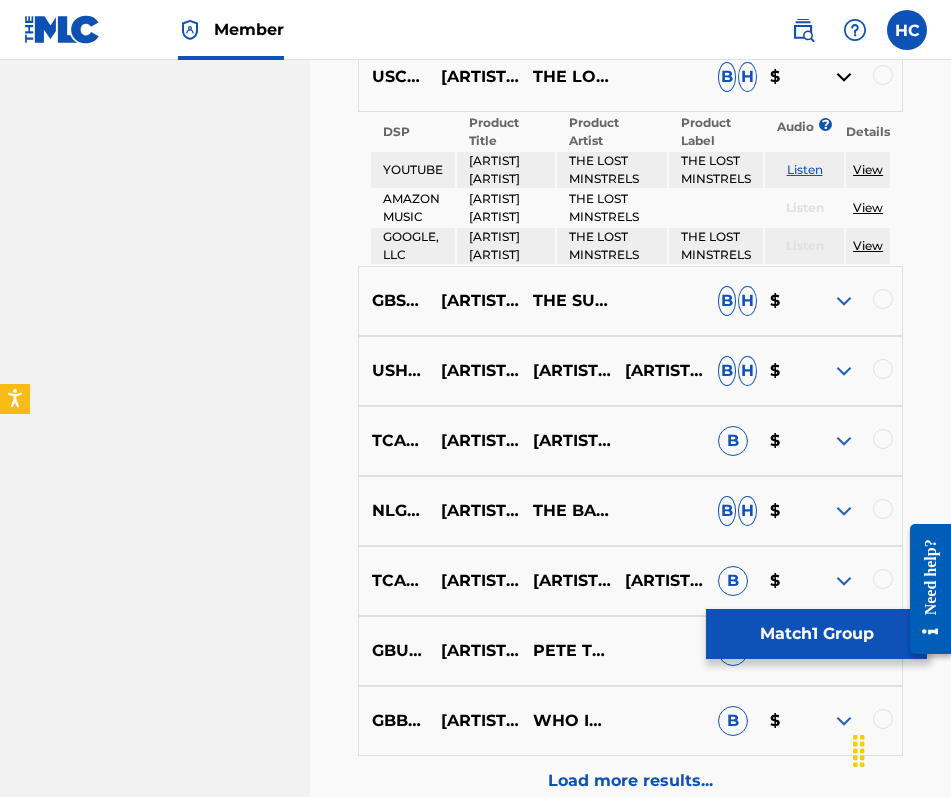 click on "Listen" at bounding box center (805, 169) 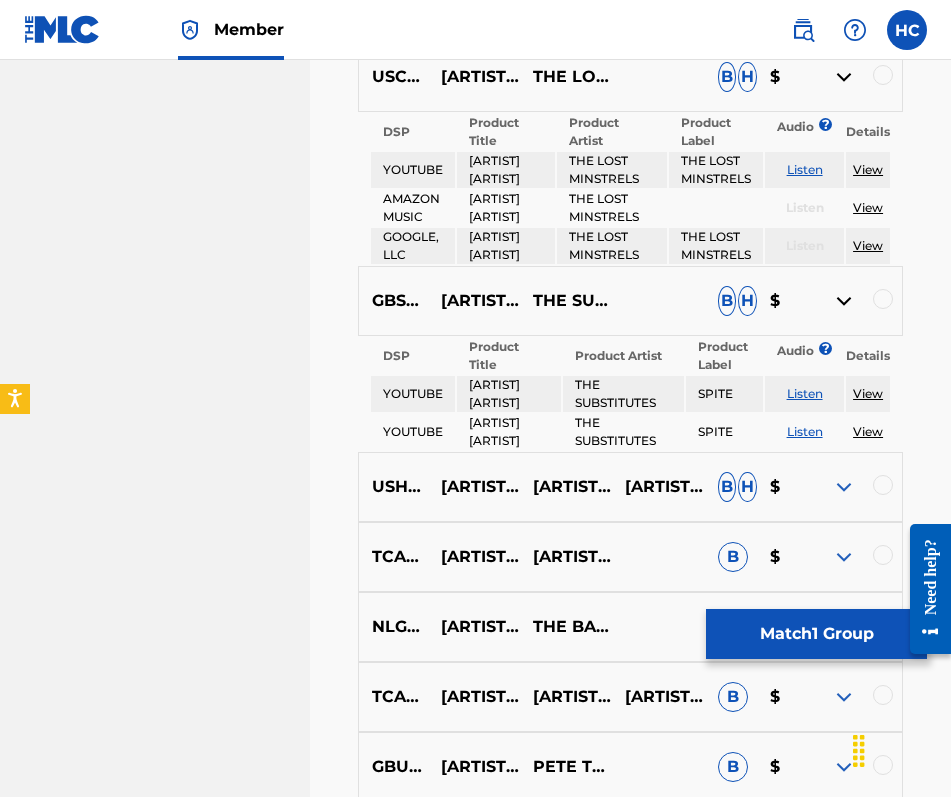 click at bounding box center (844, 77) 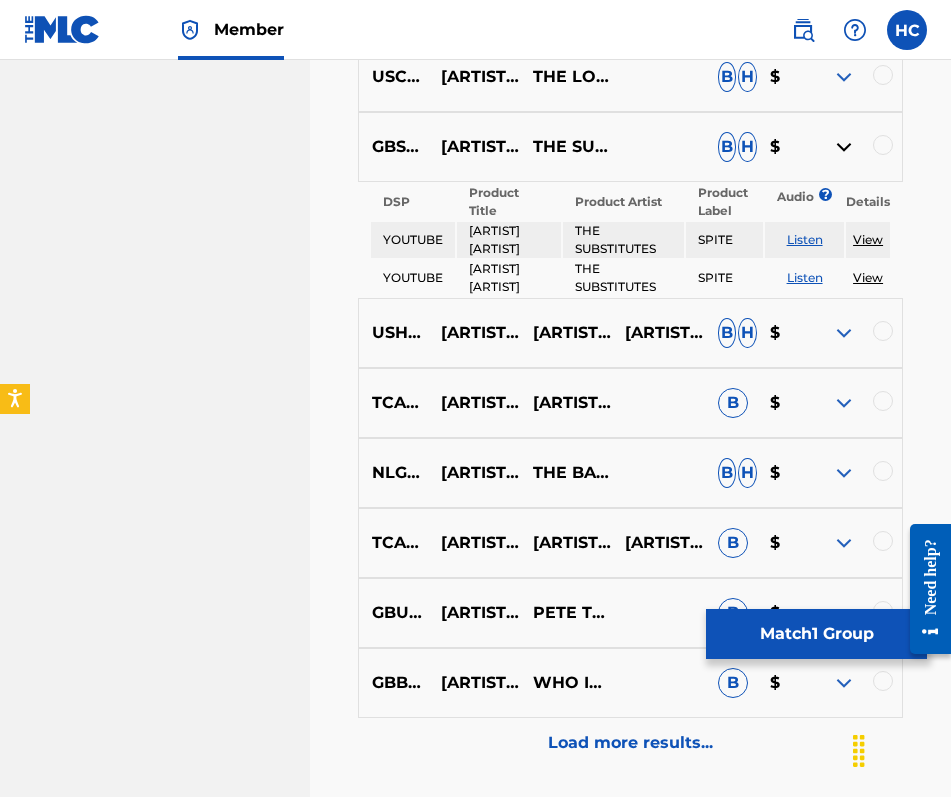 click on "Listen" at bounding box center [805, 239] 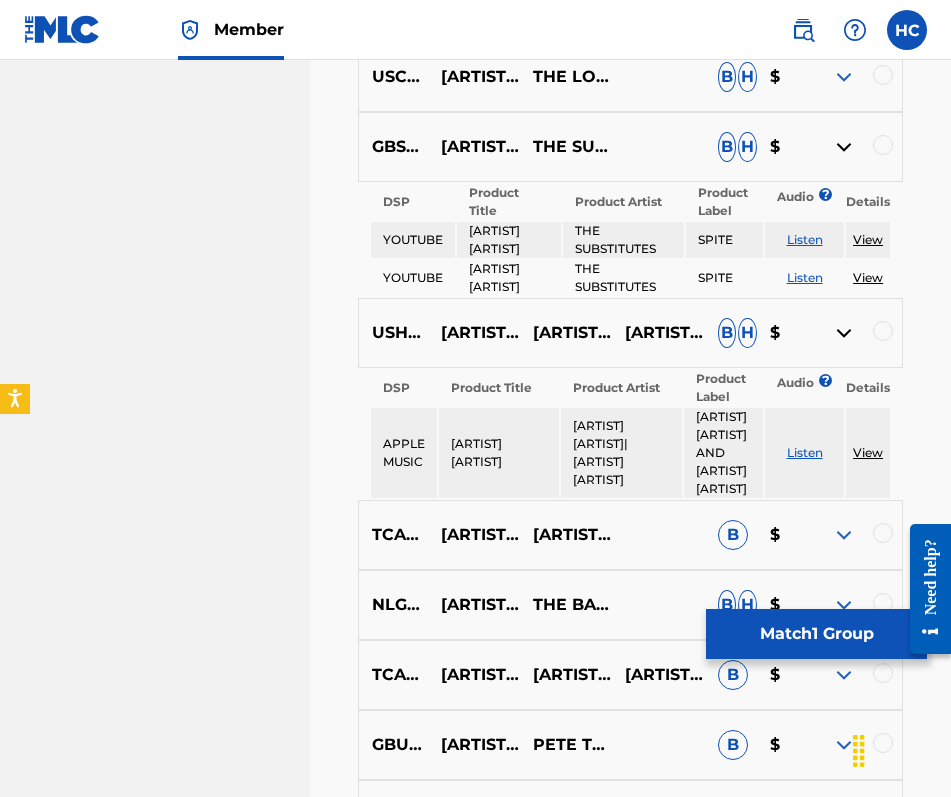 click at bounding box center (844, 147) 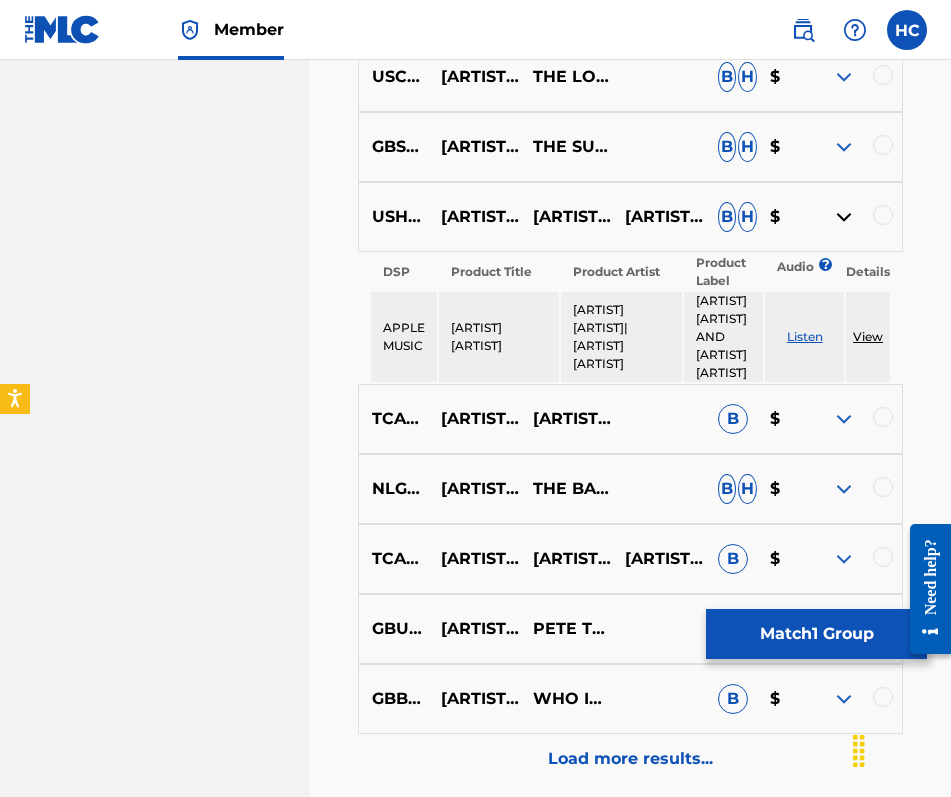 click at bounding box center (844, 419) 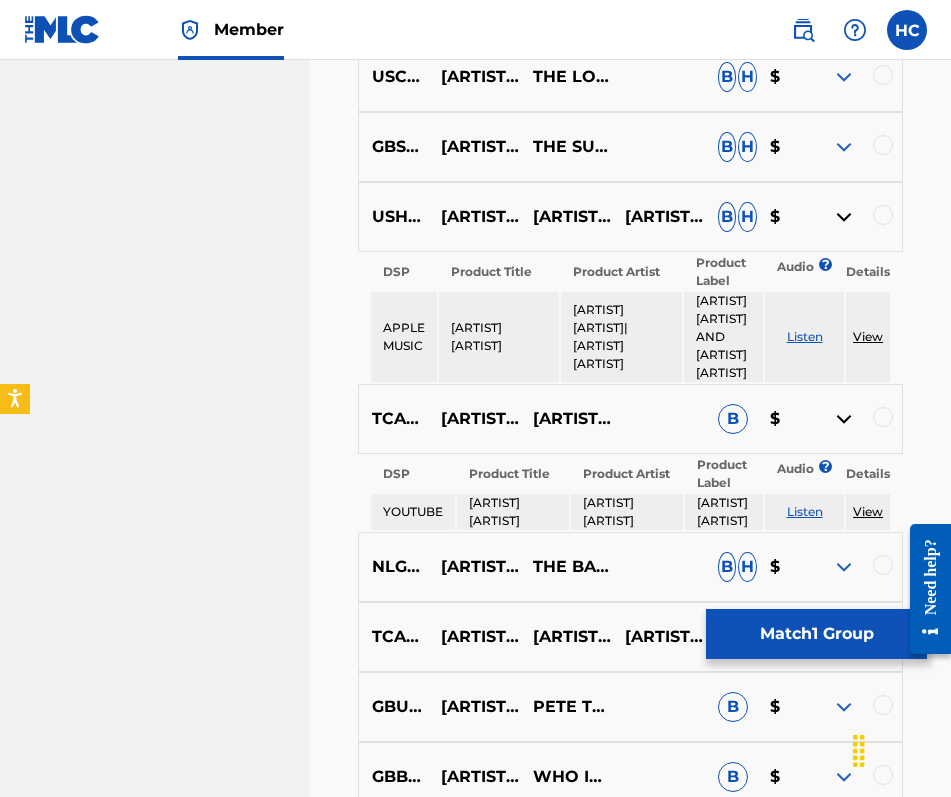 click at bounding box center (844, 217) 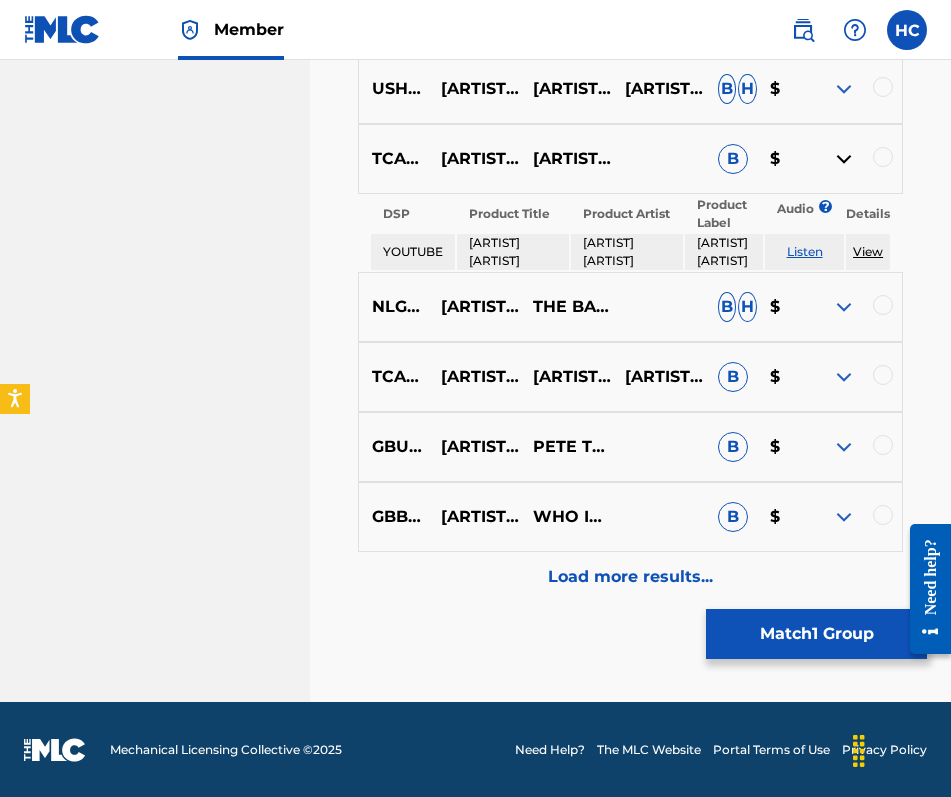 scroll, scrollTop: 2603, scrollLeft: 0, axis: vertical 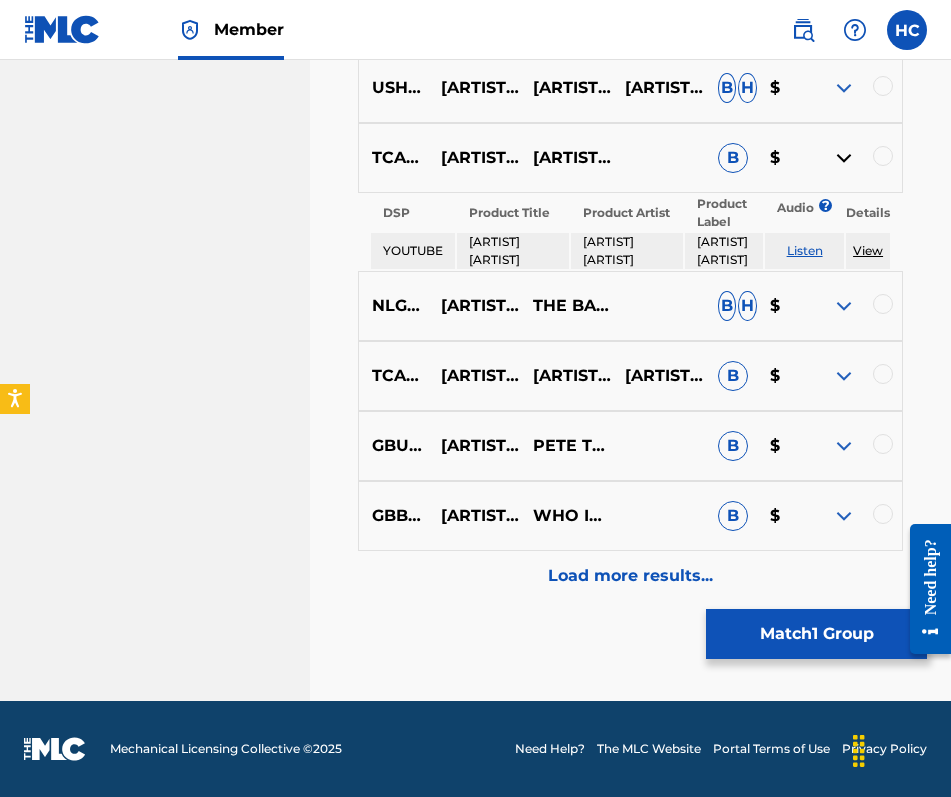 click on "Listen" at bounding box center [805, 250] 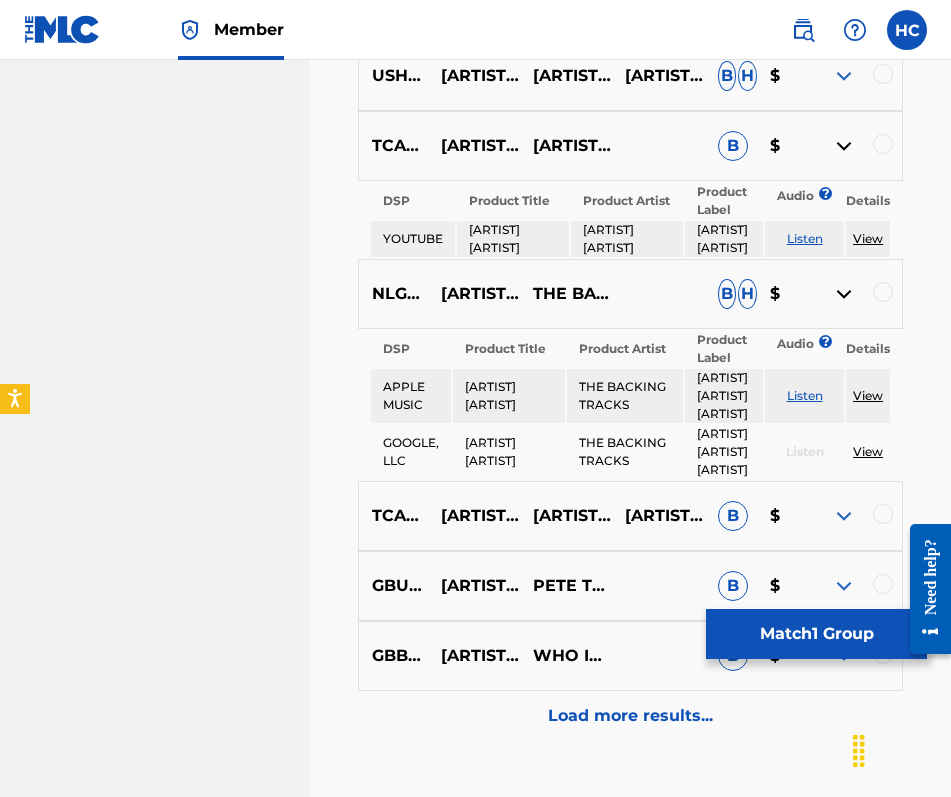 click at bounding box center (844, 146) 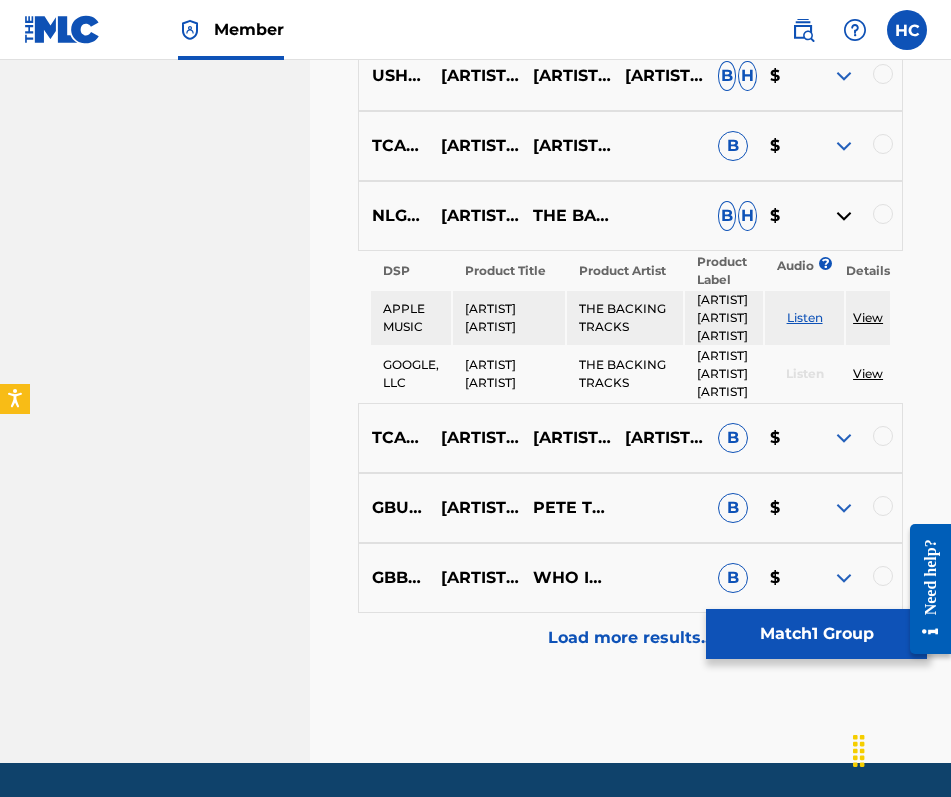 click on "Load more results..." at bounding box center [630, 638] 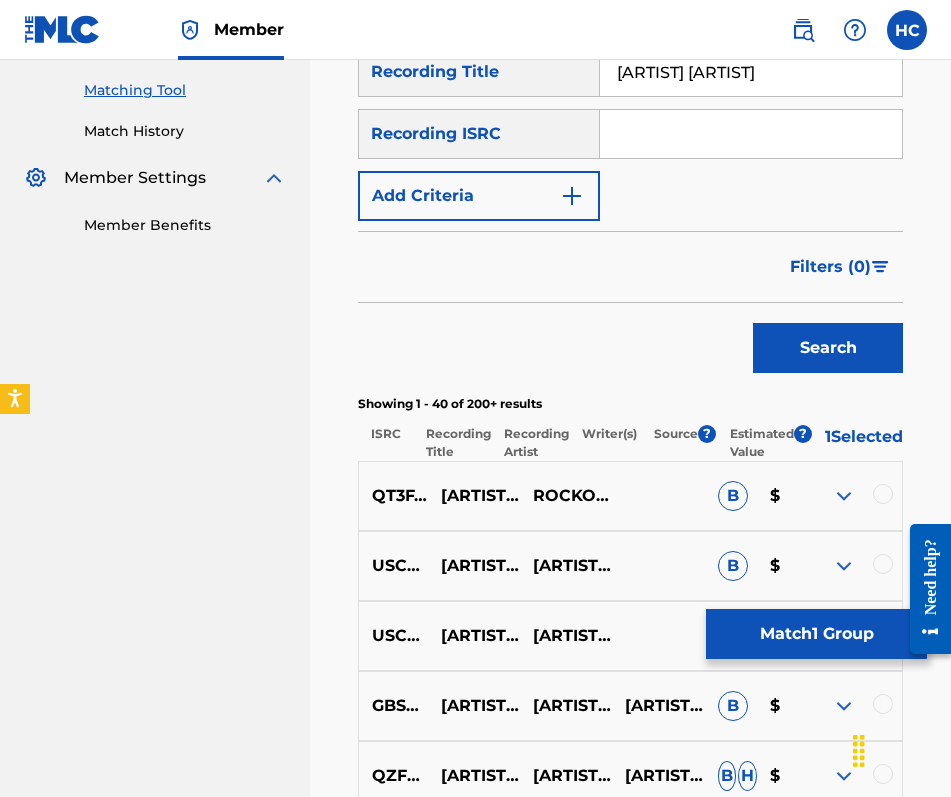 scroll, scrollTop: 2603, scrollLeft: 0, axis: vertical 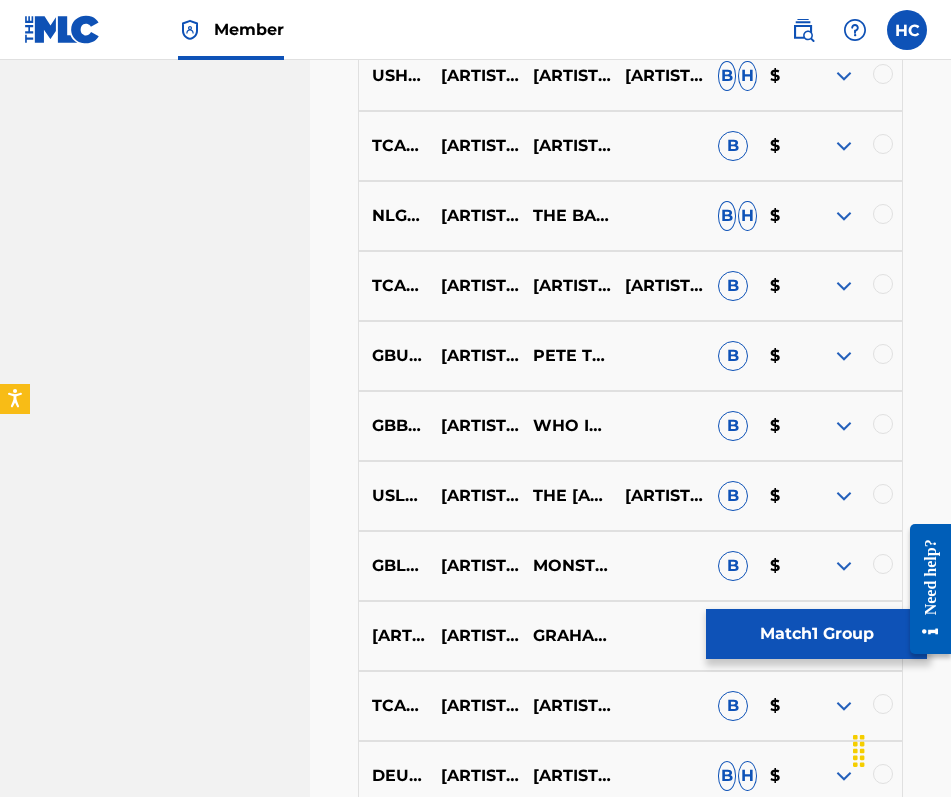 click at bounding box center (844, 356) 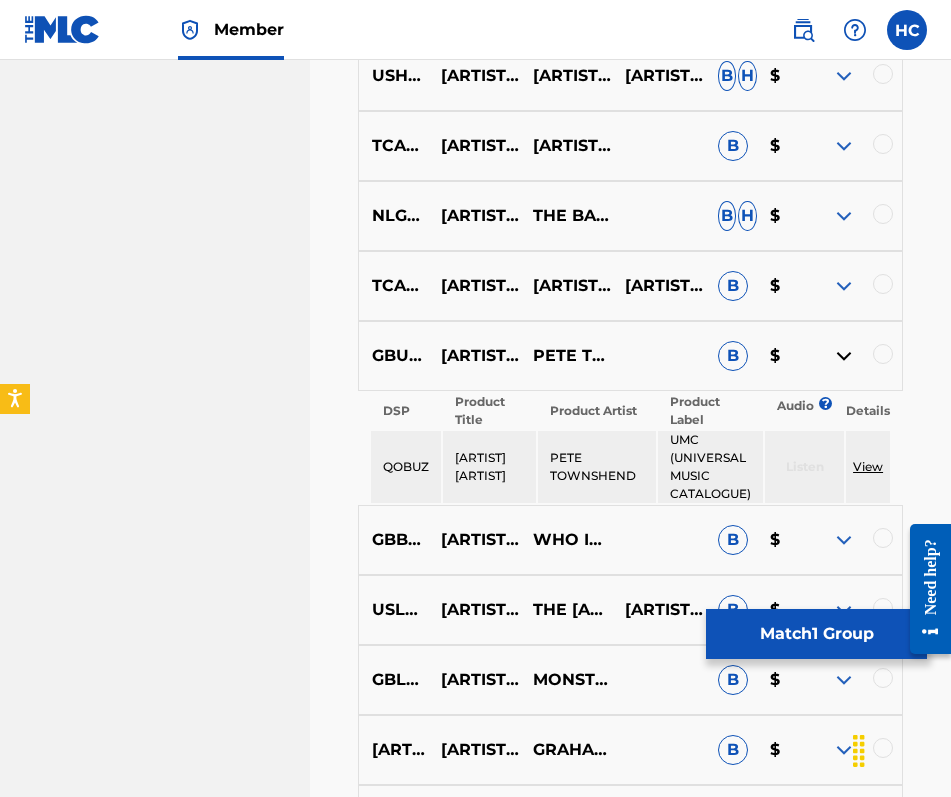 click at bounding box center [844, 540] 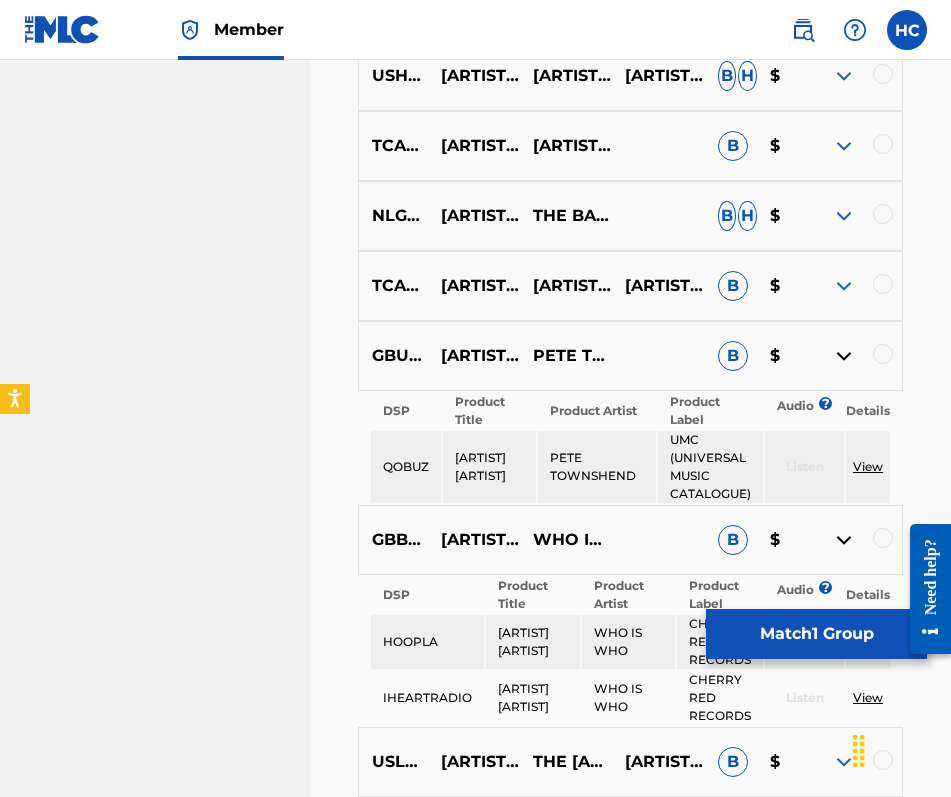 click at bounding box center [844, 356] 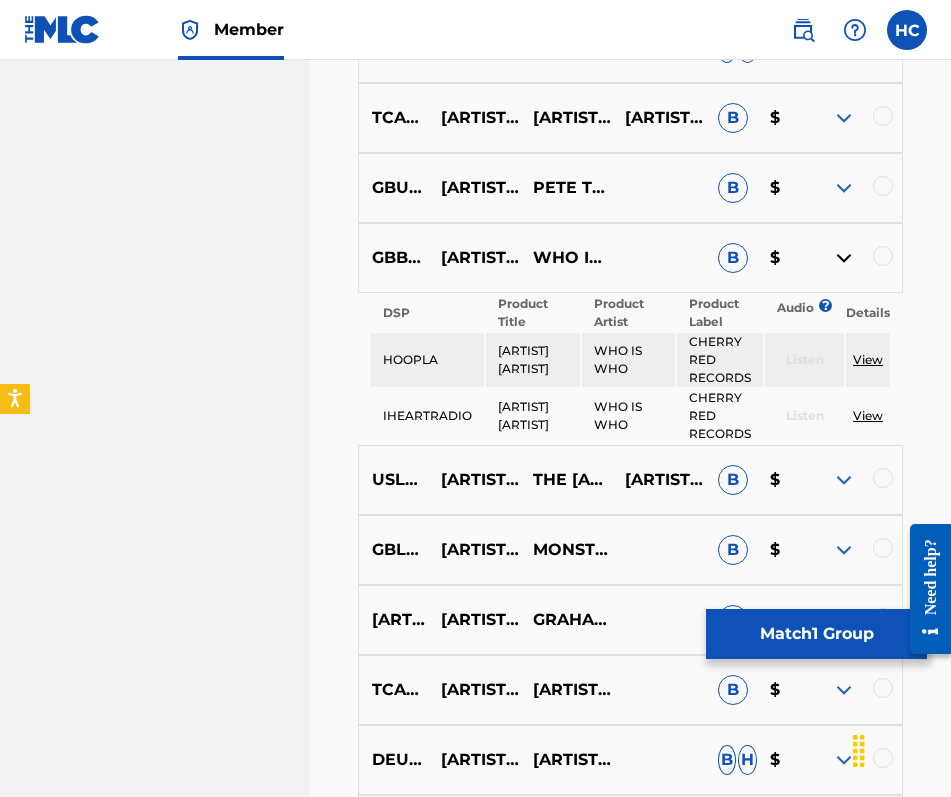 scroll, scrollTop: 2785, scrollLeft: 0, axis: vertical 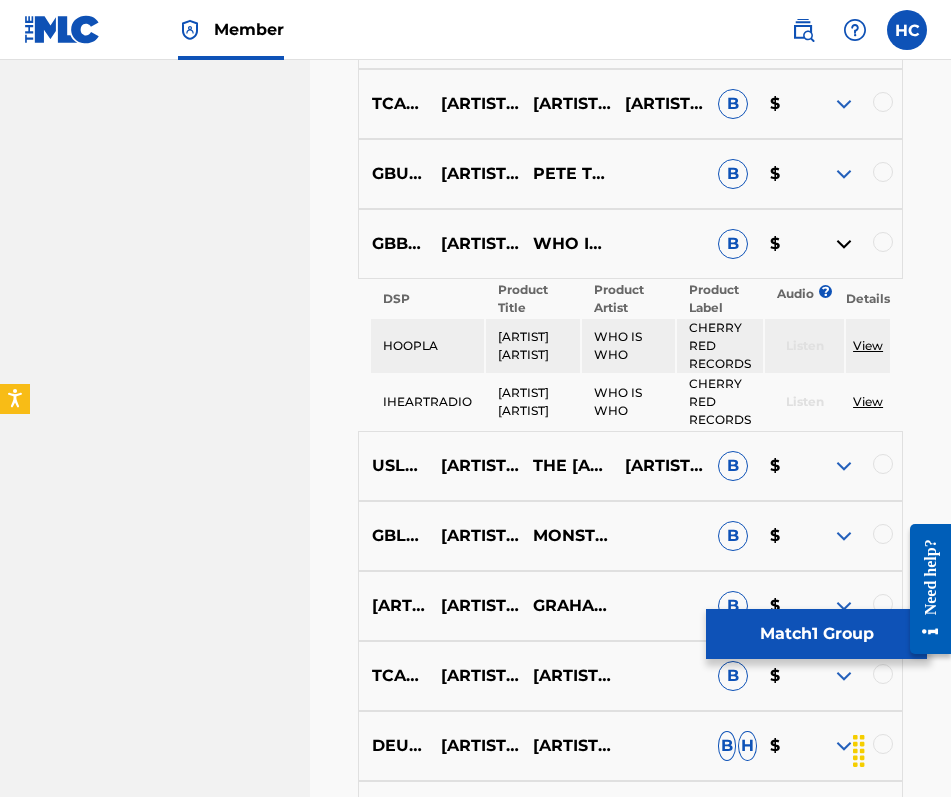 click at bounding box center [844, 466] 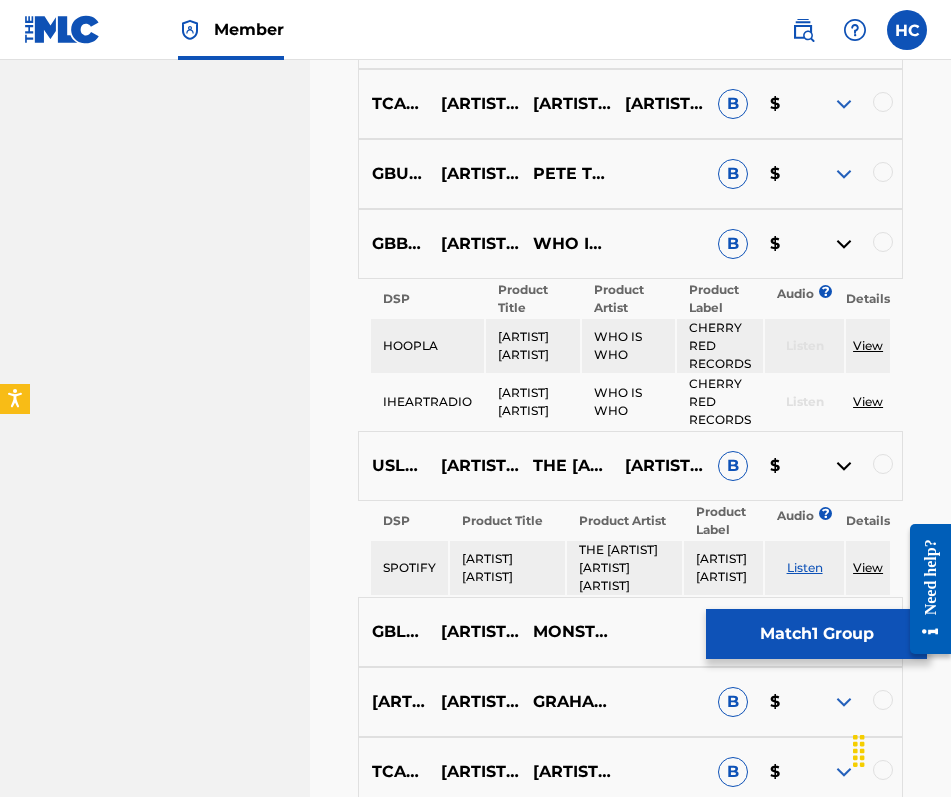 click at bounding box center (844, 244) 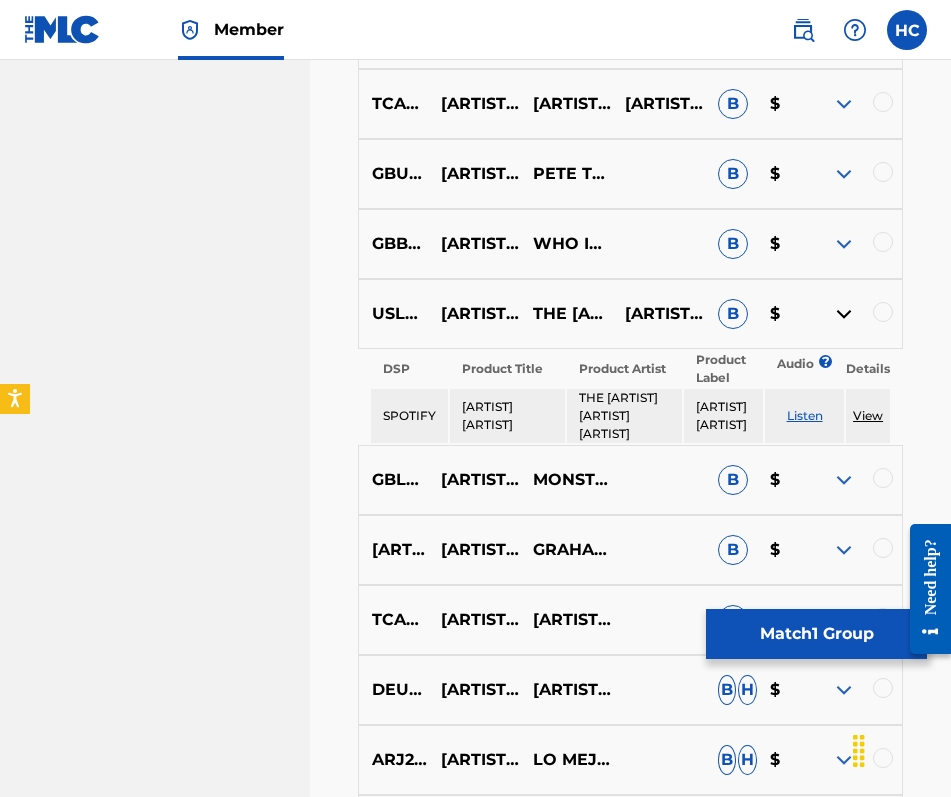 click on "Listen" at bounding box center [805, 415] 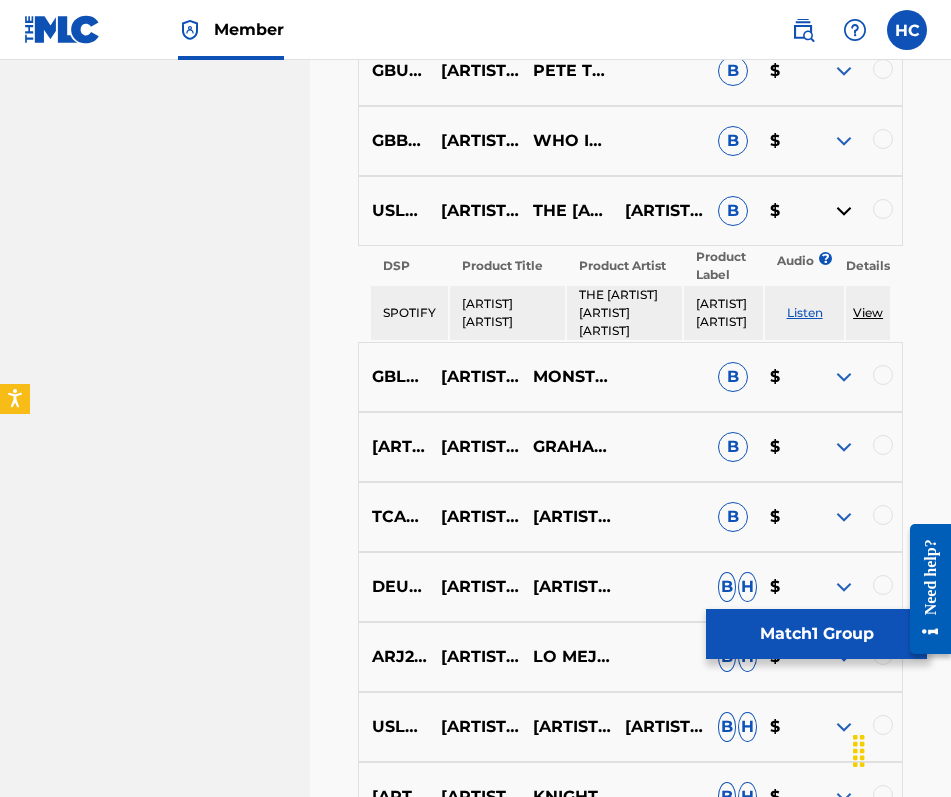 scroll, scrollTop: 2916, scrollLeft: 0, axis: vertical 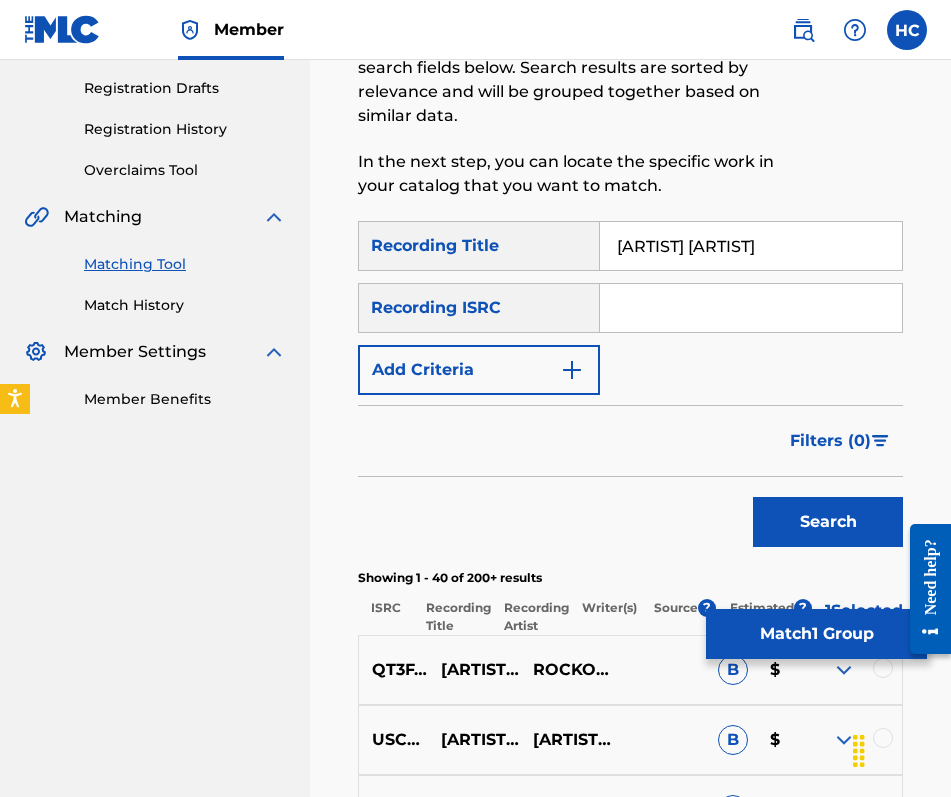 click at bounding box center [572, 370] 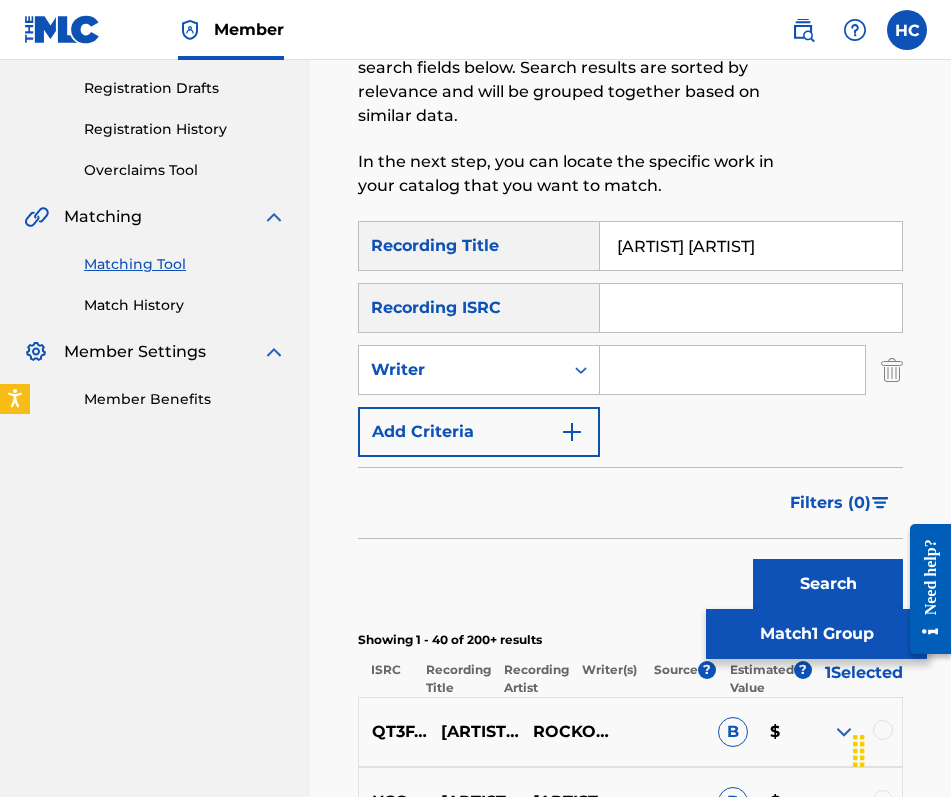 click at bounding box center [732, 370] 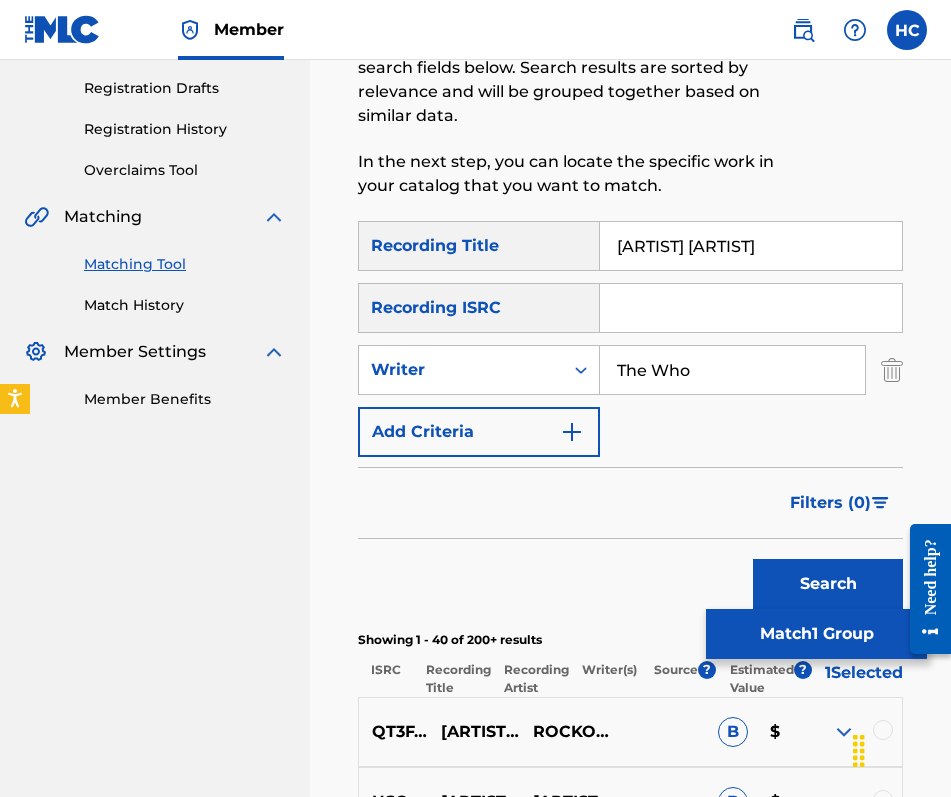 click on "Search" at bounding box center (828, 584) 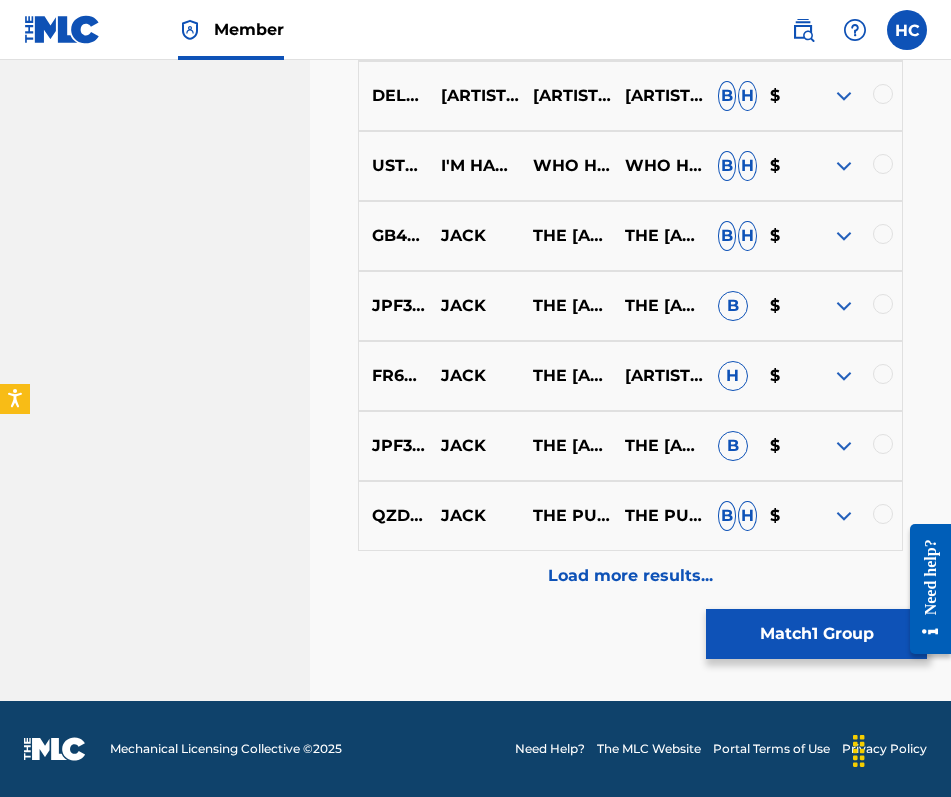 click on "Load more results..." at bounding box center [630, 576] 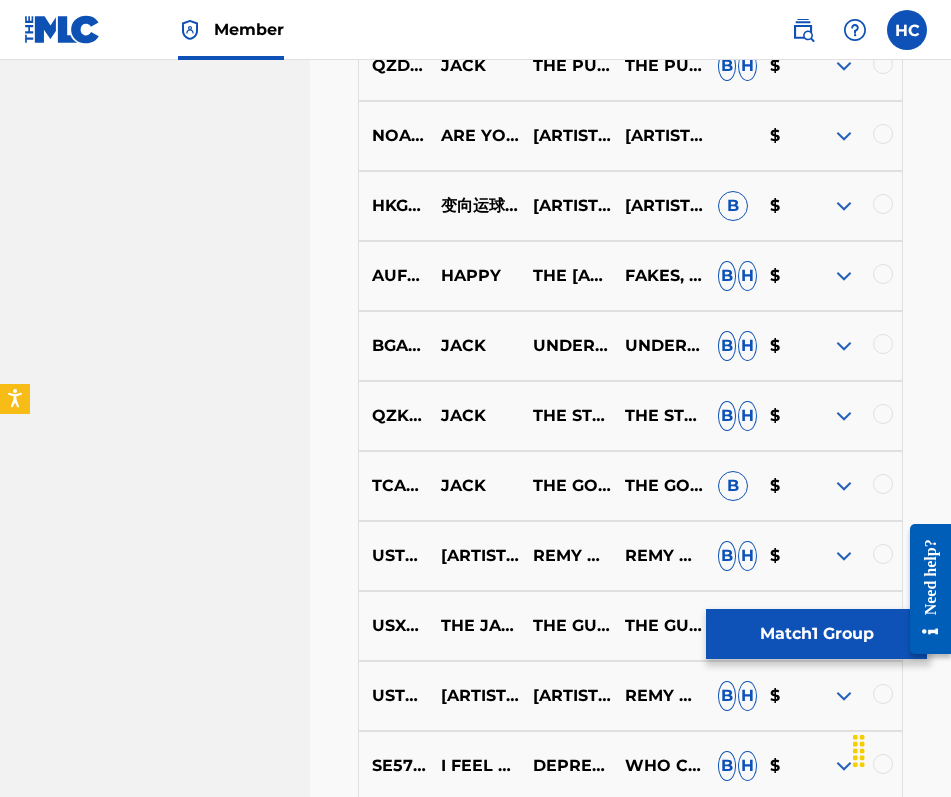 scroll, scrollTop: 1887, scrollLeft: 0, axis: vertical 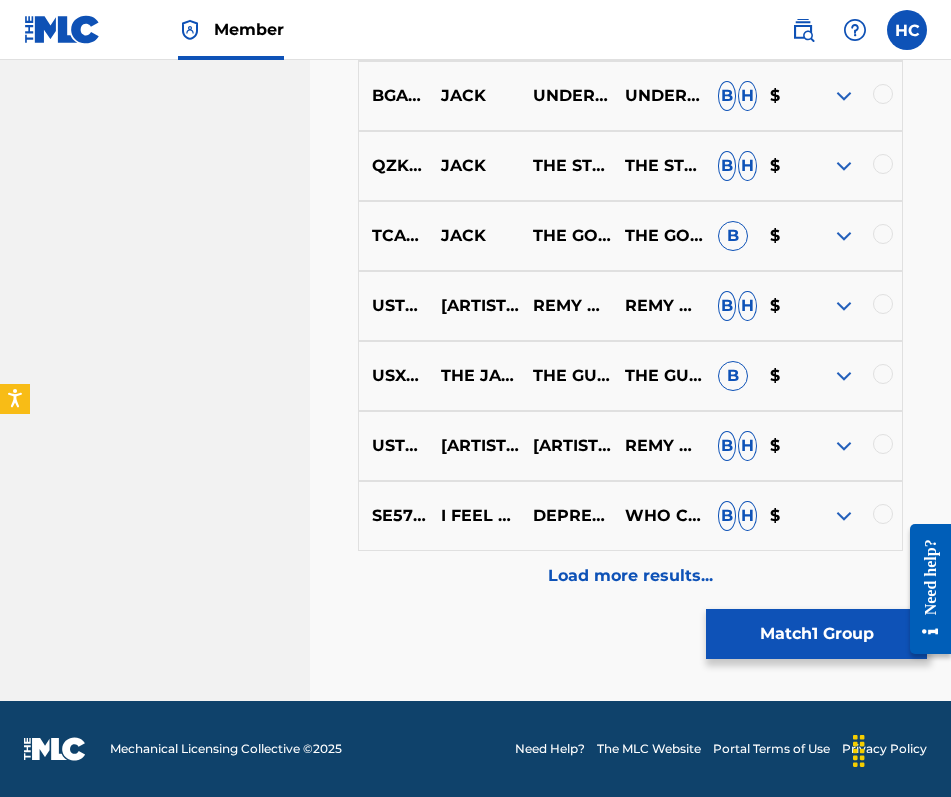 click on "Load more results..." at bounding box center (630, 576) 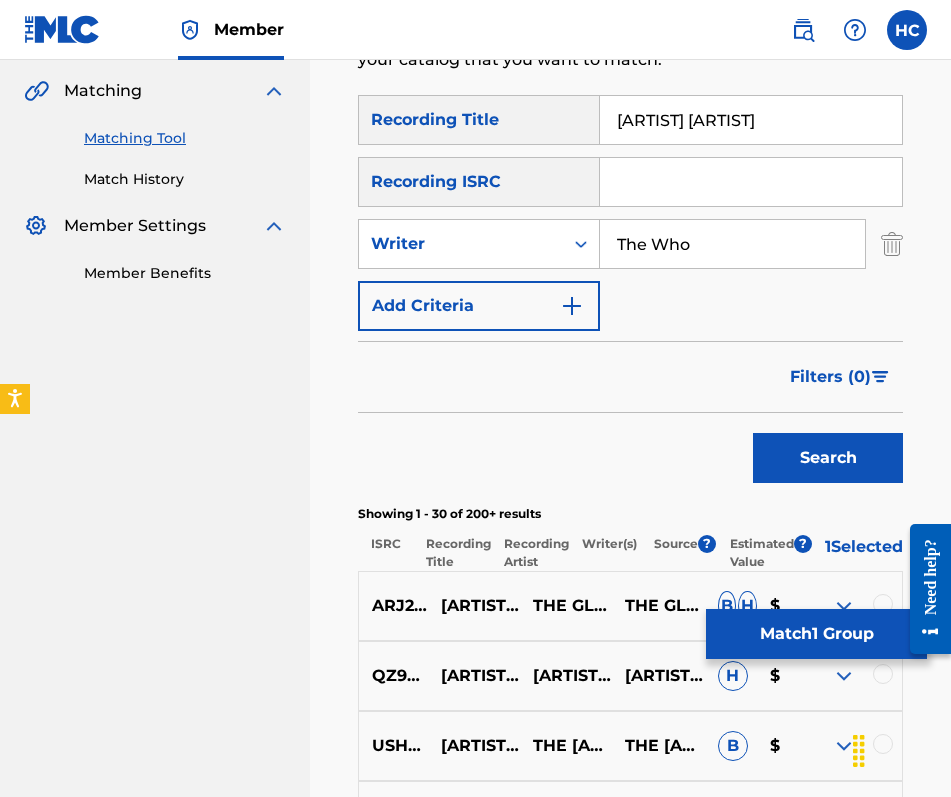 scroll, scrollTop: 453, scrollLeft: 0, axis: vertical 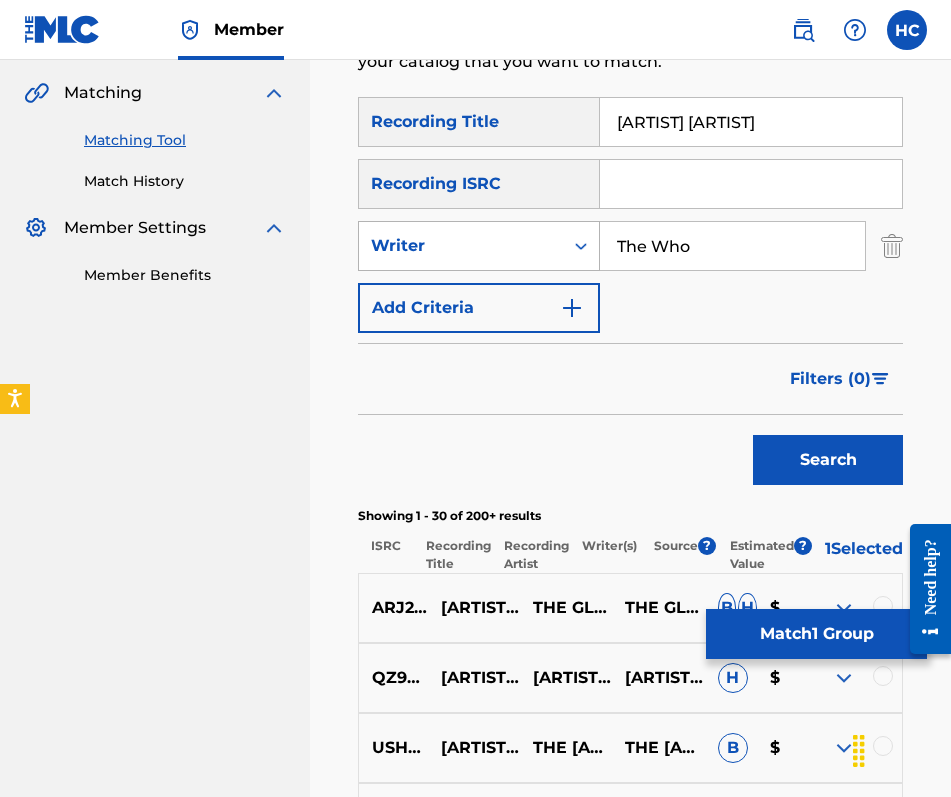 click 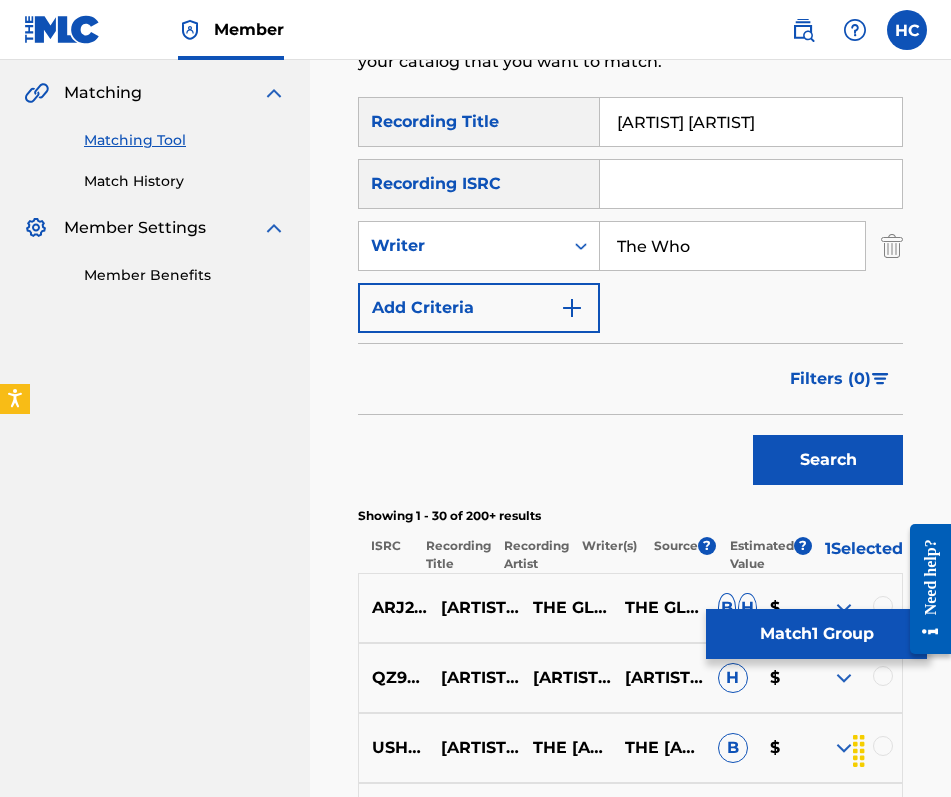 click on "The Who" at bounding box center (732, 246) 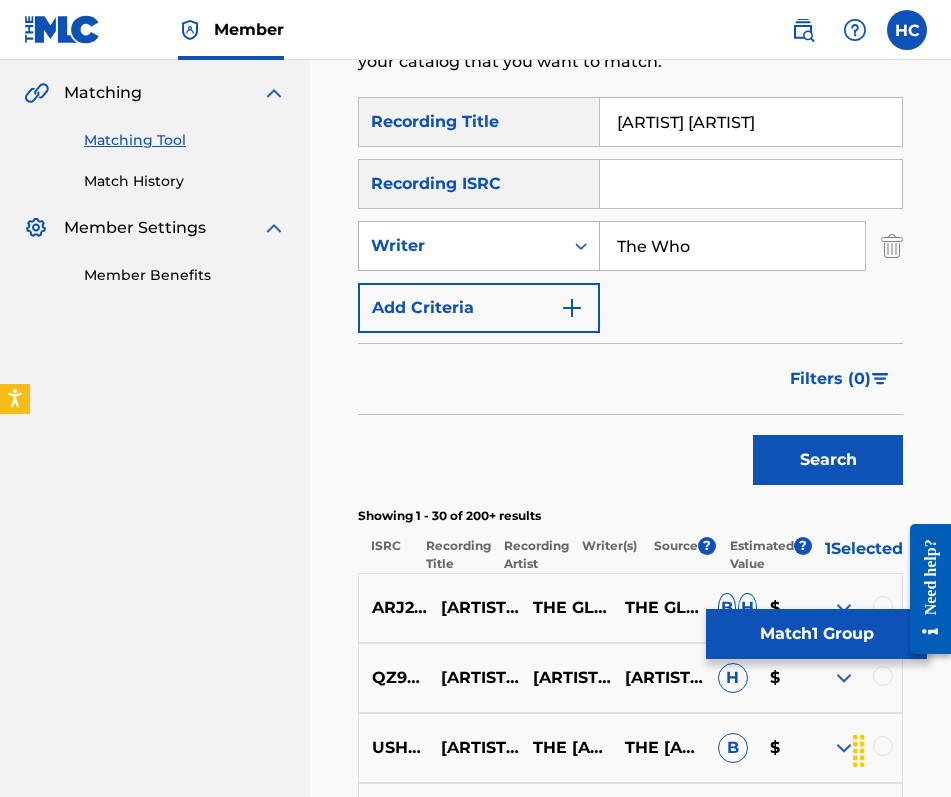 drag, startPoint x: 739, startPoint y: 239, endPoint x: 543, endPoint y: 249, distance: 196.25494 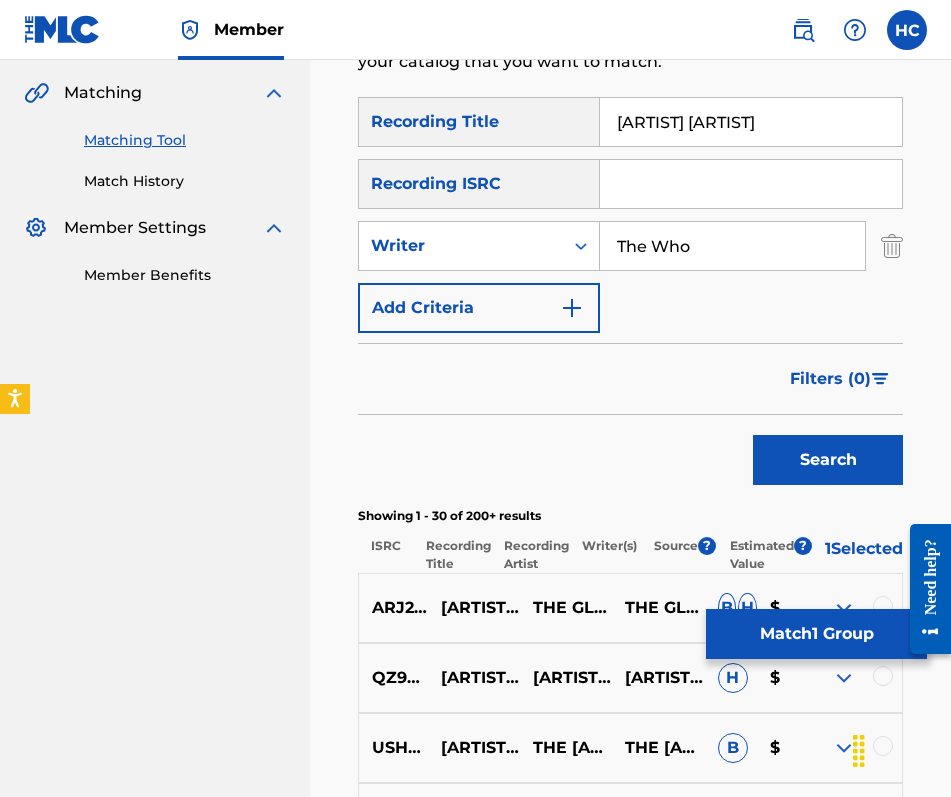 paste on "[ARTIST] [ARTIST]" 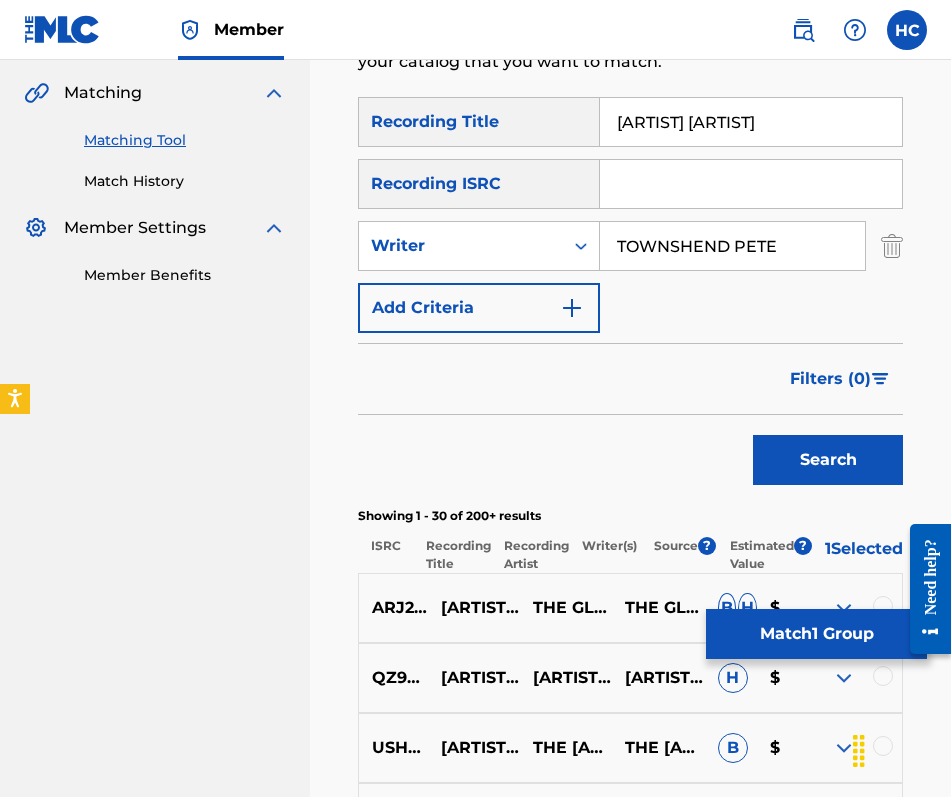 type on "TOWNSHEND PETE" 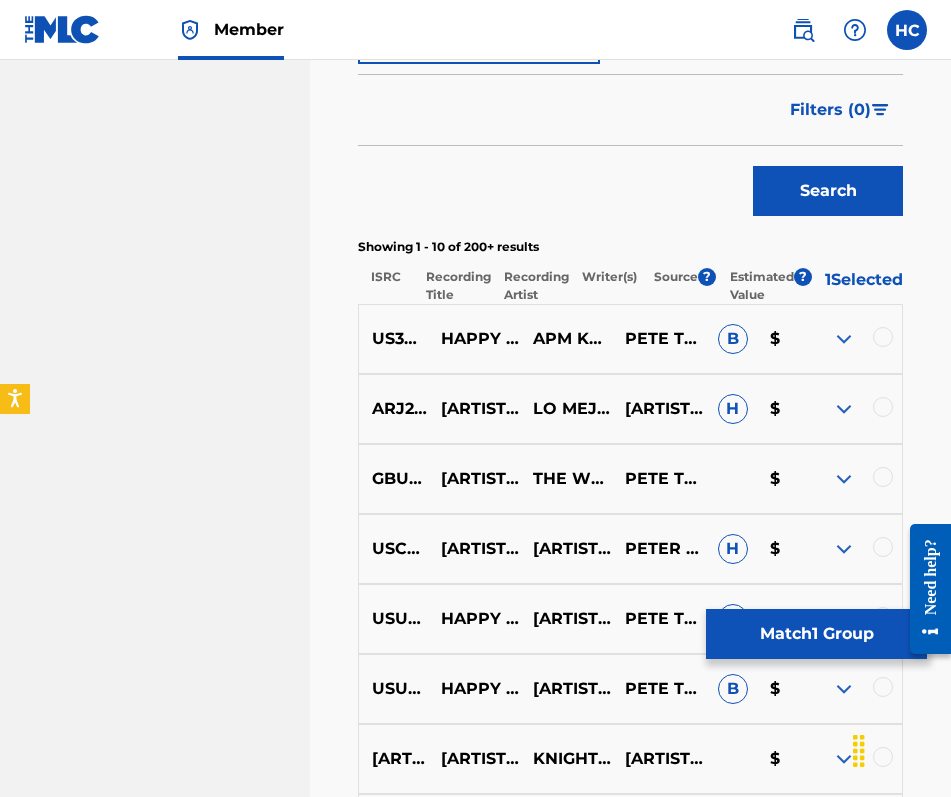 scroll, scrollTop: 729, scrollLeft: 0, axis: vertical 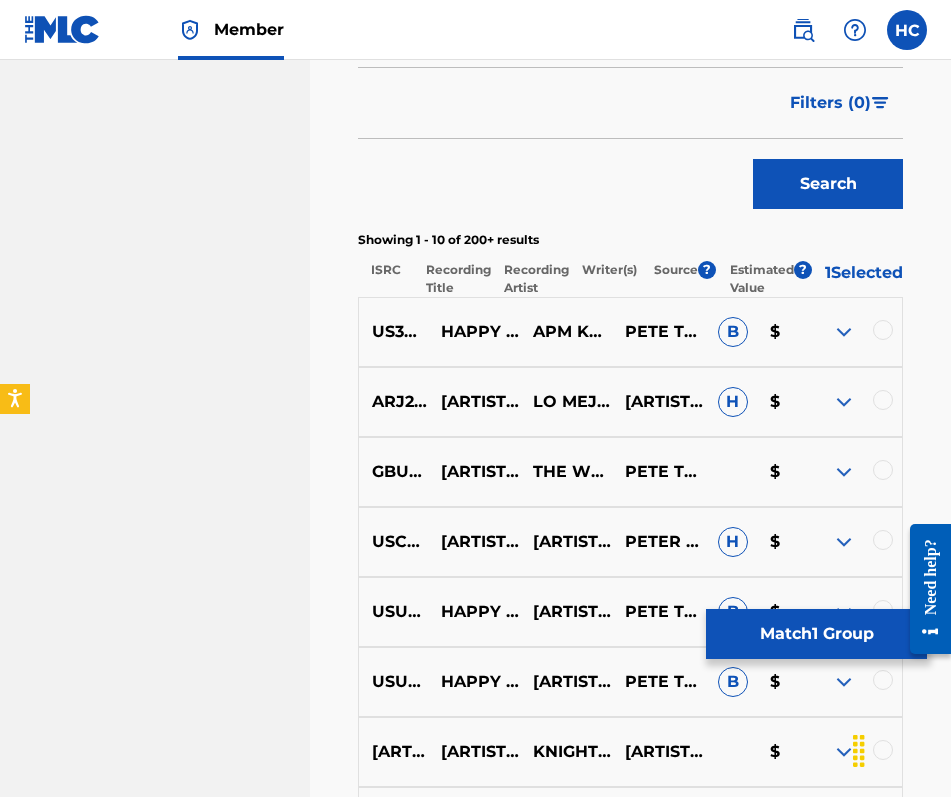 click at bounding box center (844, 332) 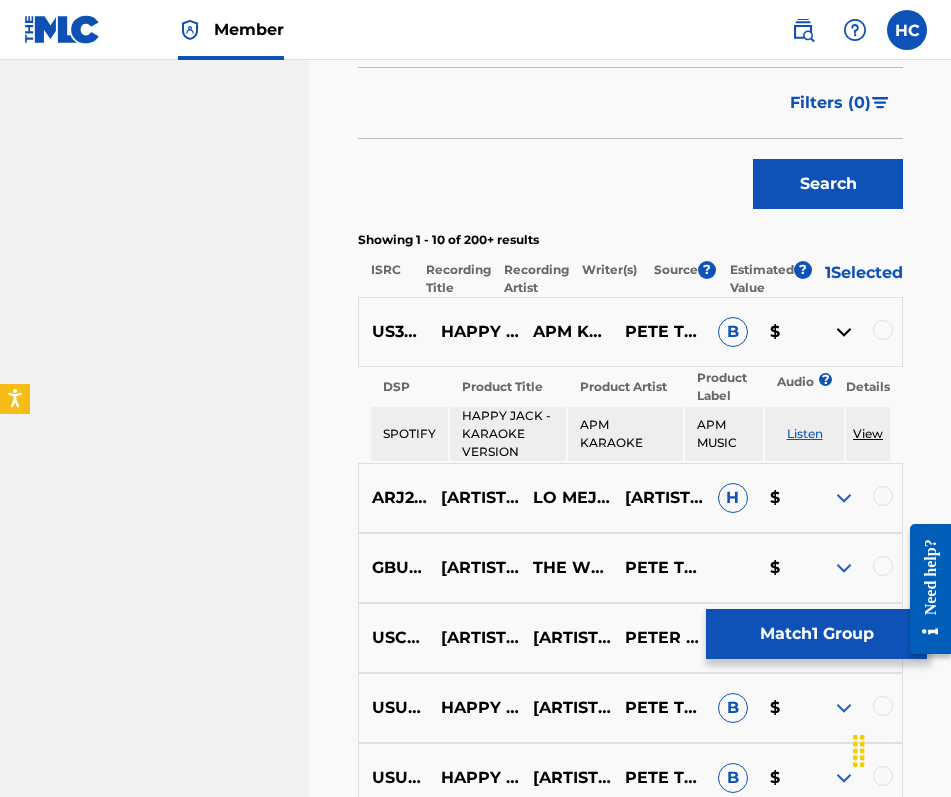click at bounding box center [844, 332] 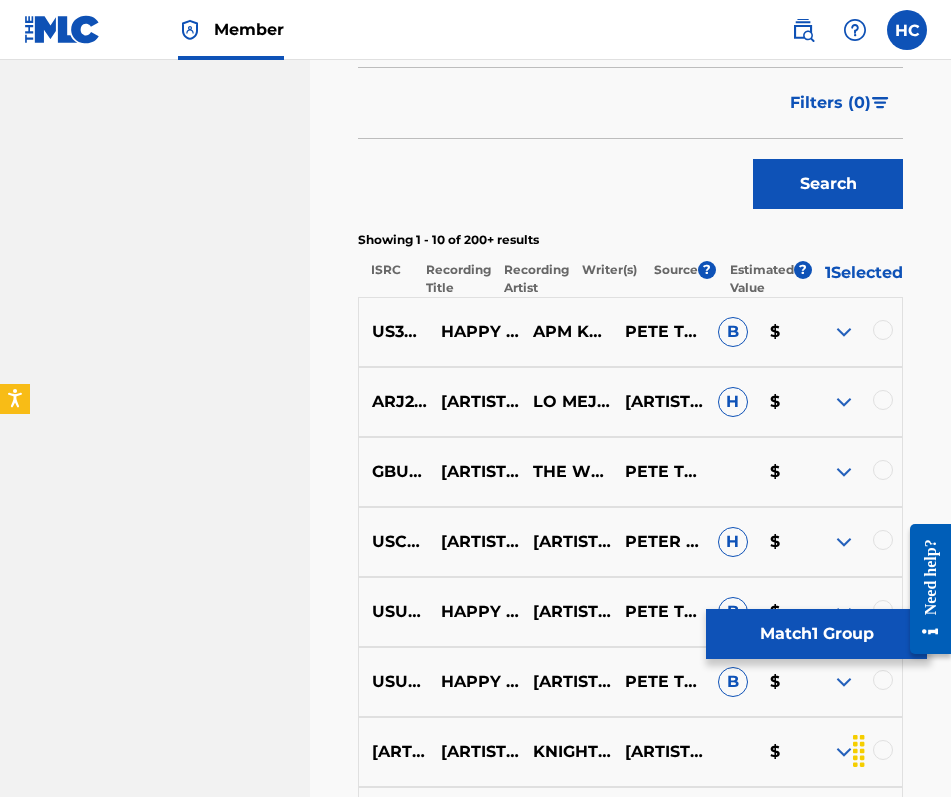 click on "1  Selected" at bounding box center (857, 279) 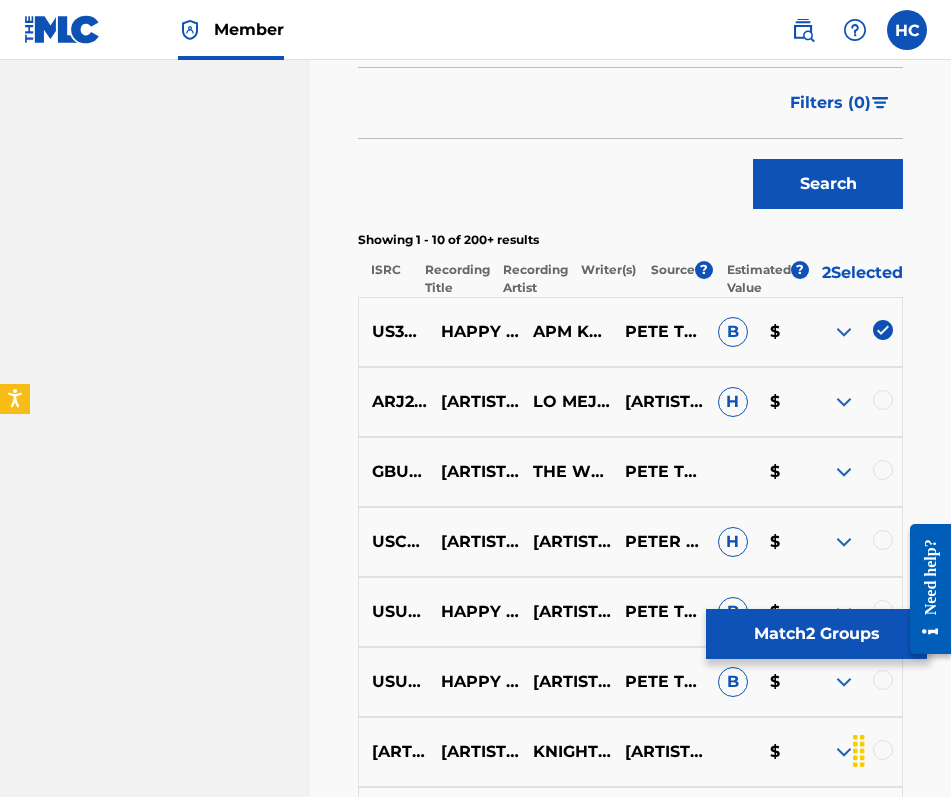 click at bounding box center (883, 400) 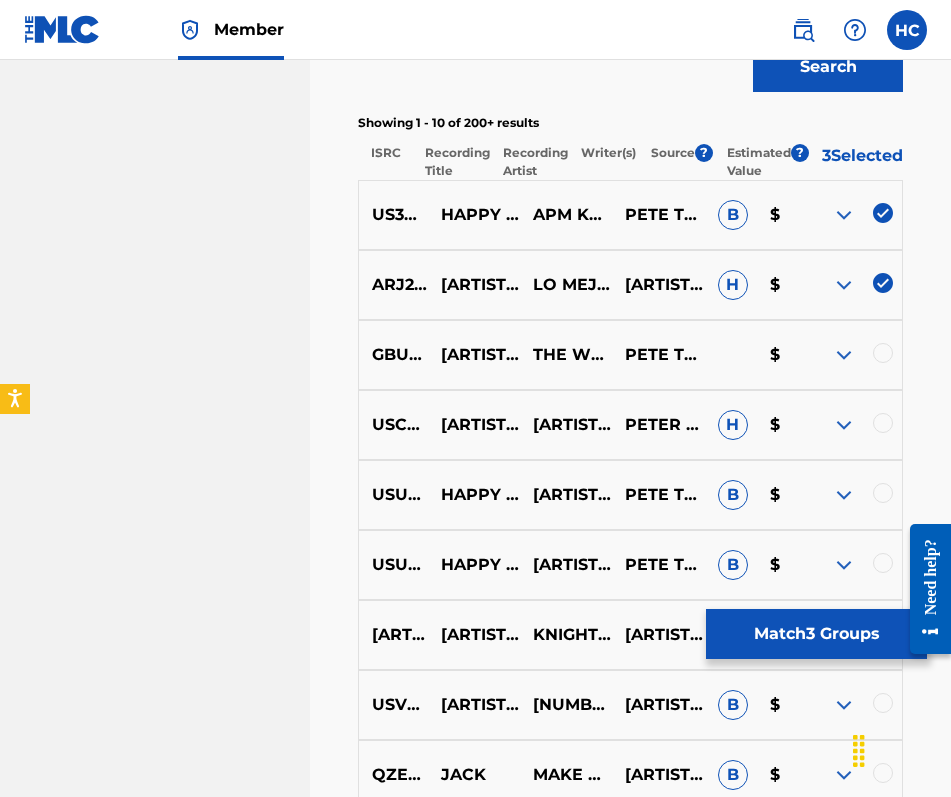 scroll, scrollTop: 879, scrollLeft: 0, axis: vertical 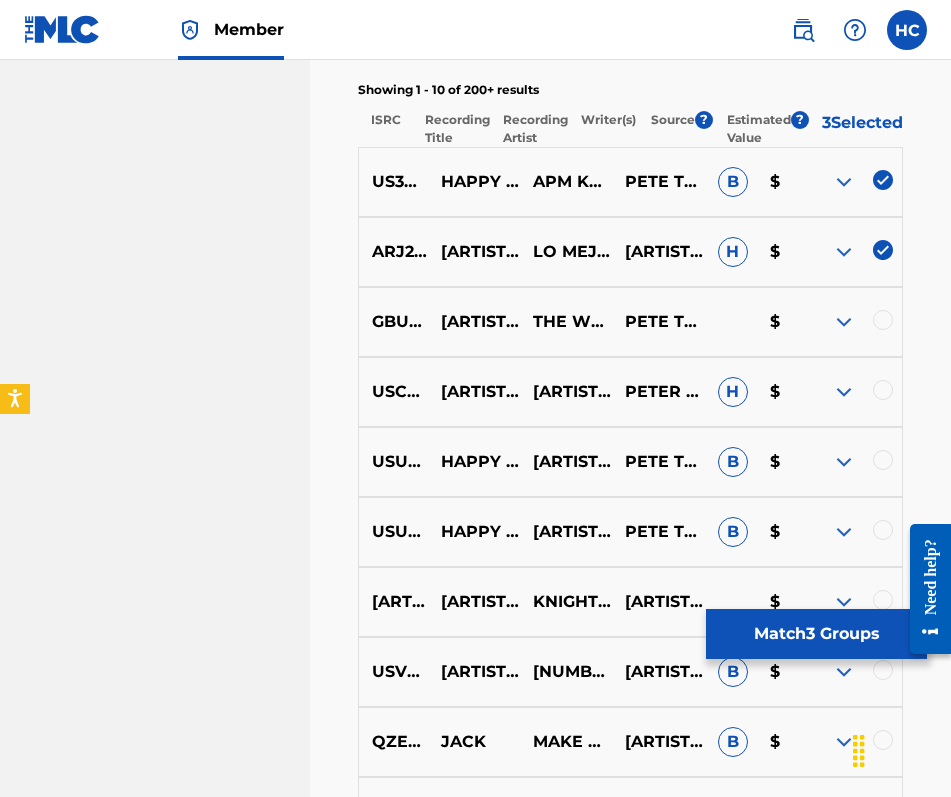 click at bounding box center (883, 320) 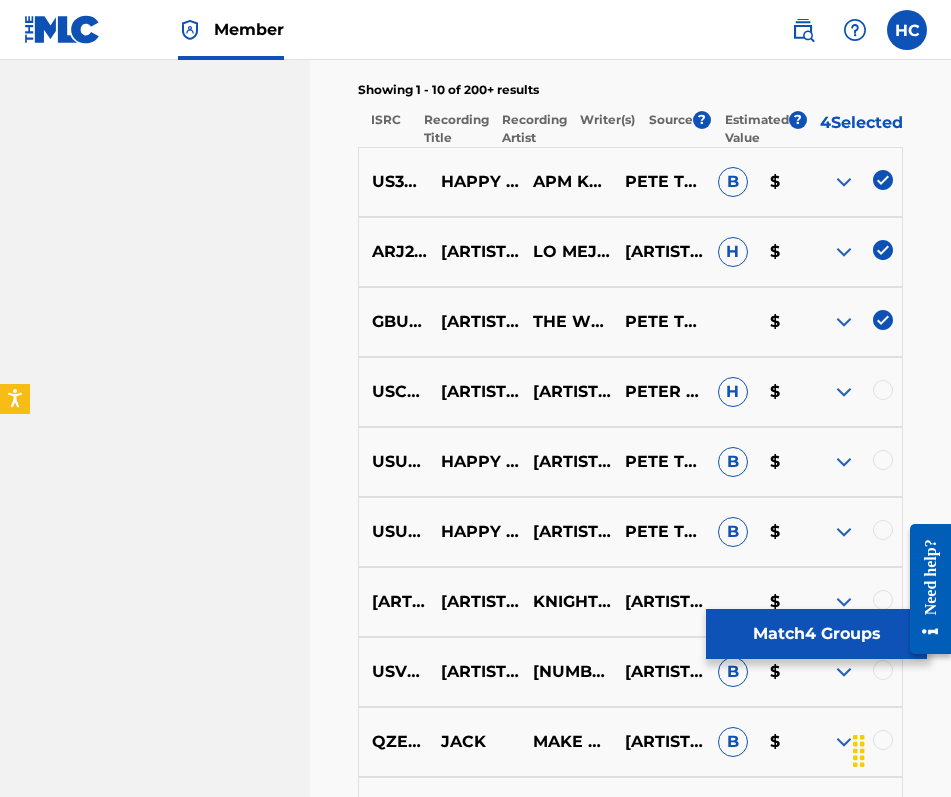 click at bounding box center (856, 392) 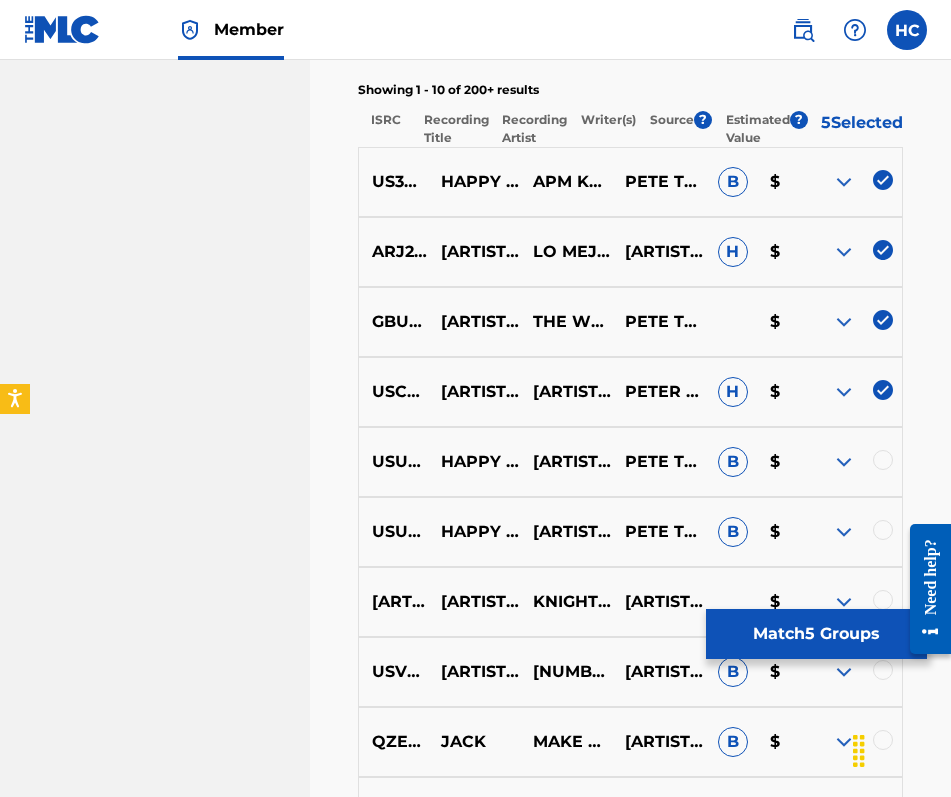 click on "UNIVERSAL MUSIC YVONNE ELLIMAN [ARTIST] [ARTIST], [PERSON] [PERSON], [PERSON] [PERSON] B $" at bounding box center (630, 462) 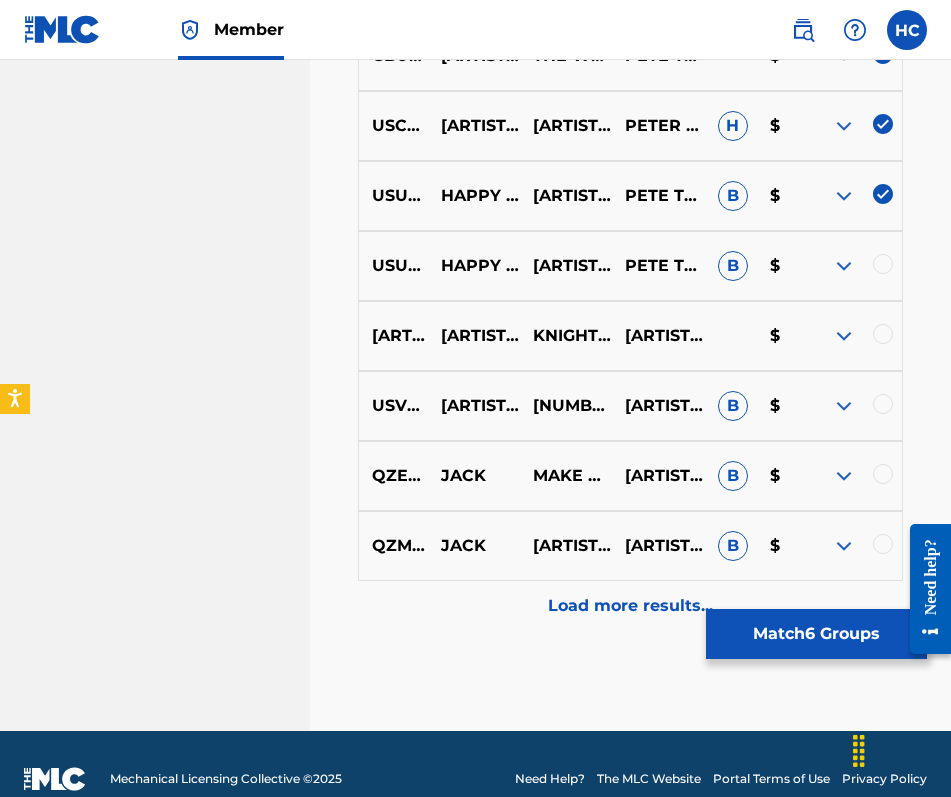 scroll, scrollTop: 1156, scrollLeft: 0, axis: vertical 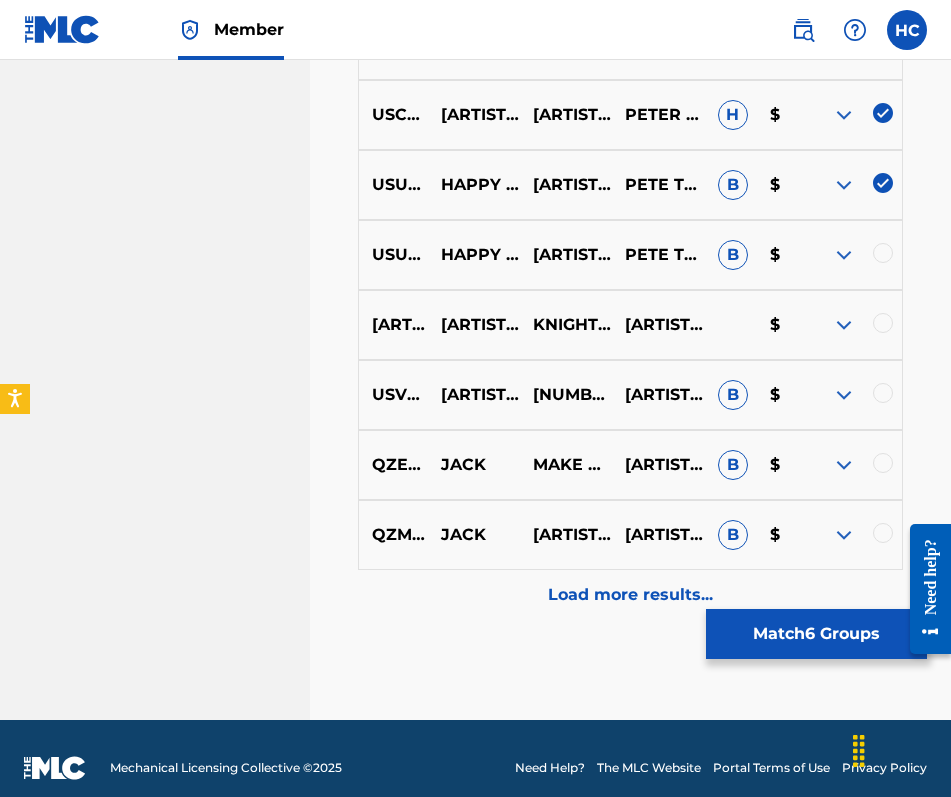 click at bounding box center (883, 253) 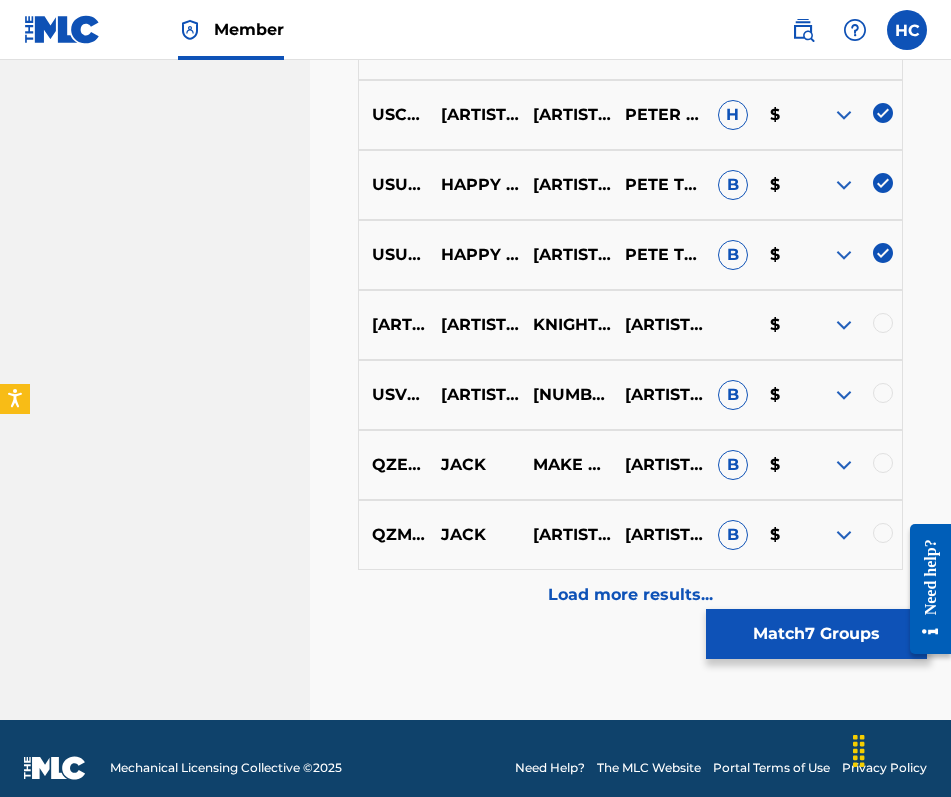 click at bounding box center [883, 323] 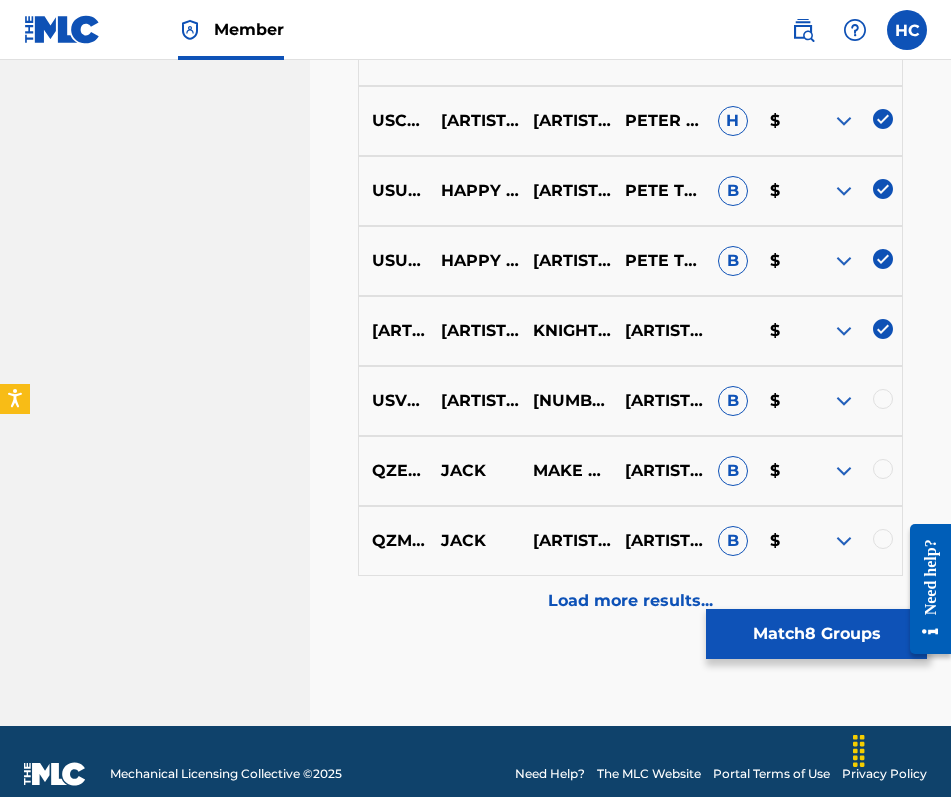 scroll, scrollTop: 1187, scrollLeft: 0, axis: vertical 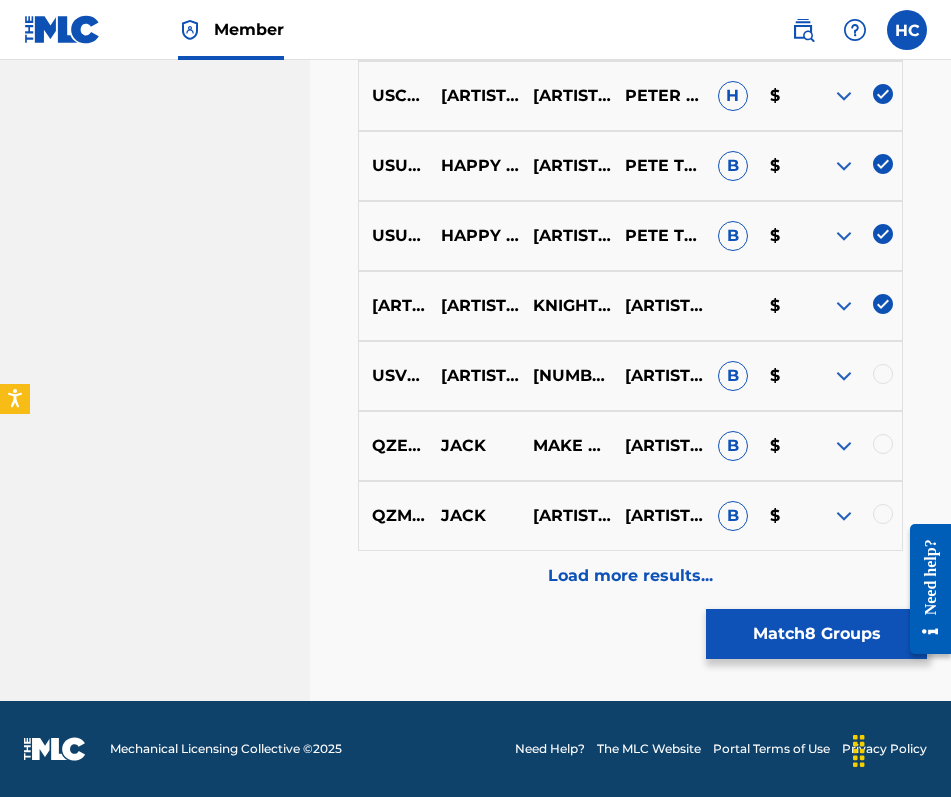 click at bounding box center [844, 446] 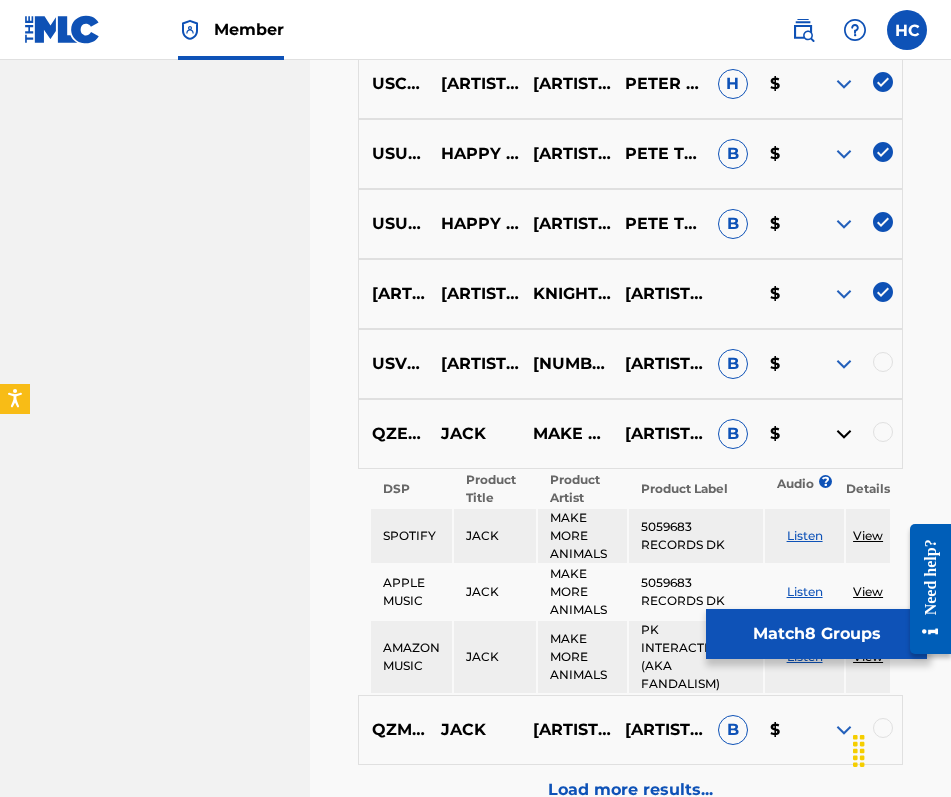 click at bounding box center (883, 362) 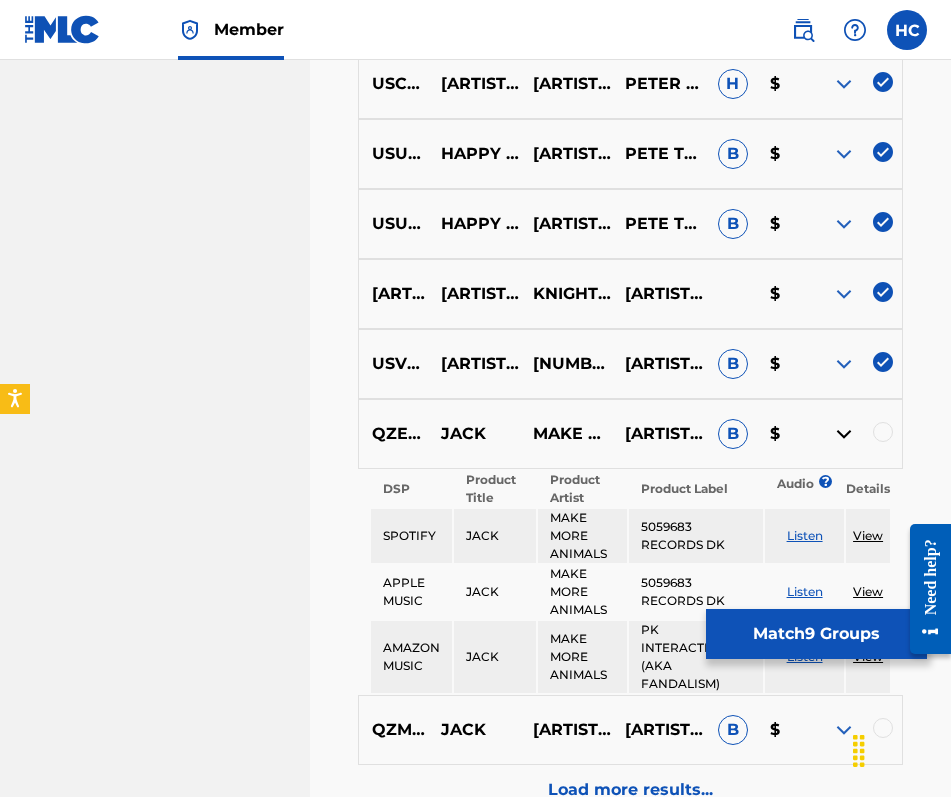 click on "Listen" at bounding box center [805, 535] 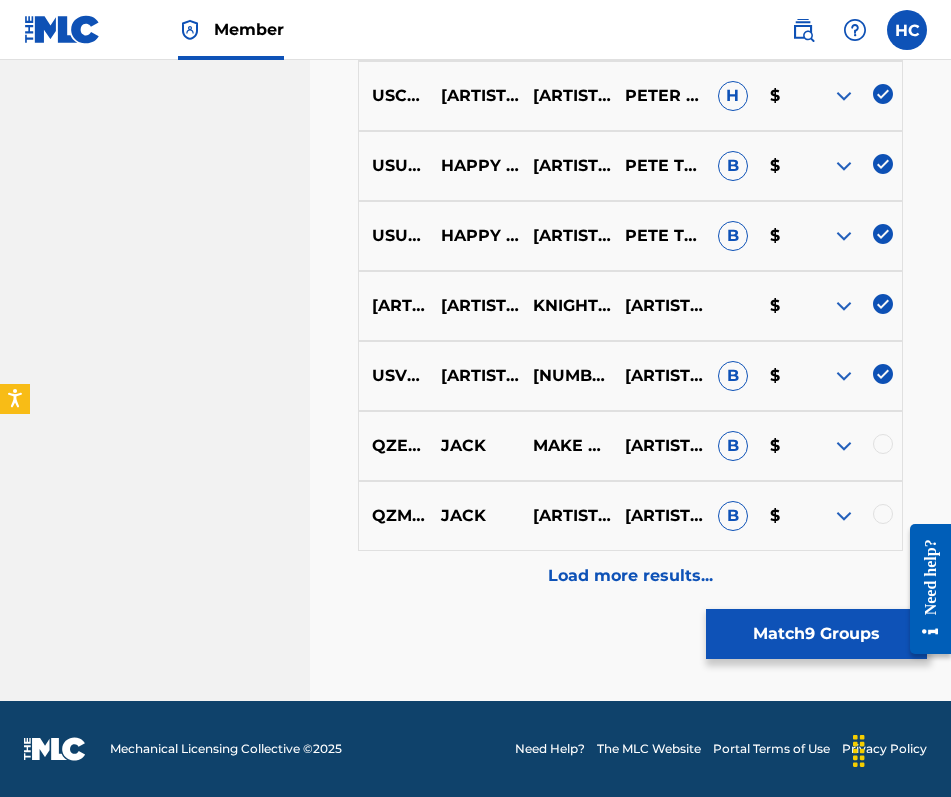 click on "Load more results..." at bounding box center (630, 576) 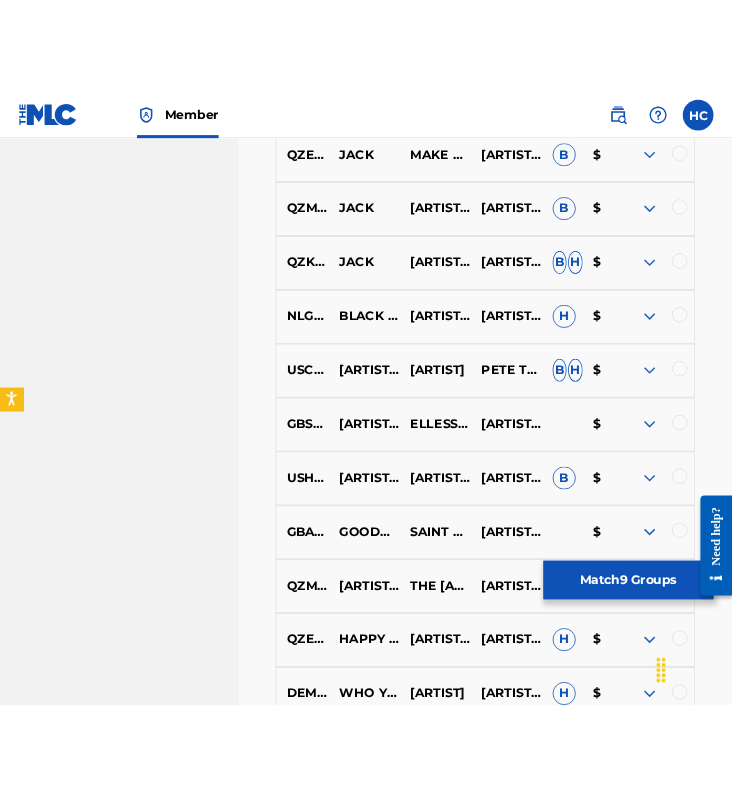 scroll, scrollTop: 1548, scrollLeft: 0, axis: vertical 